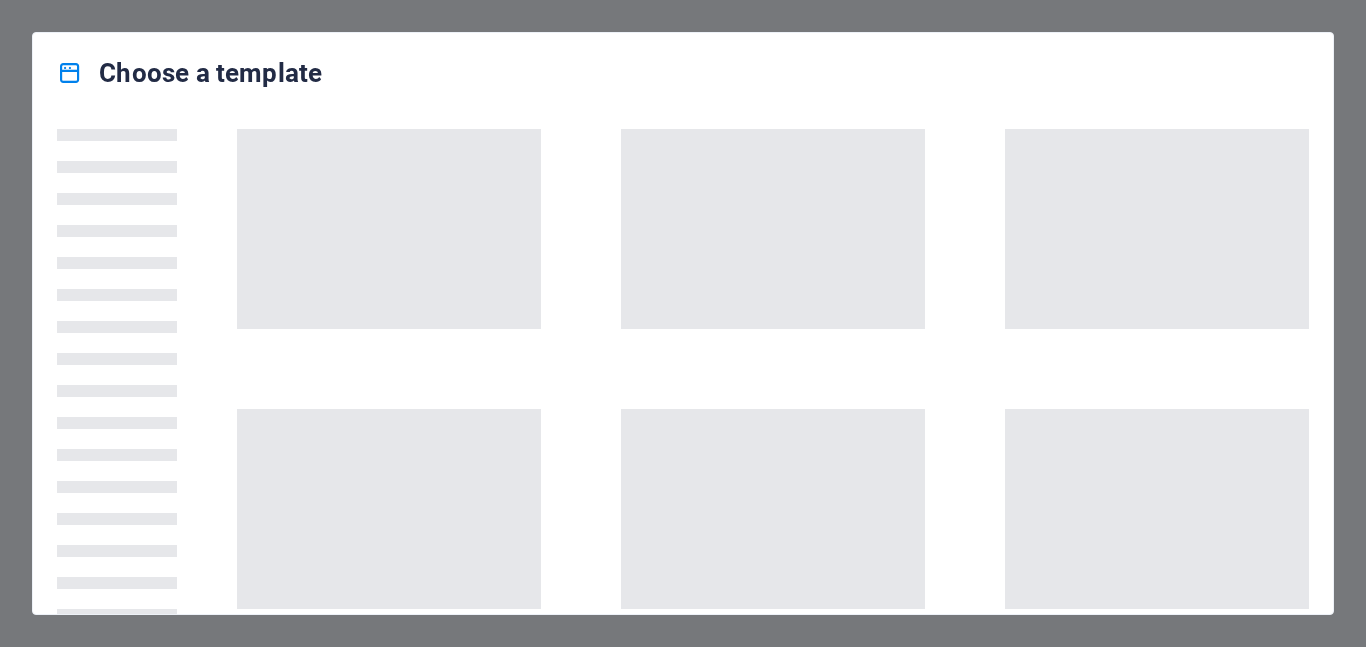 scroll, scrollTop: 0, scrollLeft: 0, axis: both 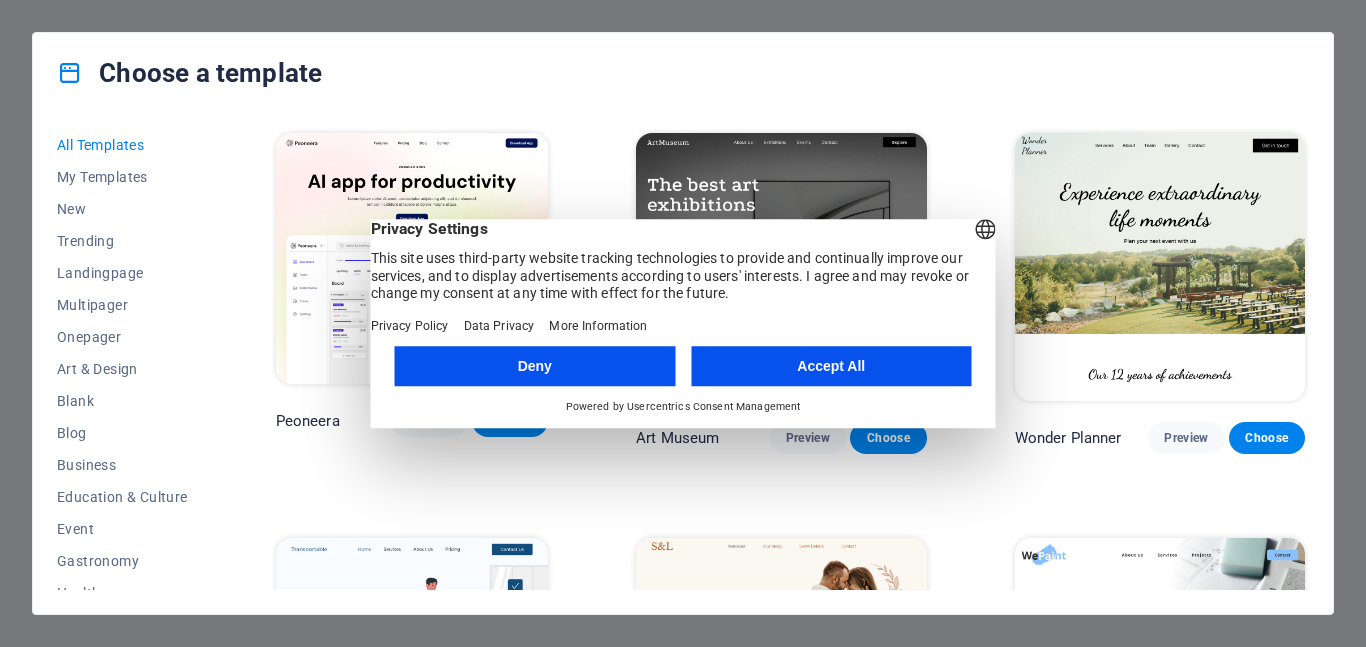 click on "Accept All" at bounding box center (831, 366) 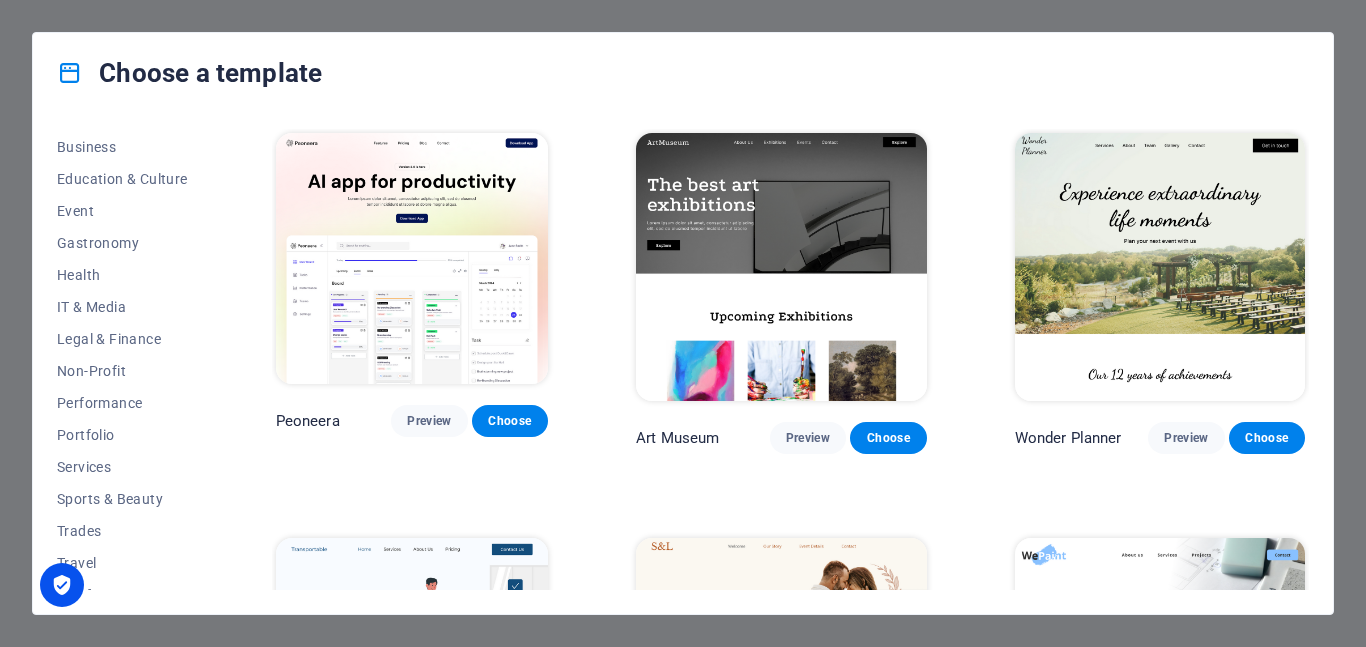 scroll, scrollTop: 339, scrollLeft: 0, axis: vertical 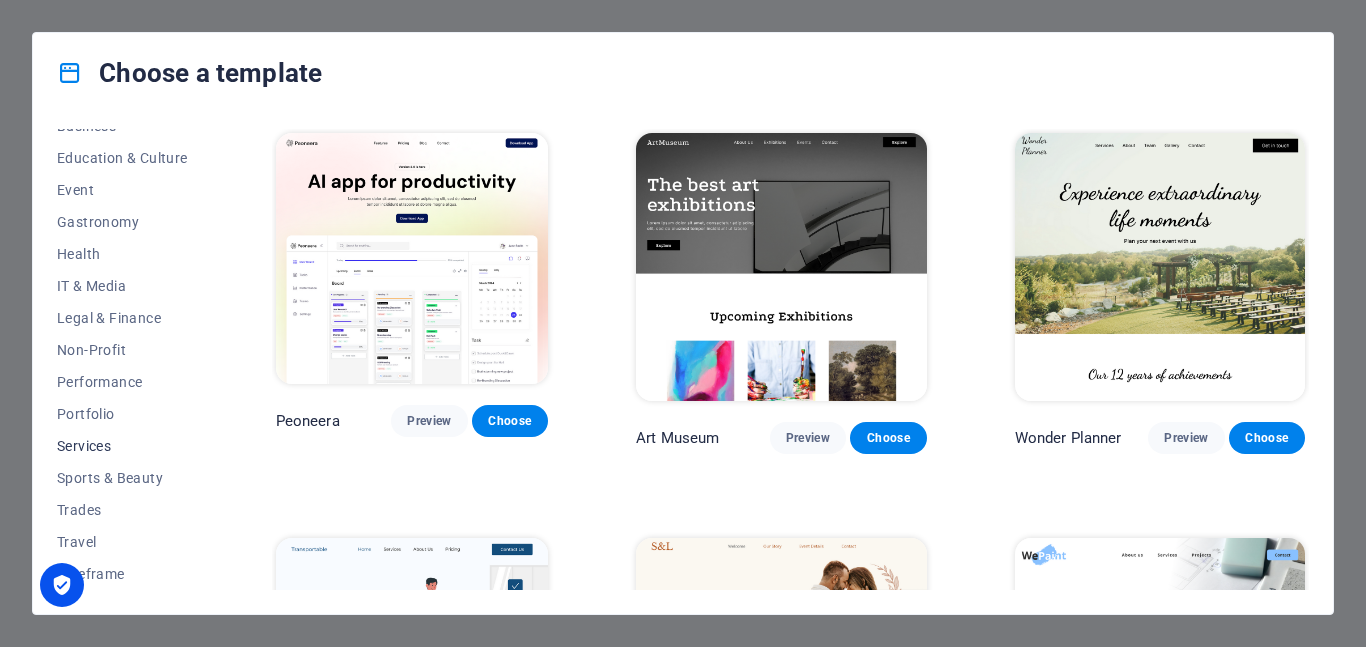 click on "Services" at bounding box center [122, 446] 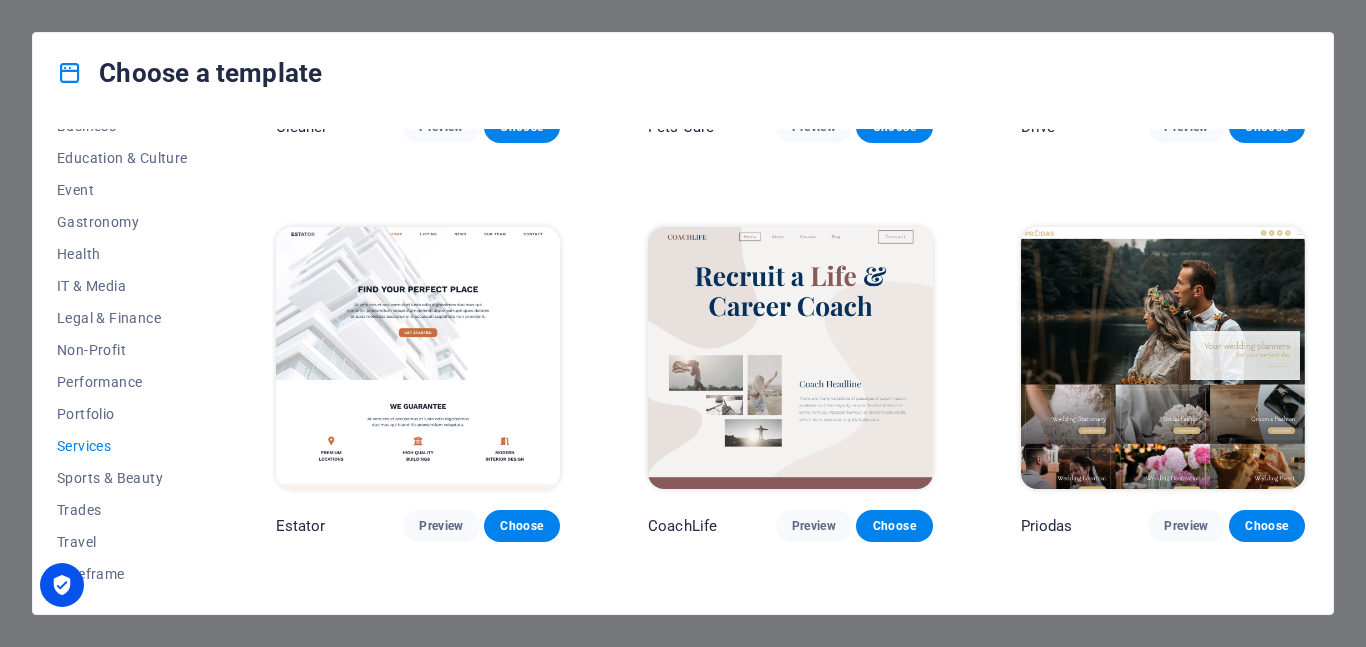 scroll, scrollTop: 700, scrollLeft: 0, axis: vertical 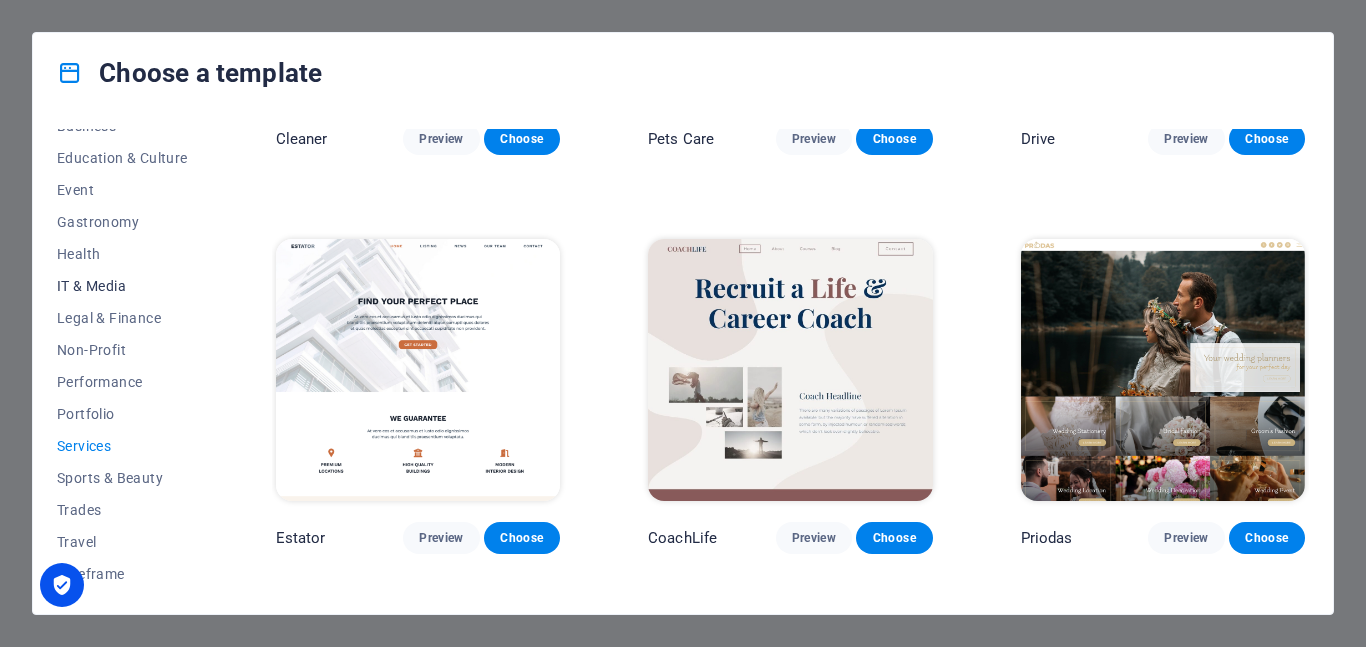 click on "IT & Media" at bounding box center (122, 286) 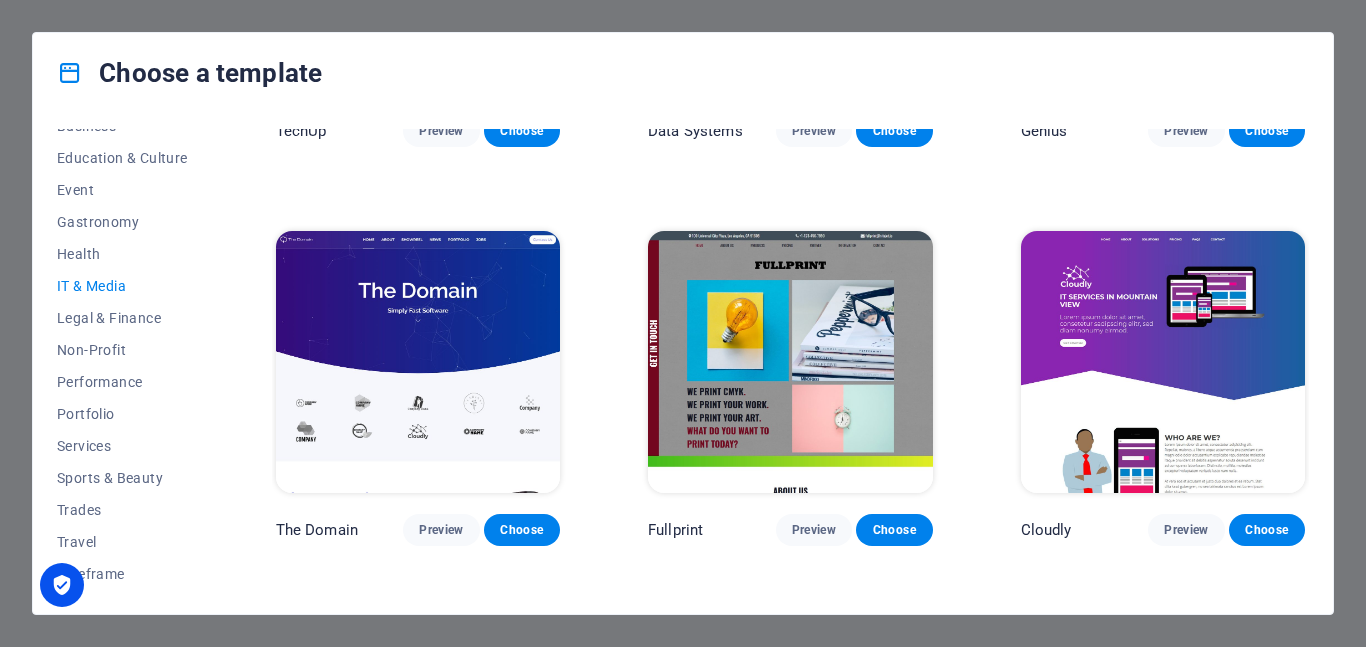 scroll, scrollTop: 700, scrollLeft: 0, axis: vertical 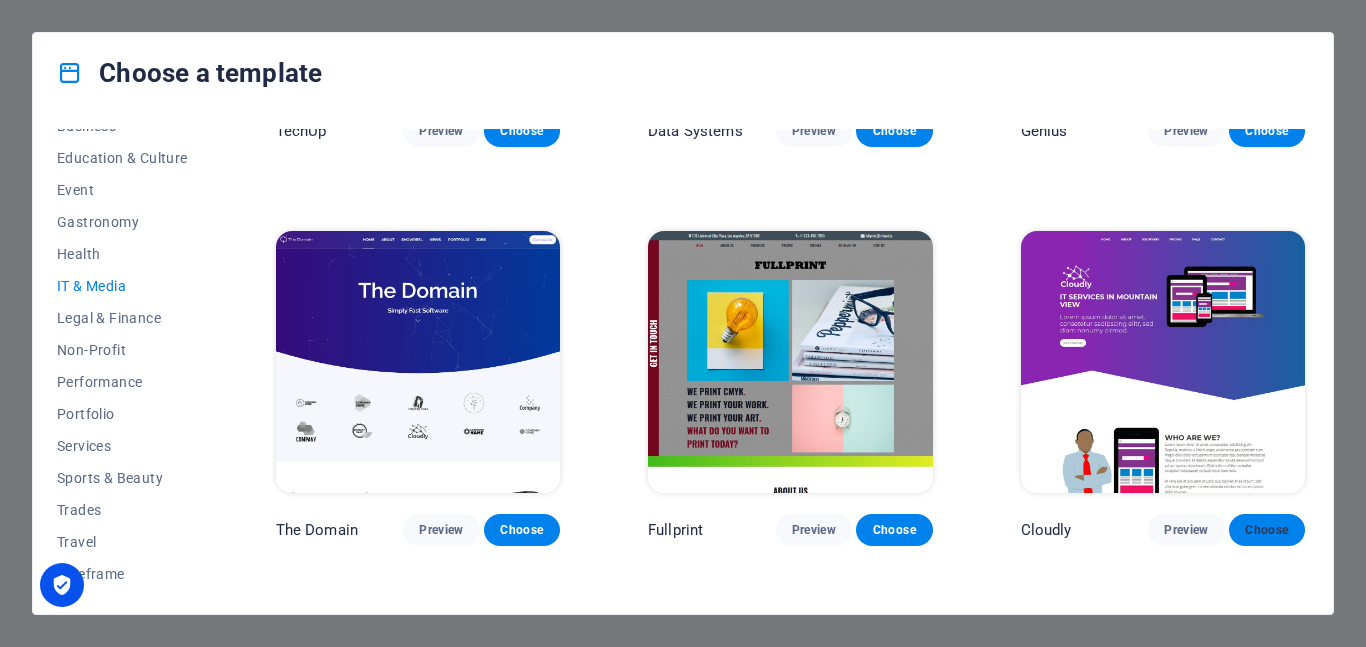 click on "Choose" at bounding box center [1267, 530] 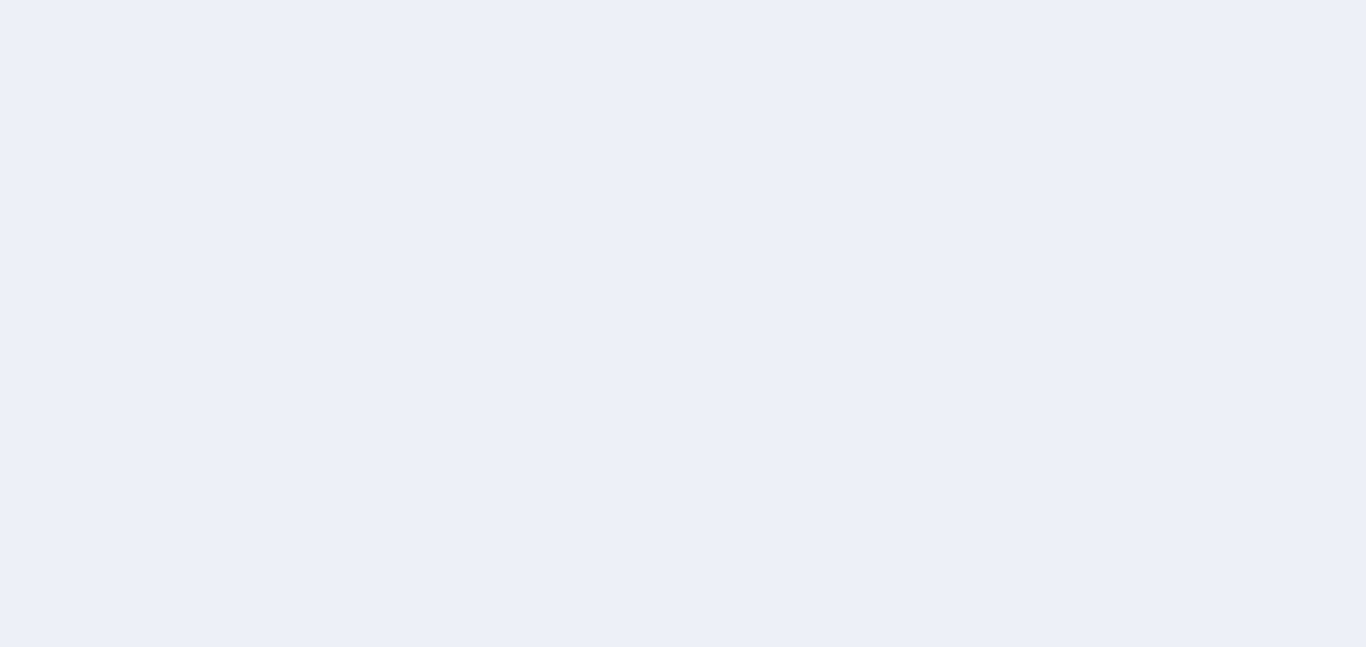 scroll, scrollTop: 0, scrollLeft: 0, axis: both 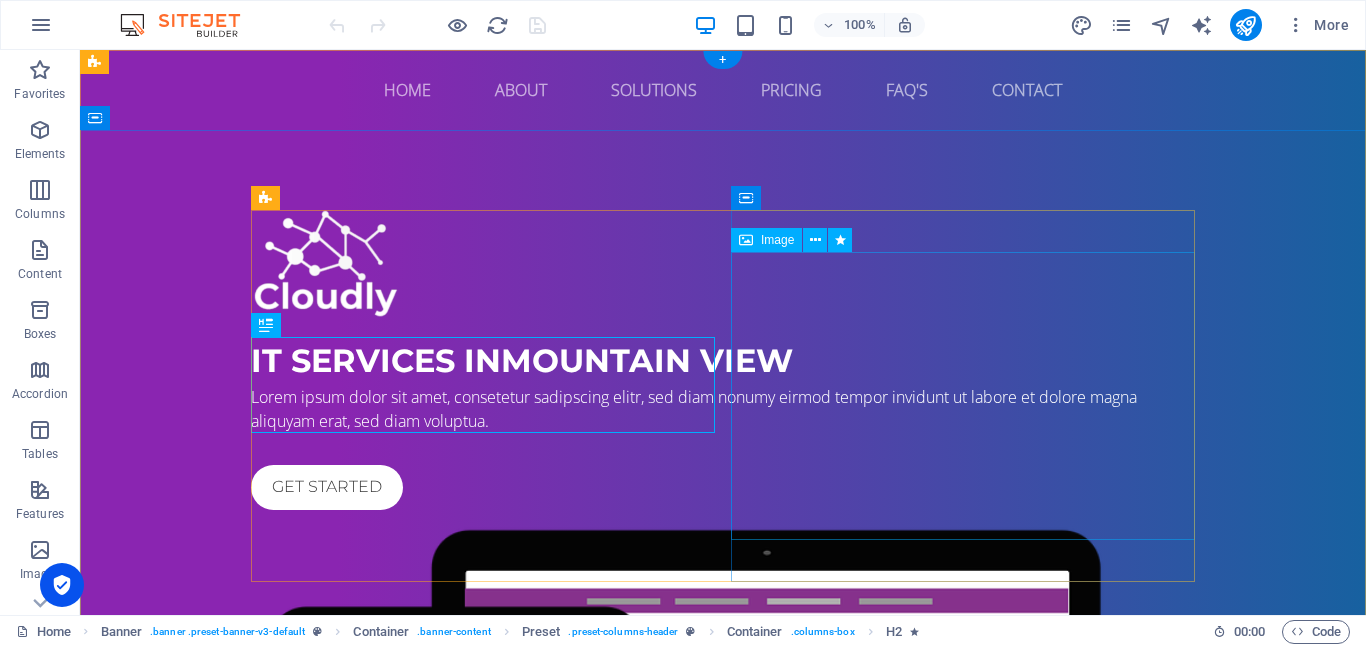 click at bounding box center (723, 810) 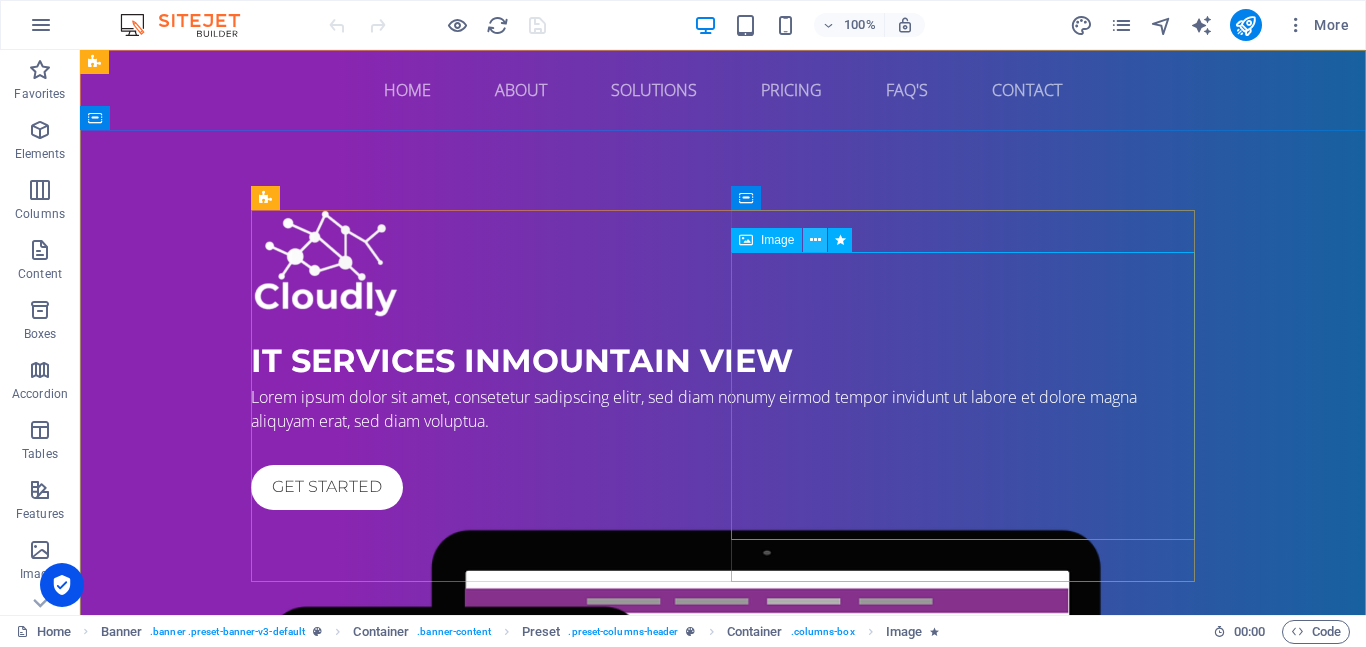 click at bounding box center (815, 240) 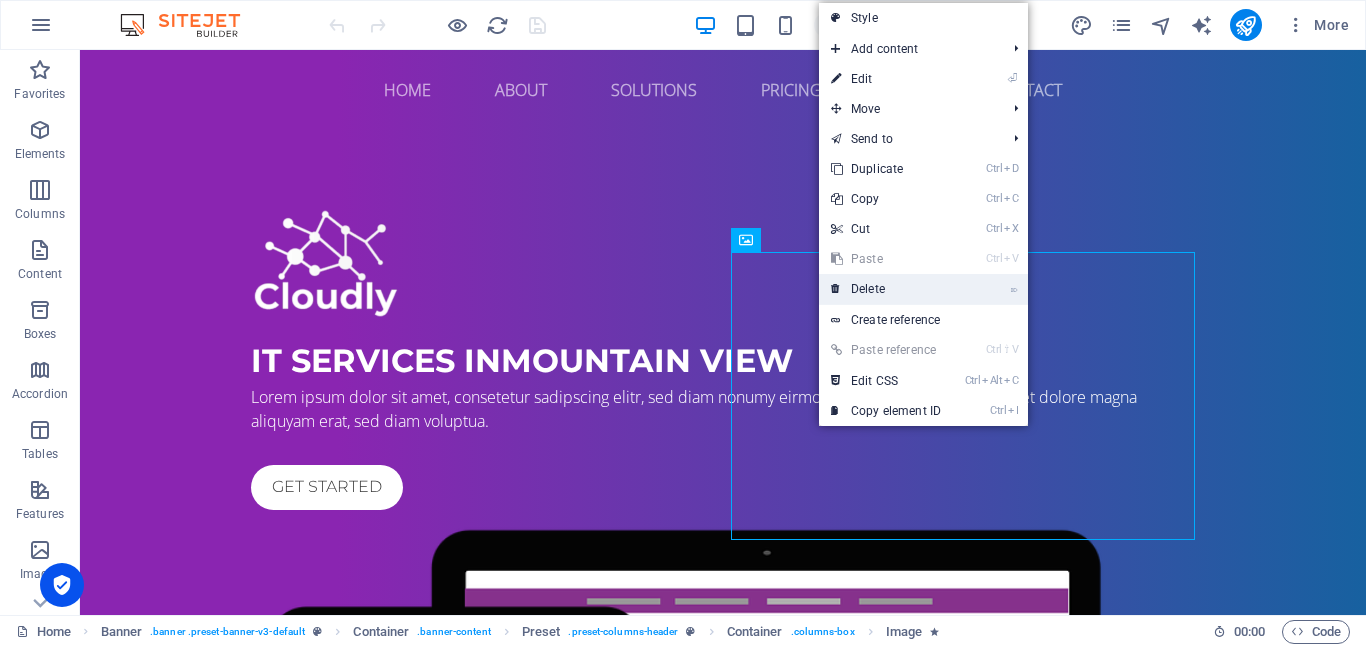 click on "⌦  Delete" at bounding box center (886, 289) 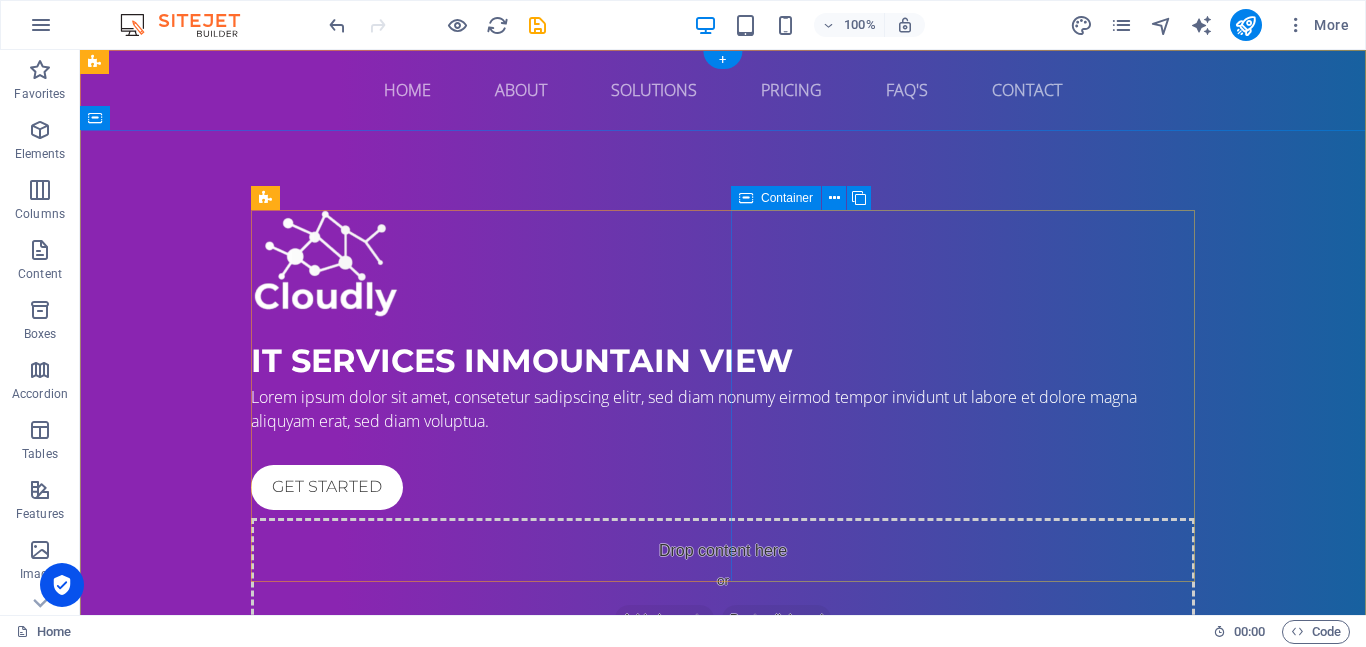 click on "Drop content here or  Add elements  Paste clipboard" at bounding box center [723, 589] 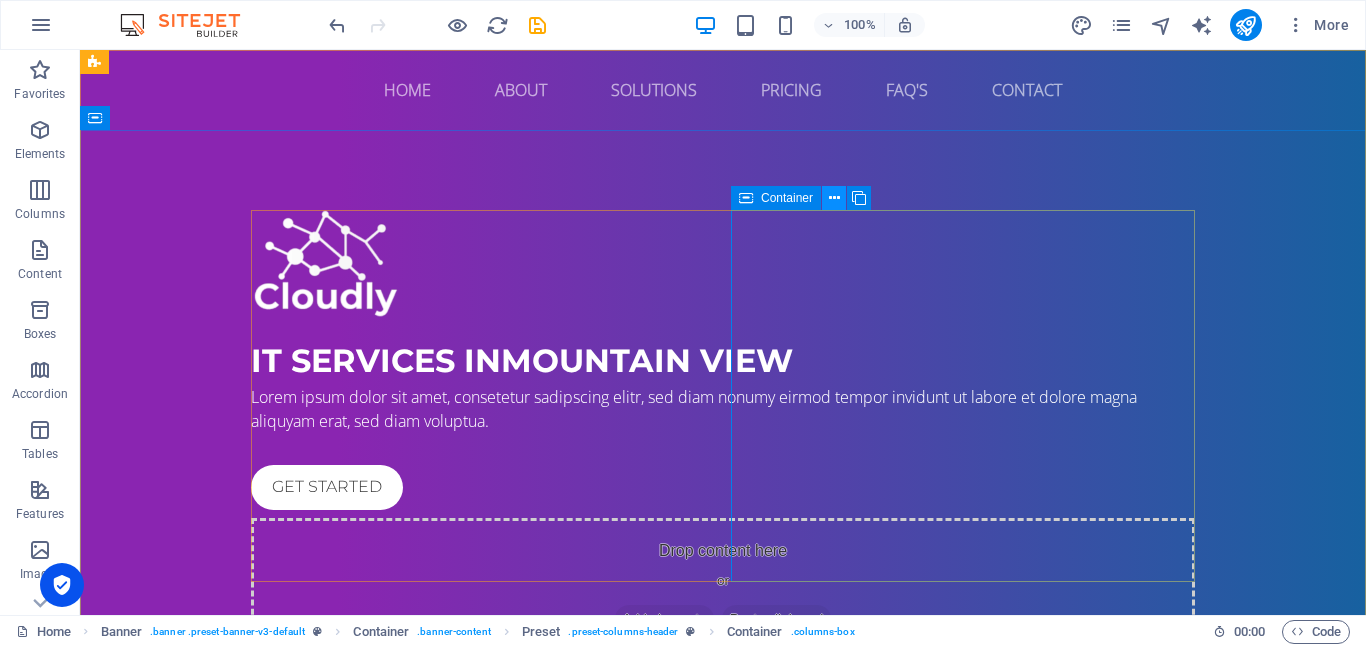 click at bounding box center [834, 198] 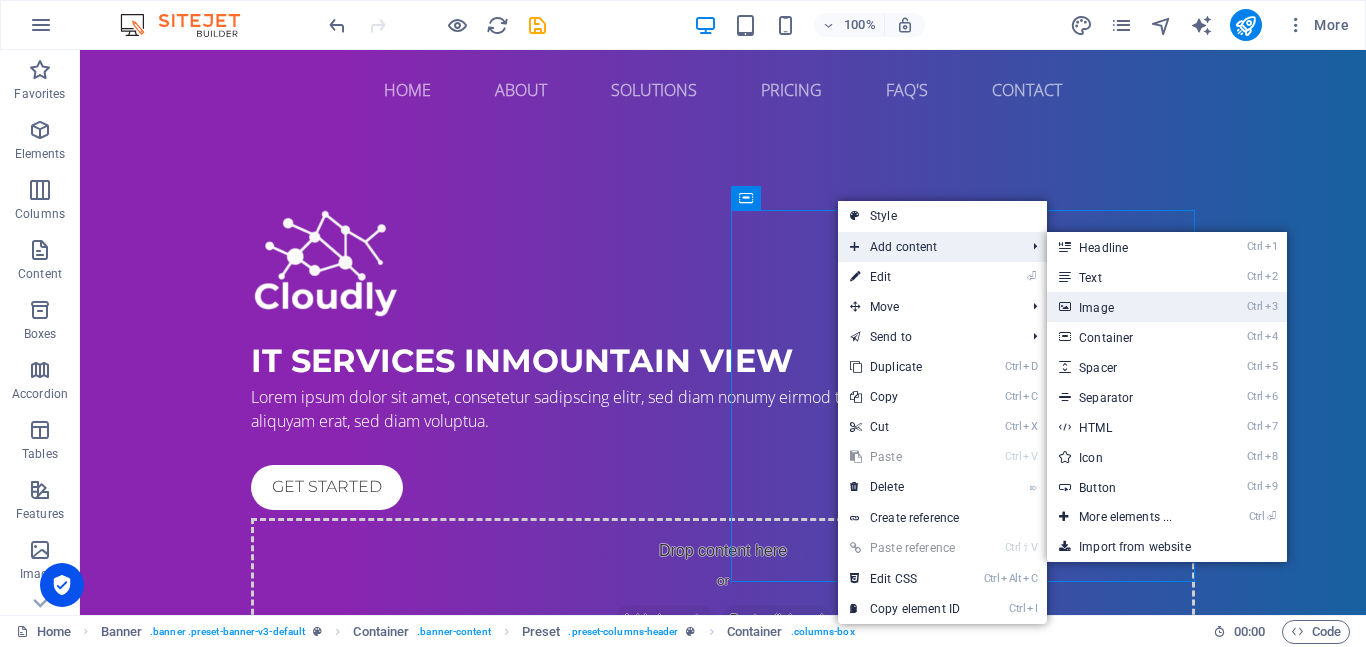 click on "Ctrl 3  Image" at bounding box center (1129, 307) 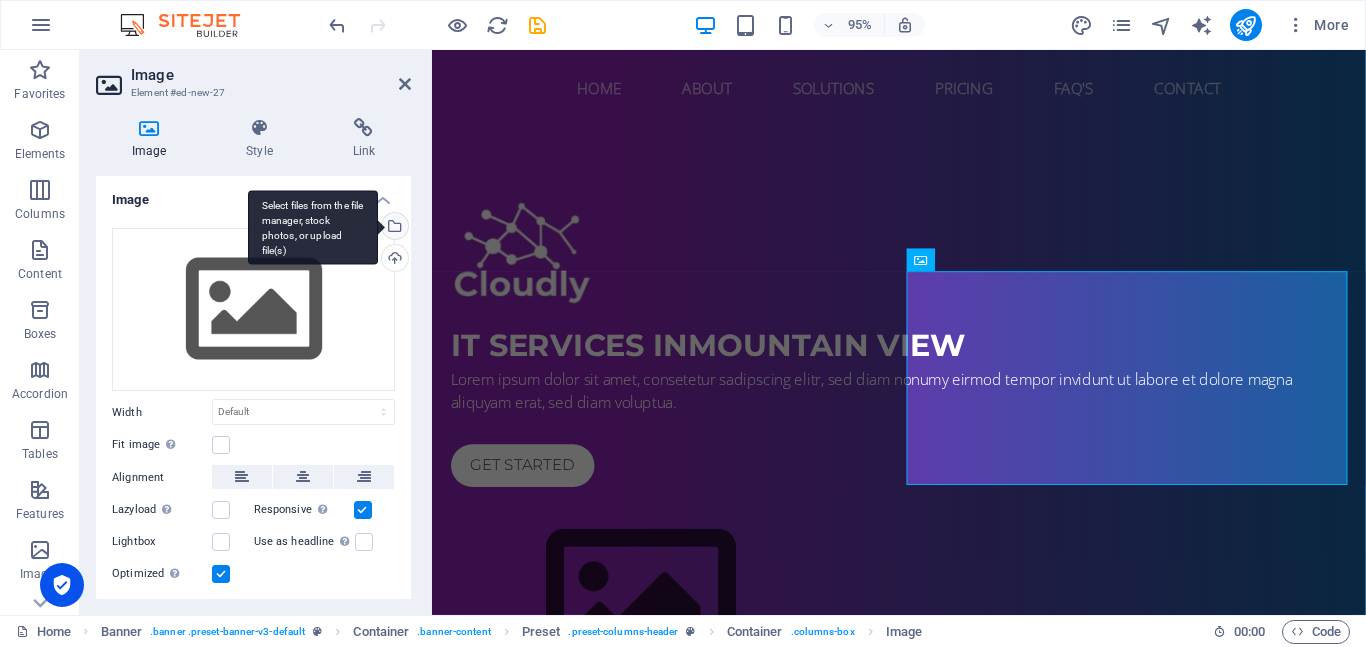click on "Select files from the file manager, stock photos, or upload file(s)" at bounding box center (313, 227) 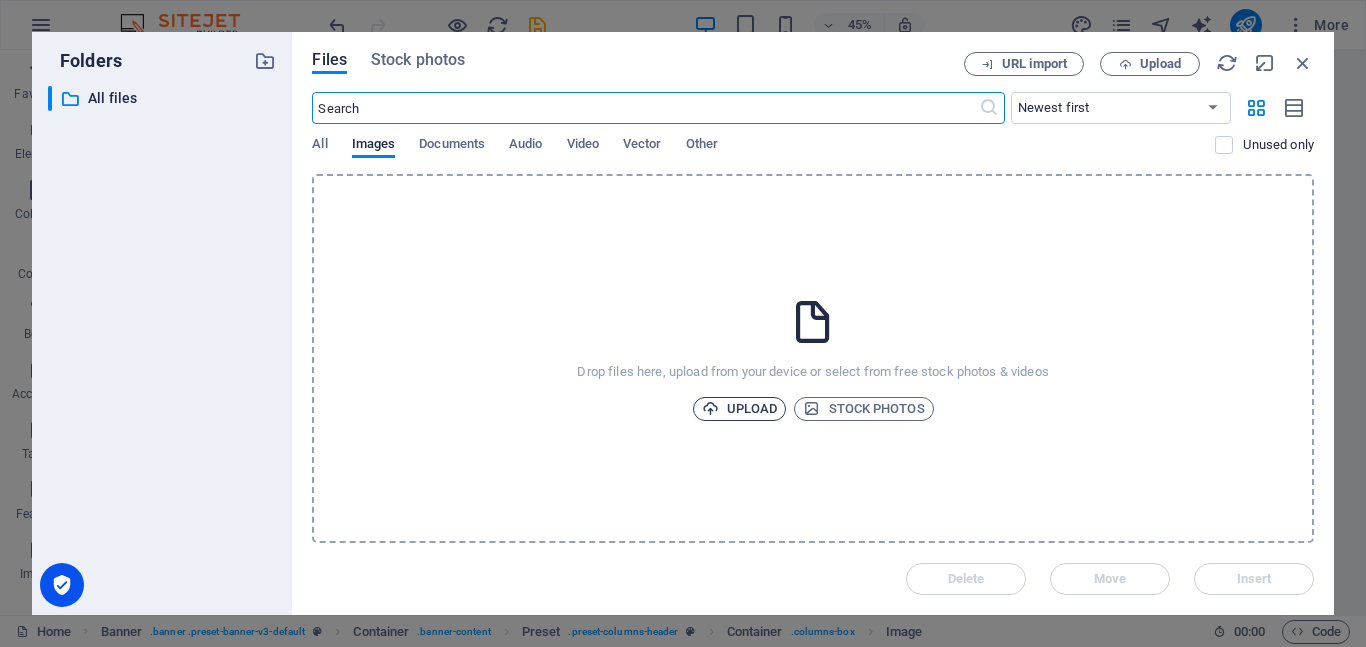 click on "Upload" at bounding box center (740, 409) 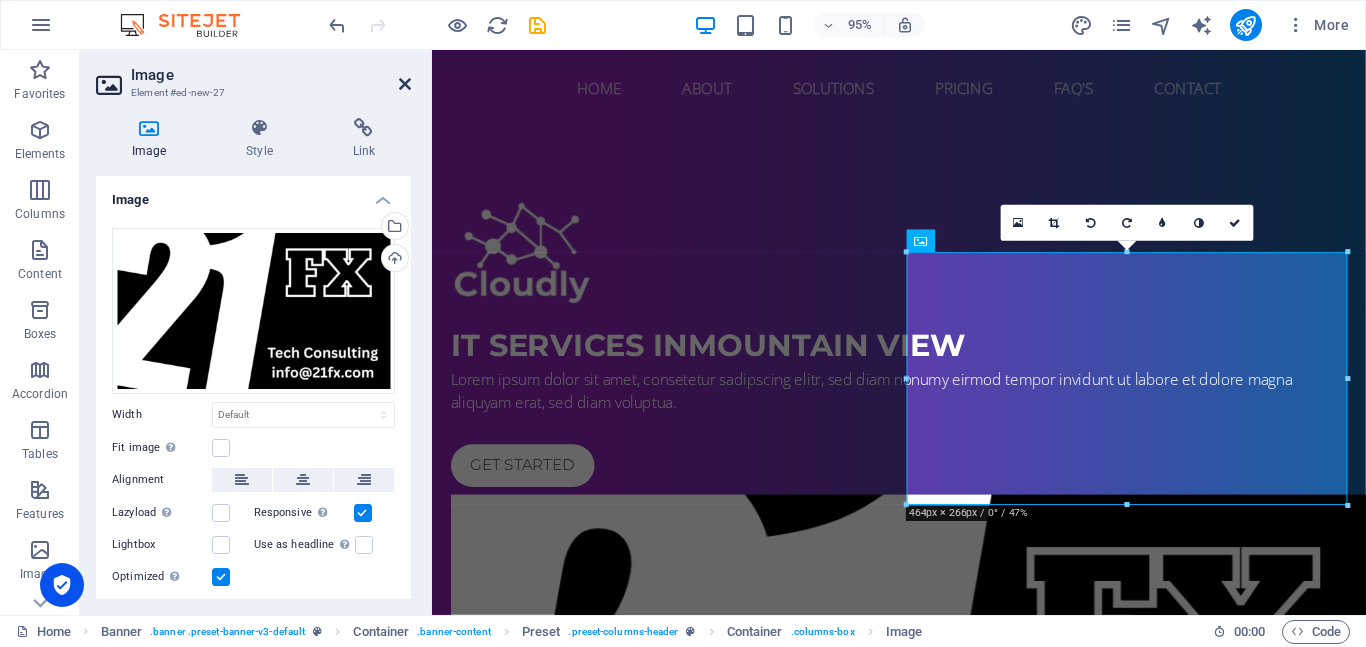 click at bounding box center (405, 84) 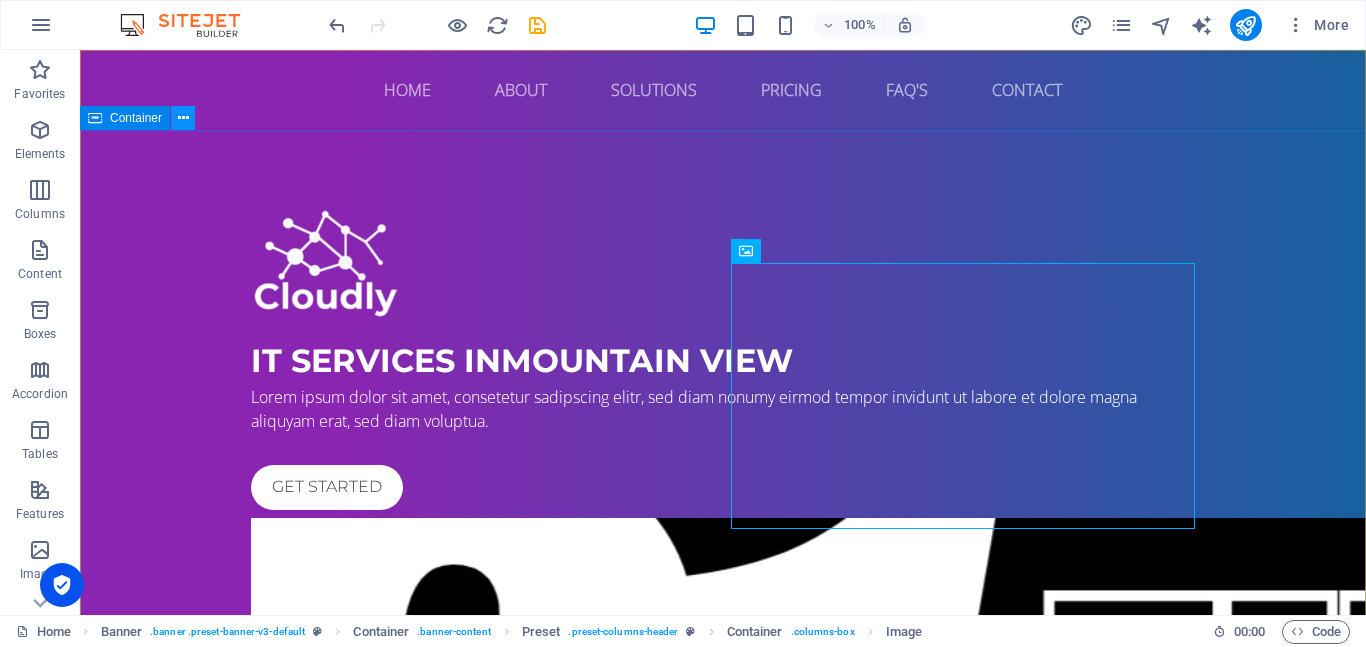 click at bounding box center [183, 118] 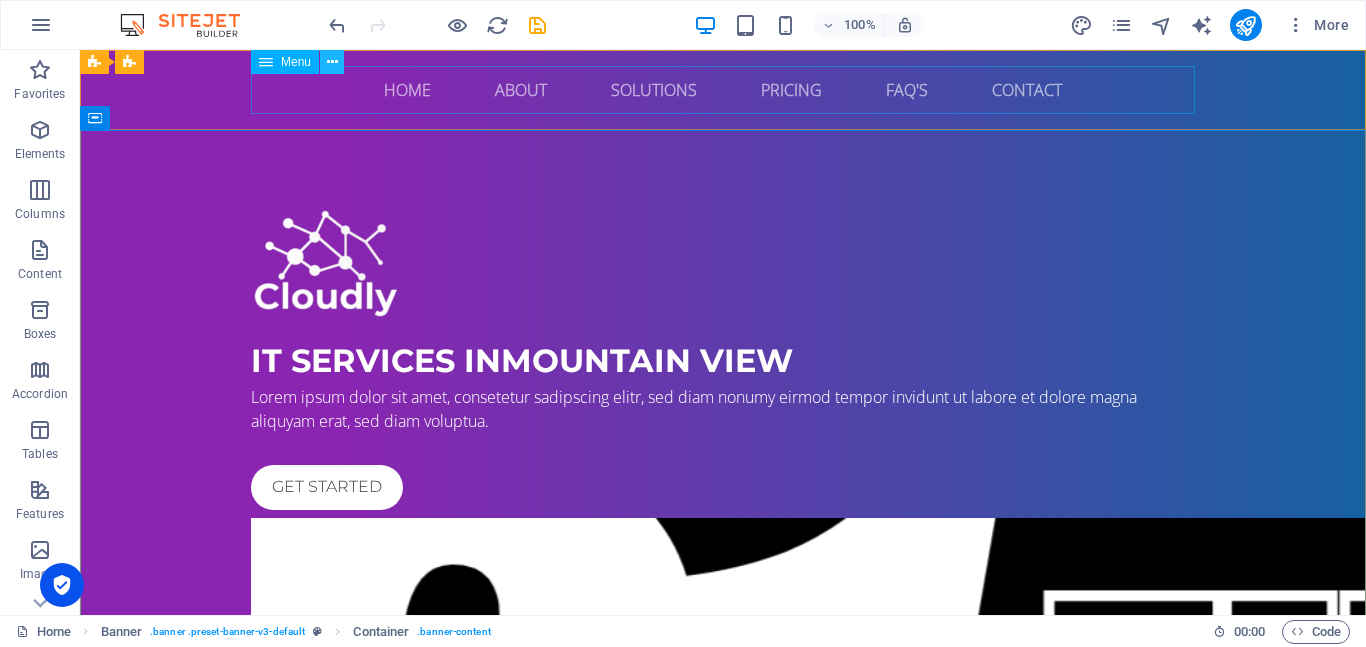 click at bounding box center [332, 62] 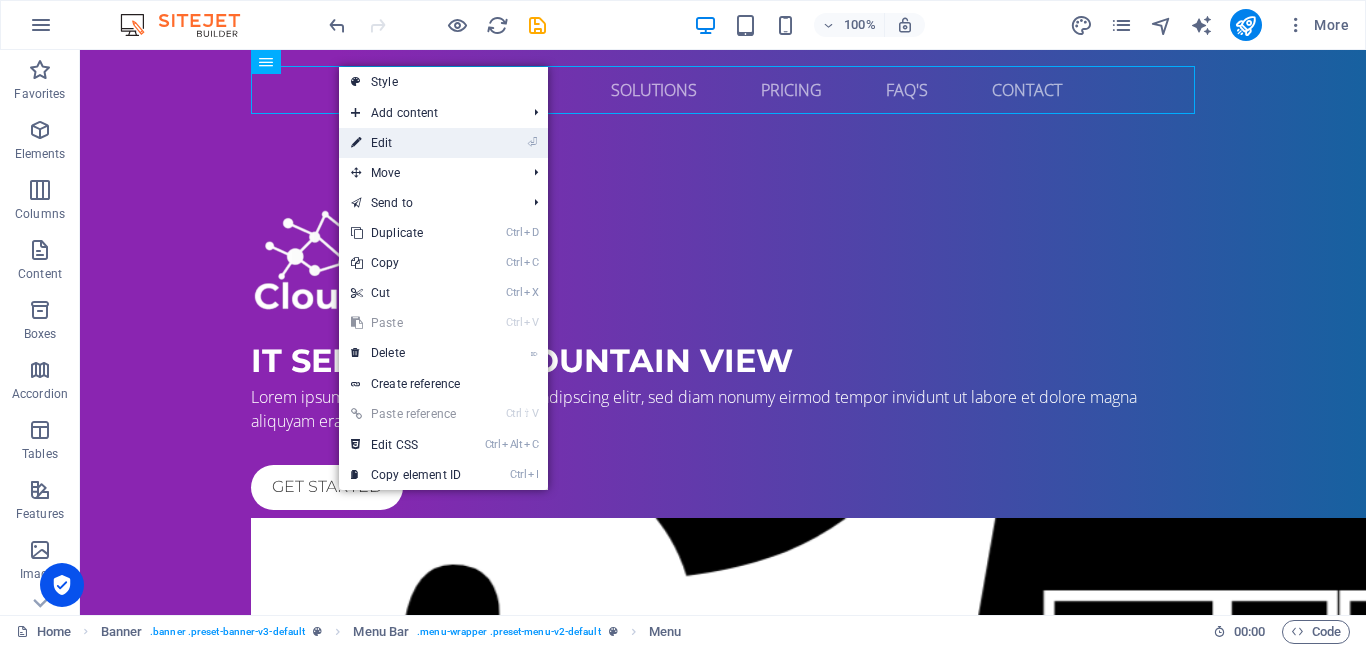 click on "⏎  Edit" at bounding box center (406, 143) 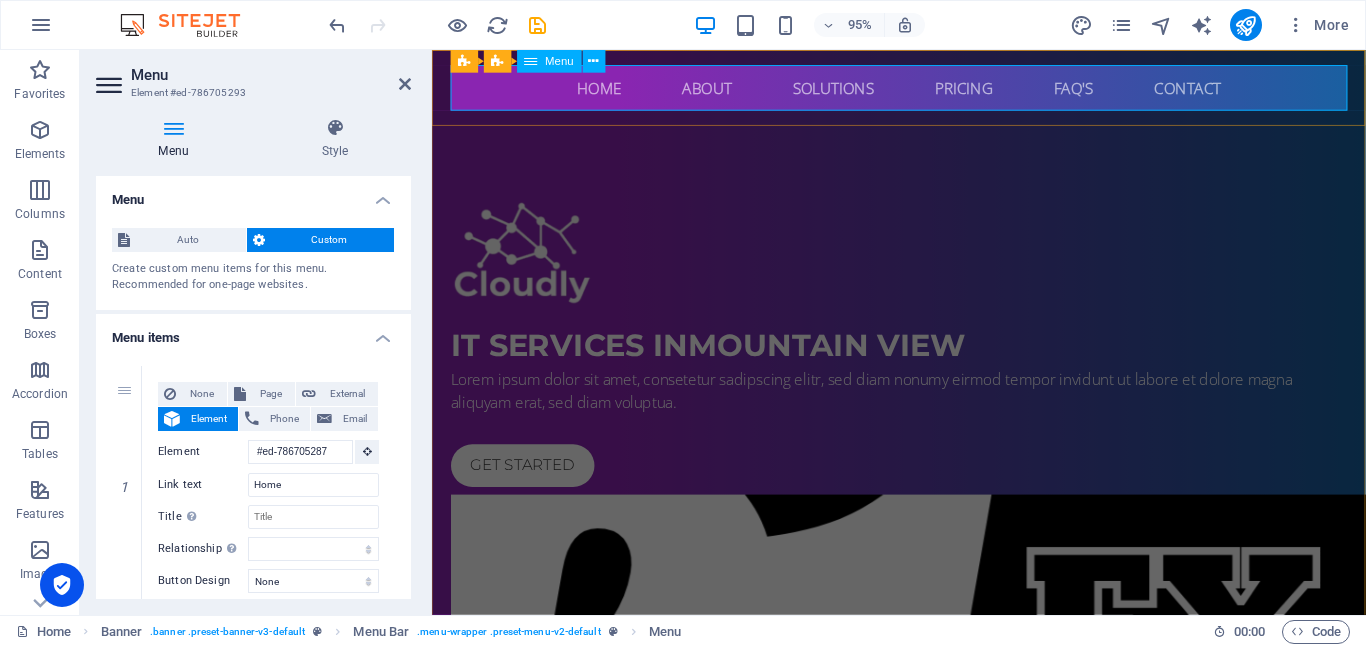 click on "Home About Solutions Pricing FAQ's Contact" at bounding box center (924, 90) 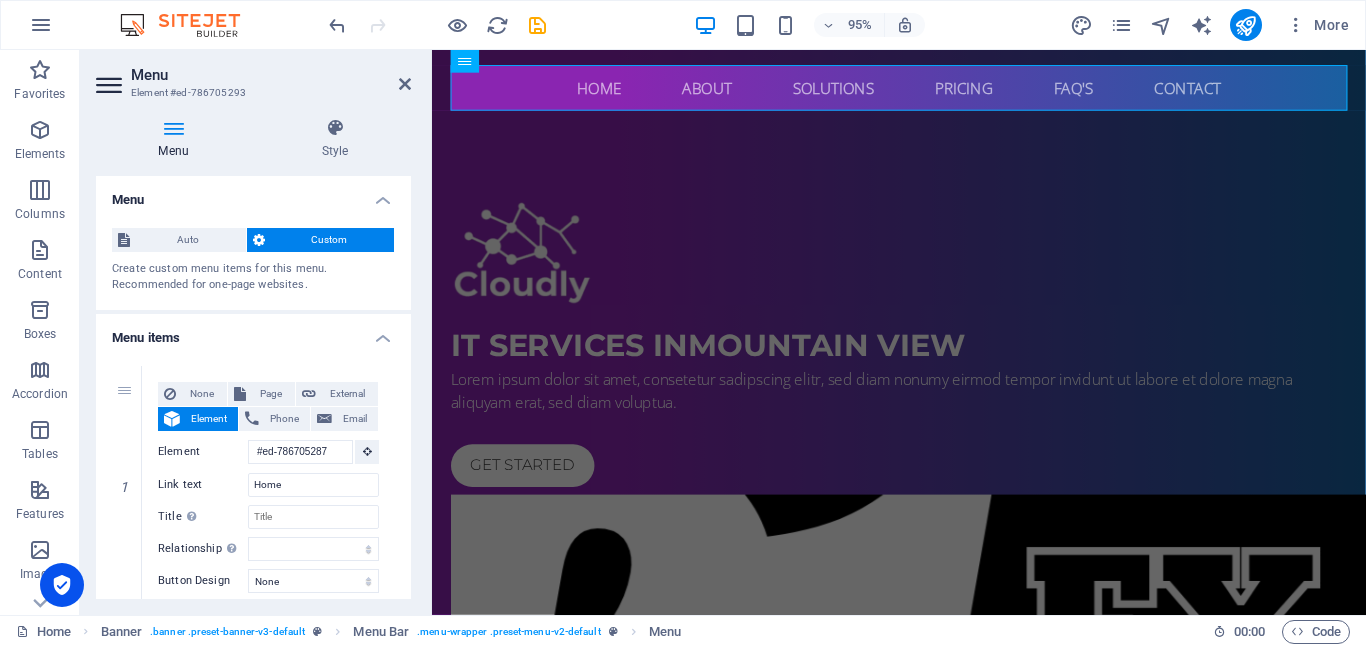 drag, startPoint x: 406, startPoint y: 260, endPoint x: 401, endPoint y: 312, distance: 52.23983 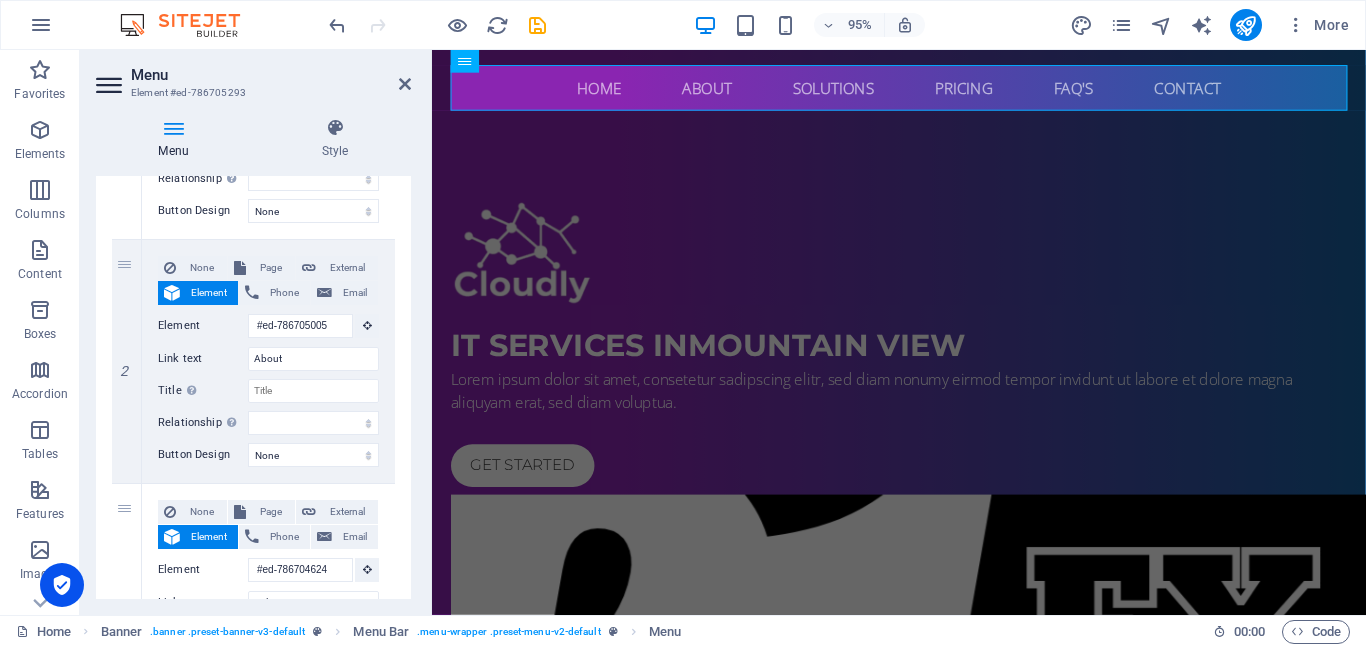 drag, startPoint x: 410, startPoint y: 359, endPoint x: 405, endPoint y: 431, distance: 72.1734 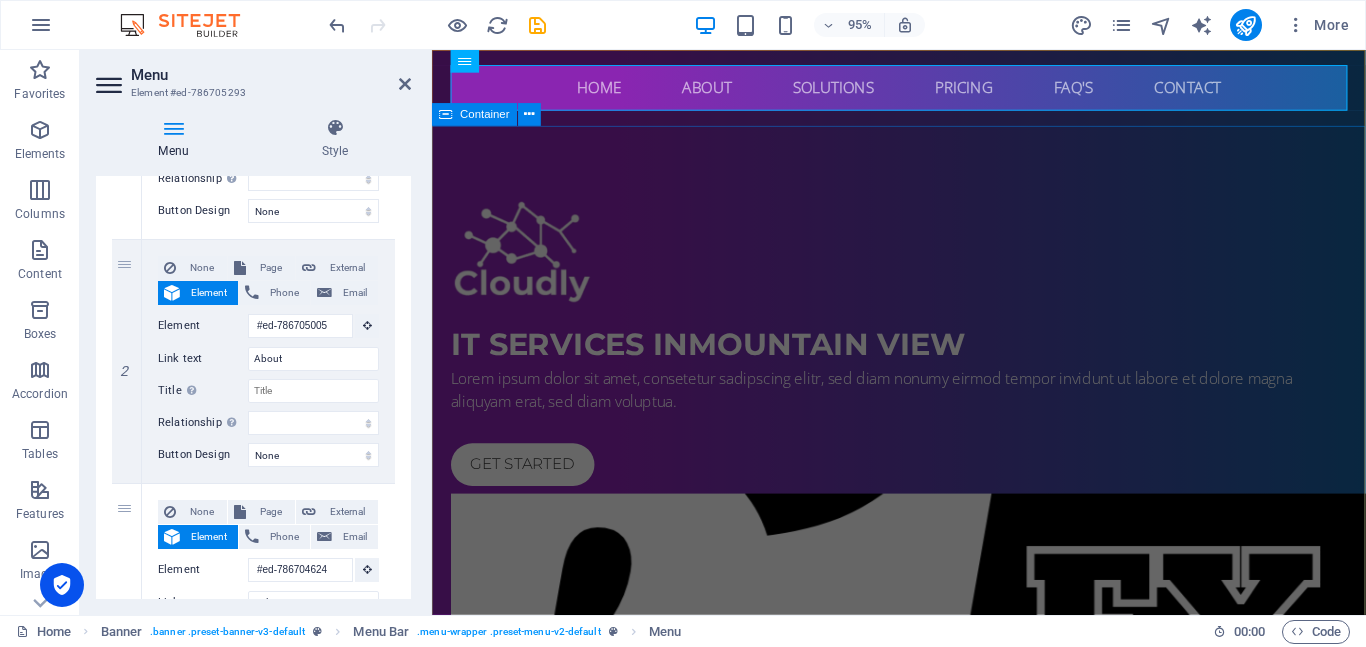 scroll, scrollTop: 0, scrollLeft: 0, axis: both 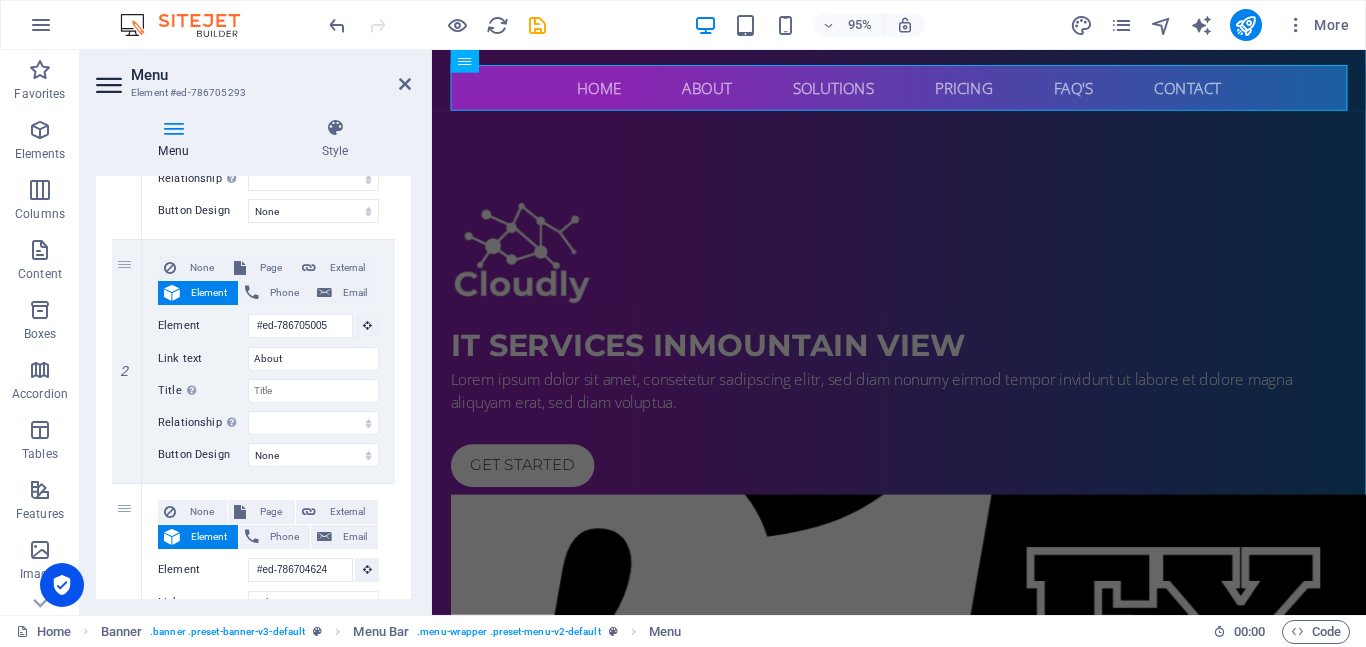 click on "1 None Page External Element Phone Email Page Home Subpage Legal Notice Privacy Element #ed-786705287
URL Phone Email Link text Home Link target New tab Same tab Overlay Title Additional link description, should not be the same as the link text. The title is most often shown as a tooltip text when the mouse moves over the element. Leave empty if uncertain. Relationship Sets the  relationship of this link to the link target . For example, the value "nofollow" instructs search engines not to follow the link. Can be left empty. alternate author bookmark external help license next nofollow noreferrer noopener prev search tag Button Design None Default Primary Secondary 2 None Page External Element Phone Email Page Home Subpage Legal Notice Privacy Element #ed-786705005
URL Phone Email Link text About Link target New tab Same tab Overlay Title Relationship Sets the  relationship of this link to the link target alternate author bookmark external help license next prev" at bounding box center (253, 727) 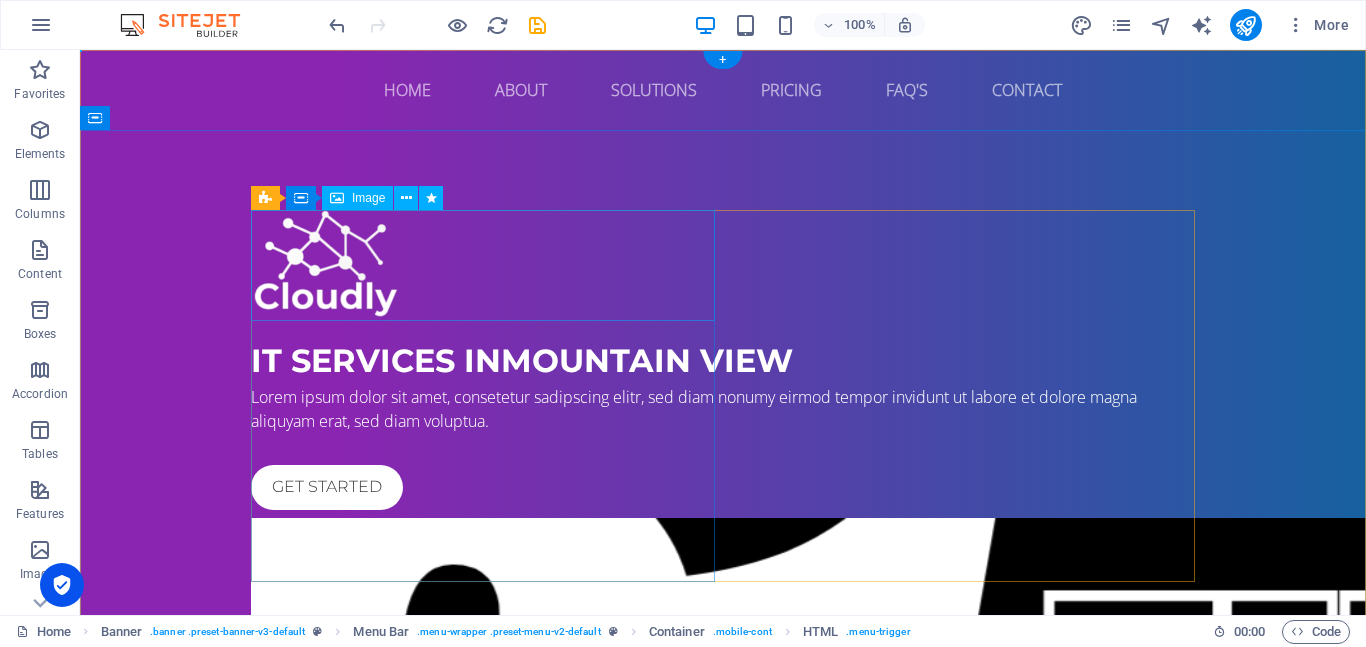 click at bounding box center (723, 265) 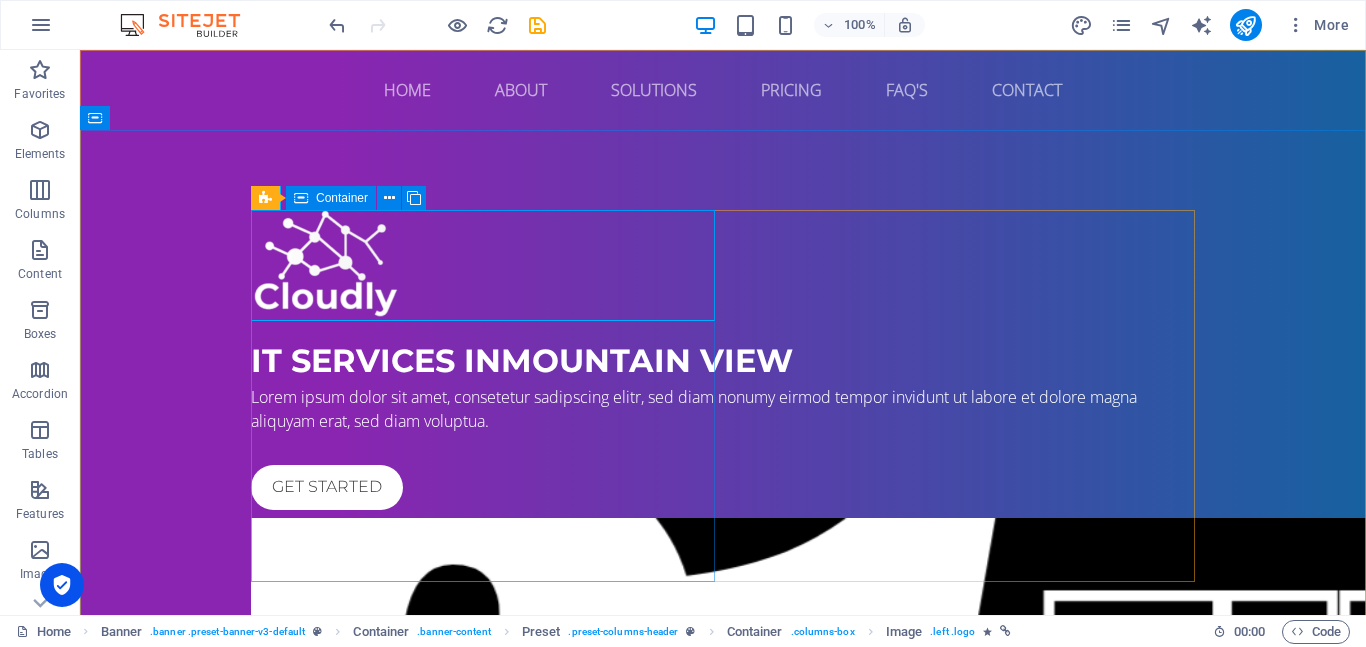 click at bounding box center [301, 198] 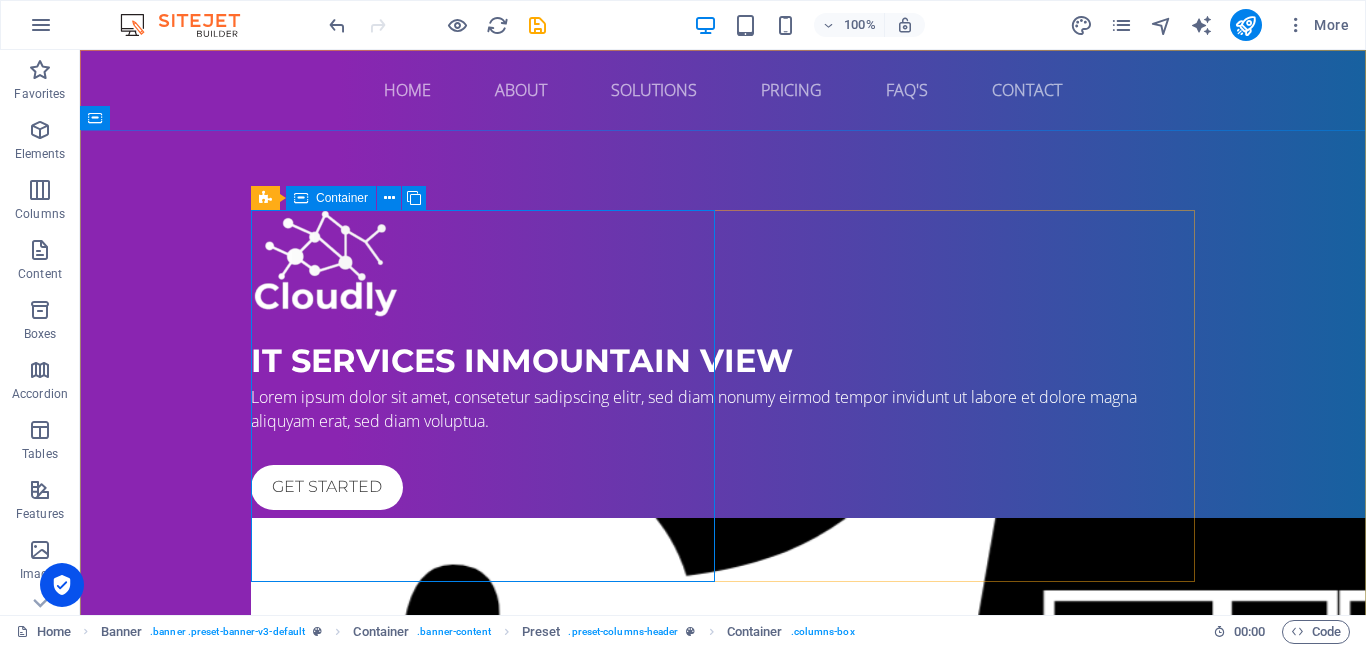 click at bounding box center (301, 198) 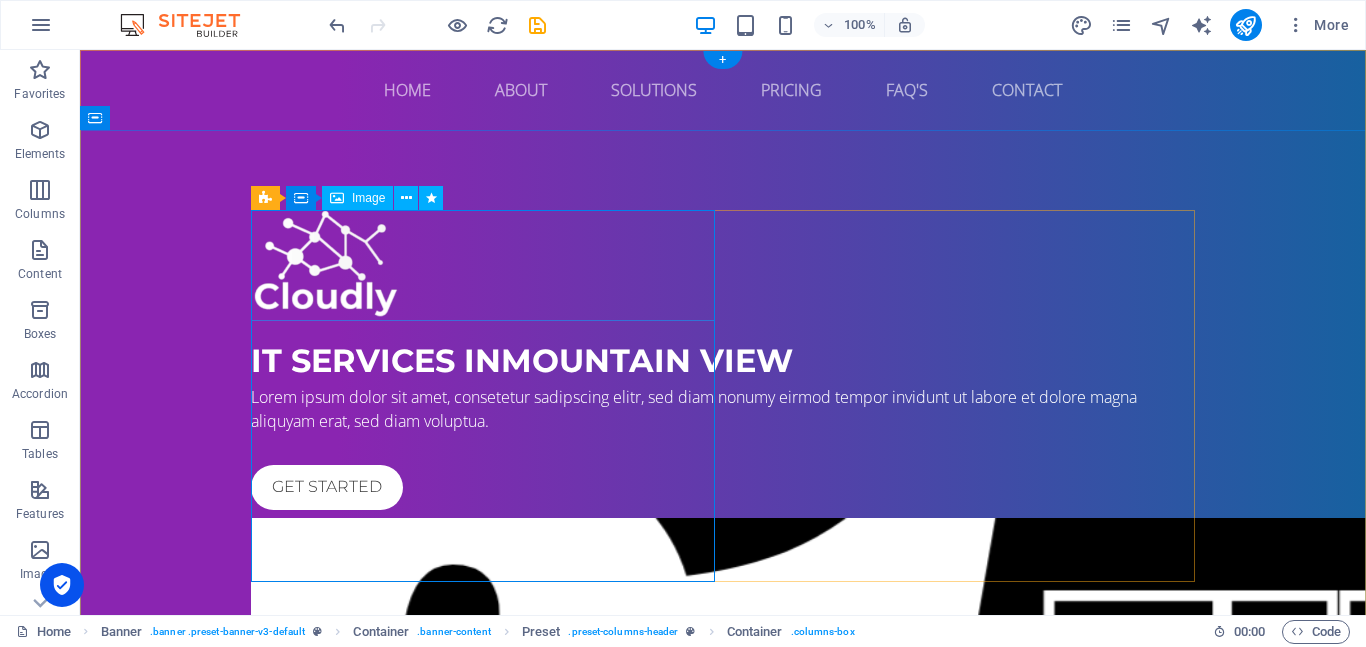 click at bounding box center [723, 265] 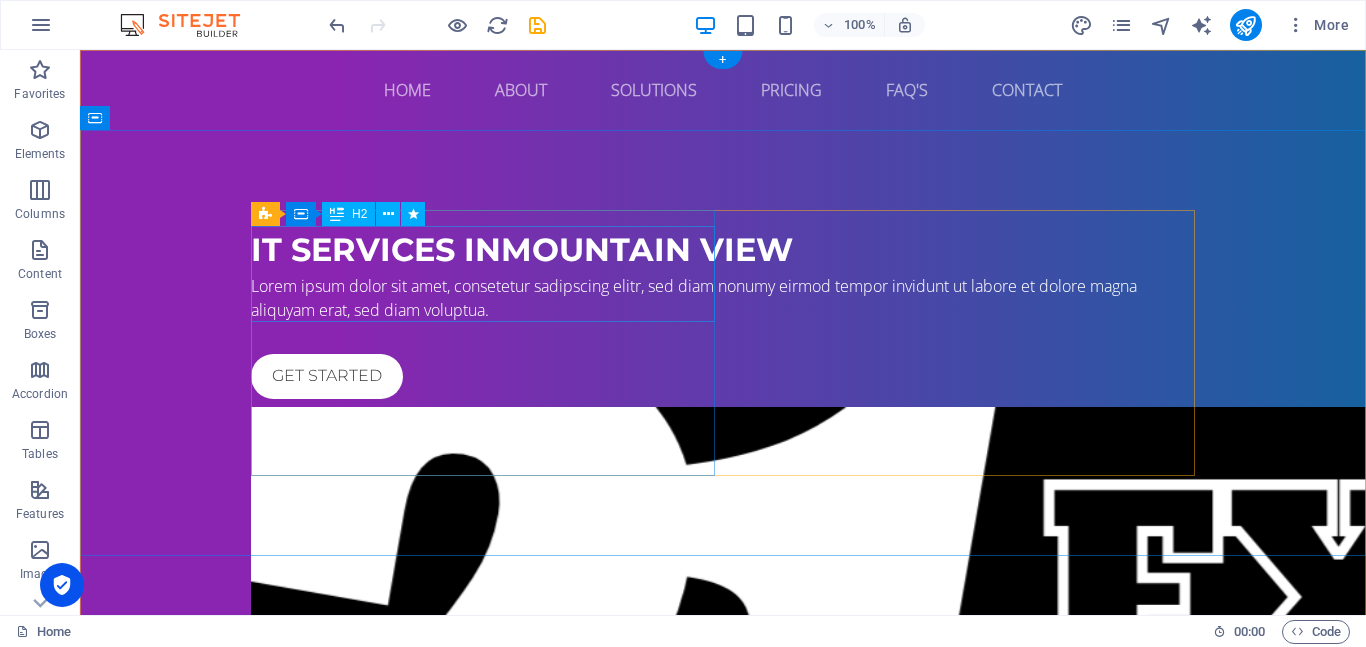 click on "IT Services in  [GEOGRAPHIC_DATA]" at bounding box center [723, 250] 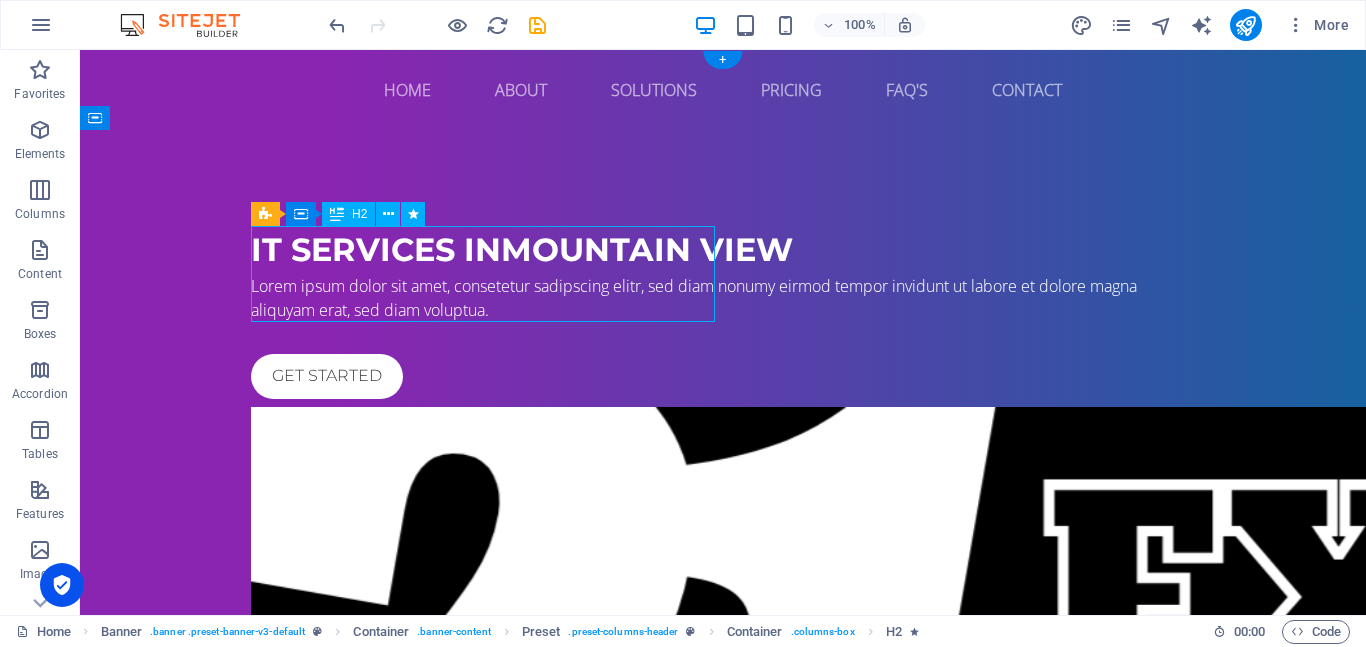 click on "IT Services in  [GEOGRAPHIC_DATA]" at bounding box center [723, 250] 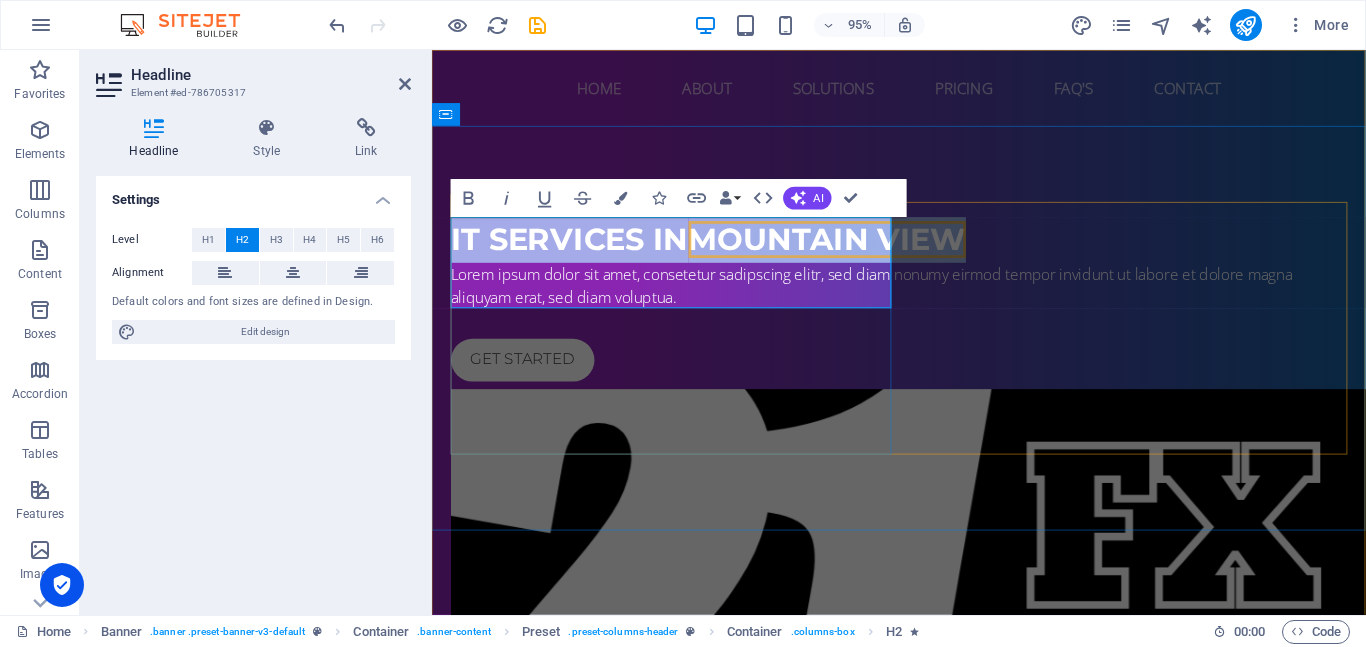 click on "IT Services in  [GEOGRAPHIC_DATA]" at bounding box center [723, 249] 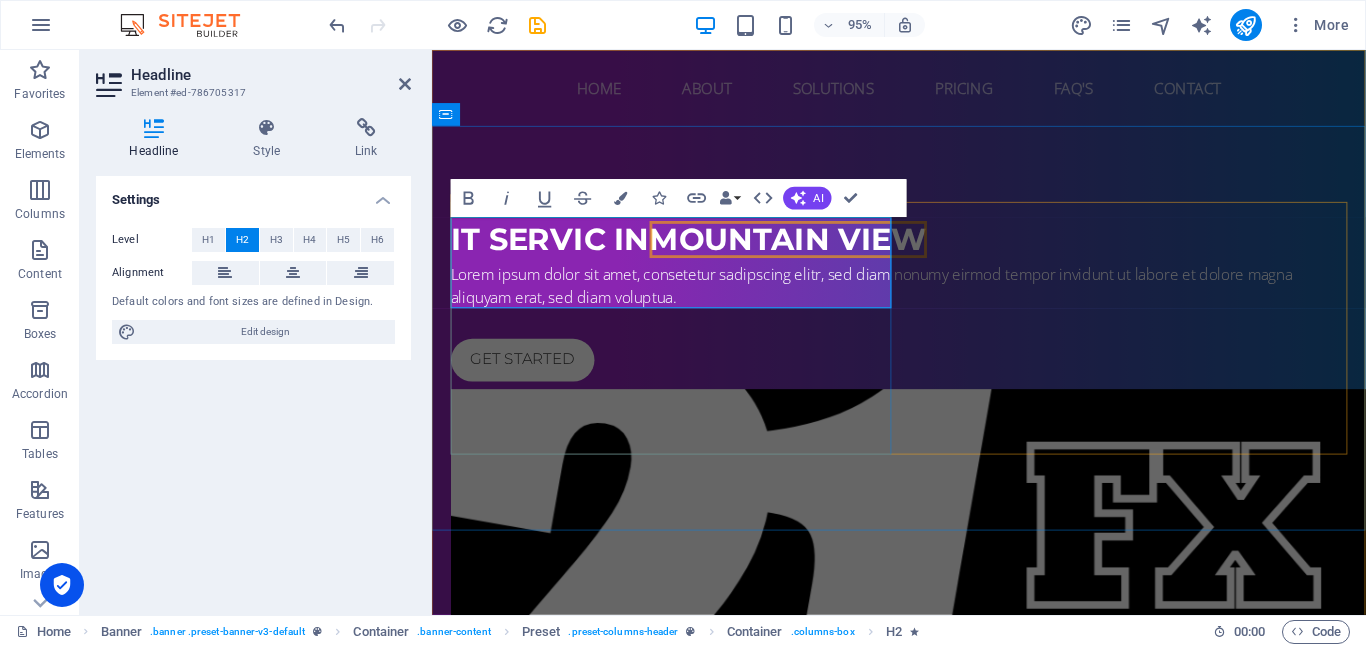 type 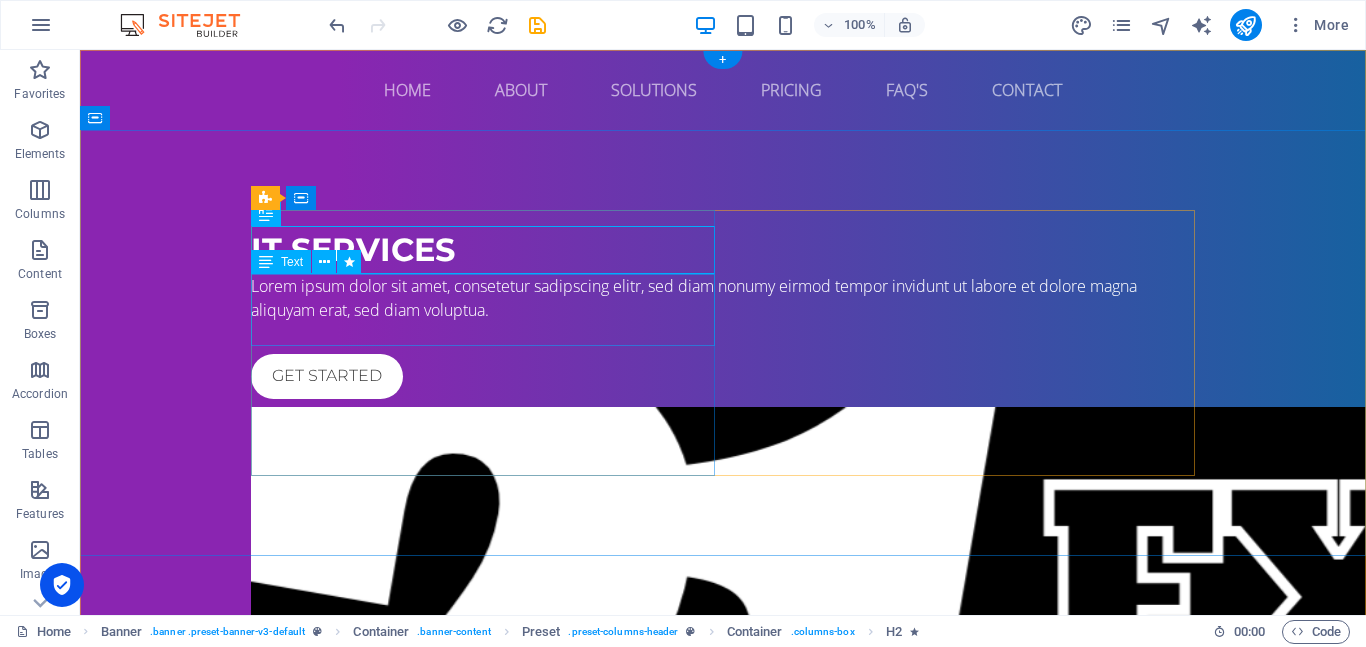 click on "Lorem ipsum dolor sit amet, consetetur sadipscing elitr, sed diam nonumy eirmod tempor invidunt ut labore et dolore magna aliquyam erat, sed diam voluptua." at bounding box center (723, 298) 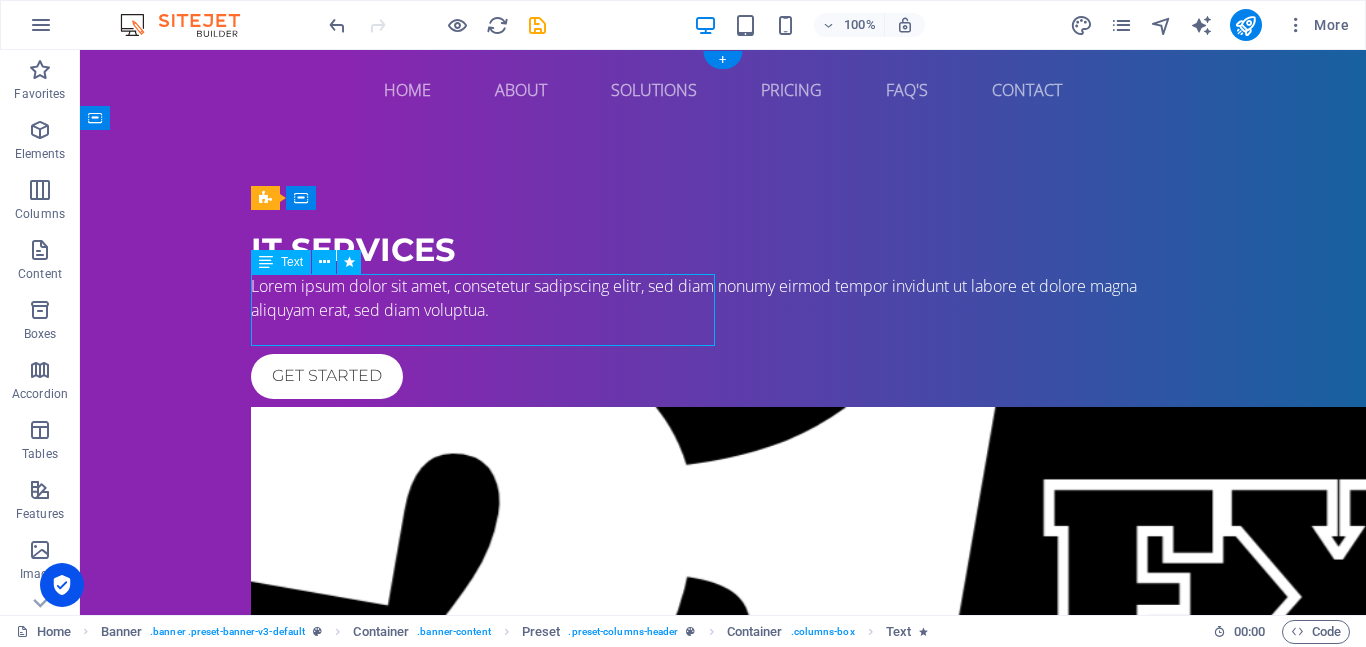 click on "Lorem ipsum dolor sit amet, consetetur sadipscing elitr, sed diam nonumy eirmod tempor invidunt ut labore et dolore magna aliquyam erat, sed diam voluptua." at bounding box center [723, 298] 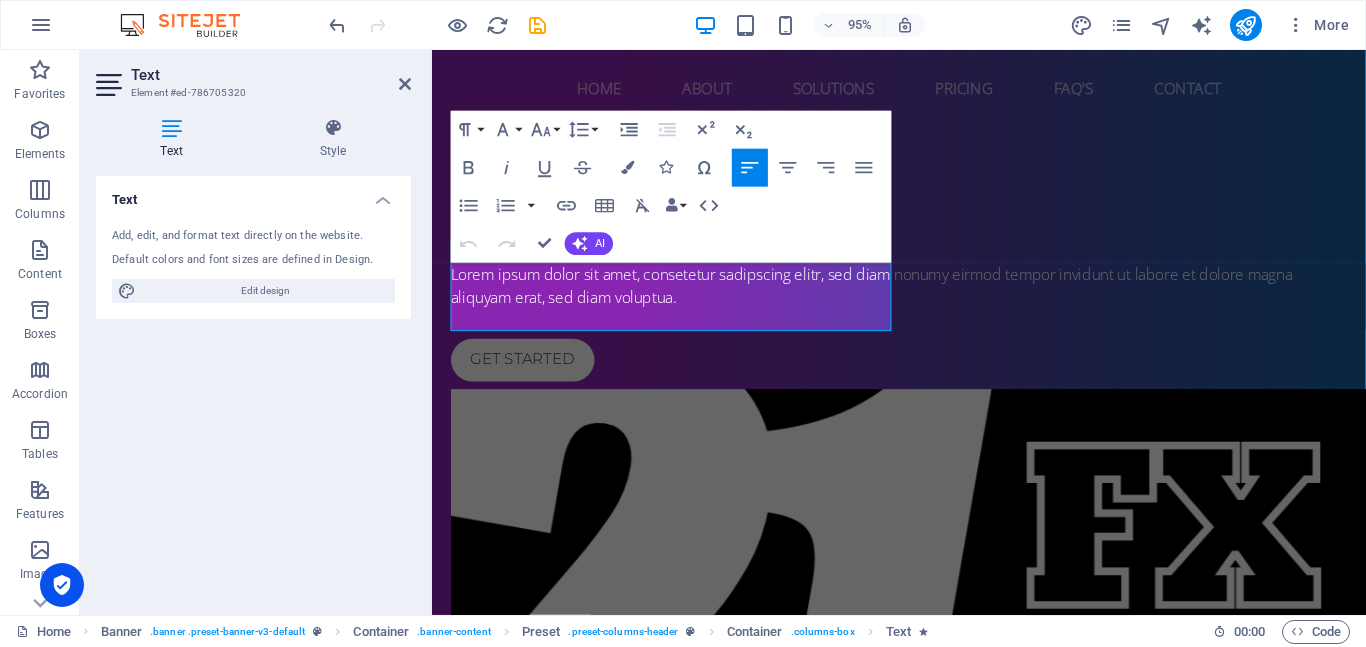 type 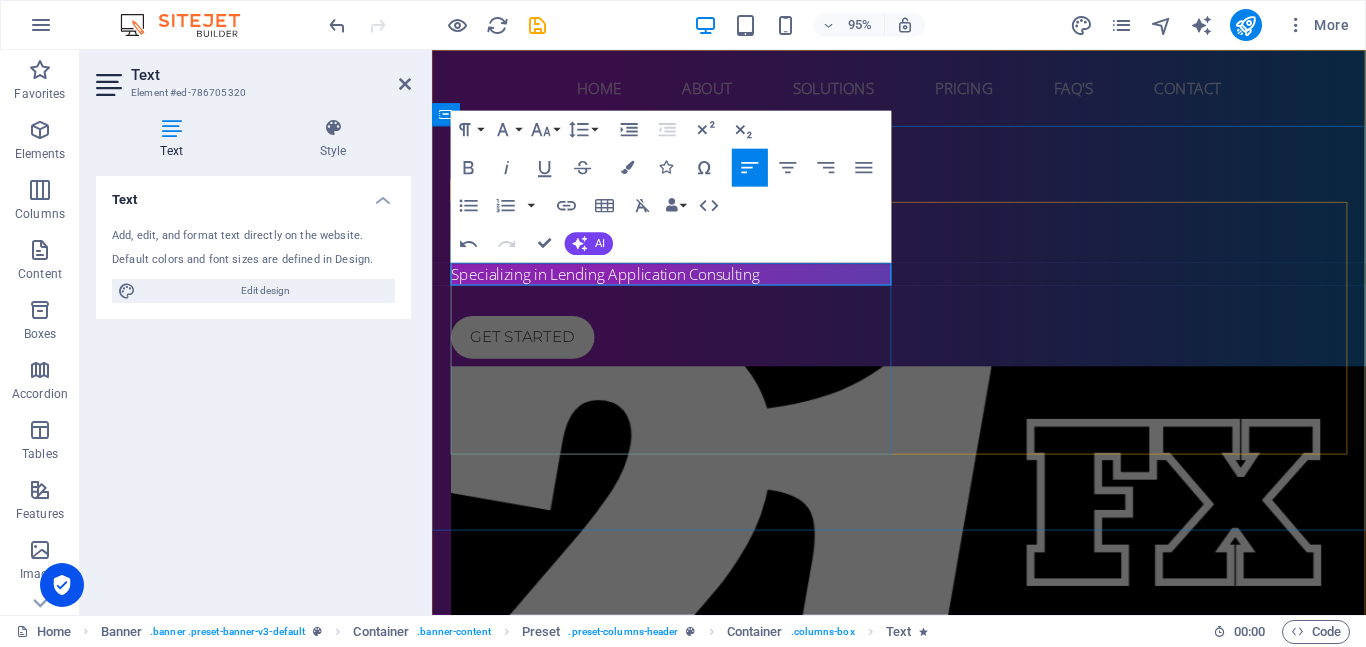 click on "Specializing in Lending Application Consulting" at bounding box center (924, 286) 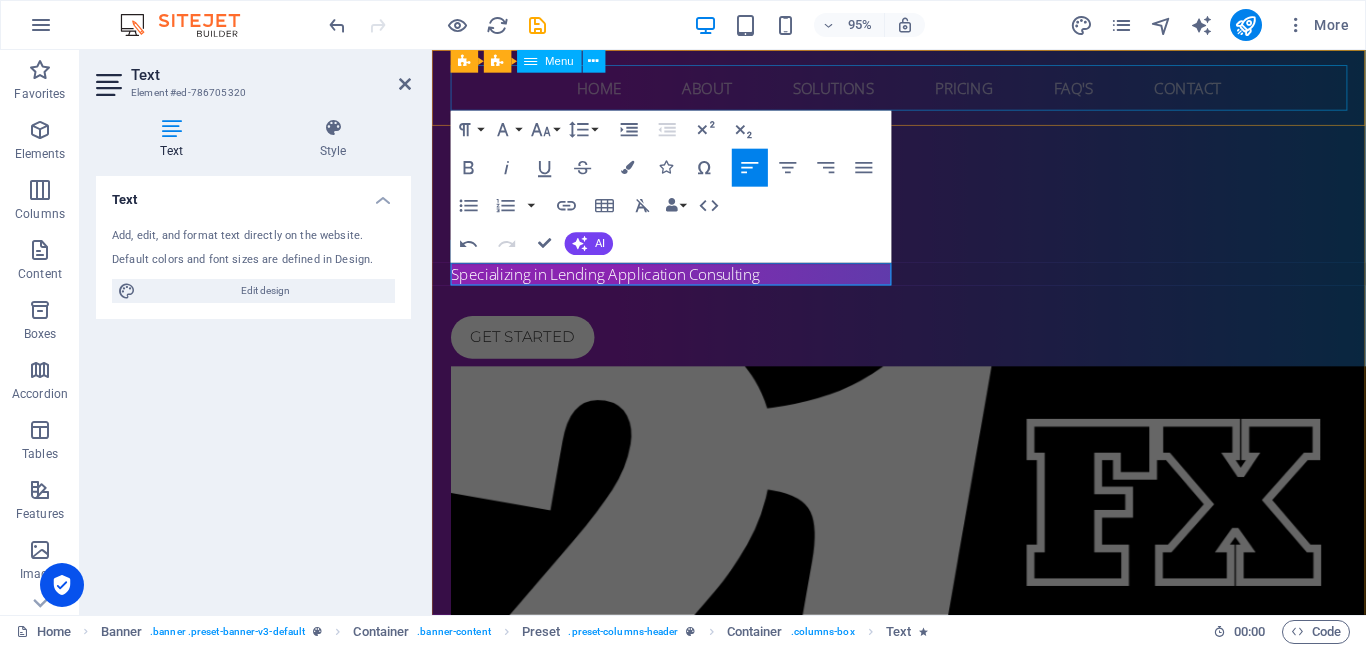 click on "Home About Solutions Pricing FAQ's Contact" at bounding box center (924, 90) 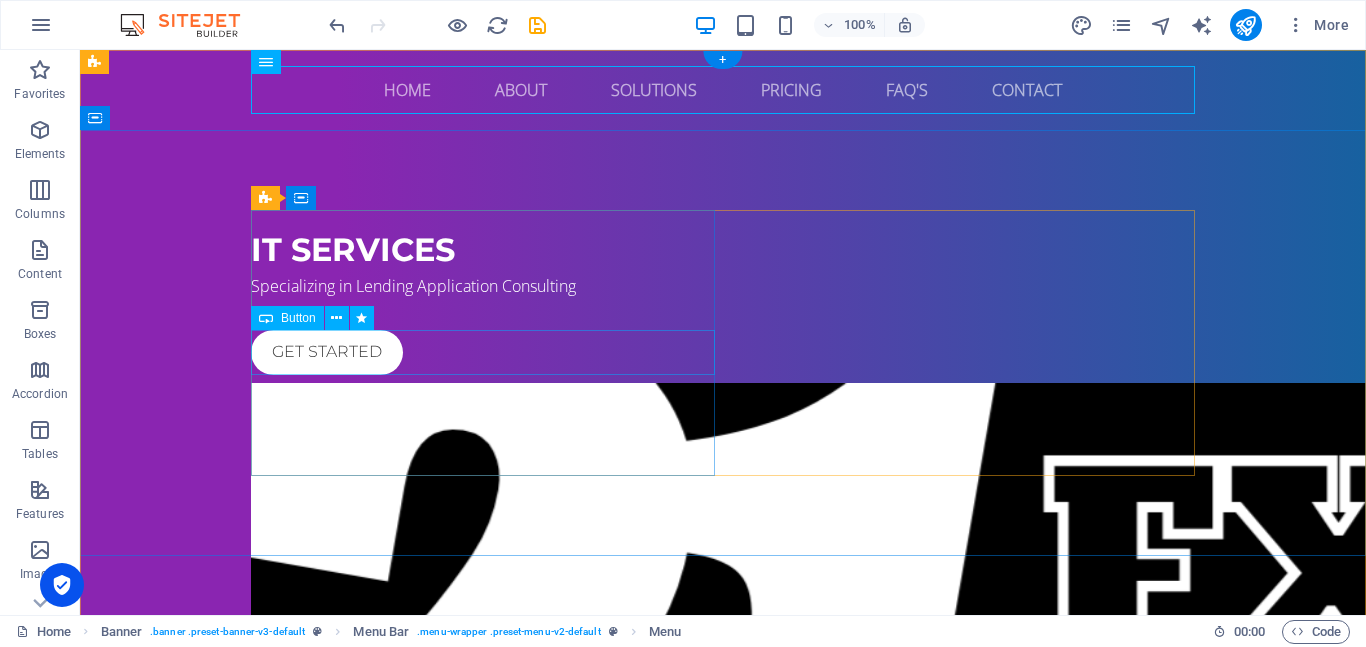 click on "Get started" at bounding box center (723, 352) 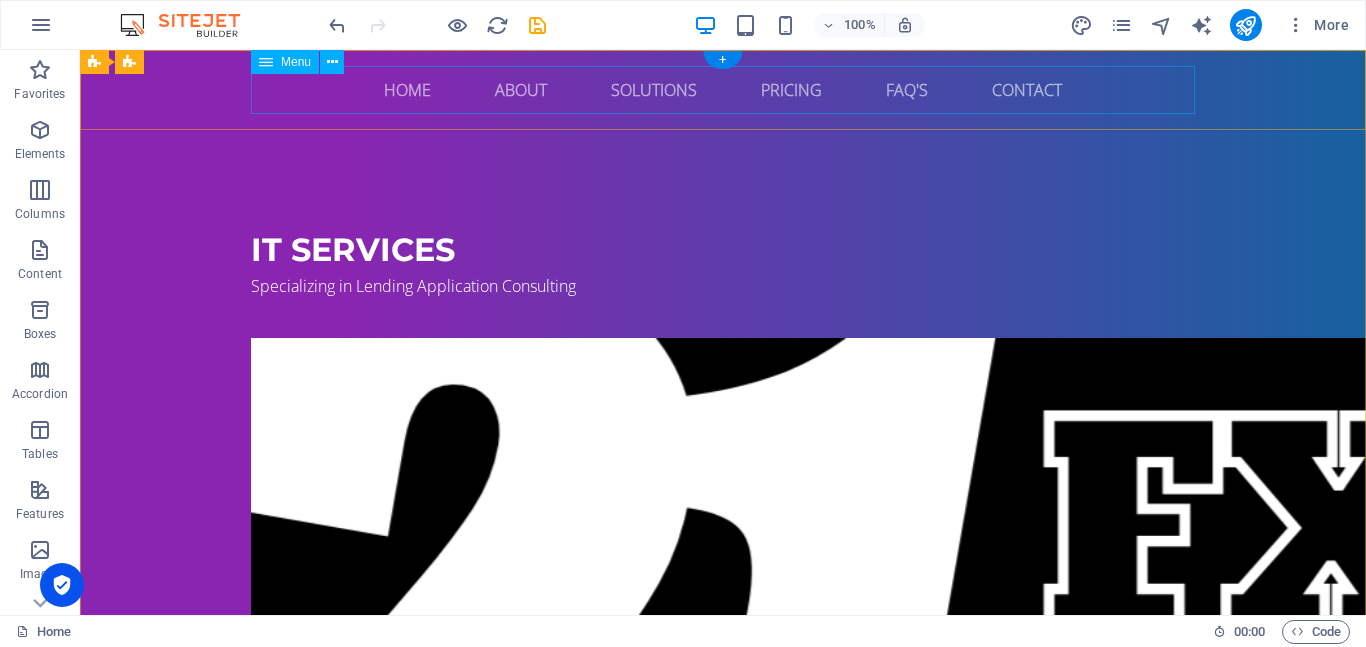 click on "Home About Solutions Pricing FAQ's Contact" at bounding box center [723, 90] 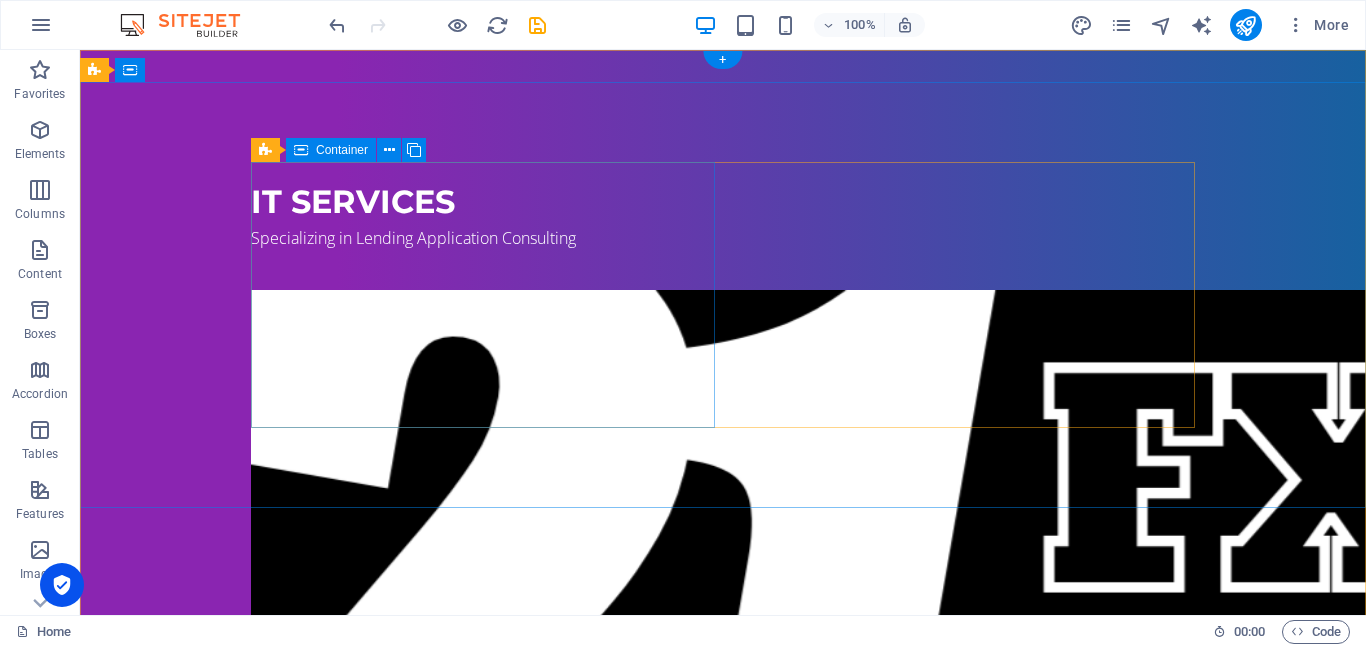 click on "IT ServicES Specializing in Lending Application Consulting" at bounding box center (723, 222) 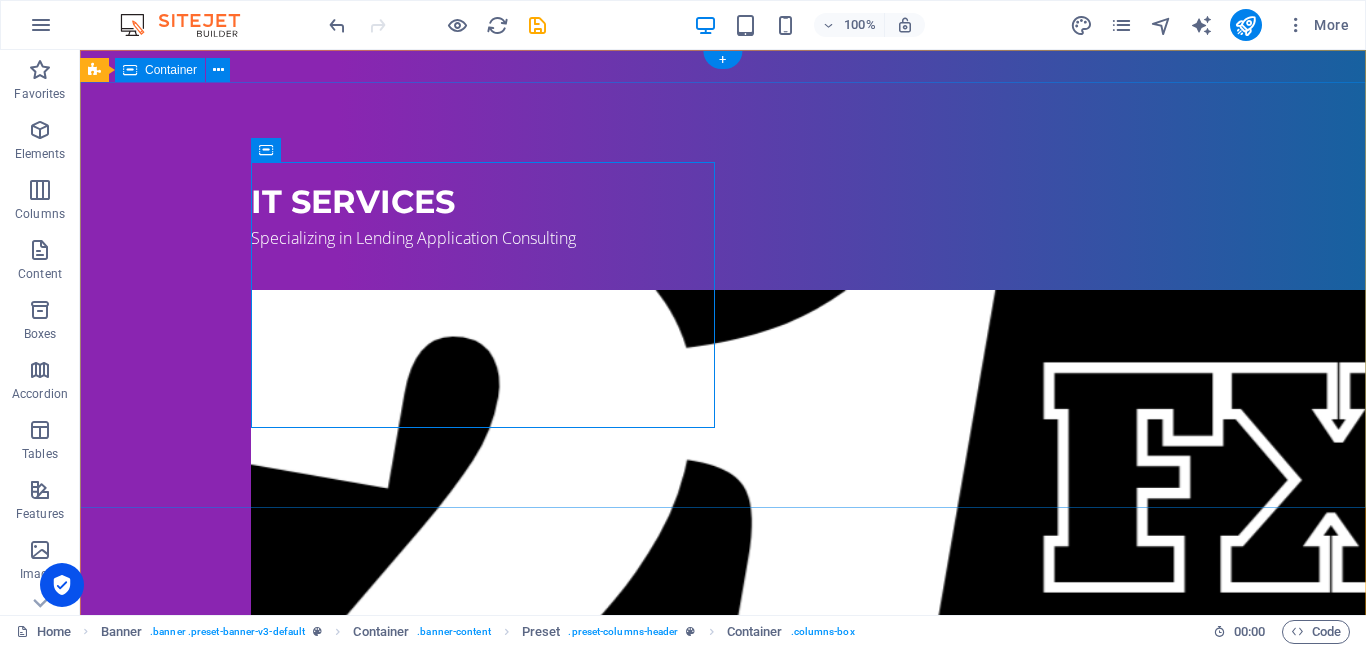 click on "IT ServicES Specializing in Lending Application Consulting" at bounding box center (723, 594) 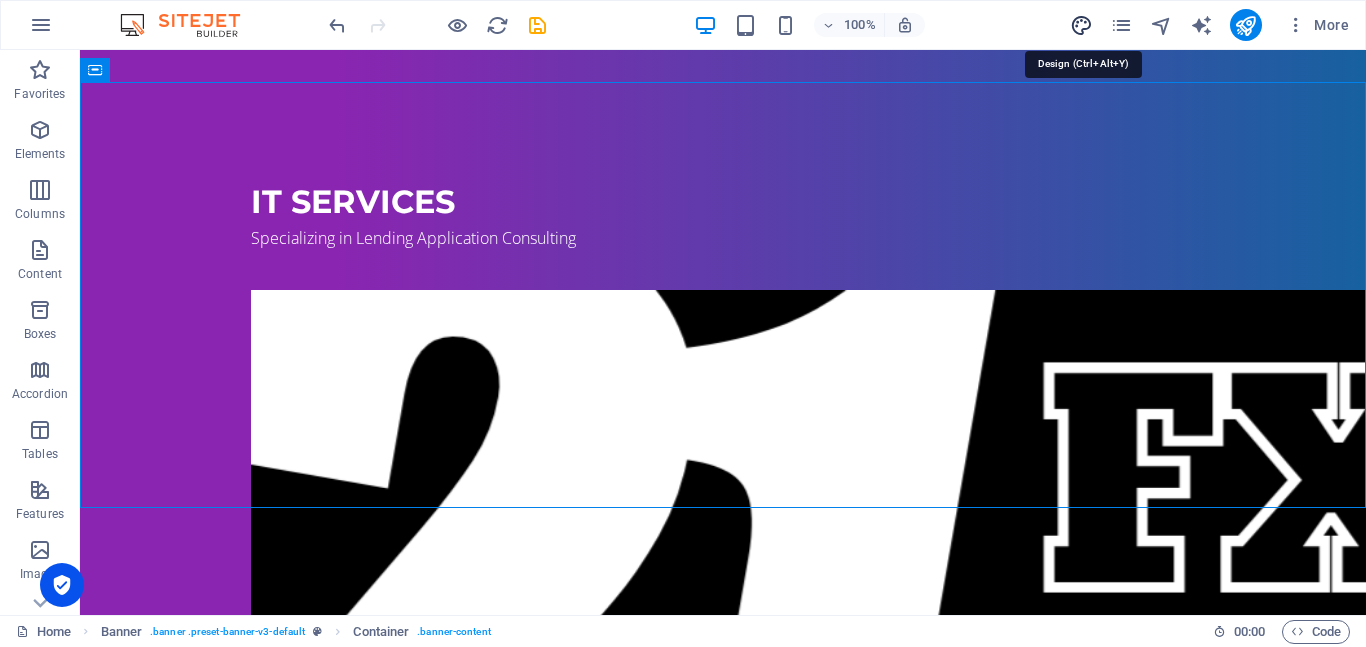 click at bounding box center (1081, 25) 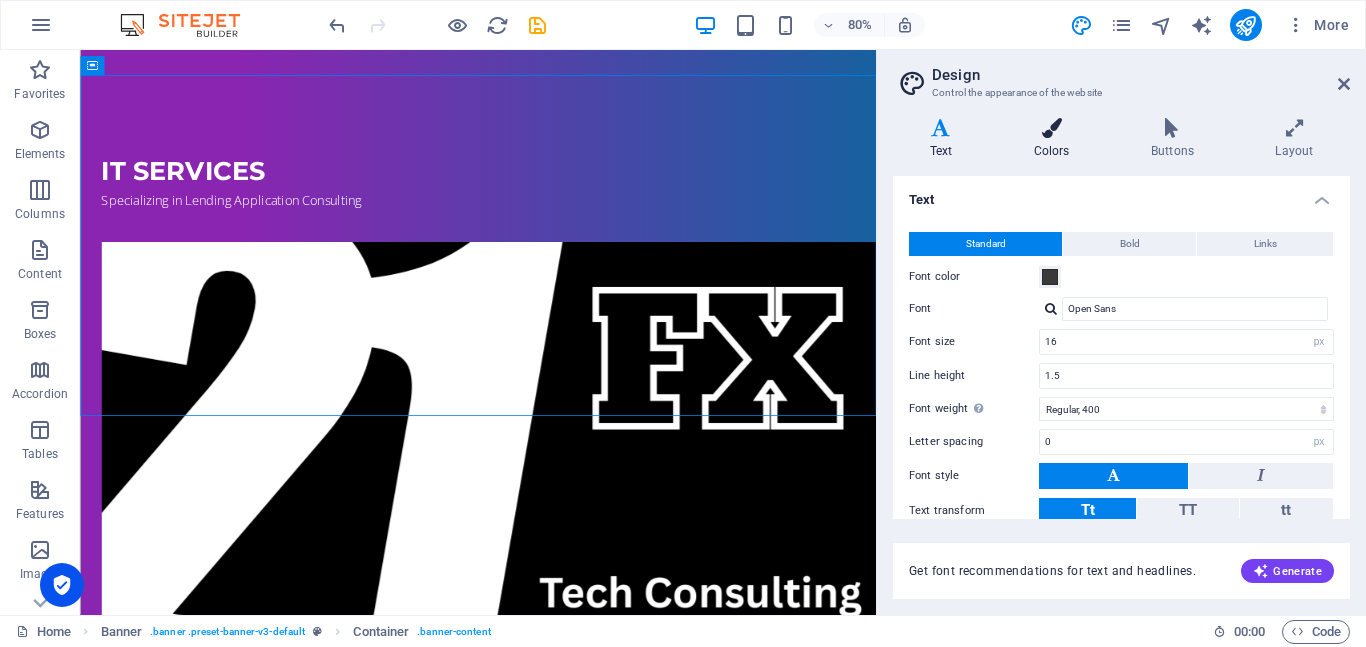 click at bounding box center (1051, 128) 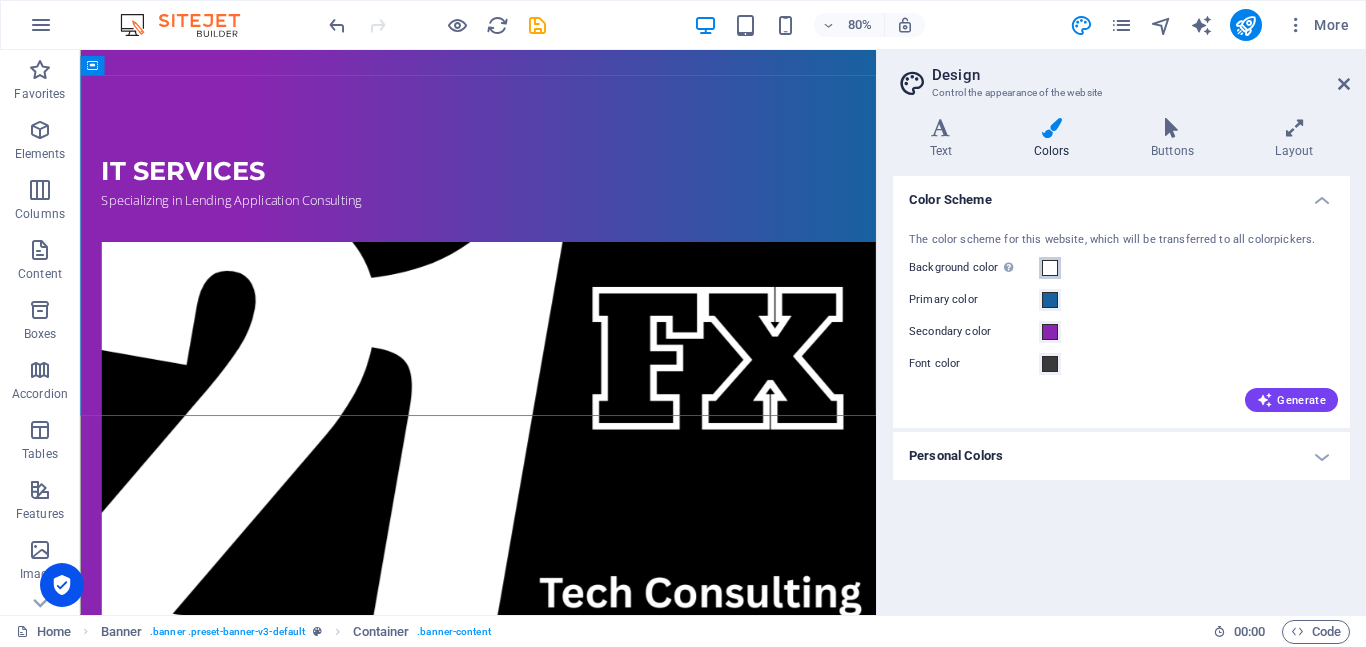 click at bounding box center [1050, 268] 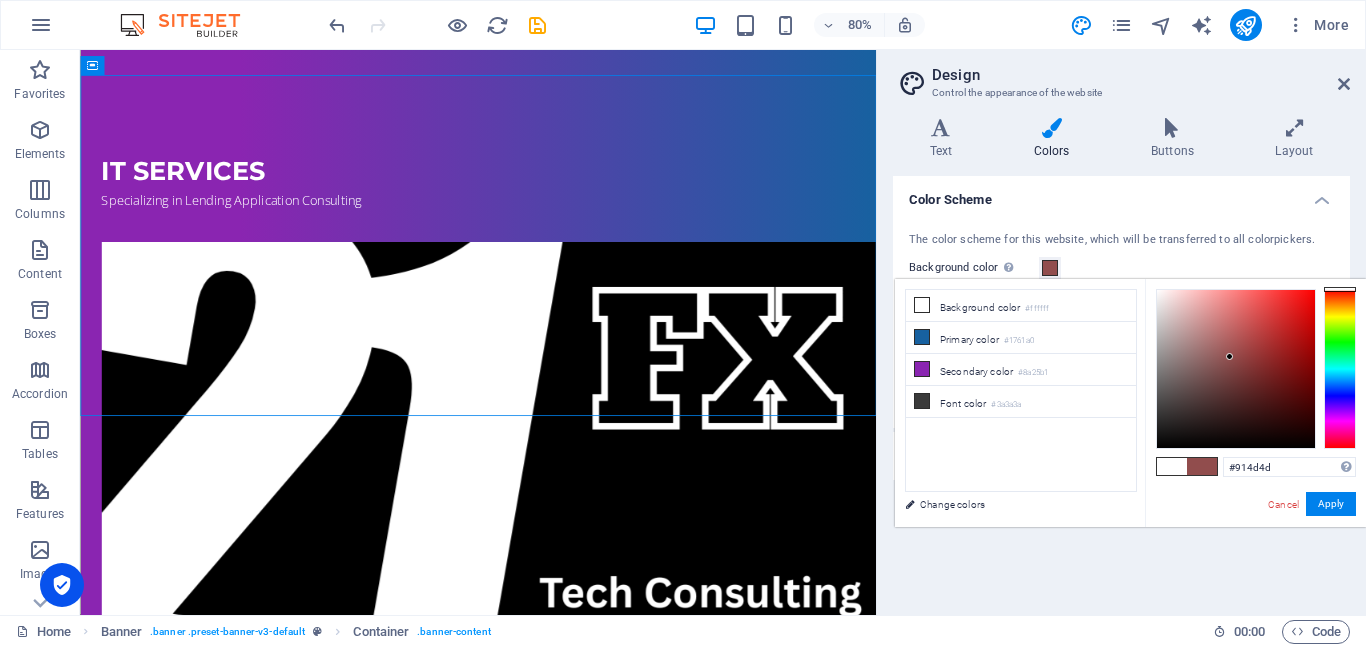 click at bounding box center [1236, 369] 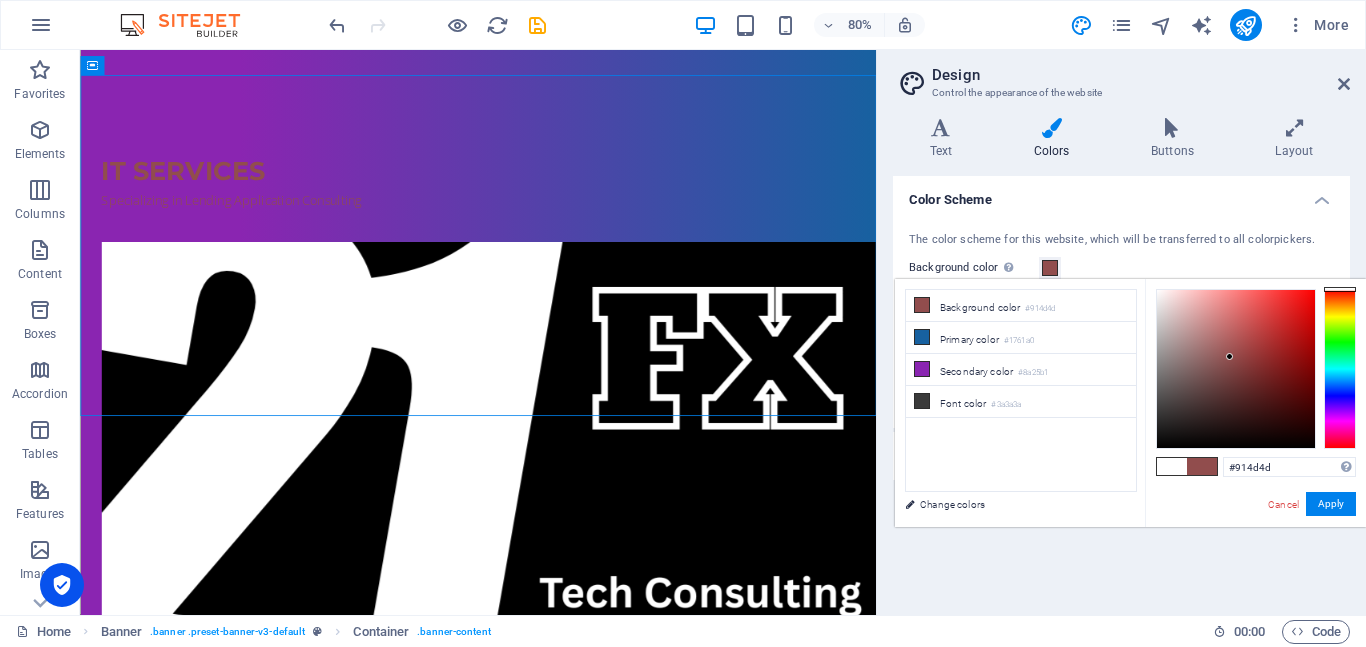 click at bounding box center (1172, 466) 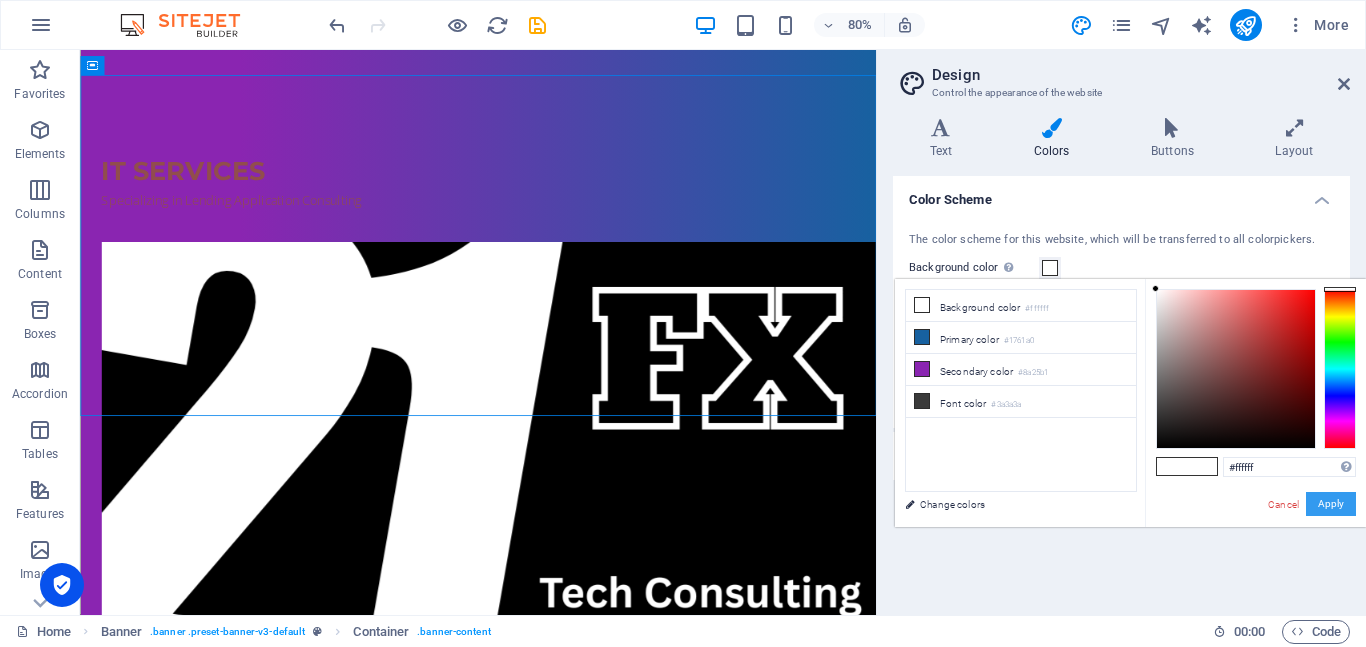 click on "Apply" at bounding box center [1331, 504] 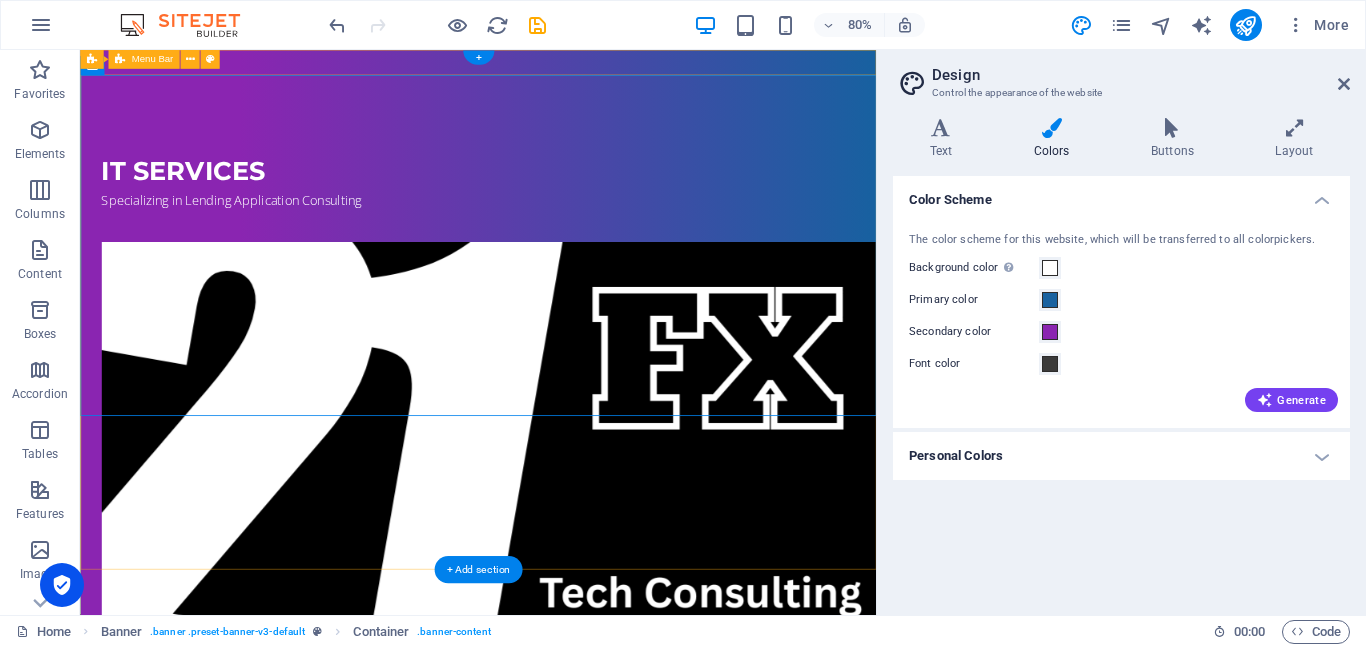 click at bounding box center (577, 66) 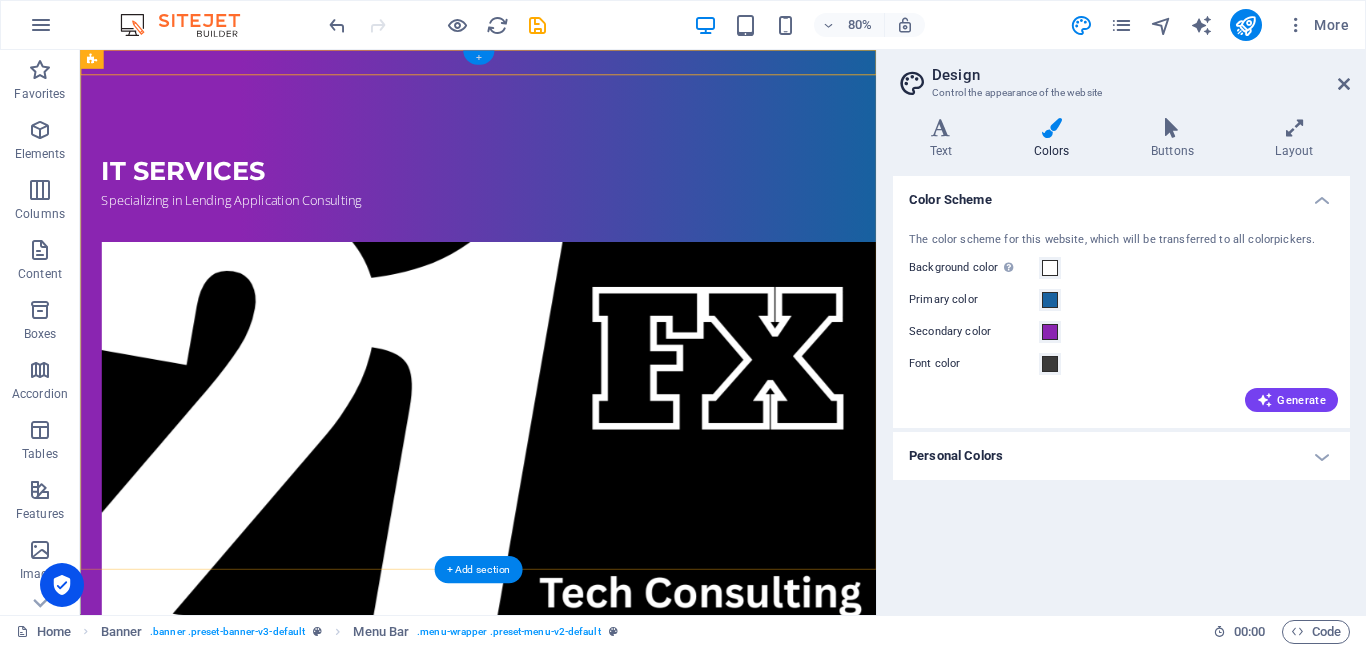 click on "+" at bounding box center [477, 58] 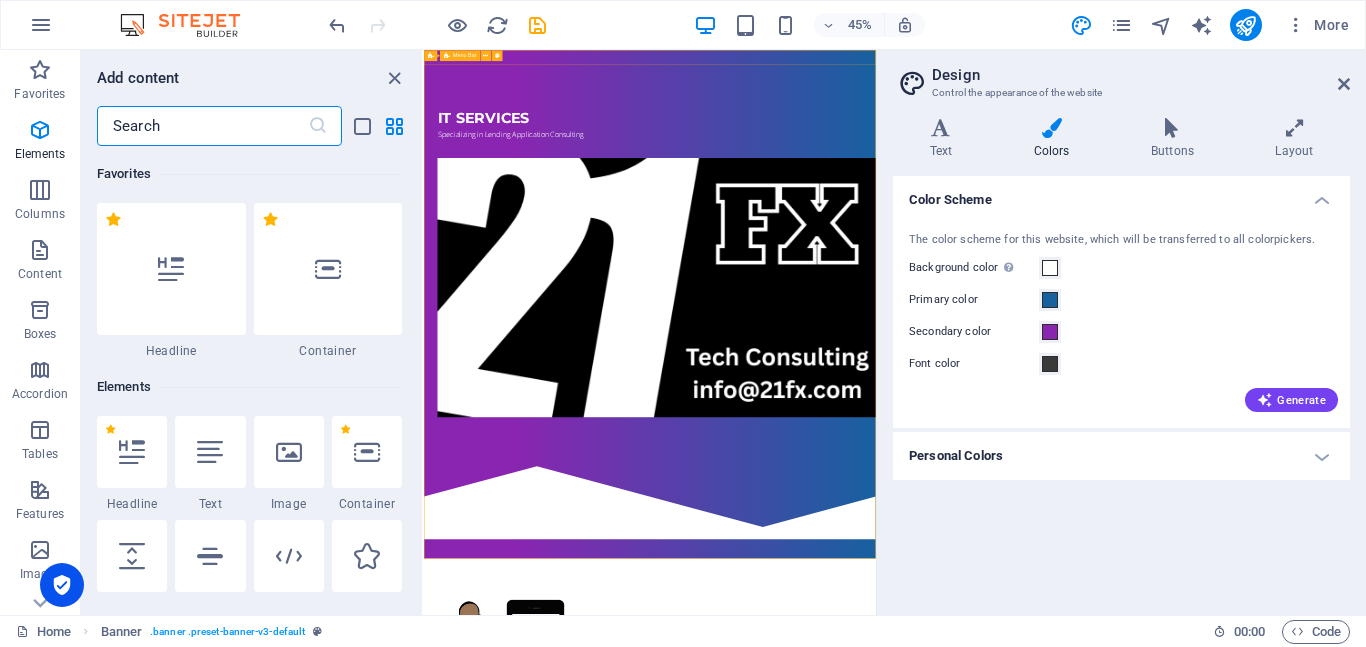 scroll, scrollTop: 3499, scrollLeft: 0, axis: vertical 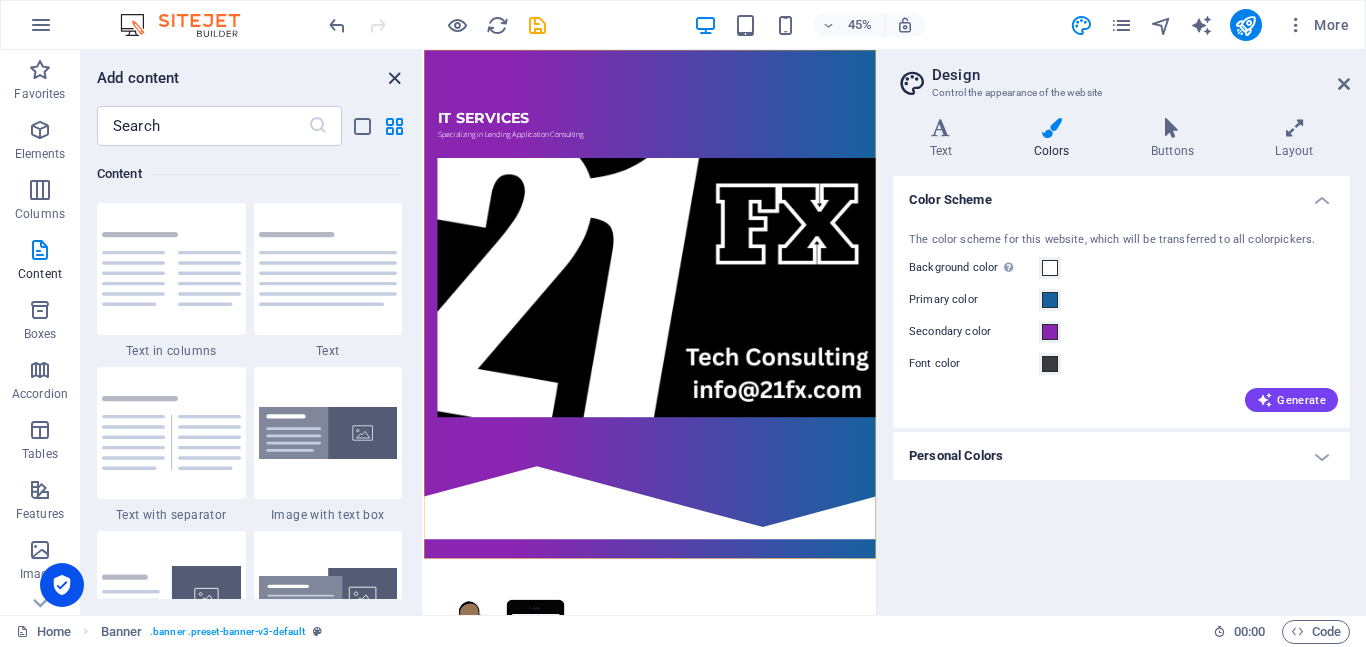 click at bounding box center [394, 78] 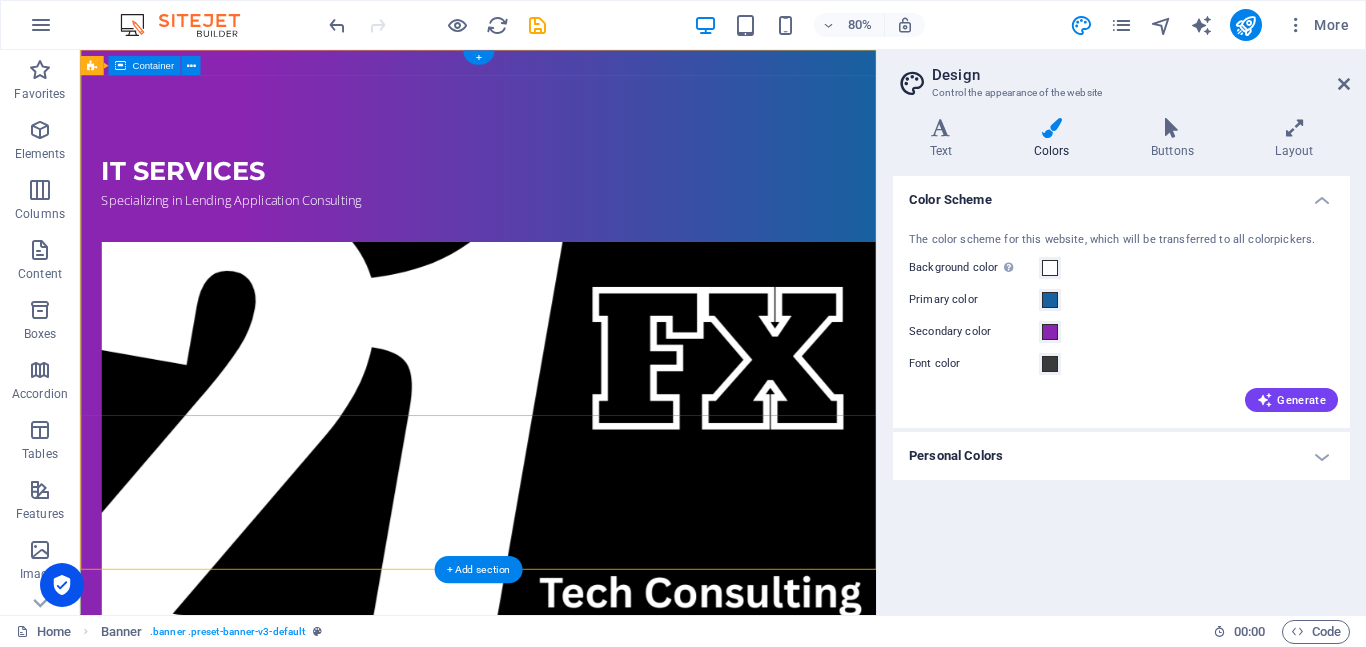 click on "IT ServicES Specializing in Lending Application Consulting" at bounding box center [577, 511] 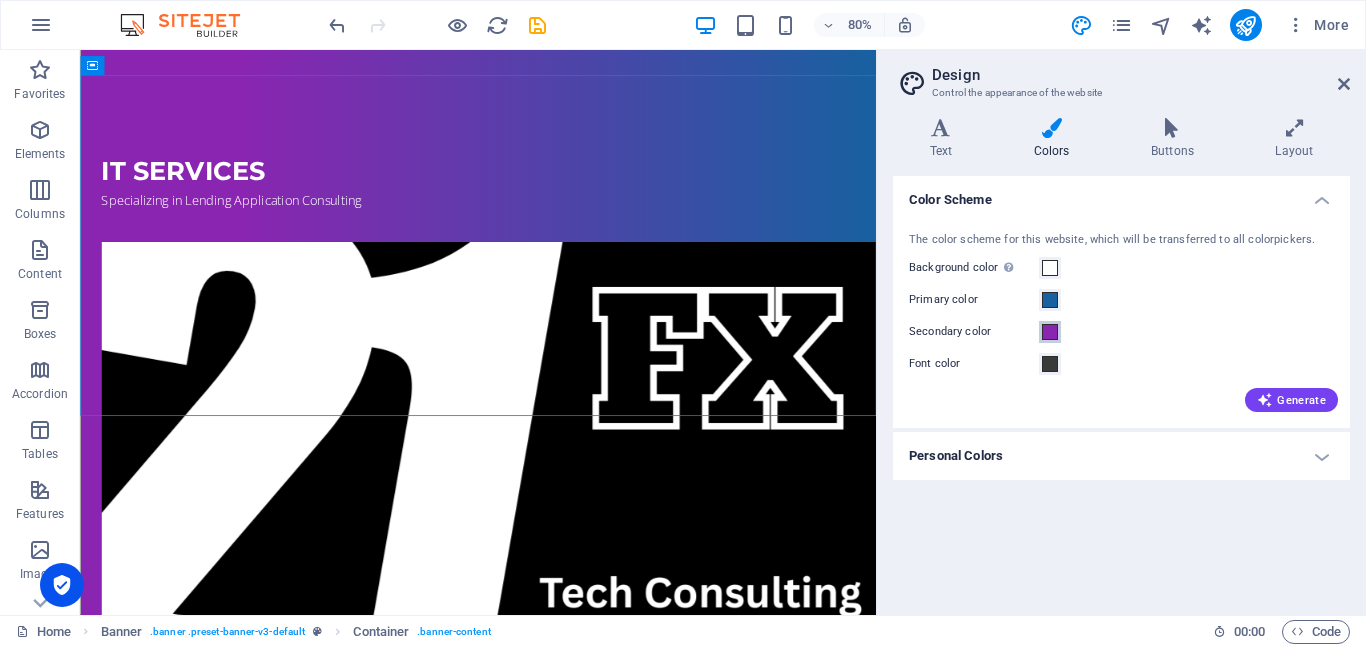 click at bounding box center (1050, 332) 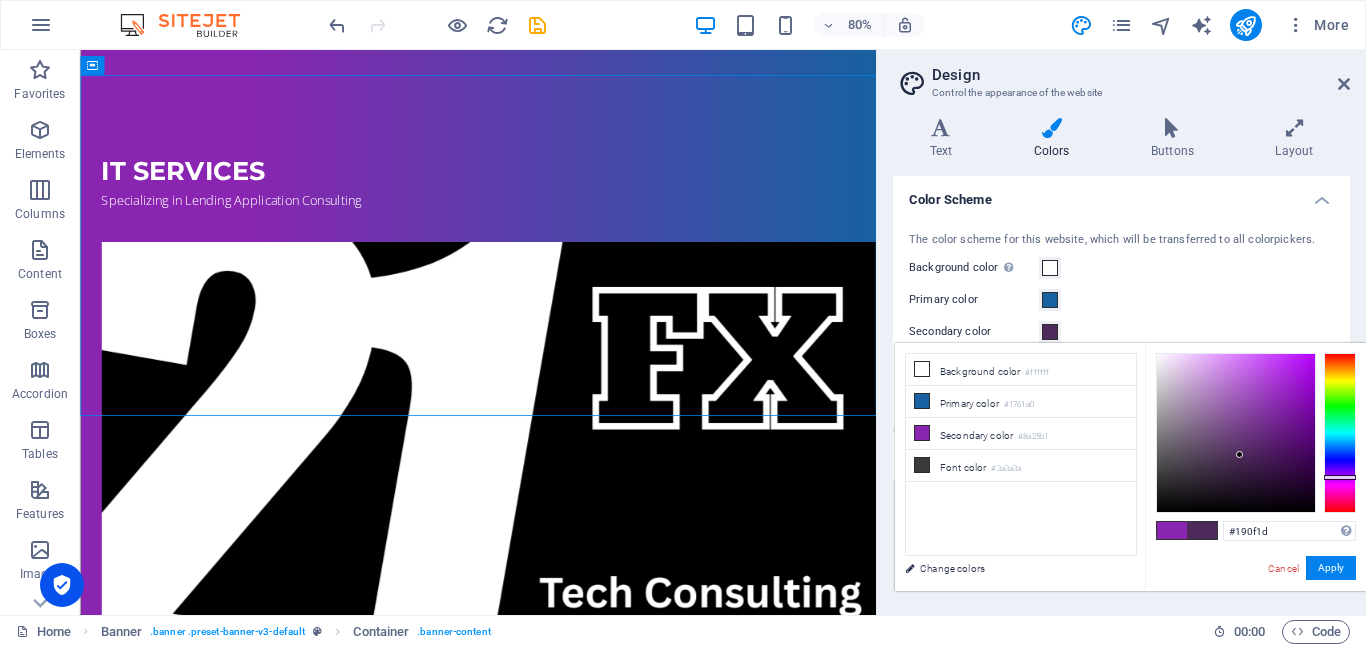 type on "#000000" 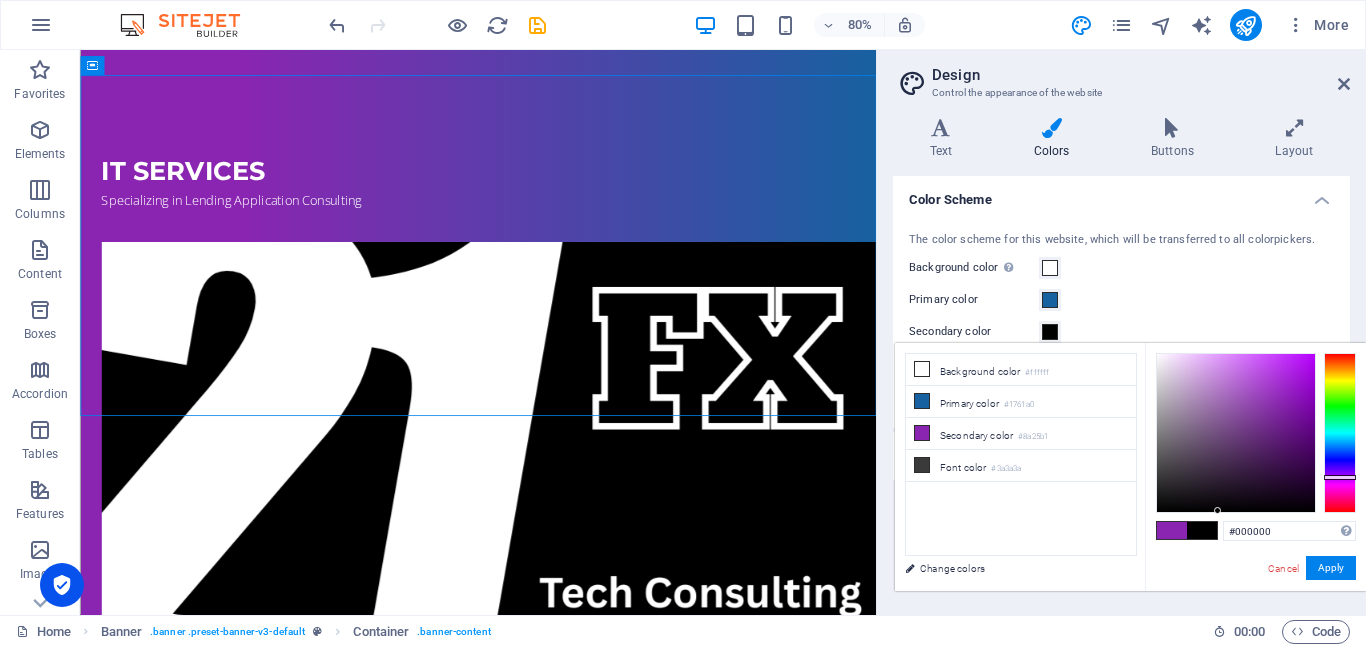 drag, startPoint x: 1240, startPoint y: 454, endPoint x: 1218, endPoint y: 570, distance: 118.06778 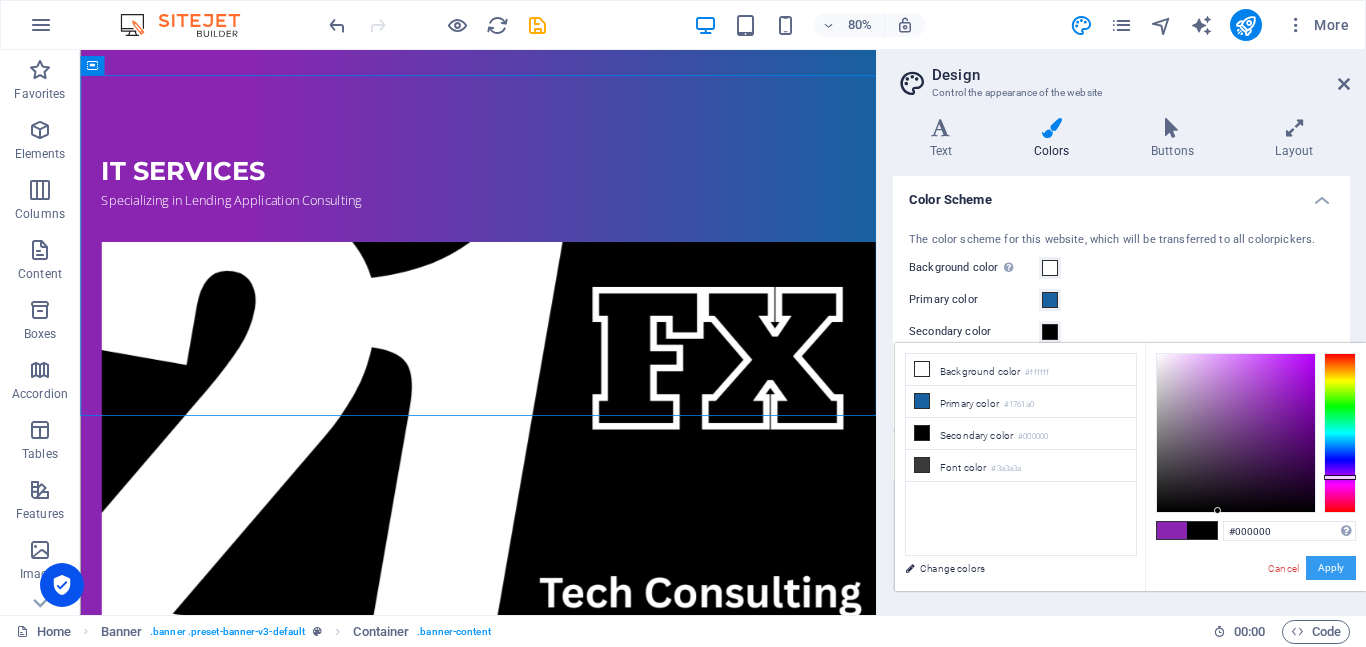 click on "Apply" at bounding box center [1331, 568] 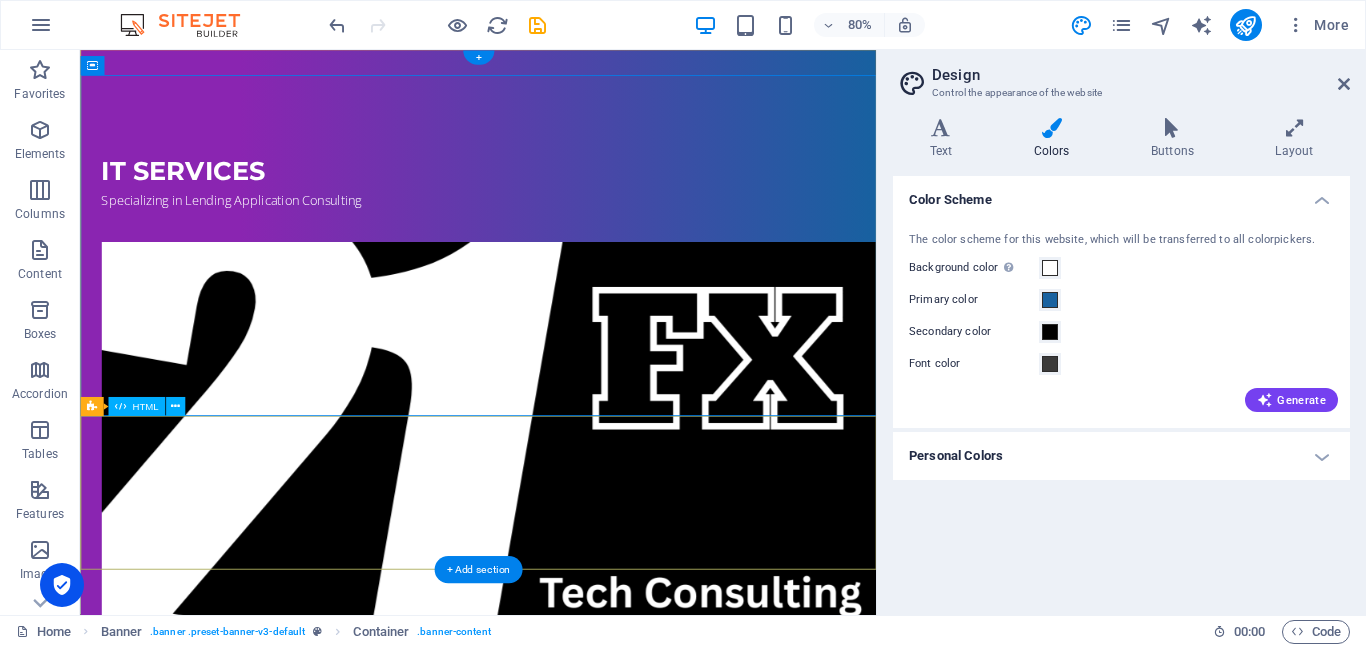 click at bounding box center (577, 1037) 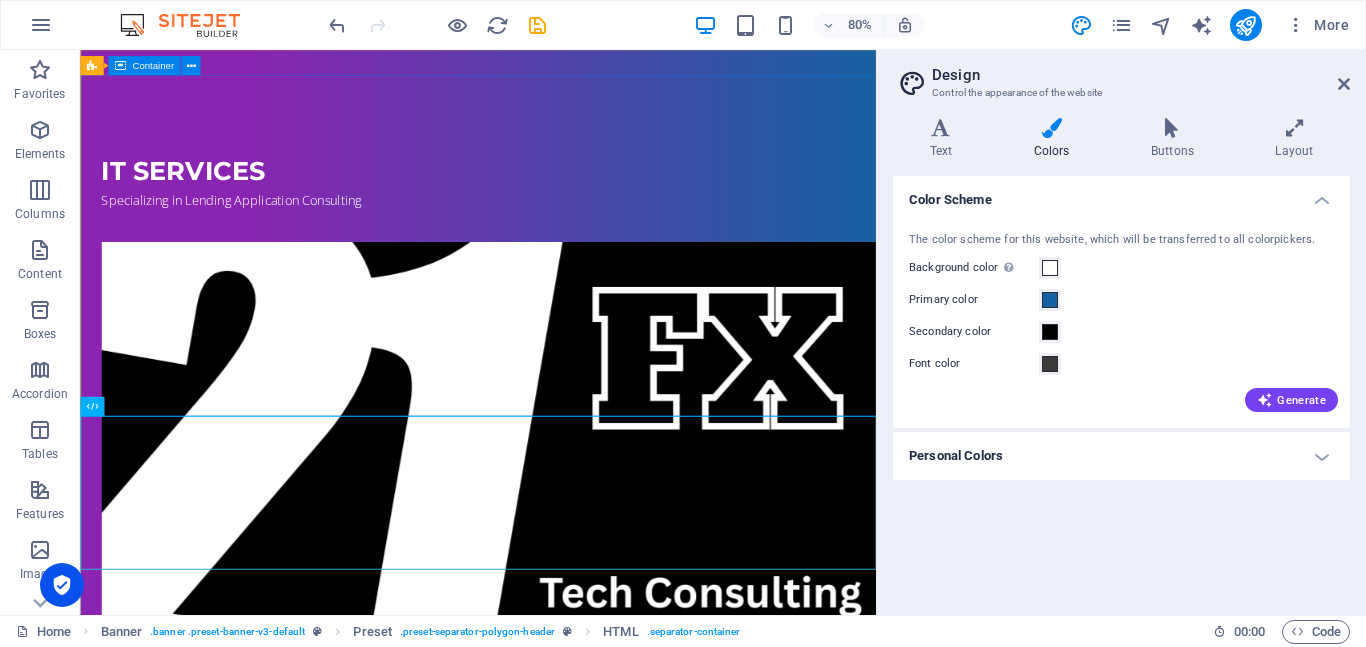 click on "Container" at bounding box center [153, 66] 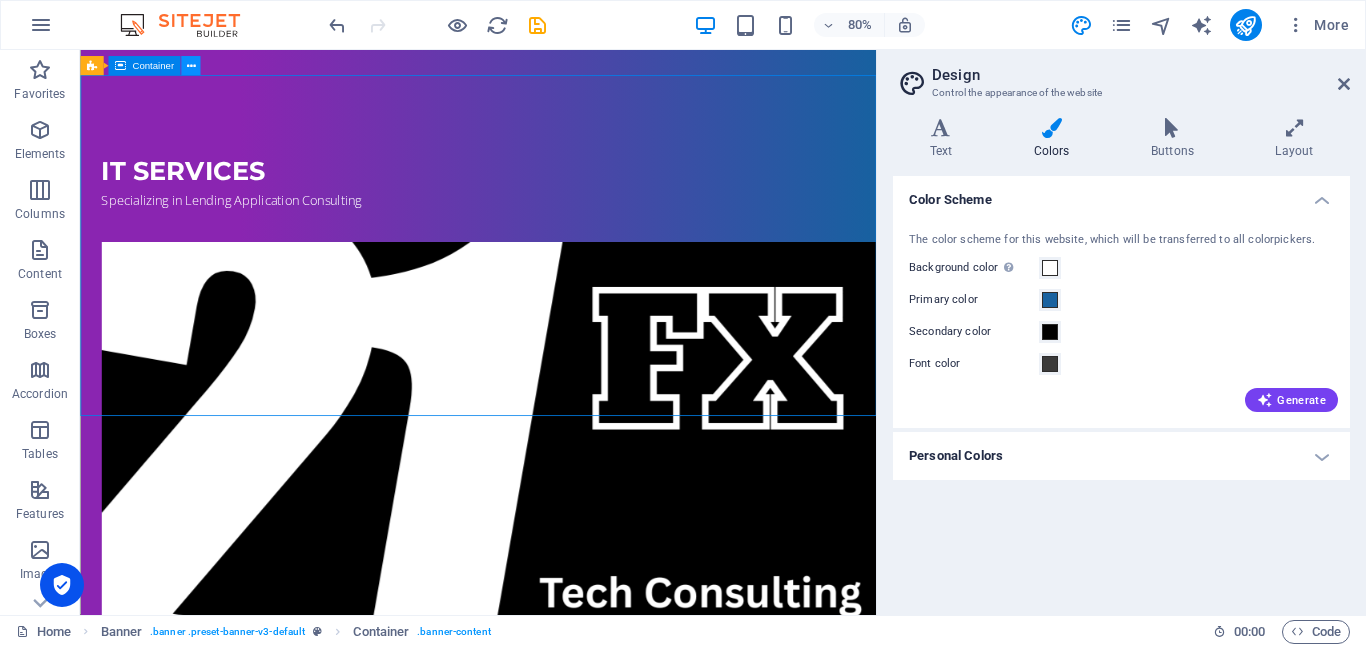click at bounding box center (190, 65) 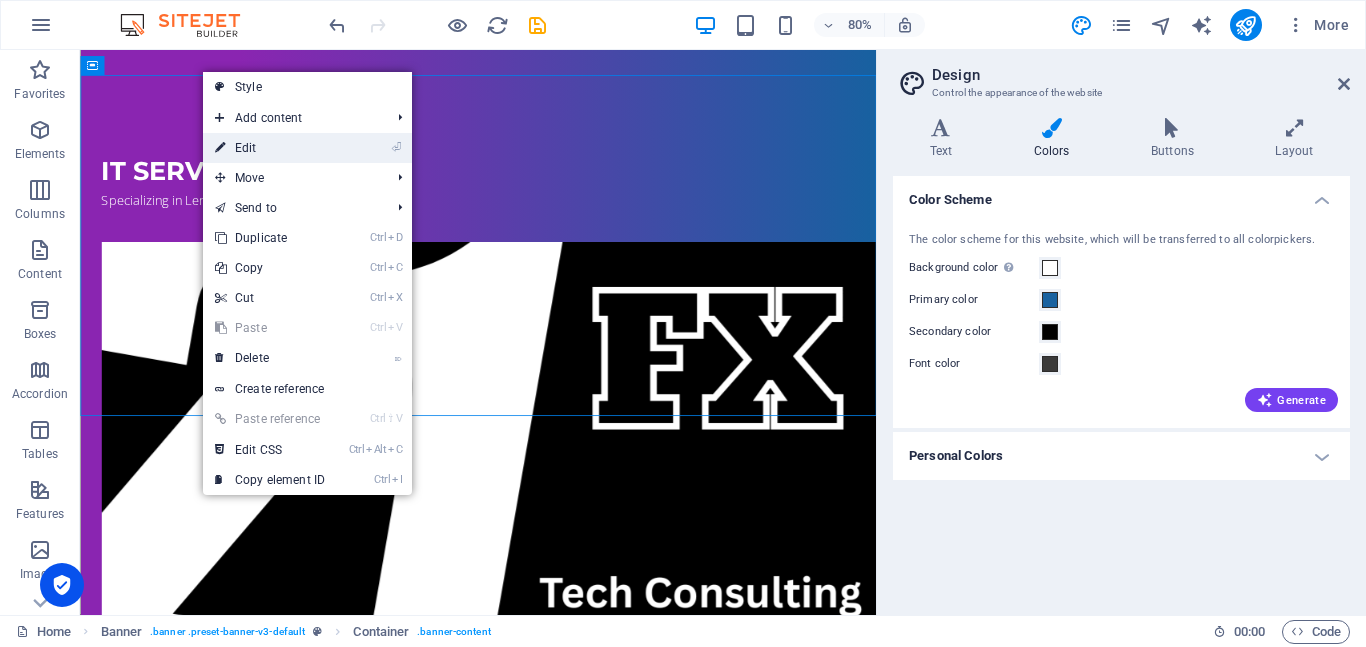 click on "⏎  Edit" at bounding box center [270, 148] 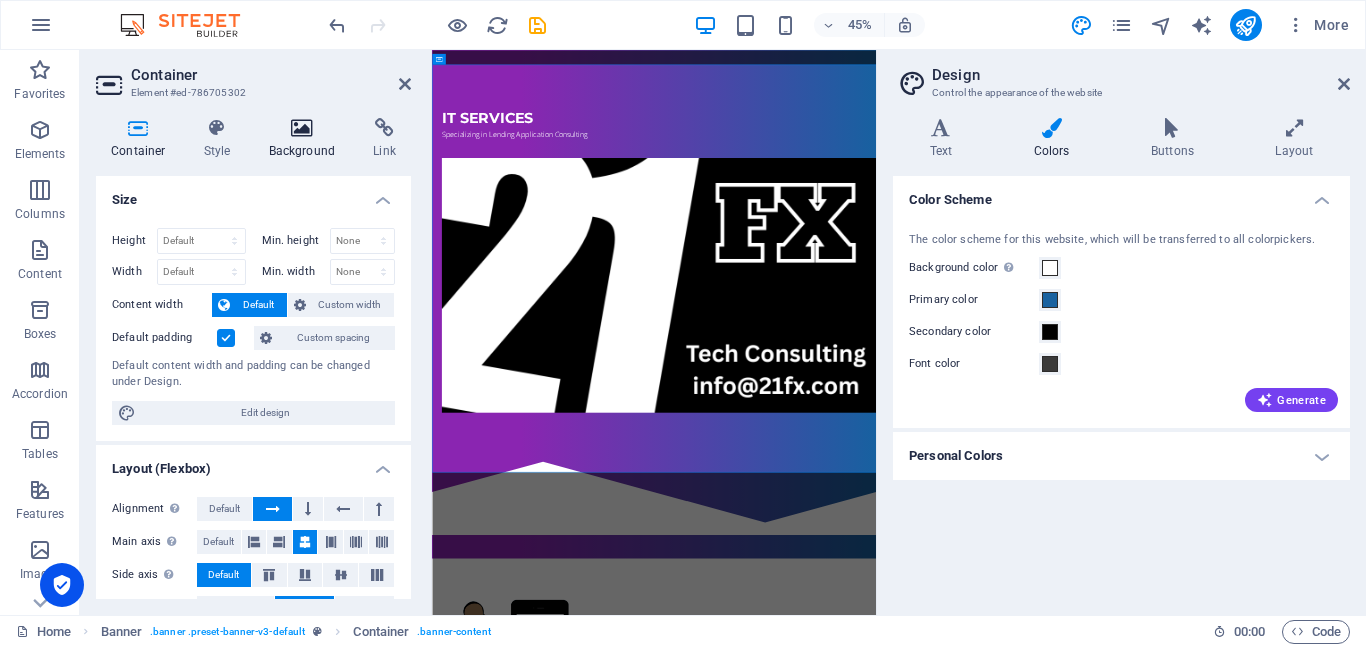 click at bounding box center (302, 128) 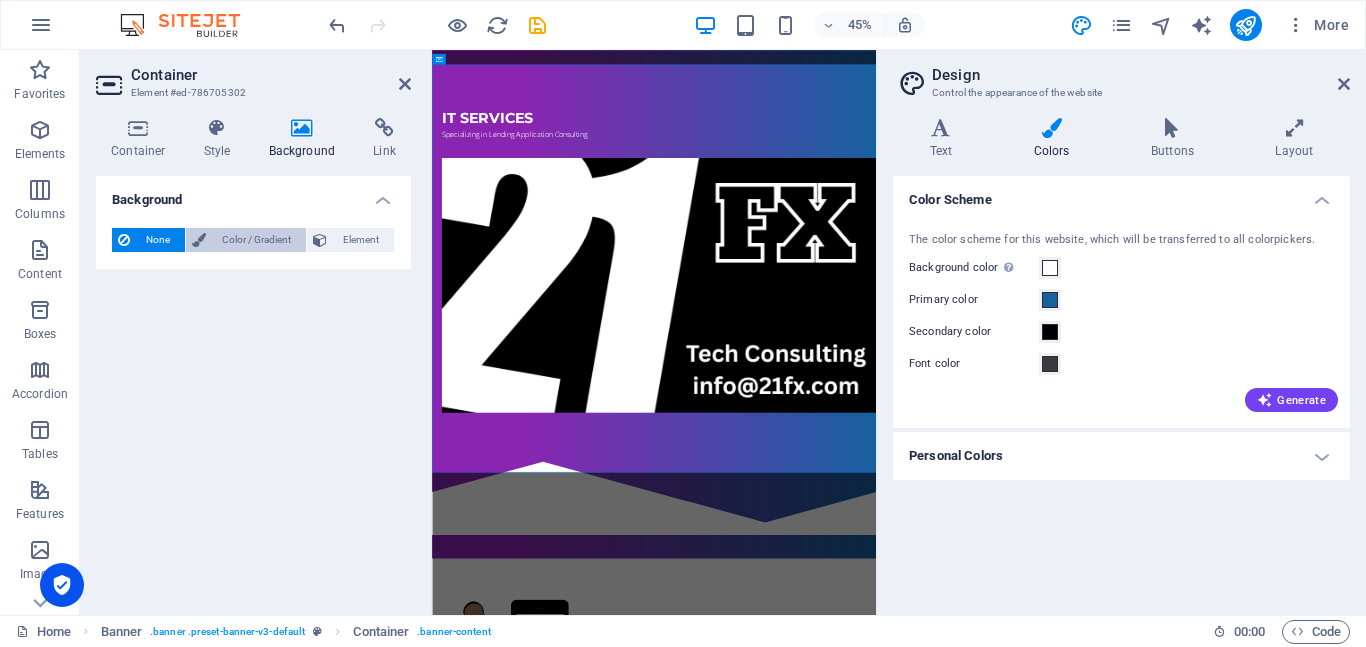 click on "Color / Gradient" at bounding box center [256, 240] 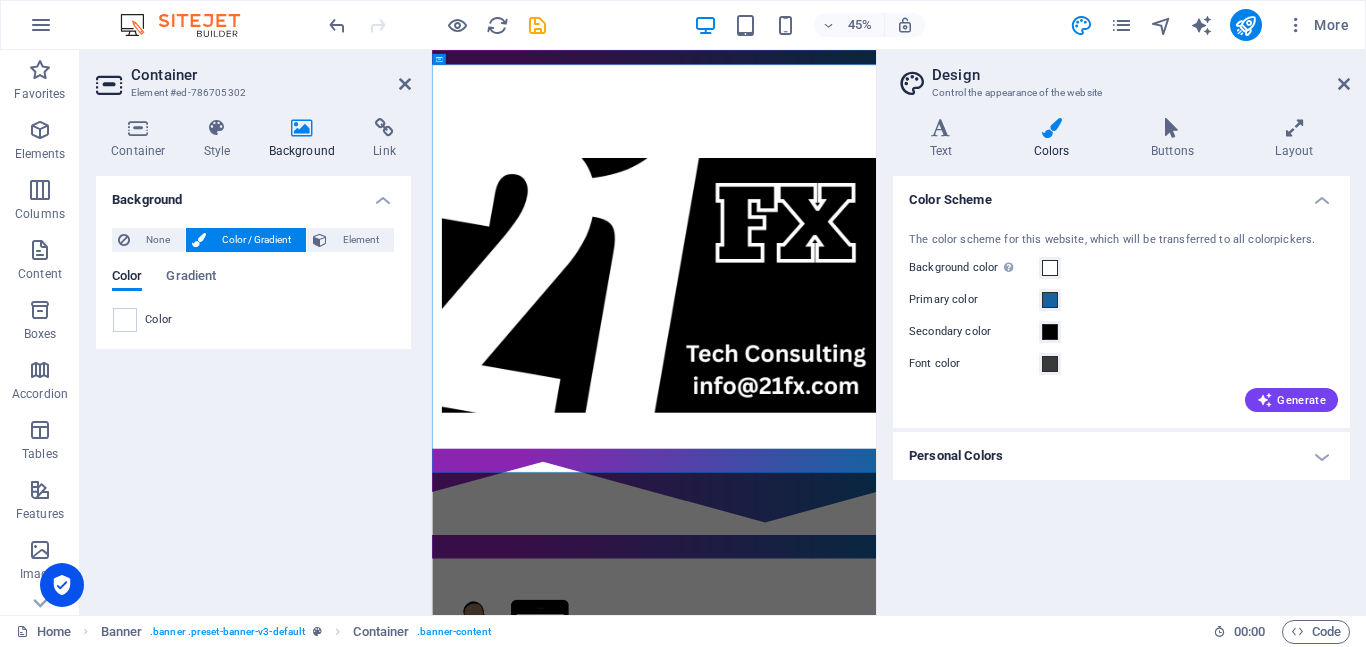 click on "Color / Gradient" at bounding box center [256, 240] 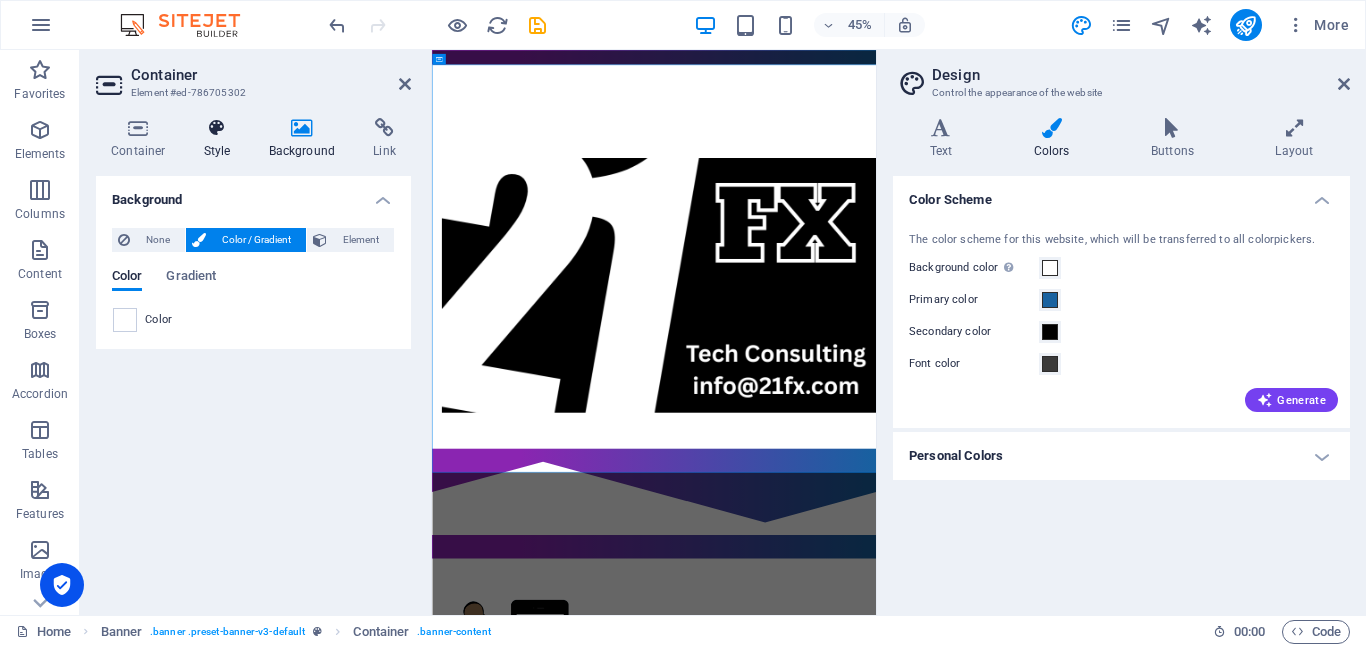 click at bounding box center [217, 128] 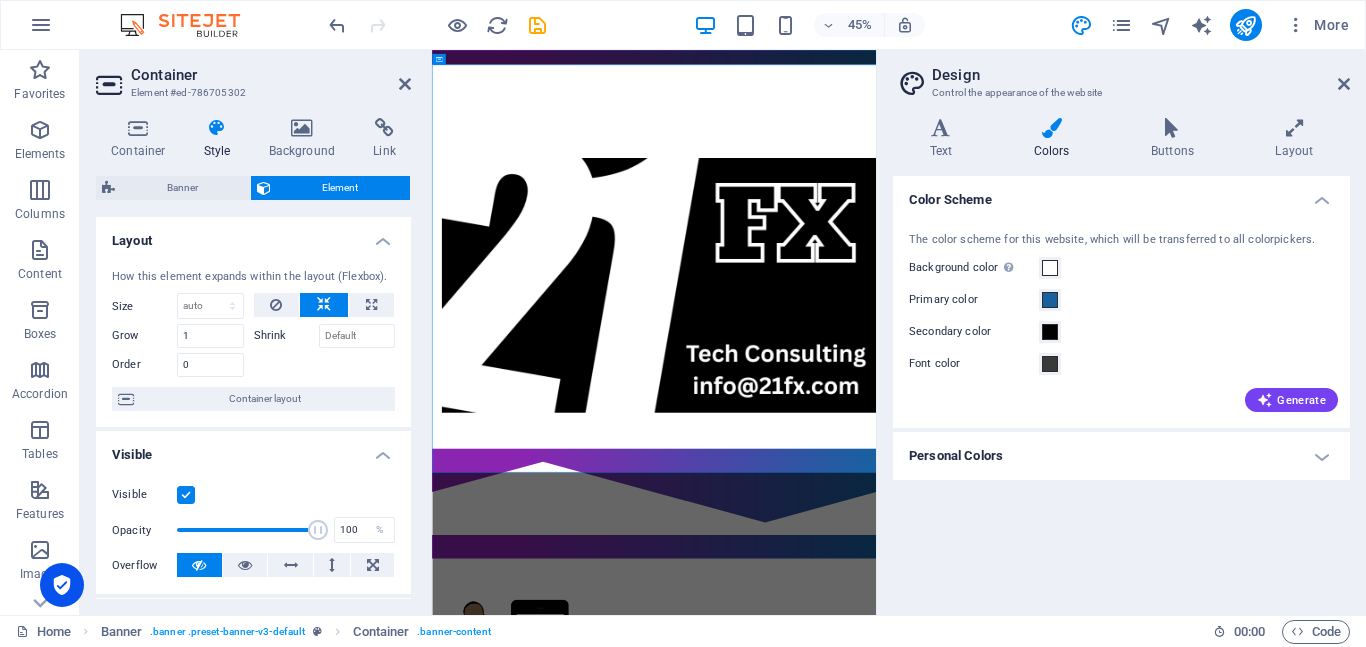 scroll, scrollTop: 334, scrollLeft: 0, axis: vertical 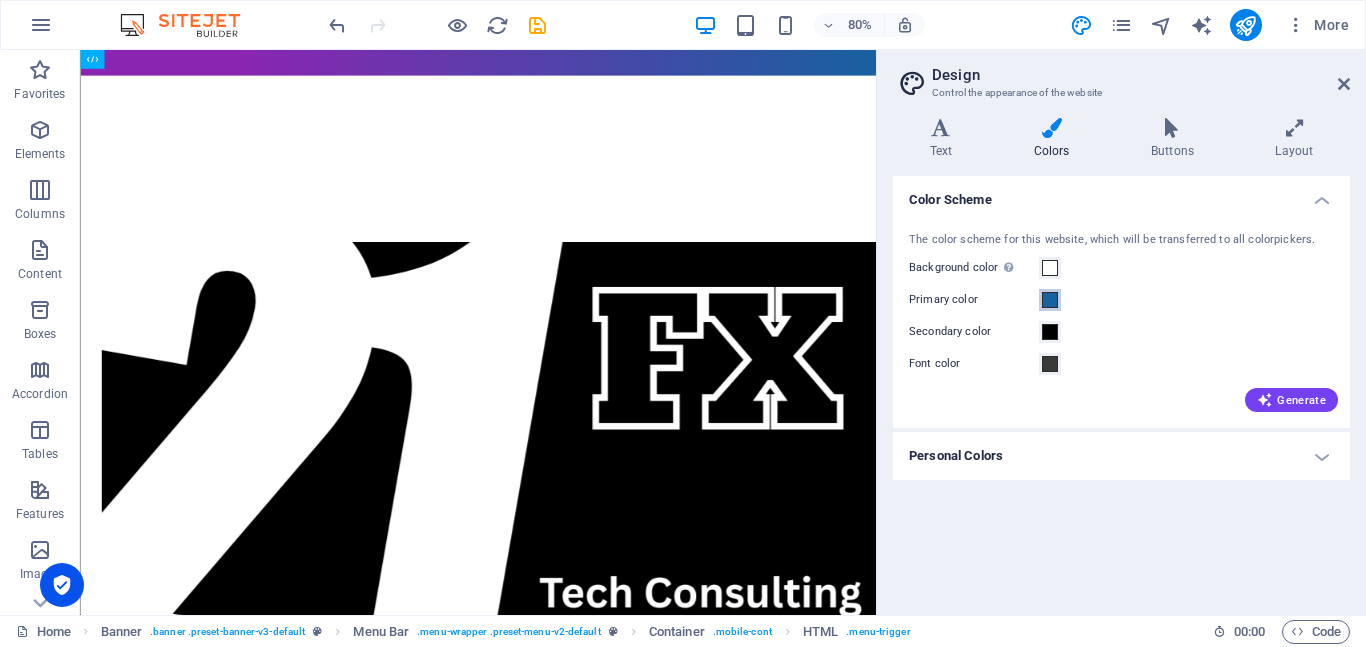 click at bounding box center [1050, 300] 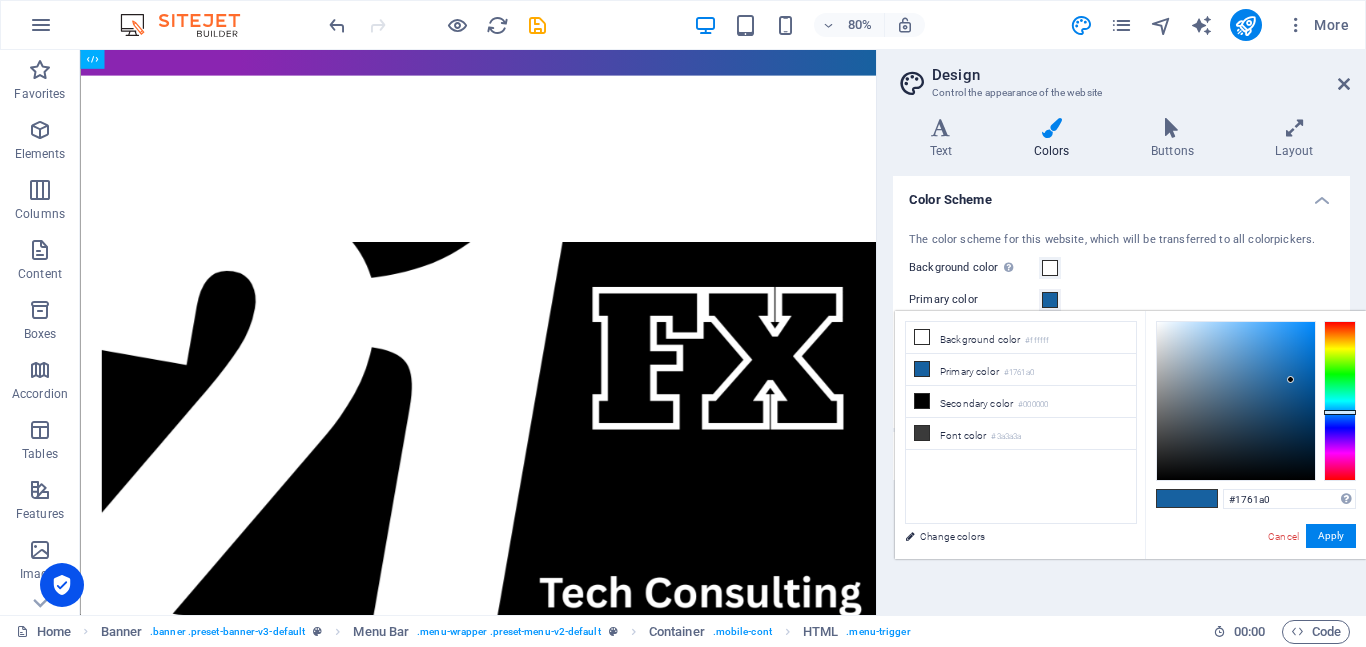 type on "#a08917" 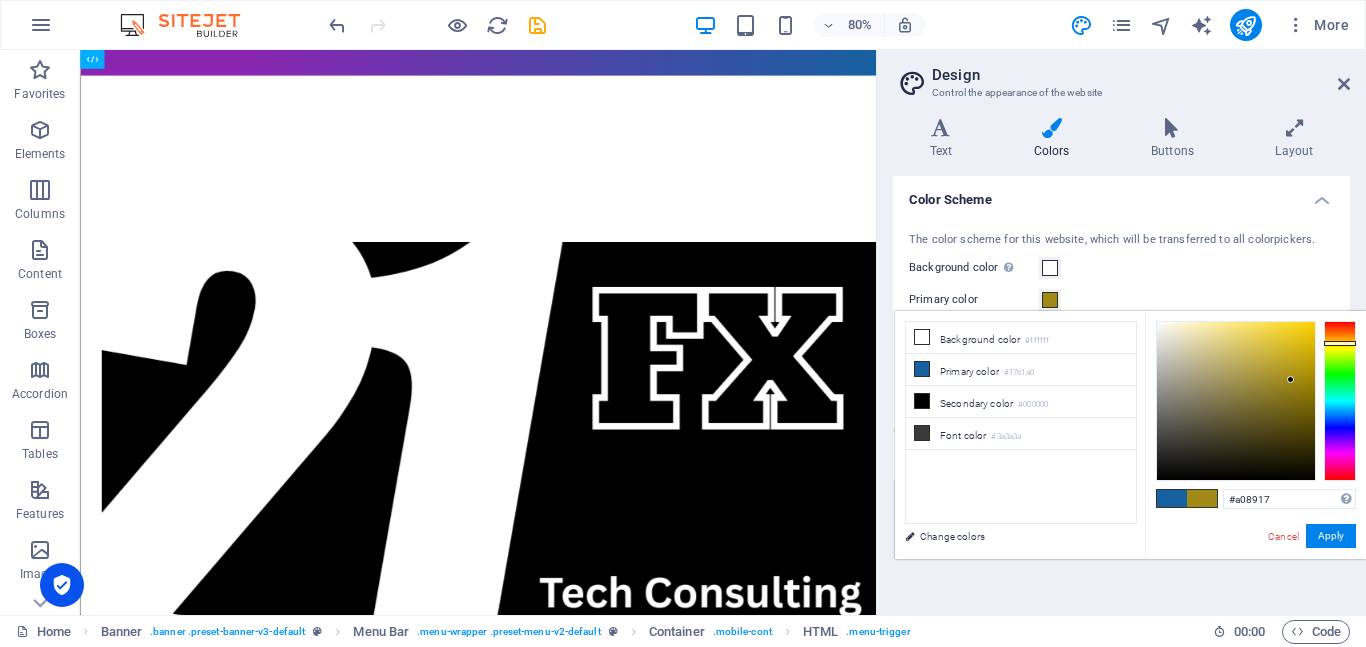 click at bounding box center (1340, 401) 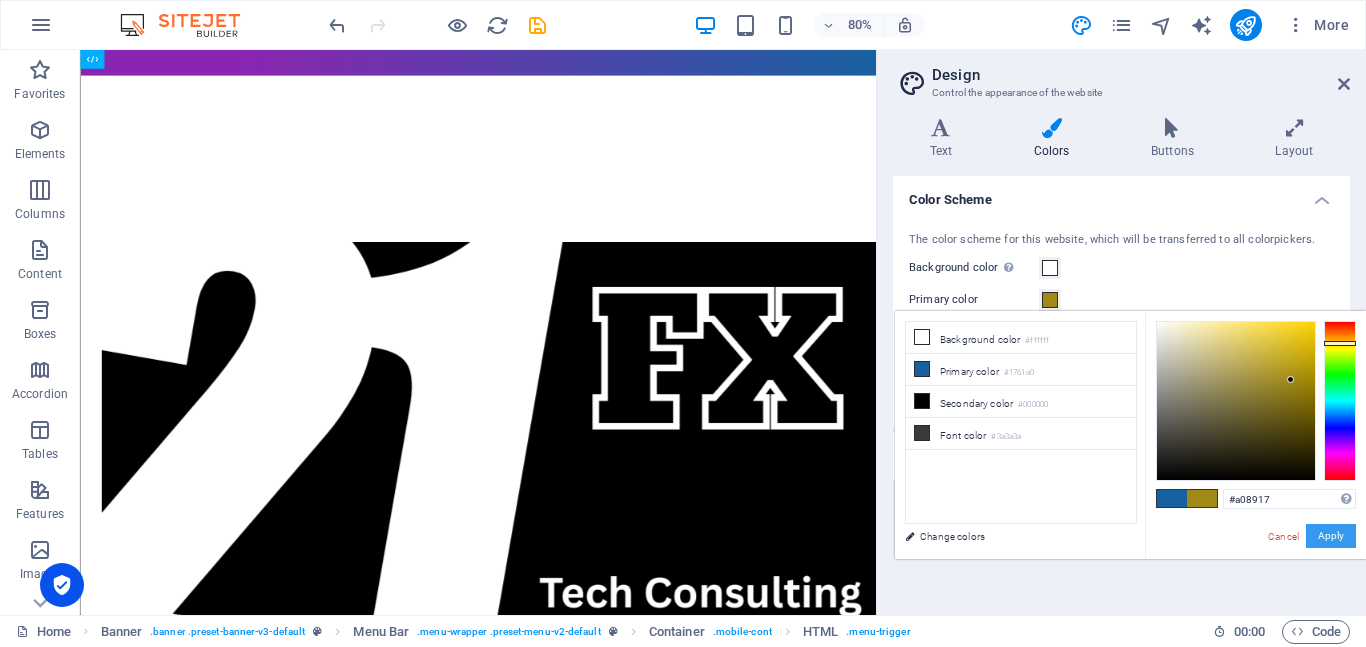 click on "Apply" at bounding box center (1331, 536) 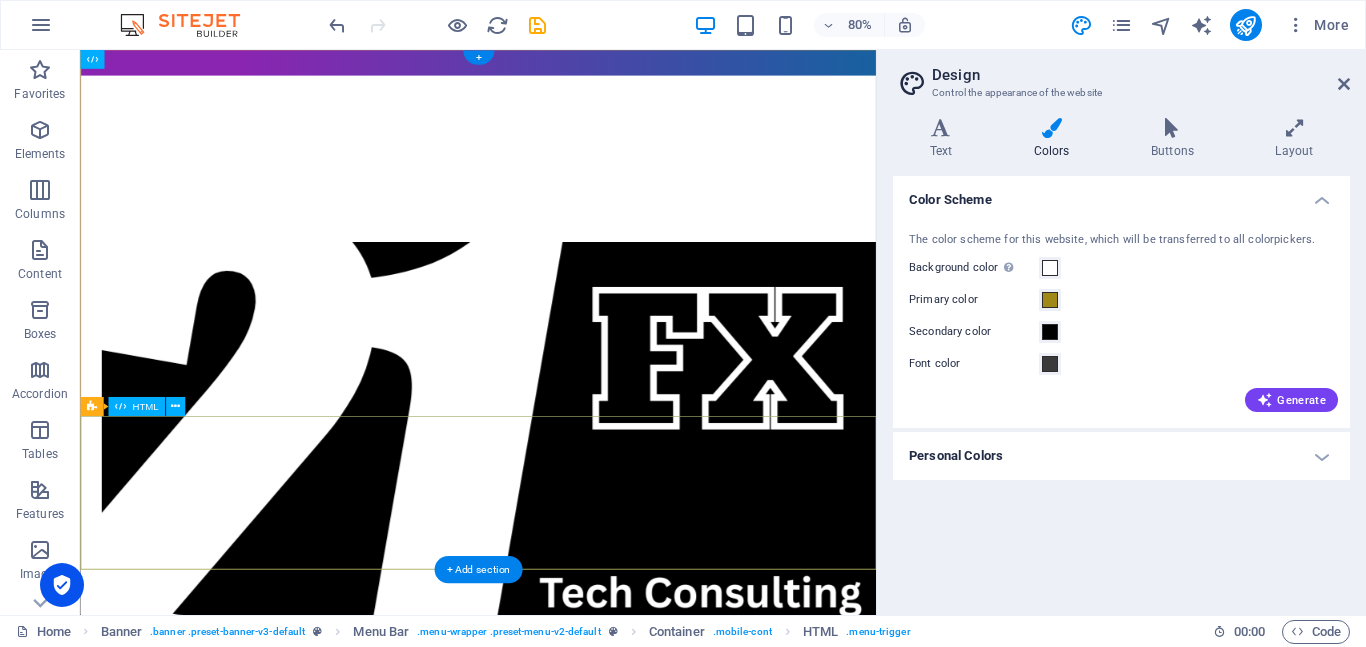 click at bounding box center [577, 1037] 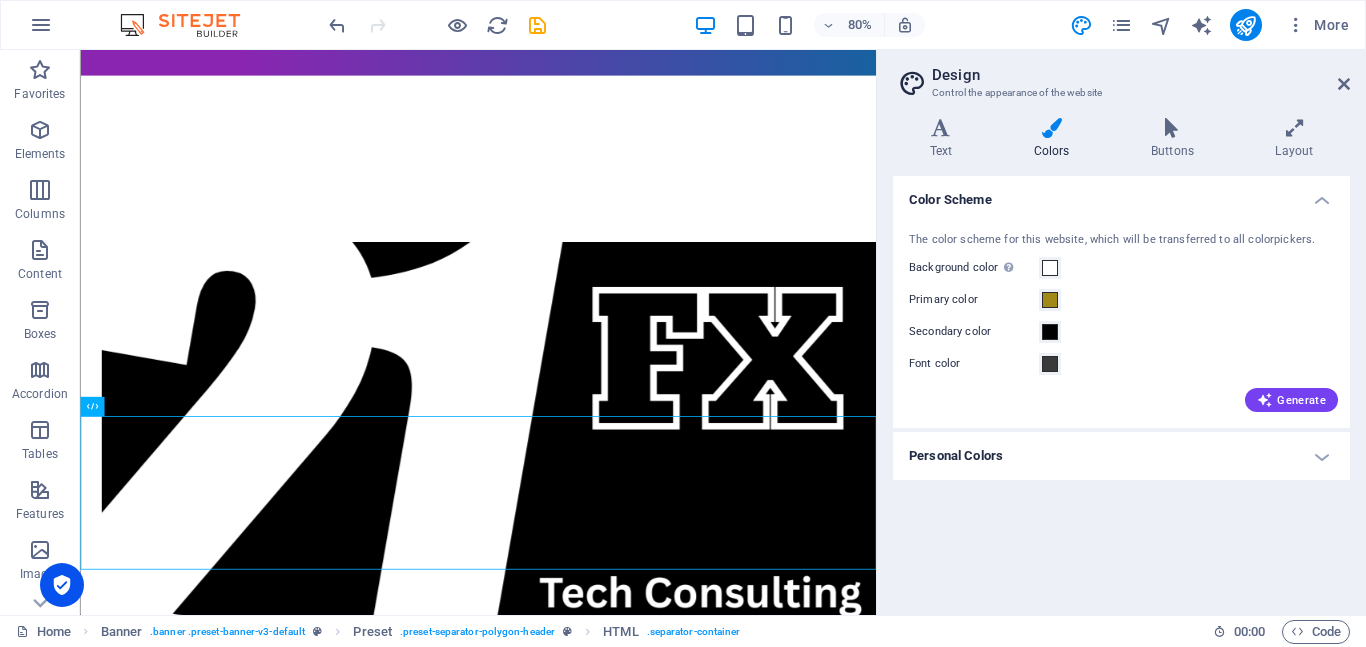 click at bounding box center (1051, 128) 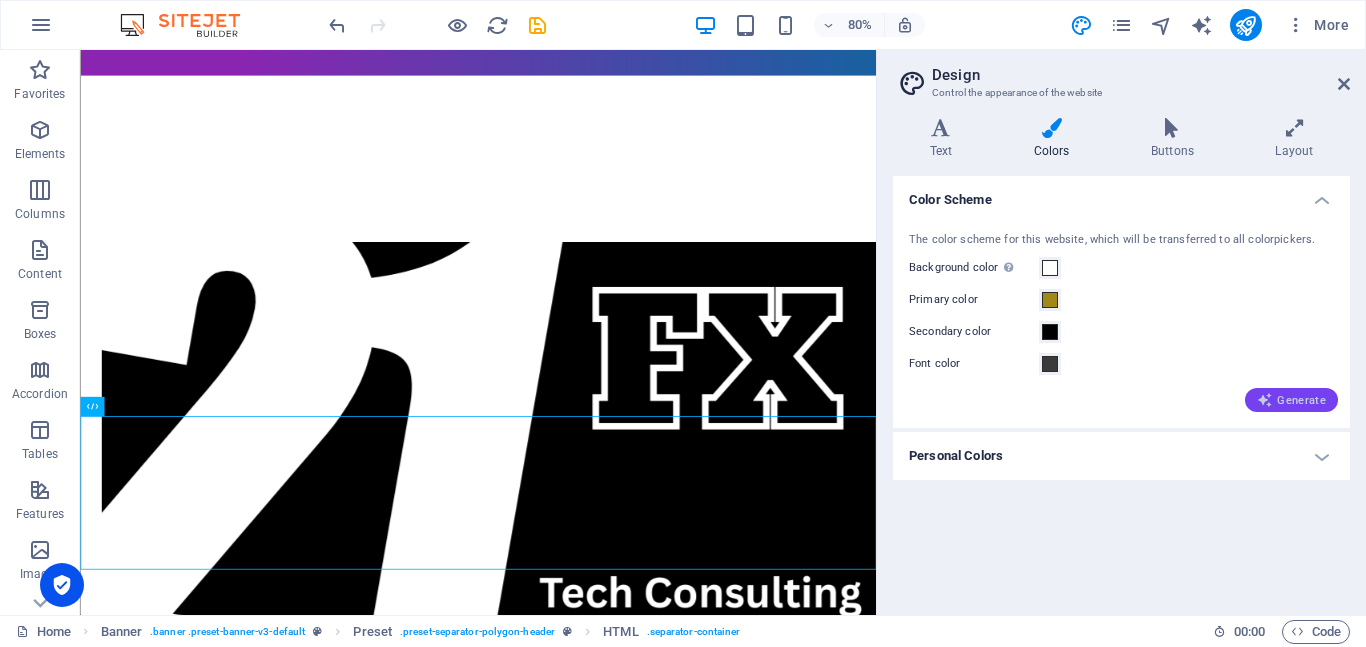 click on "Generate" at bounding box center (1291, 400) 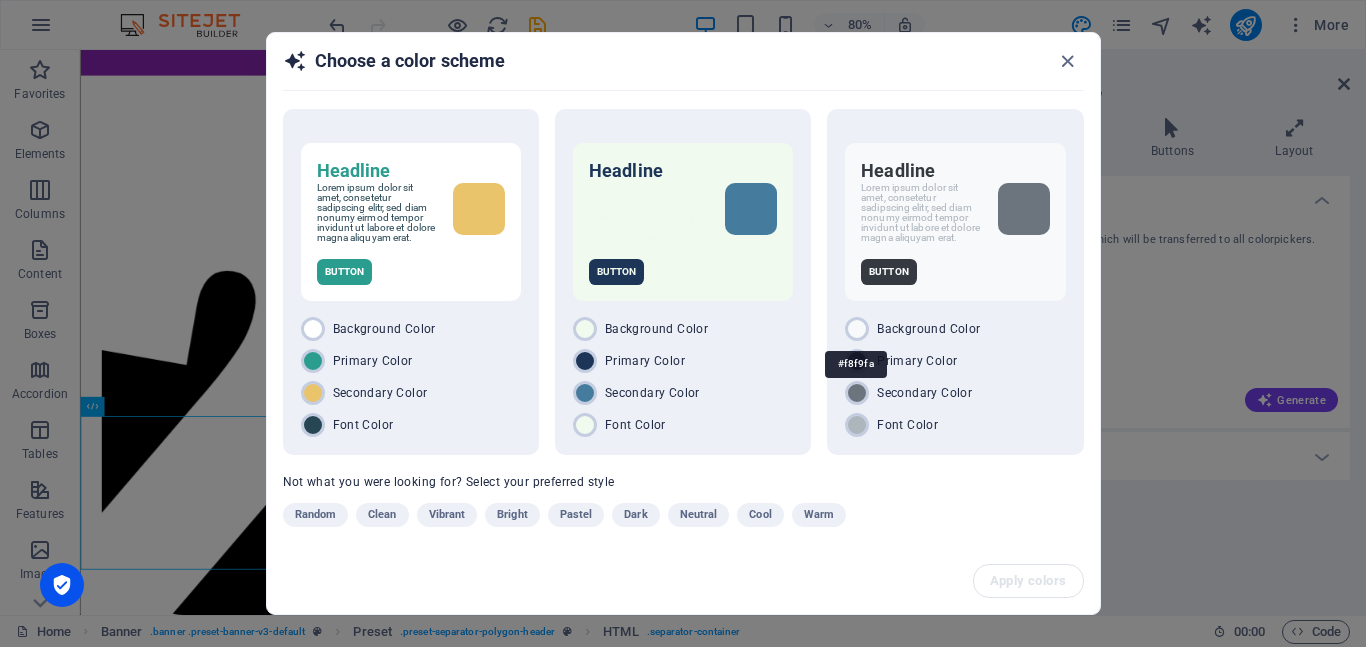 click on "#f8f9fa" at bounding box center (856, 364) 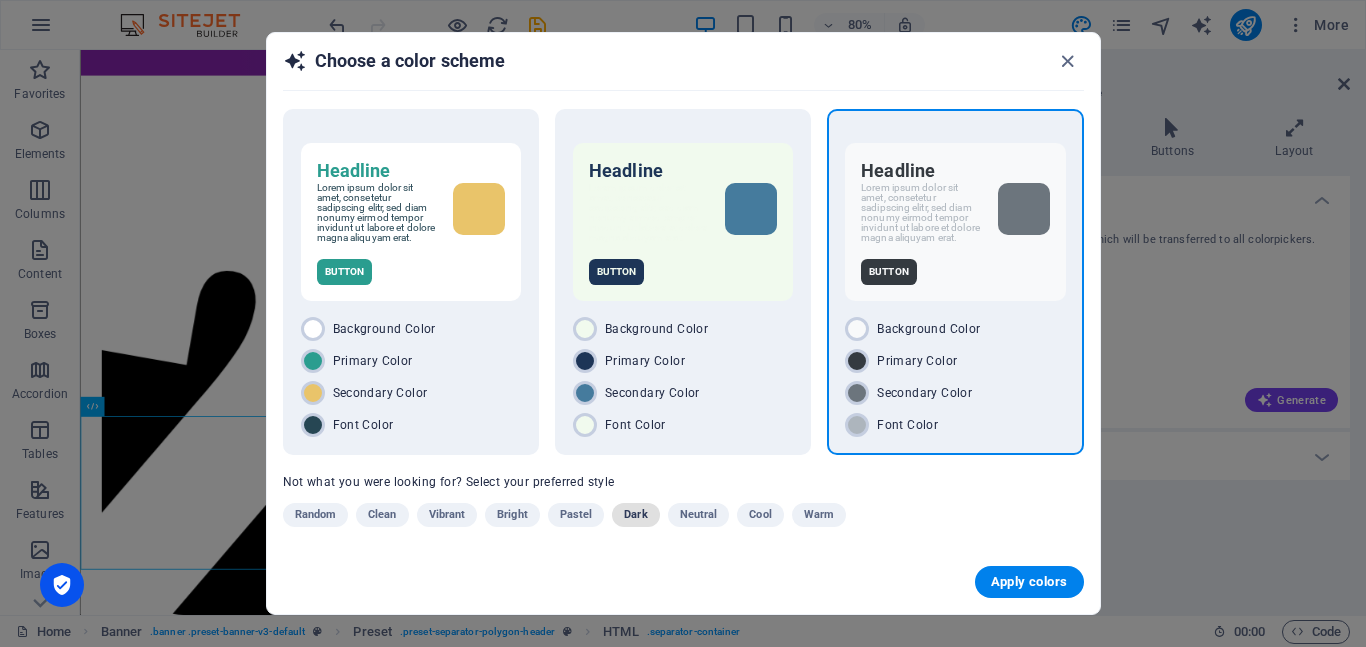 click on "Dark" at bounding box center (635, 515) 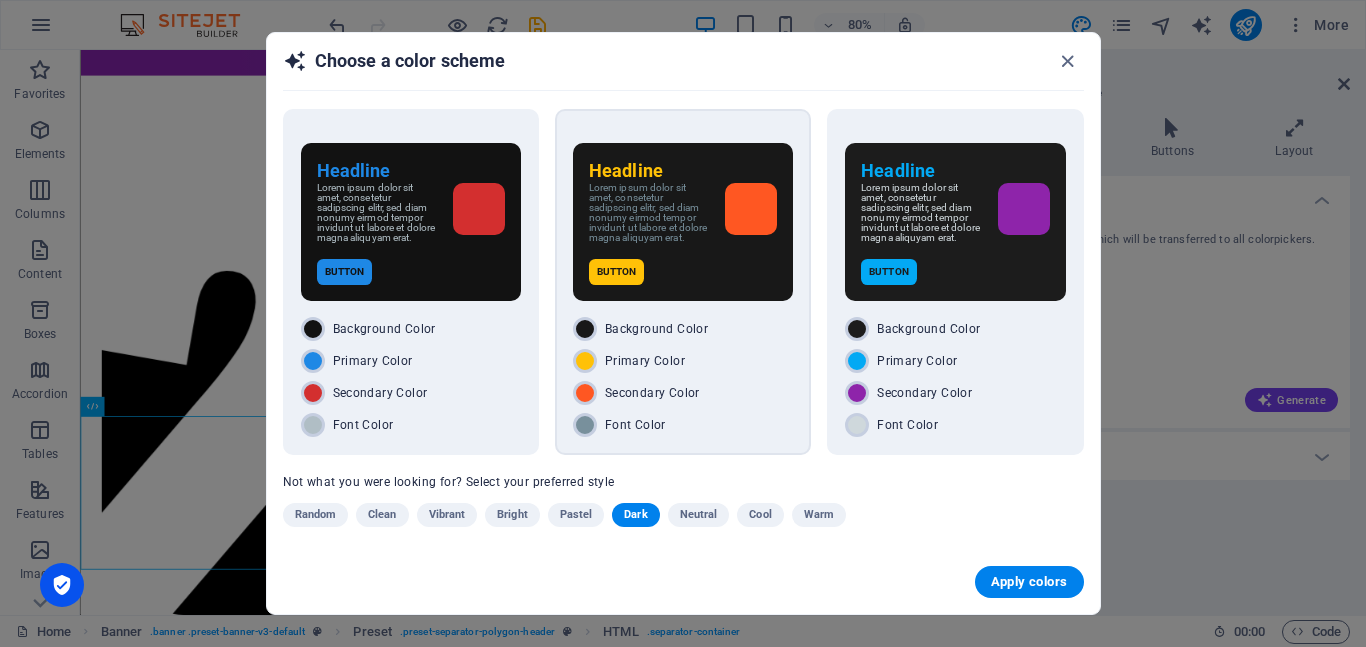 click on "Primary Color" at bounding box center (683, 361) 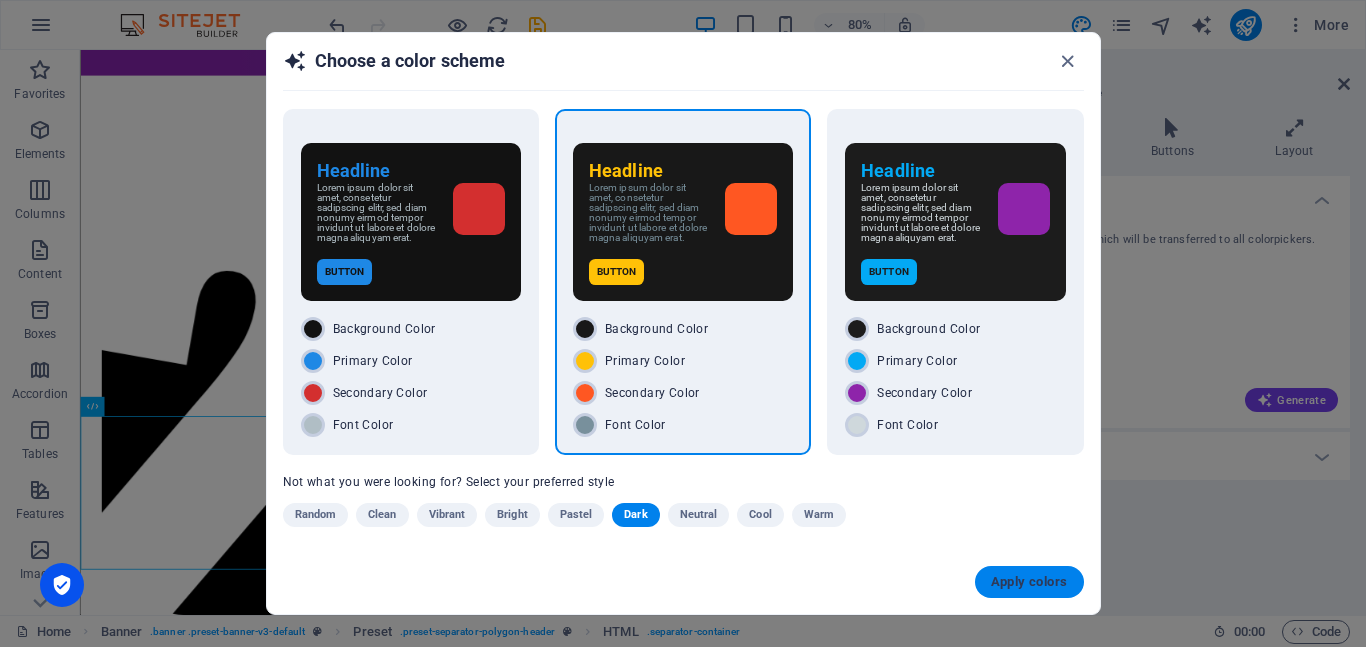 click on "Apply colors" at bounding box center (1029, 582) 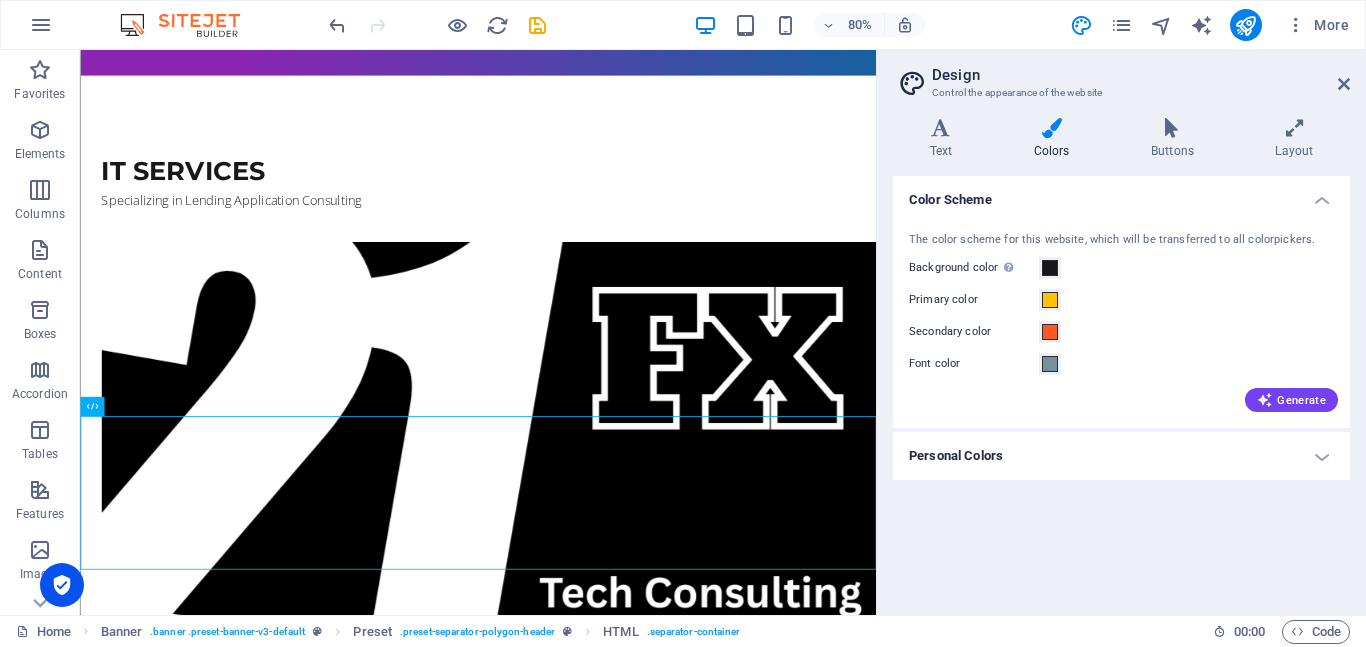 click on "Design Control the appearance of the website" at bounding box center [1123, 76] 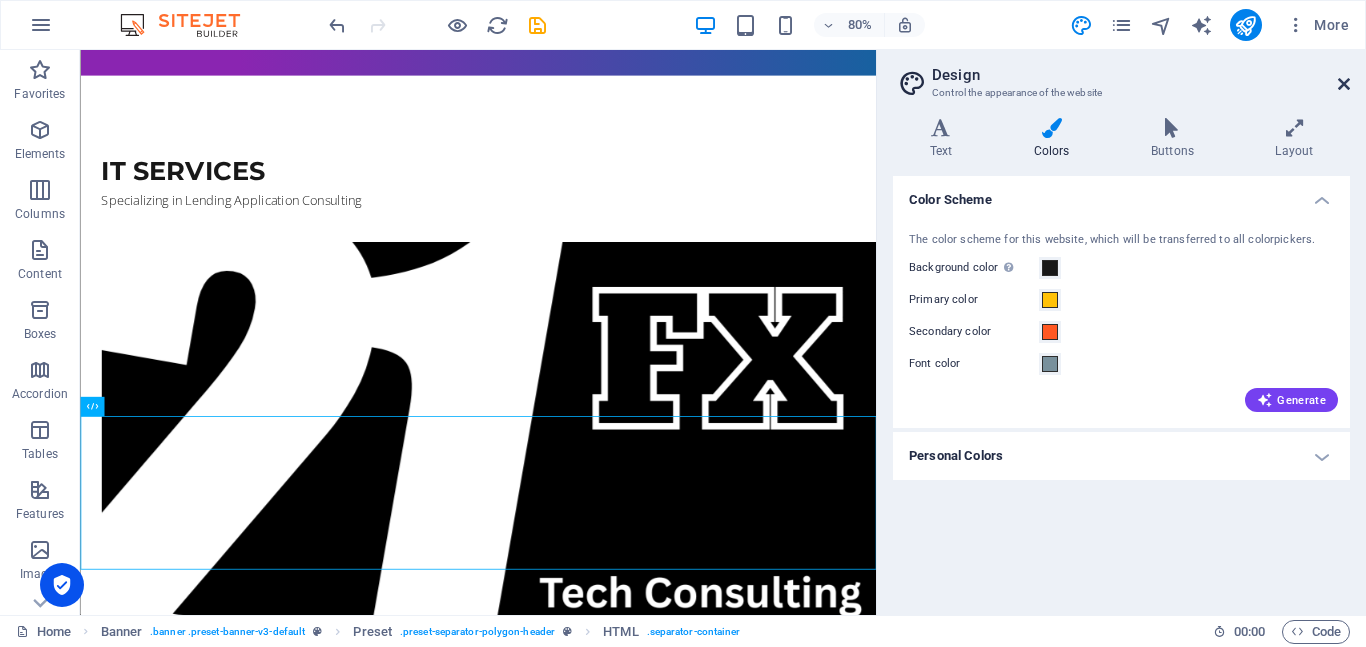 click at bounding box center [1344, 84] 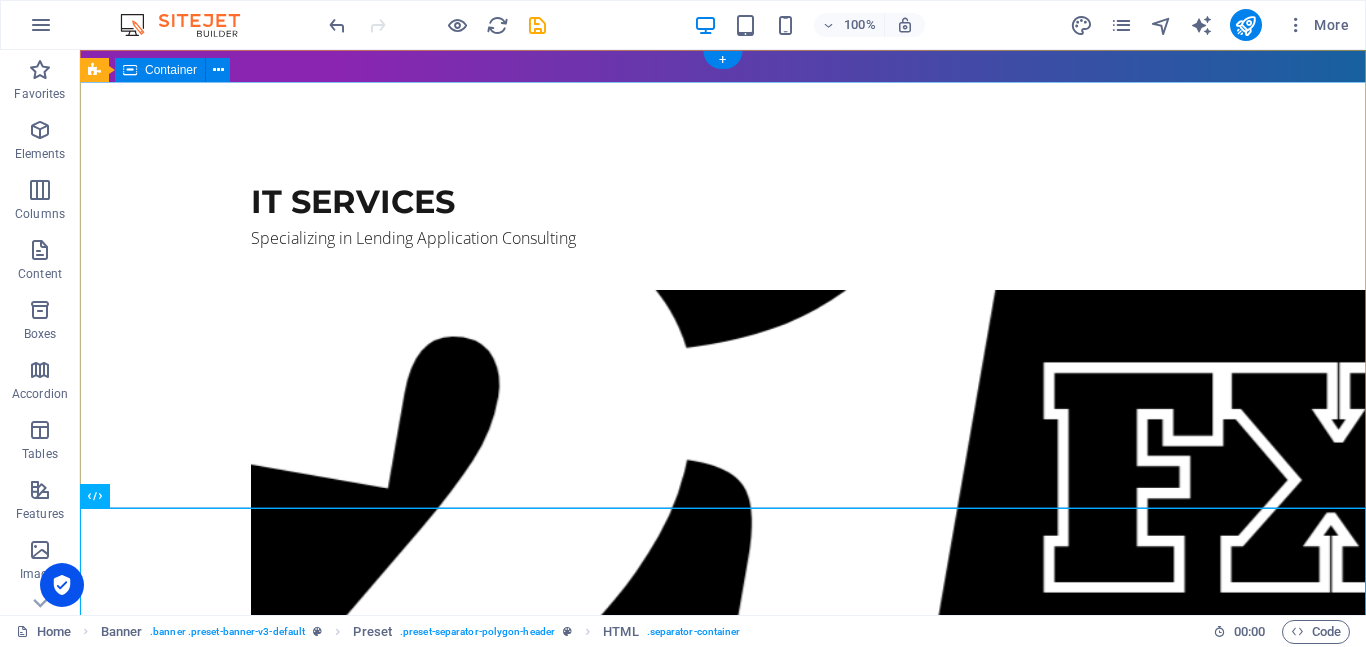 click on "IT ServicES Specializing in Lending Application Consulting" at bounding box center (723, 594) 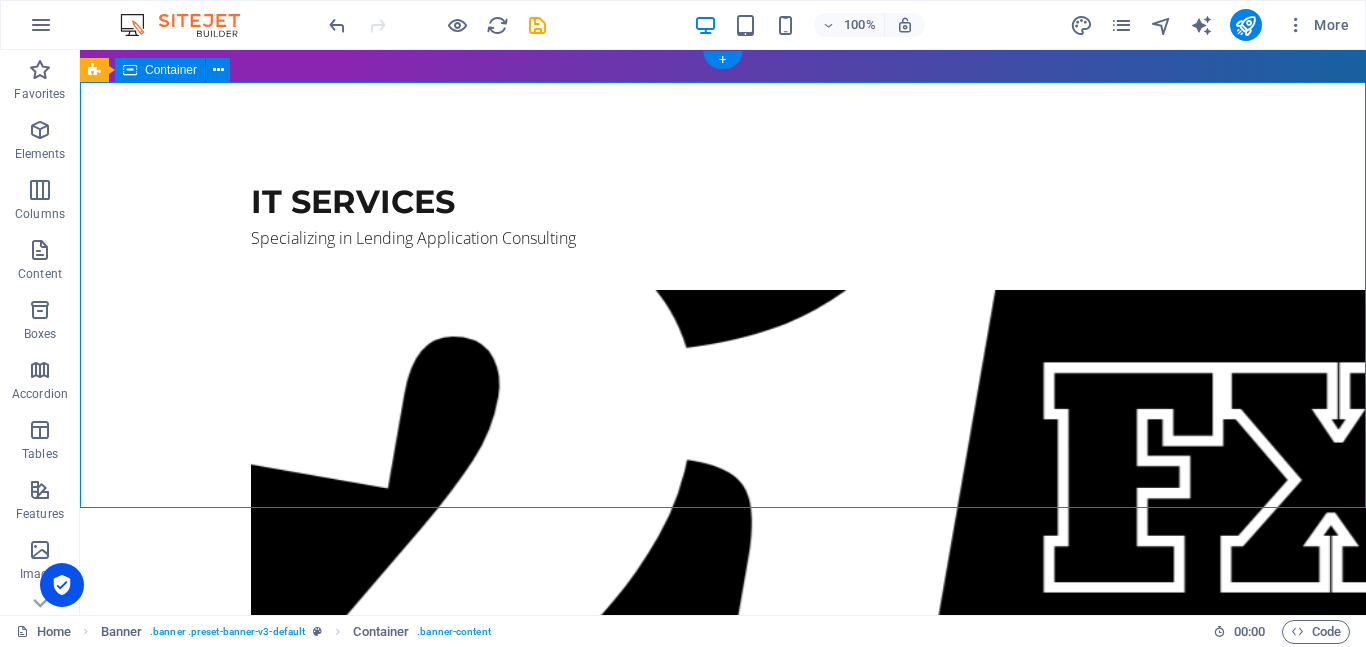 click on "IT ServicES Specializing in Lending Application Consulting" at bounding box center (723, 594) 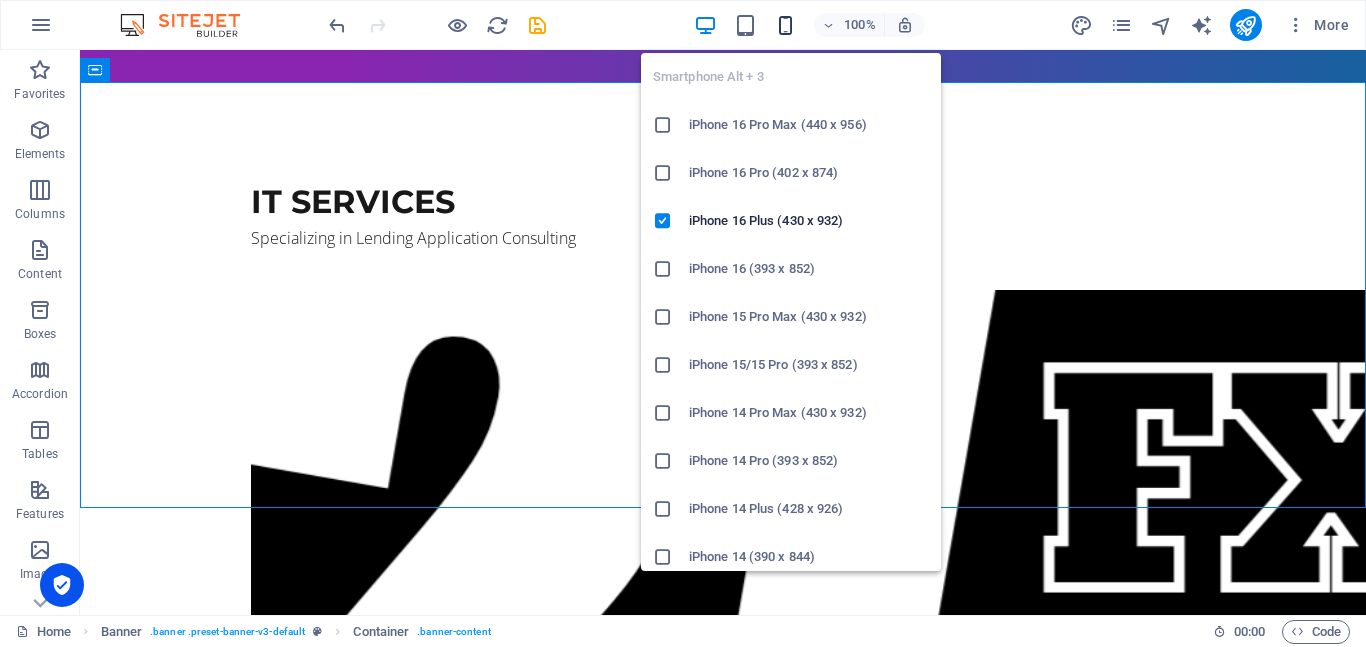 click at bounding box center [785, 25] 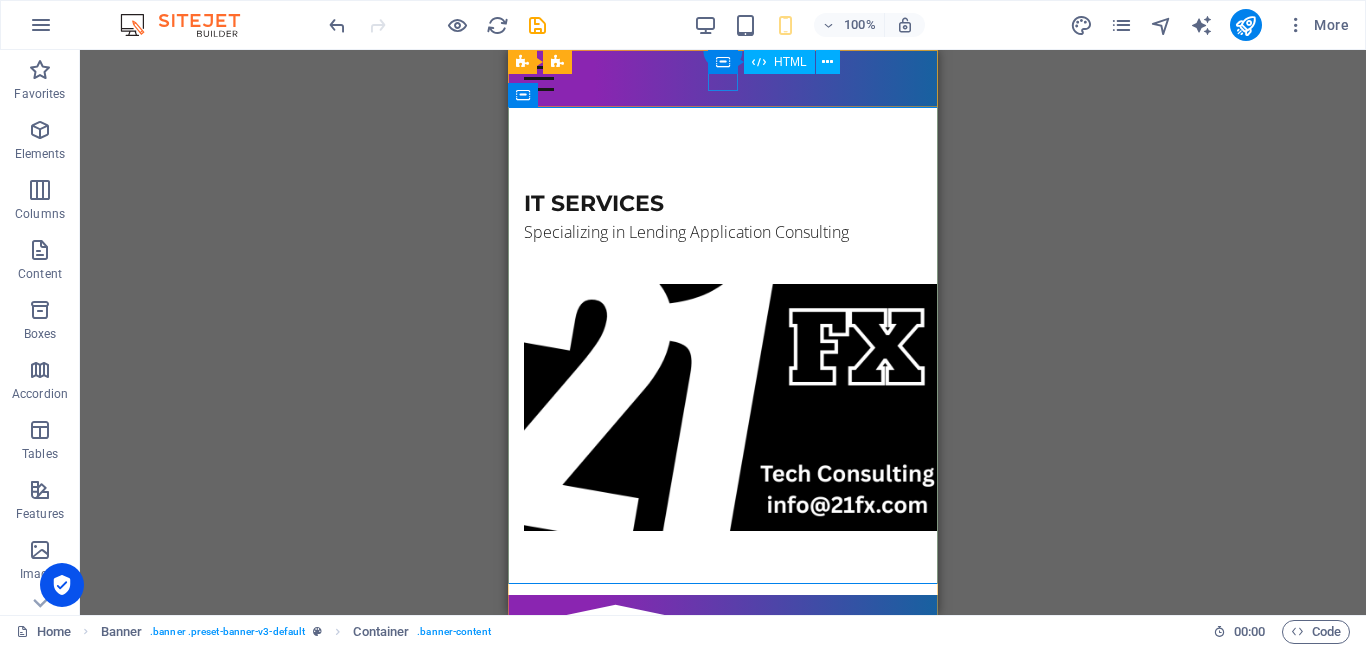 click at bounding box center [723, 78] 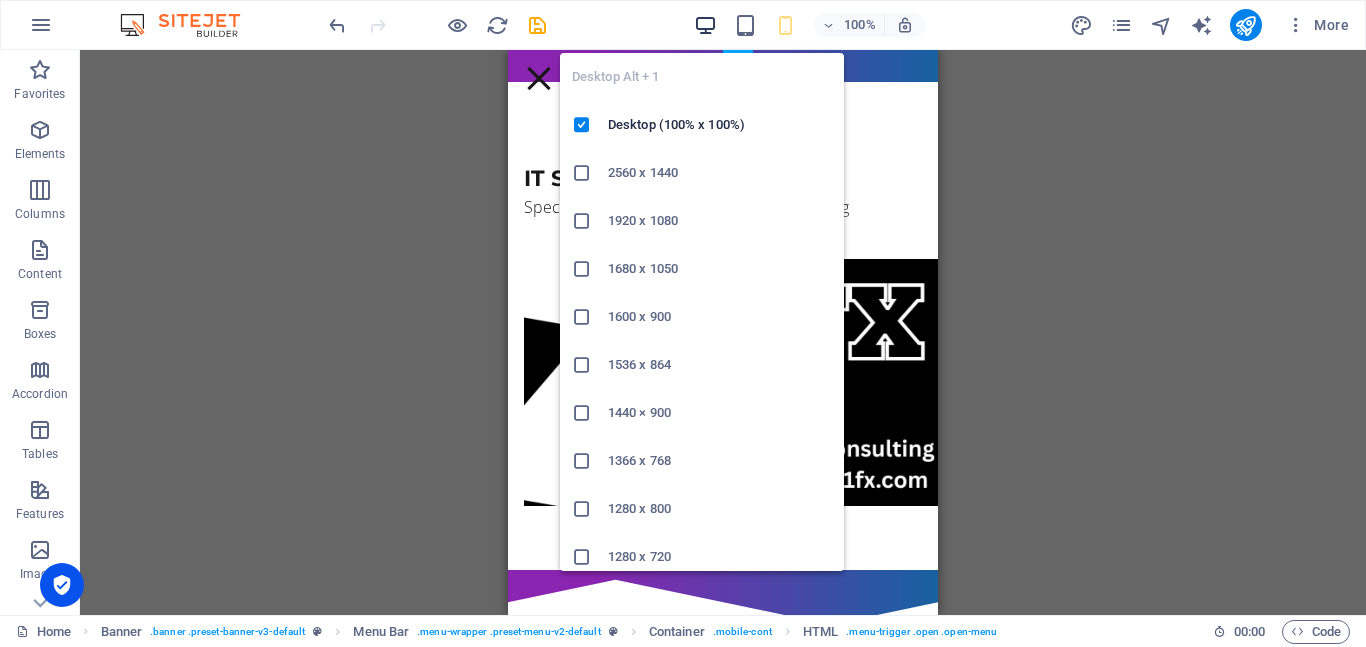 click at bounding box center (705, 25) 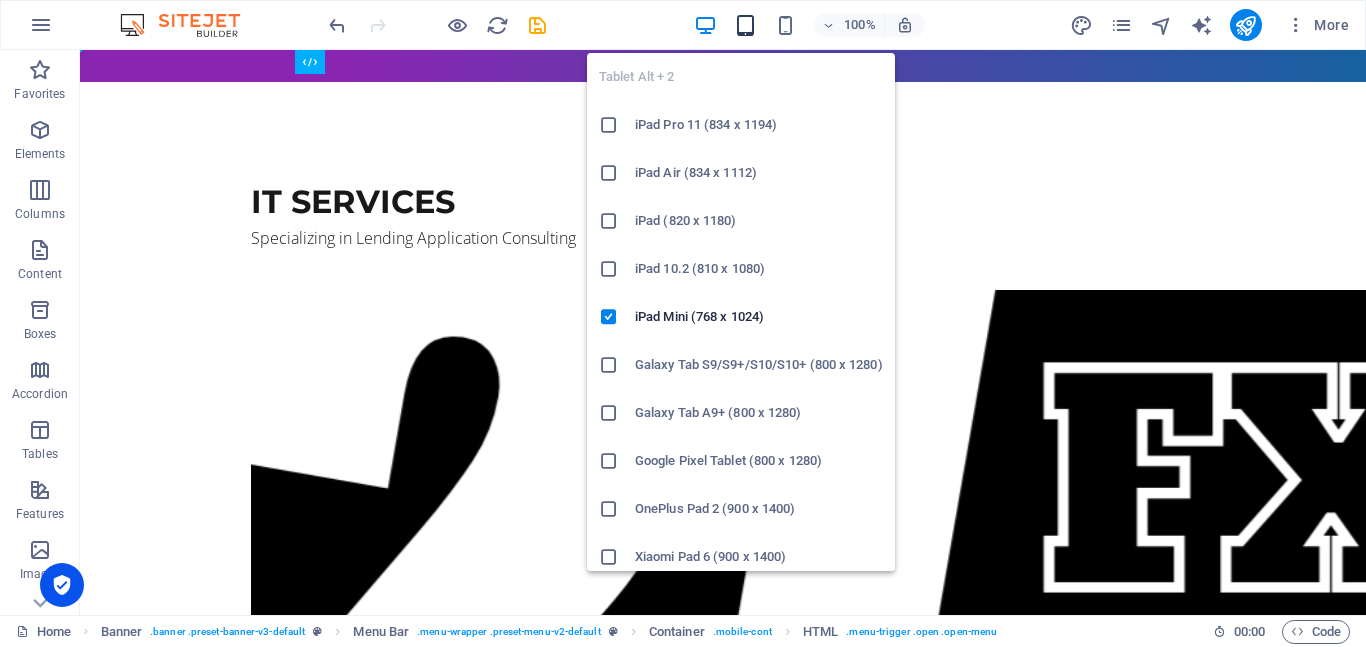 click at bounding box center [745, 25] 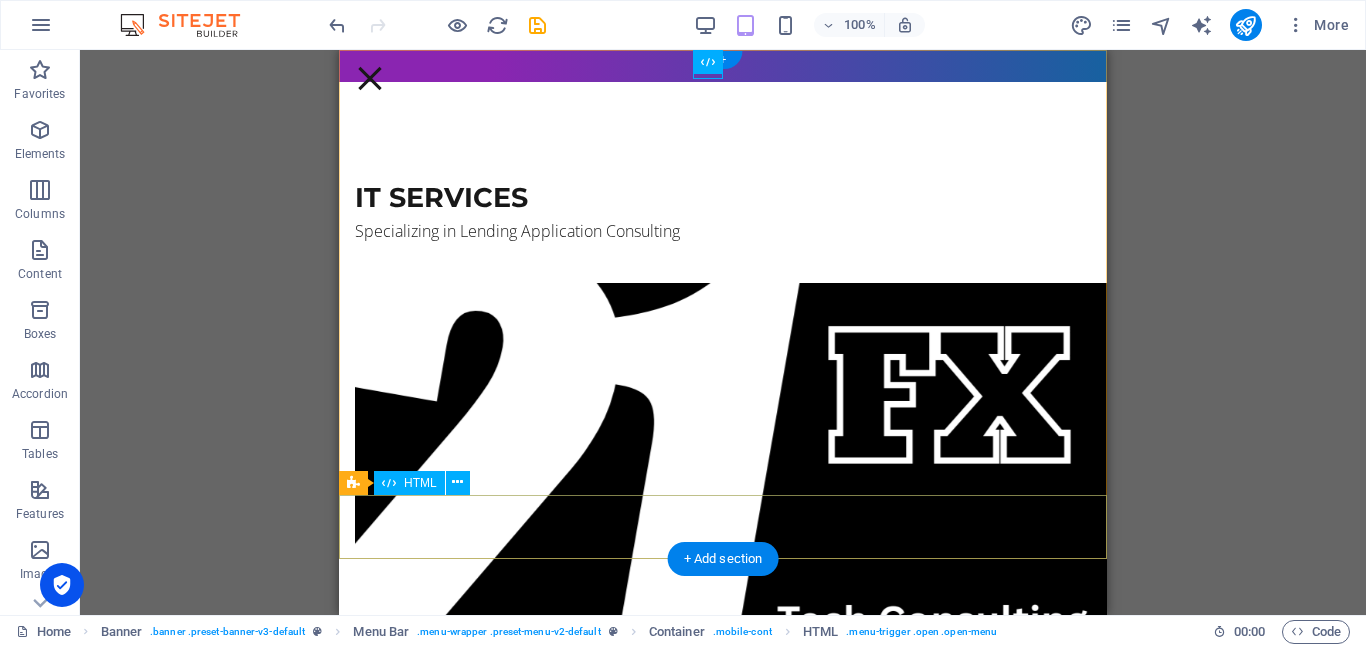 click at bounding box center [723, 835] 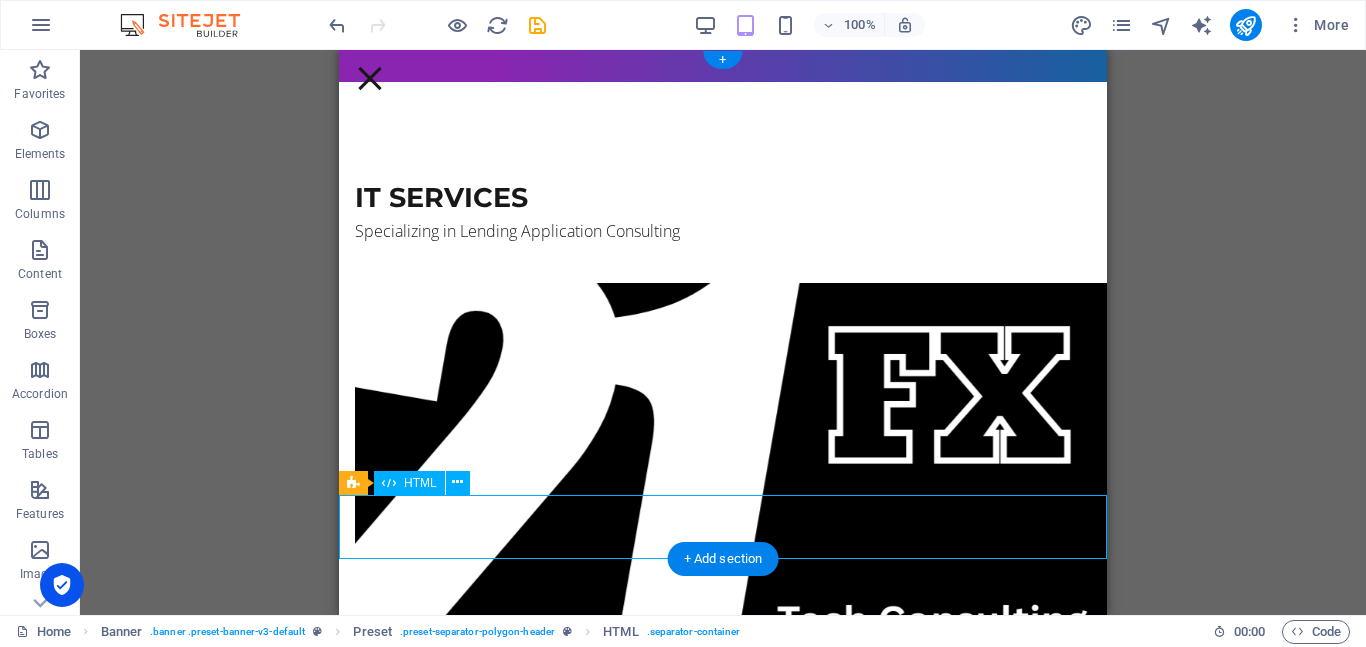 click at bounding box center [723, 835] 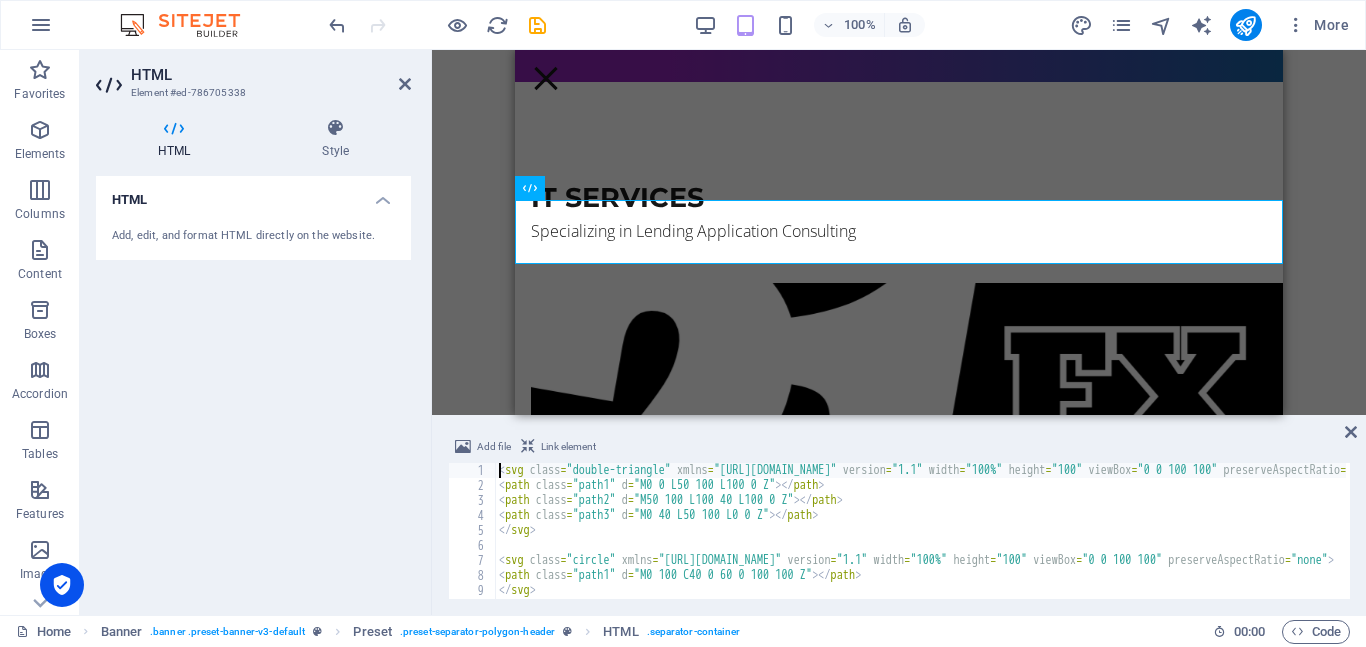 scroll, scrollTop: 248, scrollLeft: 0, axis: vertical 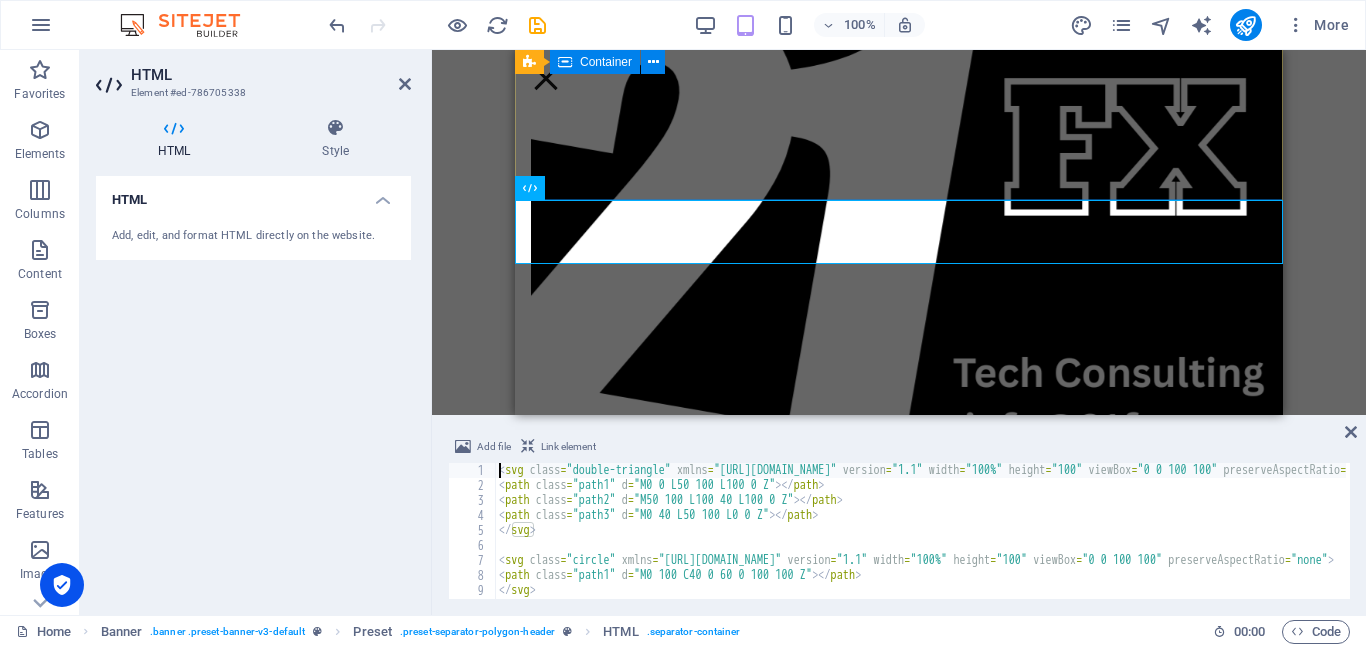 click on "IT ServicES Specializing in Lending Application Consulting" at bounding box center [899, 194] 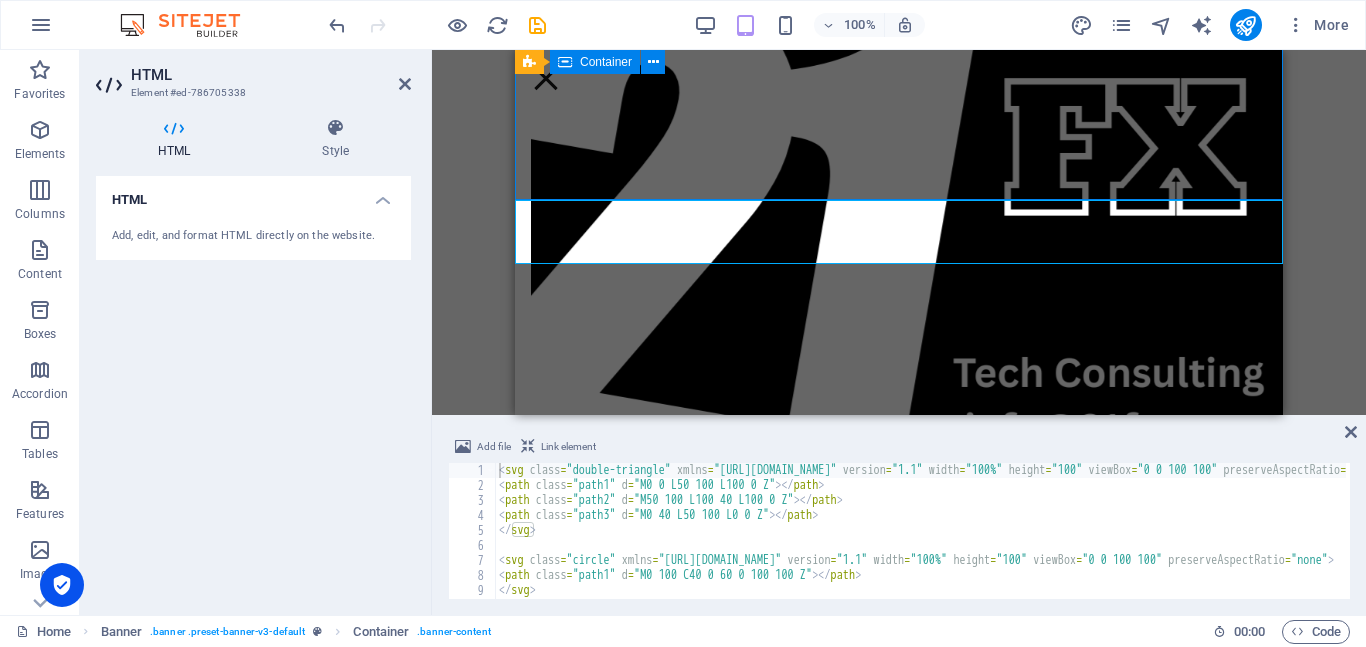 click on "IT ServicES Specializing in Lending Application Consulting" at bounding box center (899, 194) 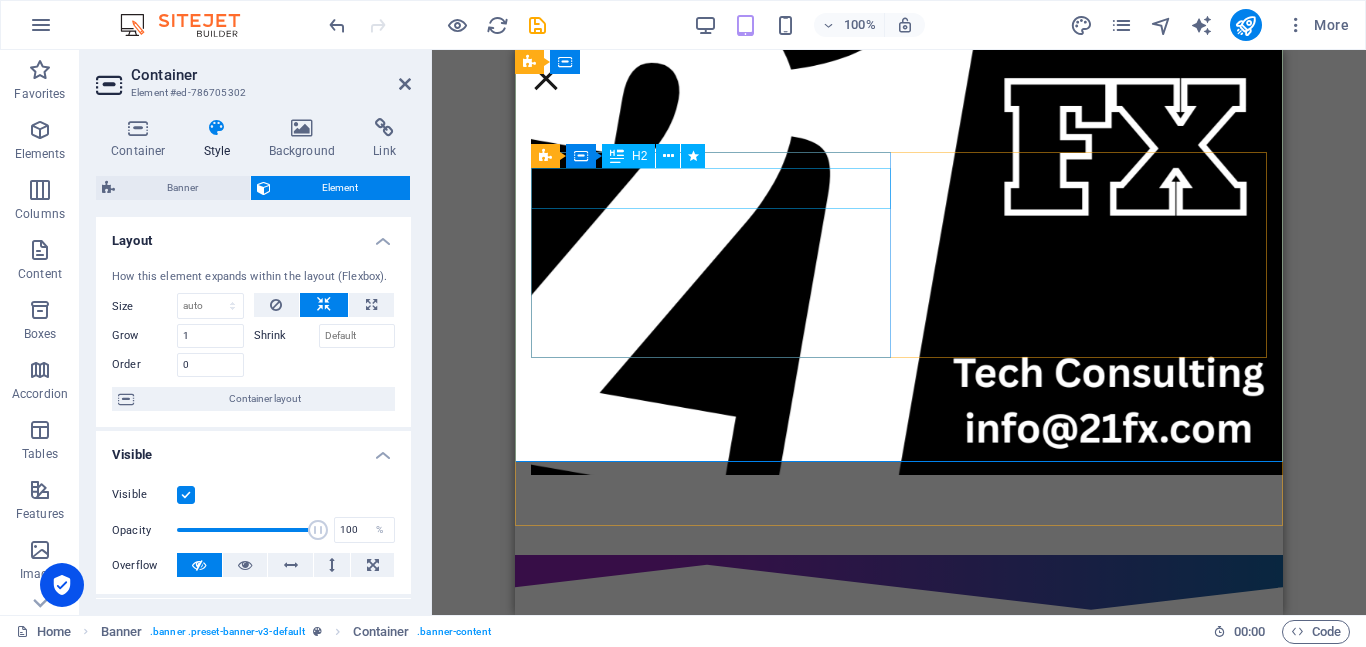 scroll, scrollTop: 33, scrollLeft: 0, axis: vertical 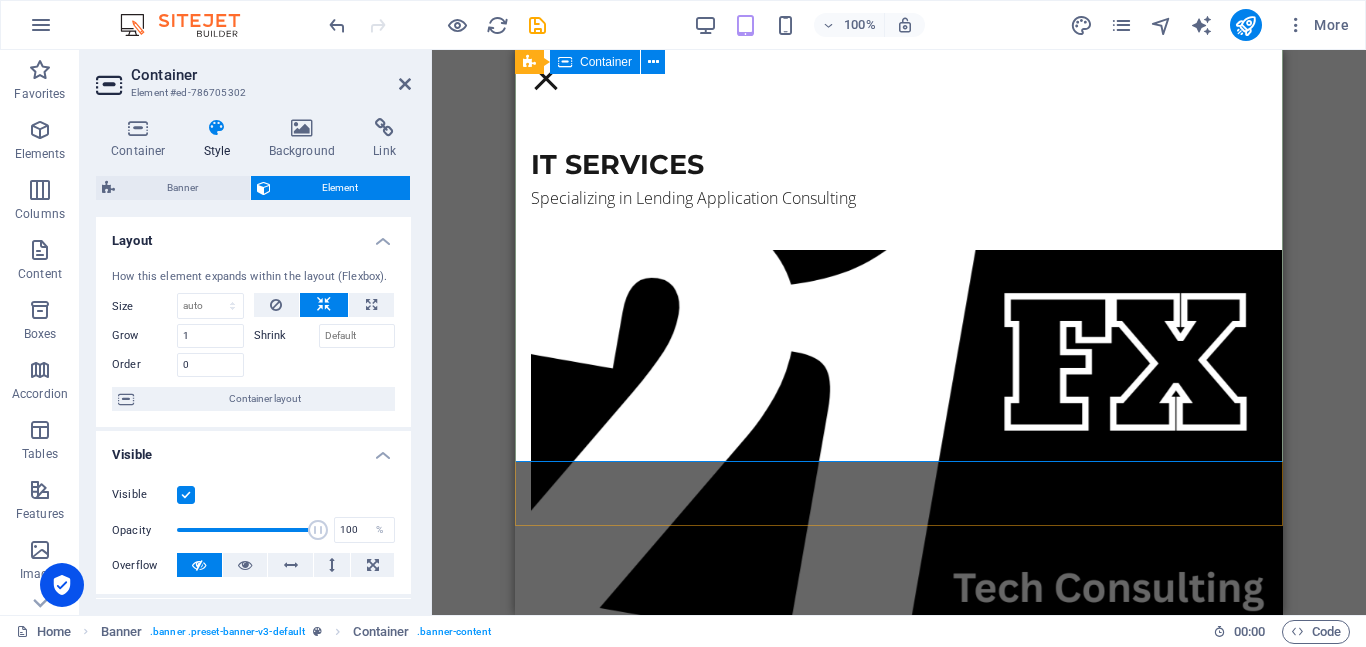 click on "IT ServicES Specializing in Lending Application Consulting" at bounding box center (899, 409) 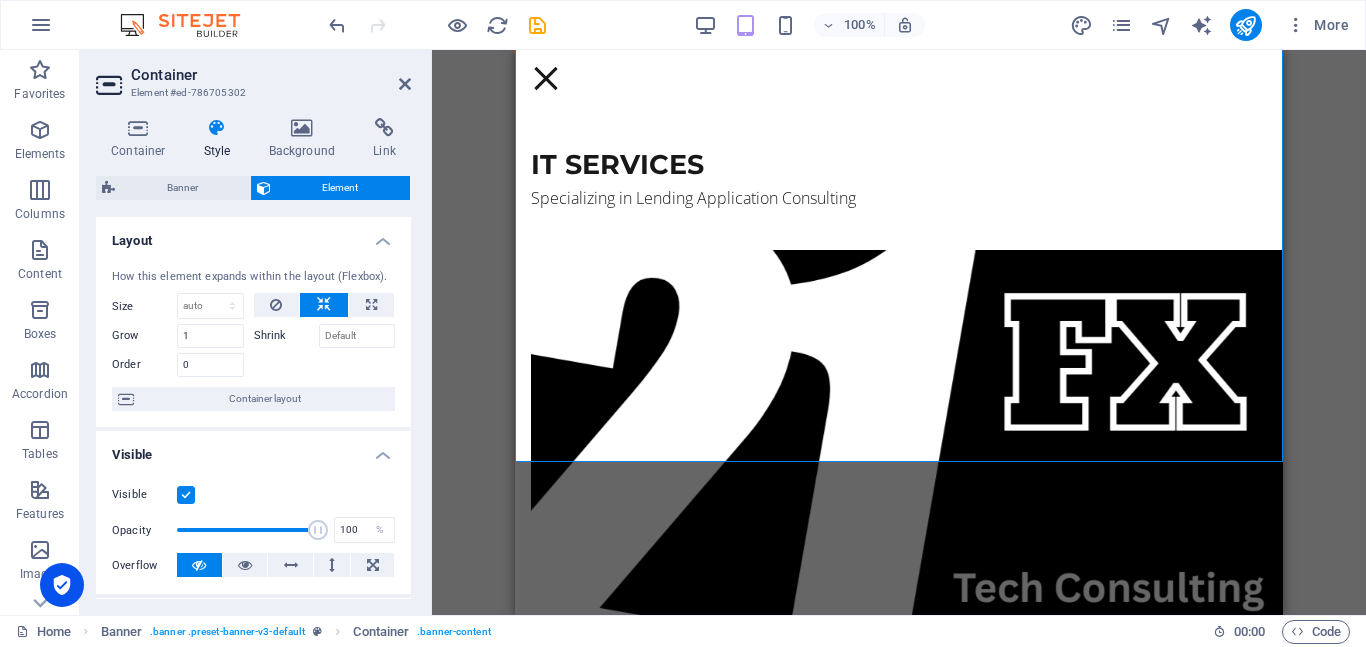 click at bounding box center (186, 495) 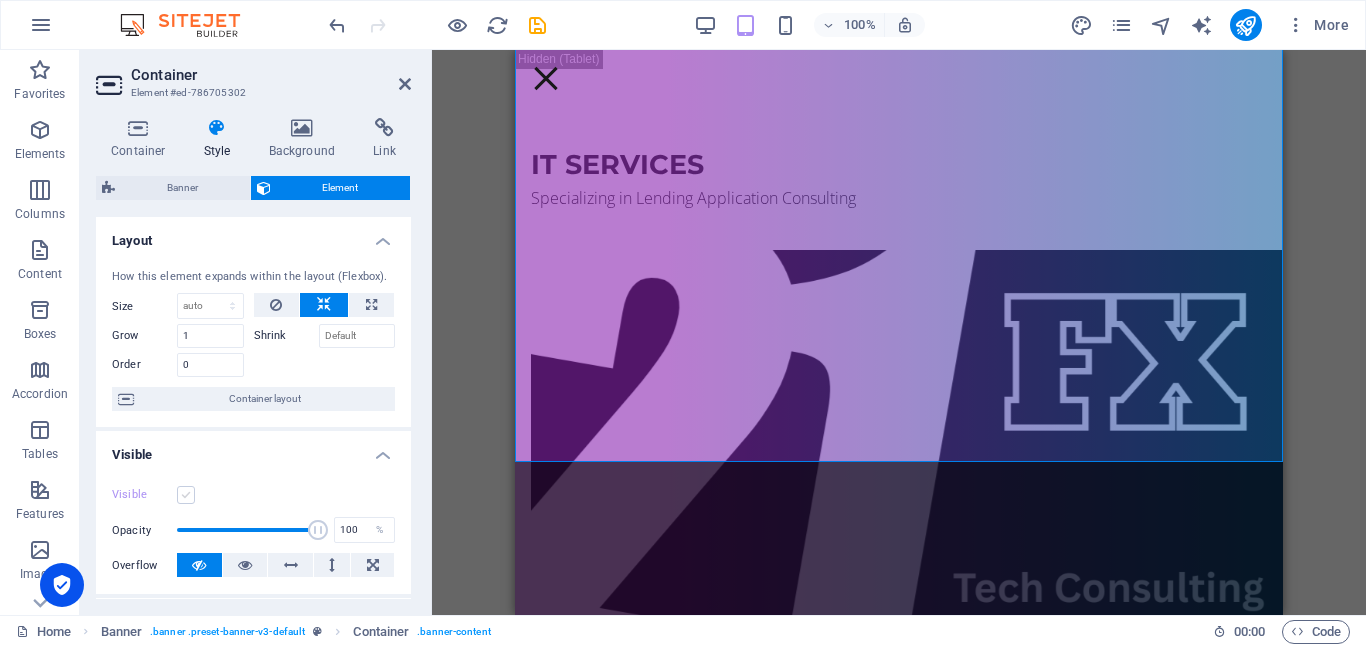click at bounding box center (186, 495) 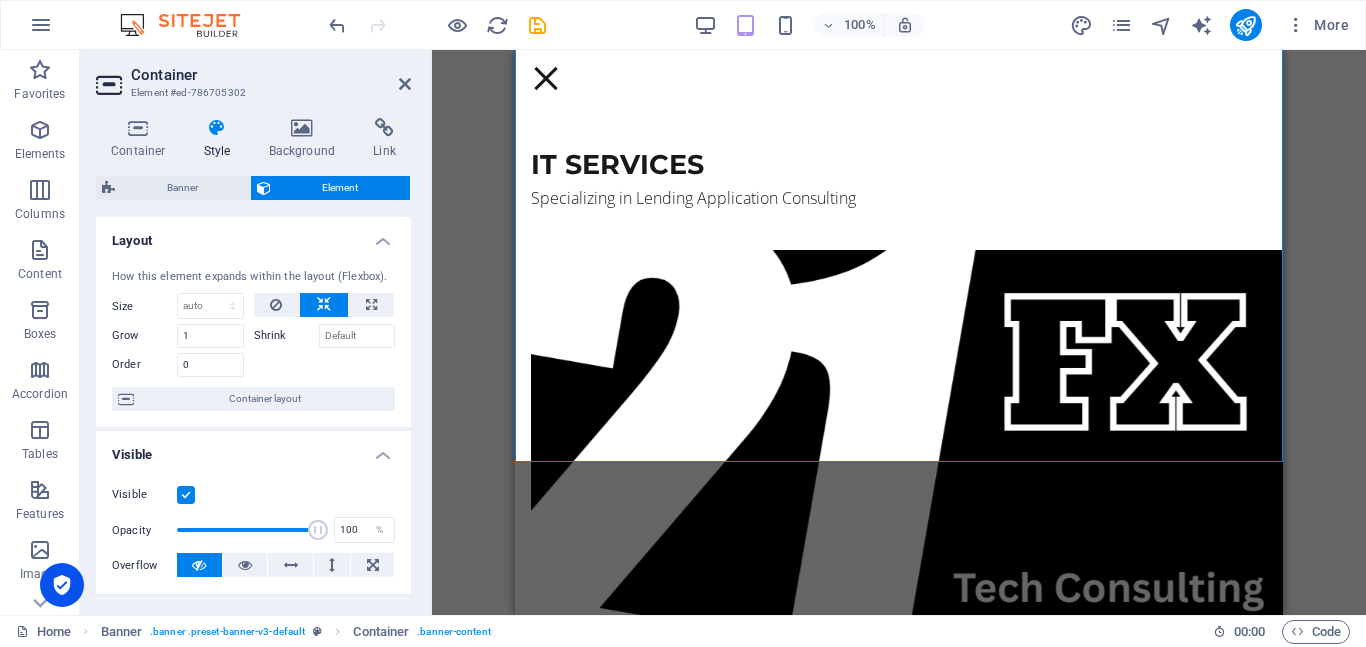 click on "Container Style Background Link Size Height Default px rem % vh vw Min. height None px rem % vh vw Width Default px rem % em vh vw Min. width None px rem % vh vw Content width Default Custom width Width Default px rem % em vh vw Min. width None px rem % vh vw Default padding Custom spacing Default content width and padding can be changed under Design. Edit design Layout (Flexbox) Alignment Determines the flex direction. Default Main axis Determine how elements should behave along the main axis inside this container (justify content). Default Side axis Control the vertical direction of the element inside of the container (align items). Default Wrap Default On Off Fill Controls the distances and direction of elements on the y-axis across several lines (align content). Default Accessibility ARIA helps assistive technologies (like screen readers) to understand the role, state, and behavior of web elements Role The ARIA role defines the purpose of an element.  None Alert Article Banner Comment Fan" at bounding box center (253, 358) 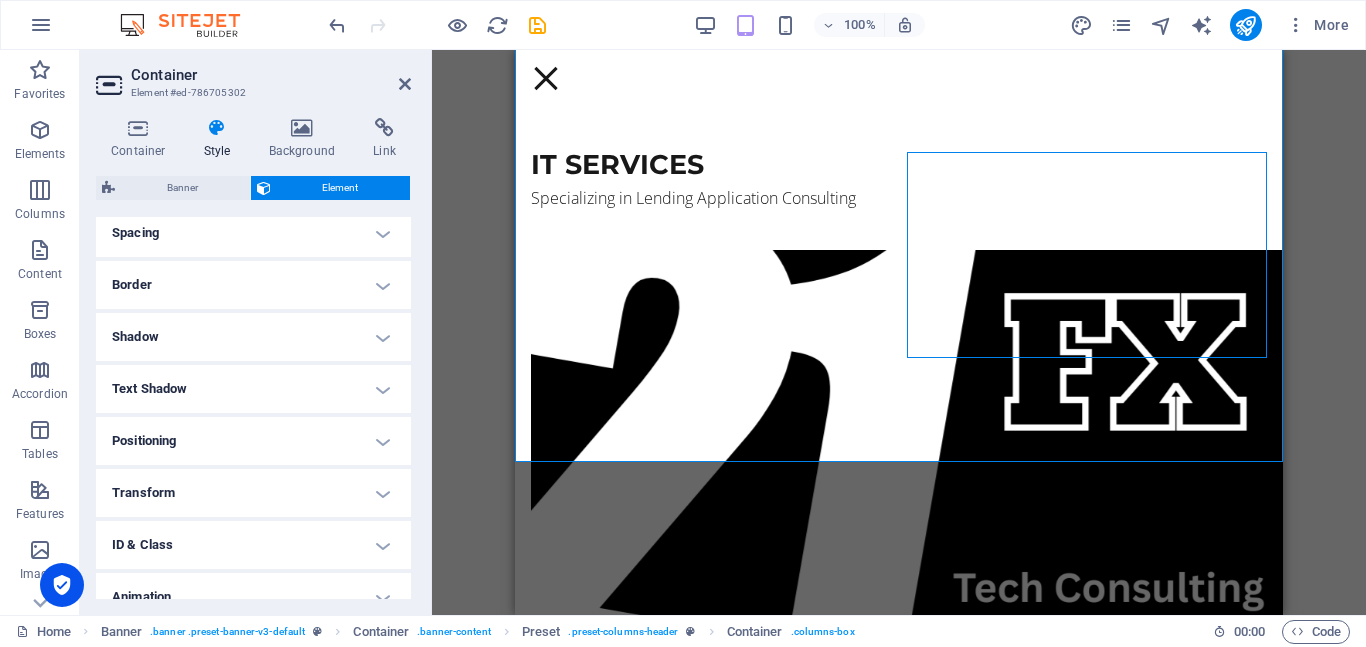 scroll, scrollTop: 373, scrollLeft: 0, axis: vertical 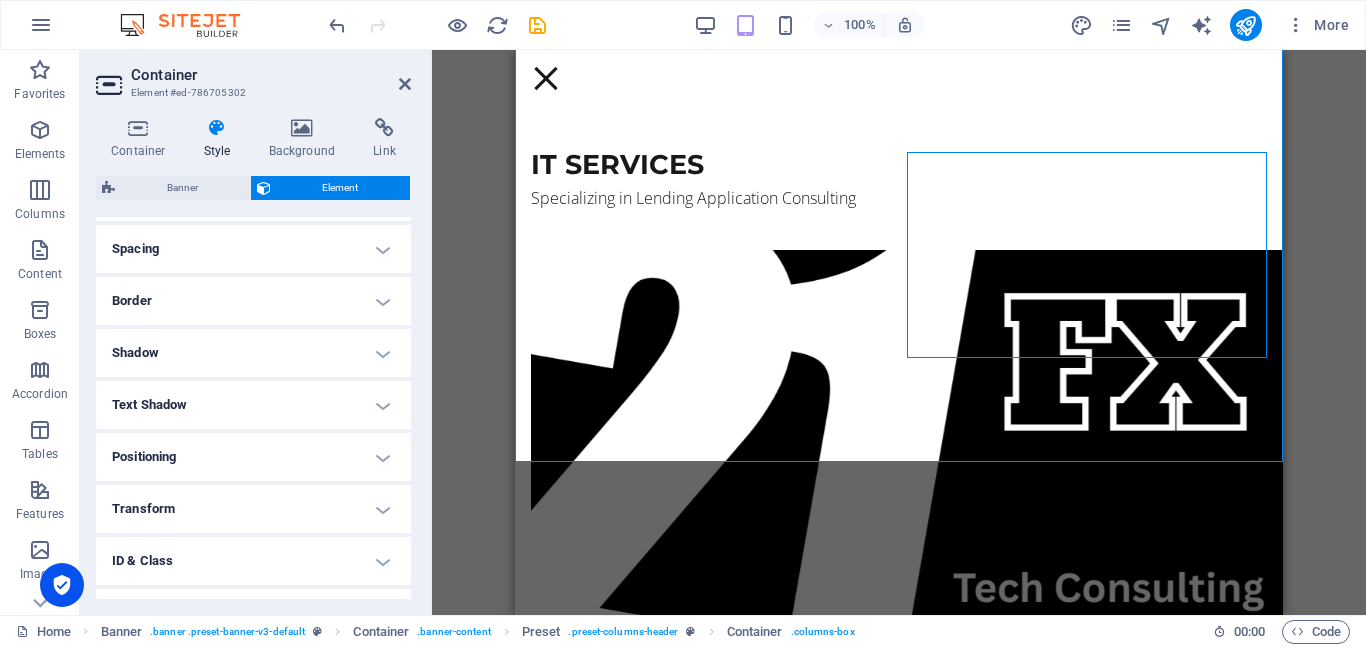 click on "Shadow" at bounding box center (253, 353) 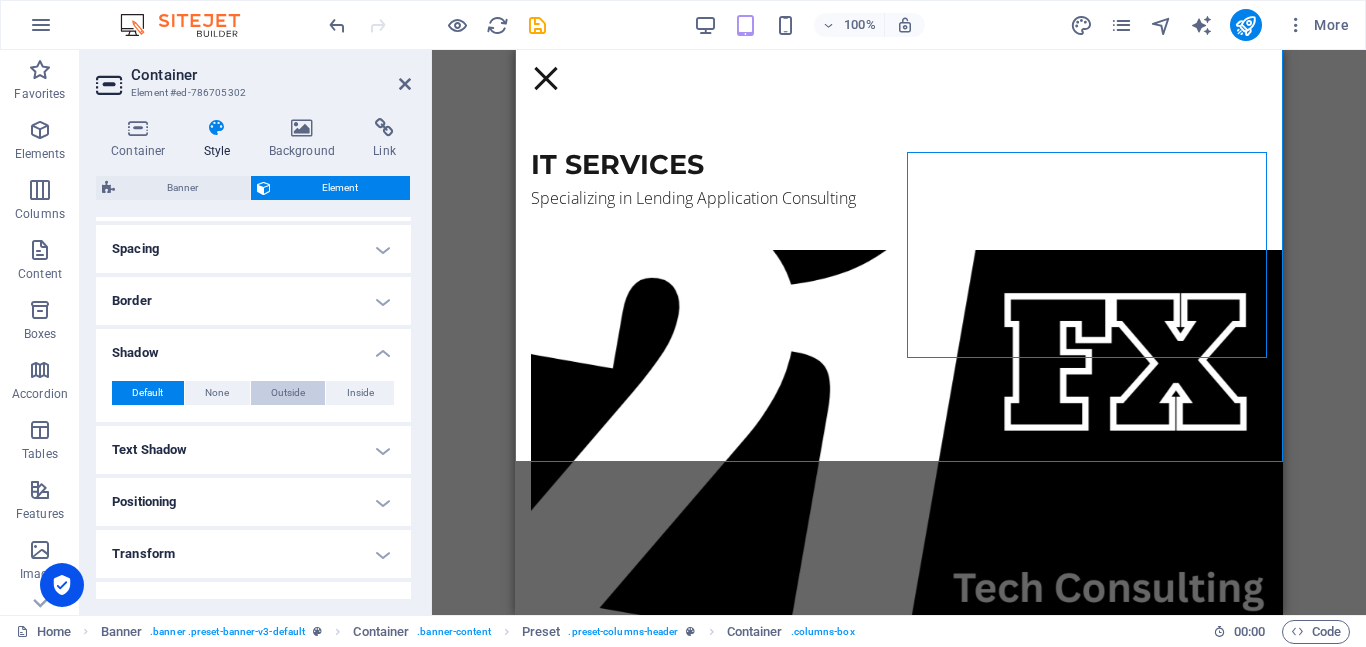 click on "Outside" at bounding box center (288, 393) 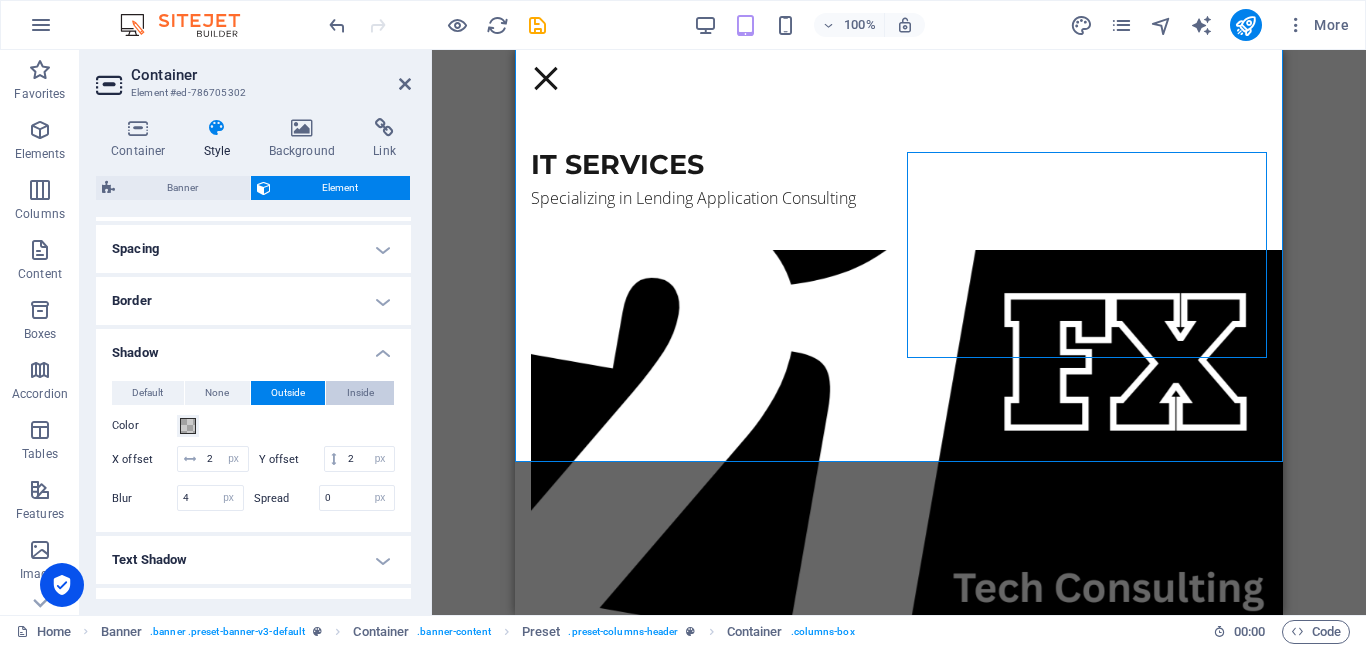 click on "Inside" at bounding box center [360, 393] 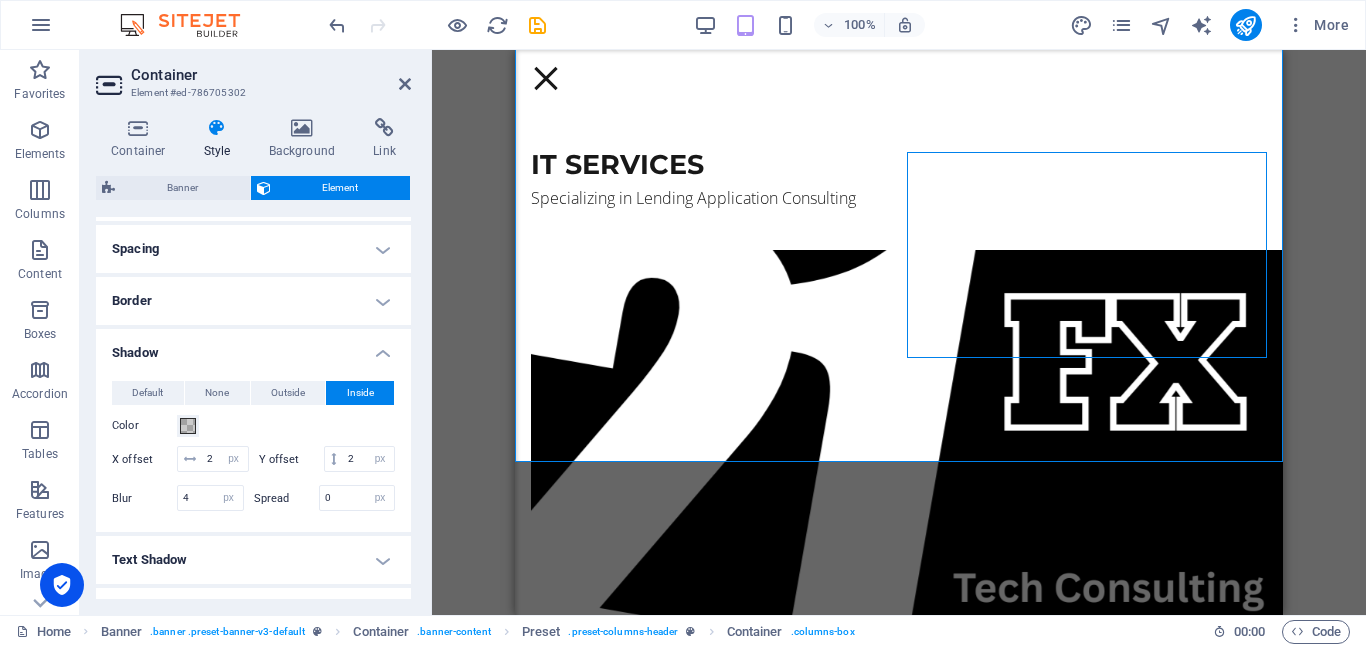 click on "Inside" at bounding box center (360, 393) 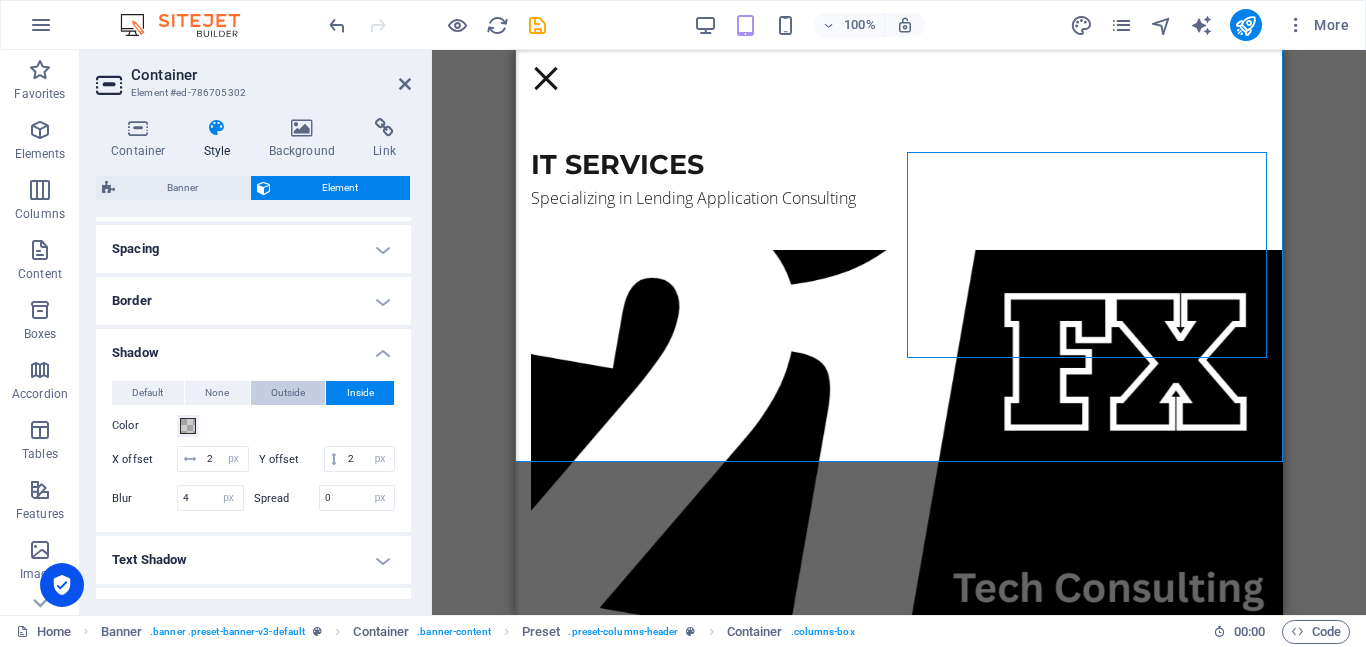 click on "Outside" at bounding box center (288, 393) 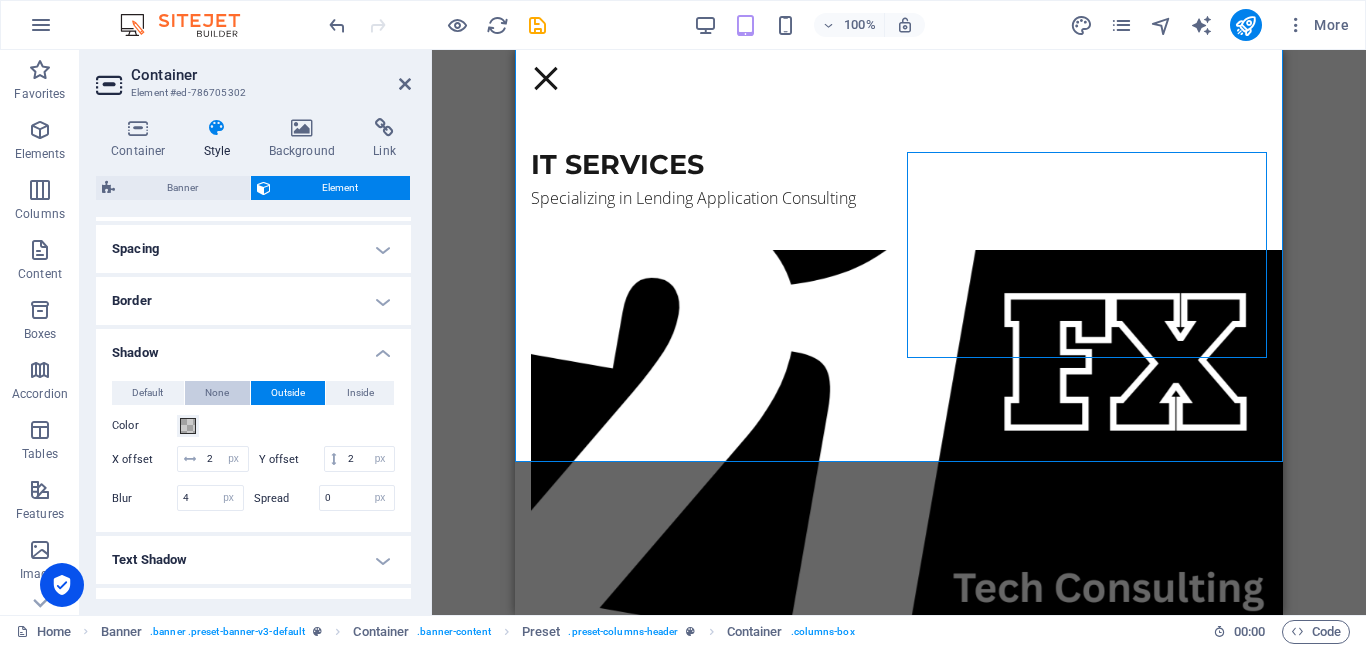 click on "None" at bounding box center (217, 393) 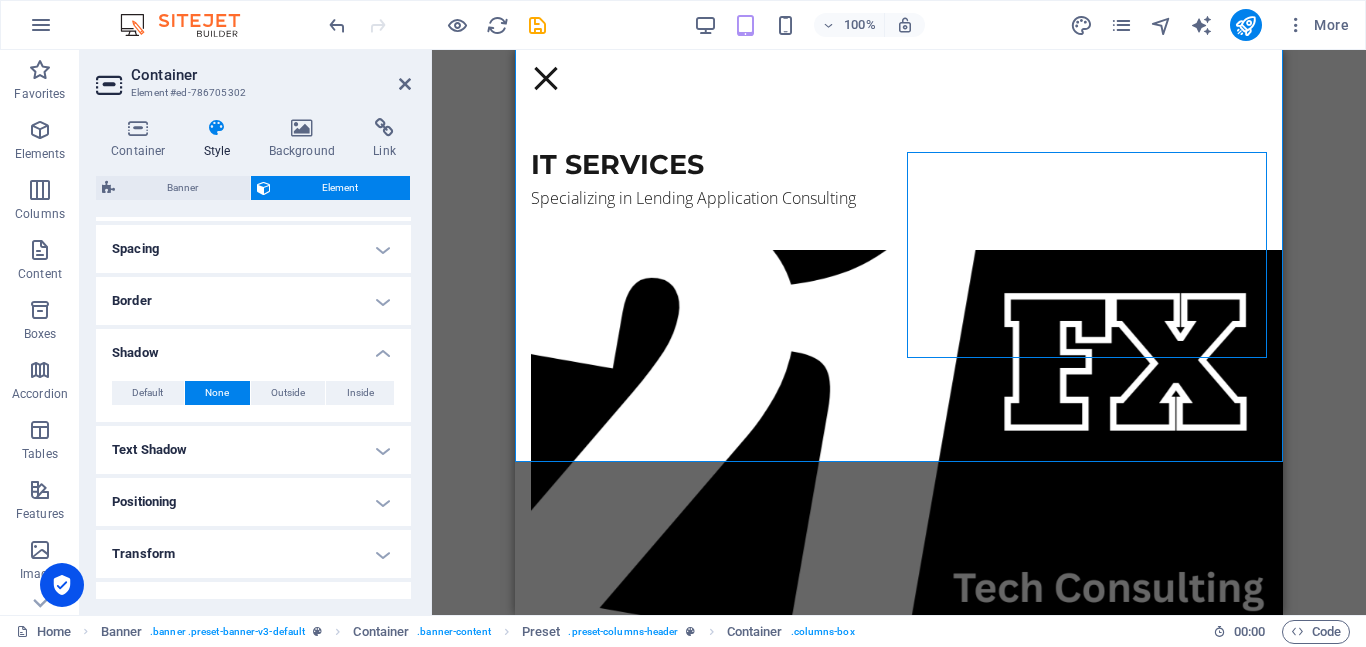 drag, startPoint x: 410, startPoint y: 395, endPoint x: 410, endPoint y: 353, distance: 42 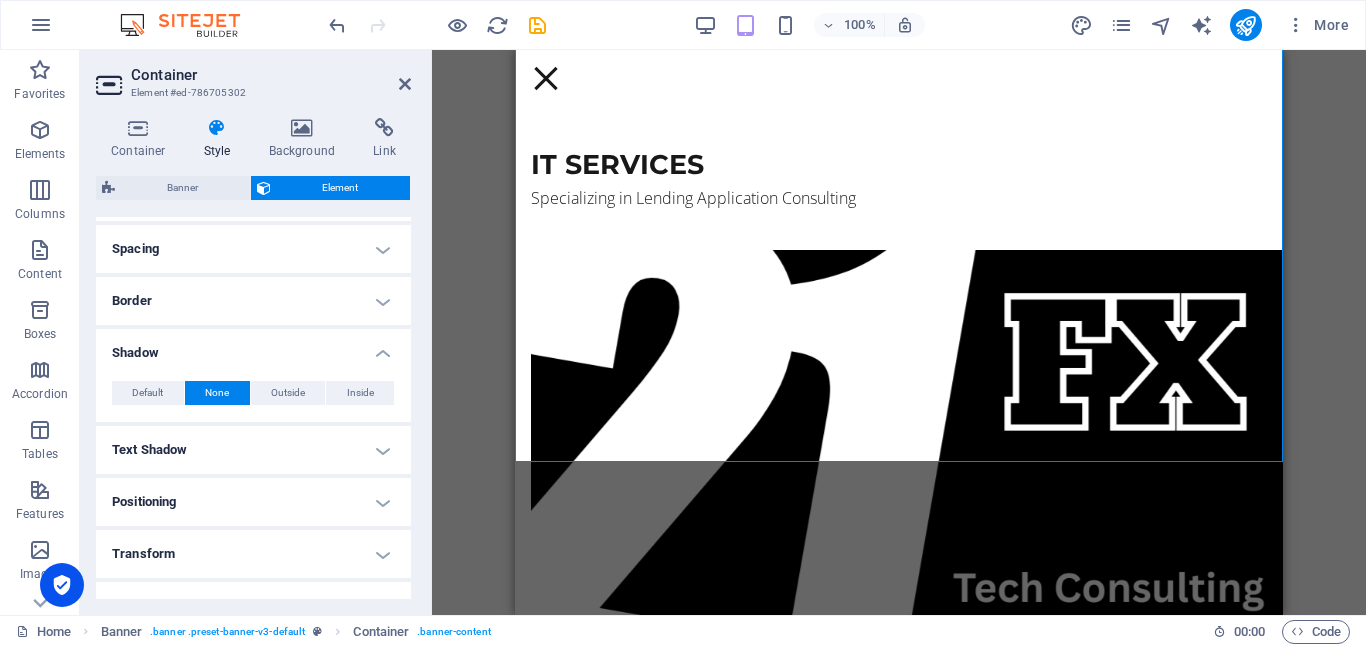 click at bounding box center [217, 128] 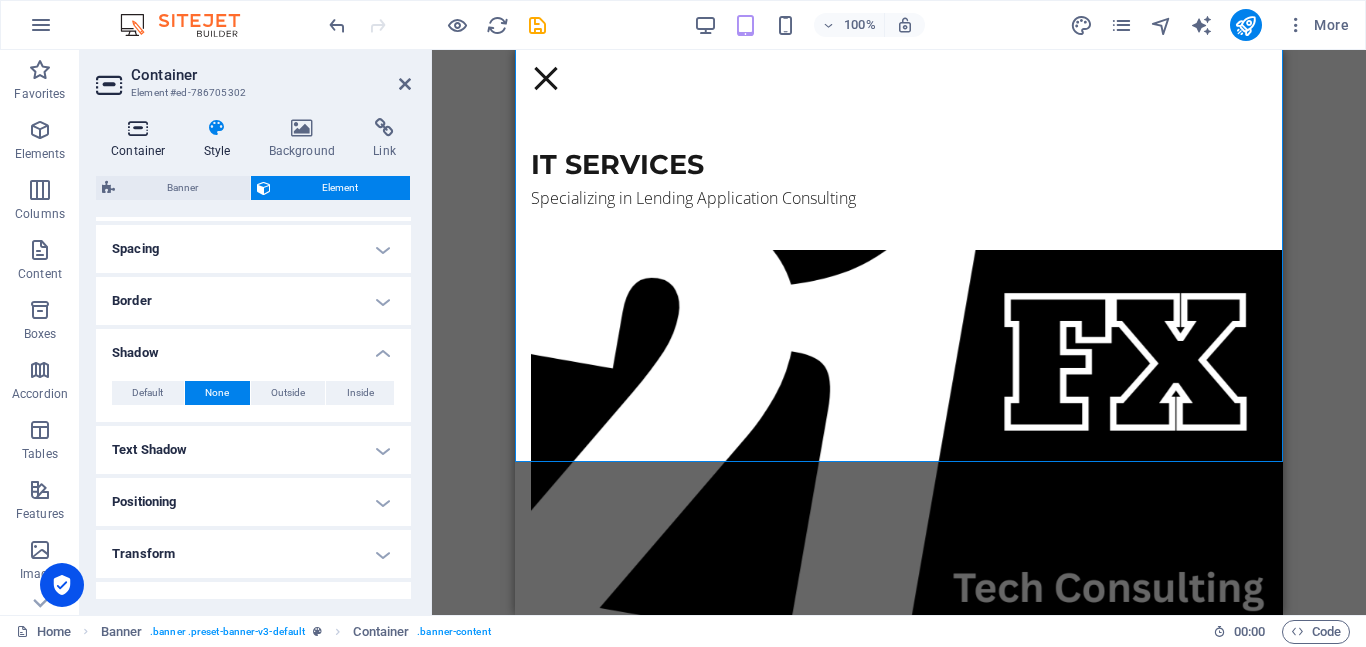 click at bounding box center (138, 128) 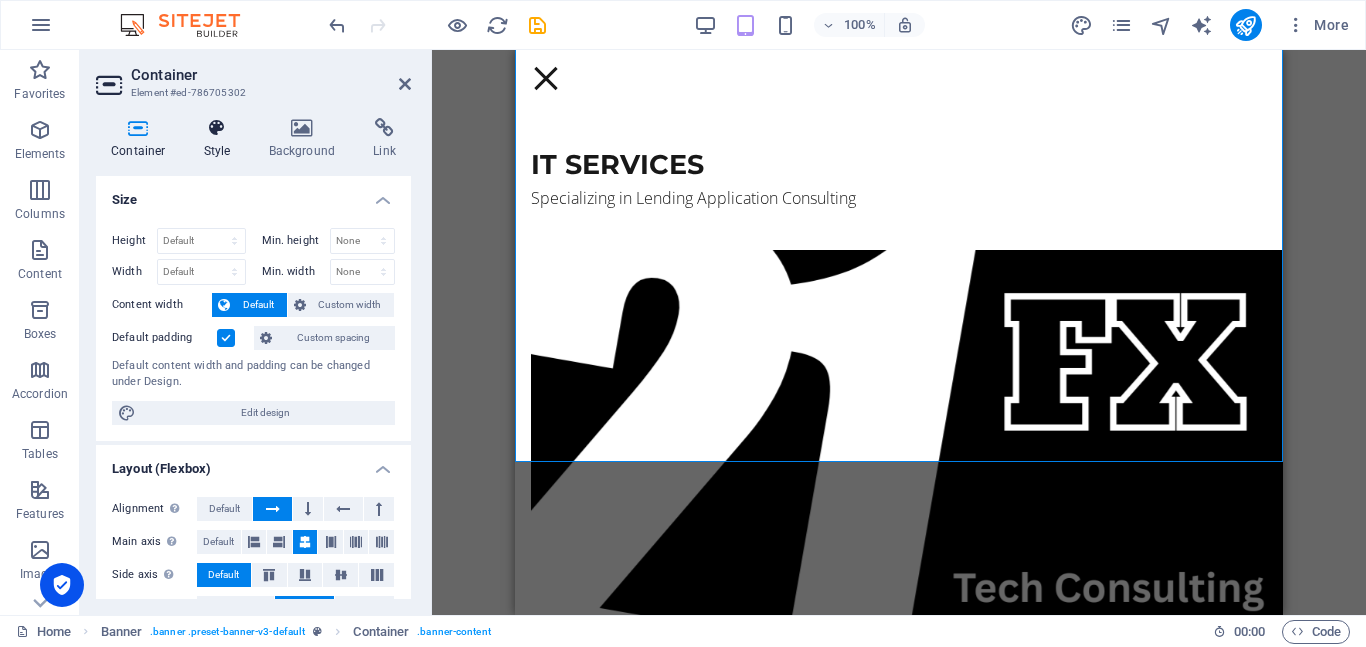 click at bounding box center [217, 128] 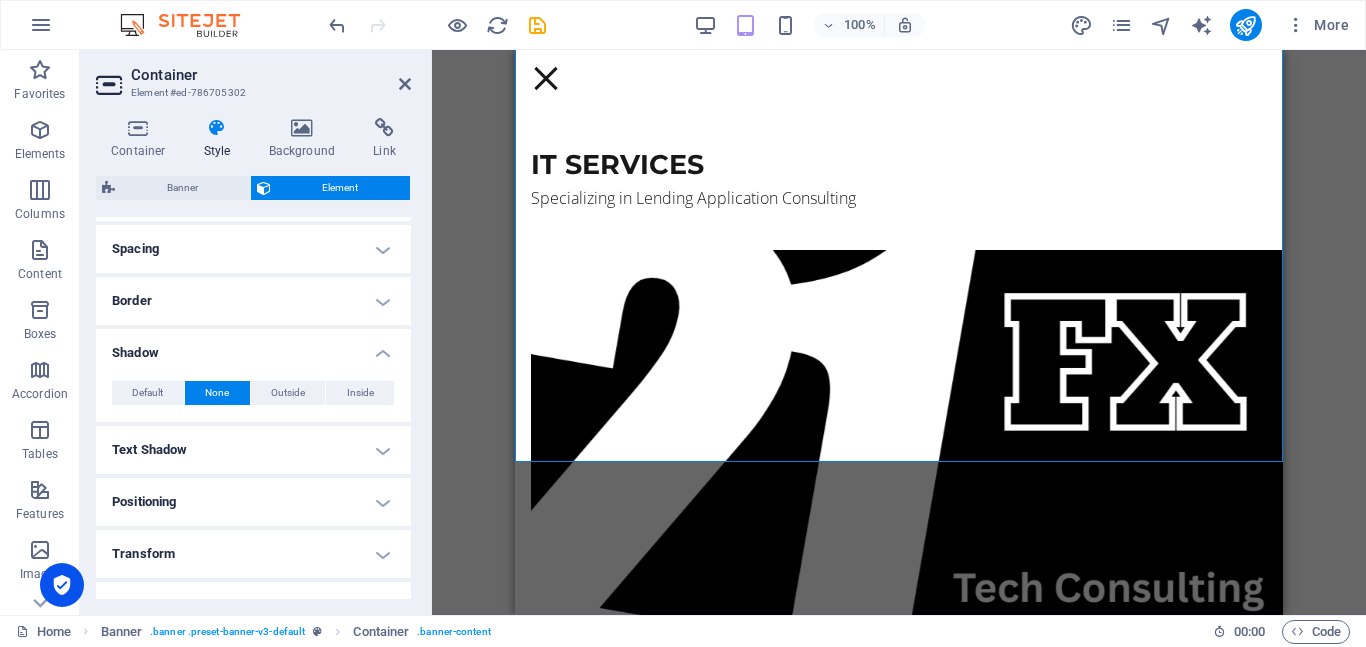 click on "Shadow" at bounding box center [253, 347] 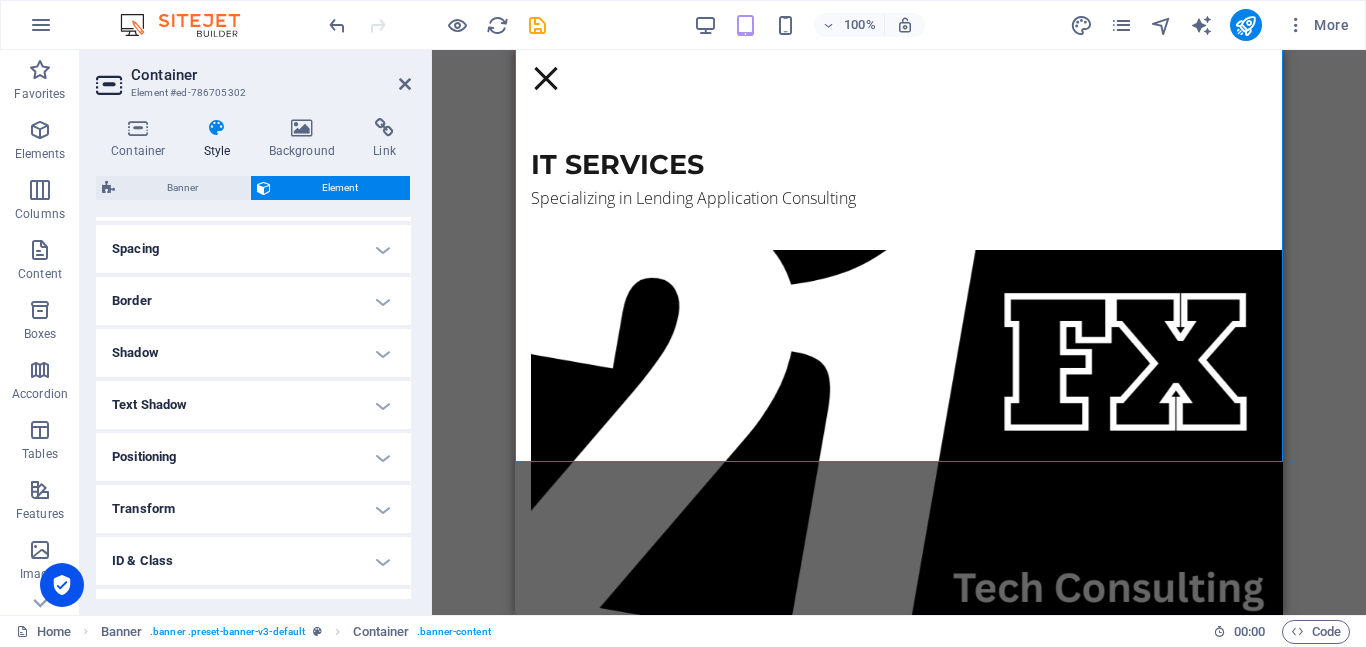 drag, startPoint x: 410, startPoint y: 425, endPoint x: 415, endPoint y: 331, distance: 94.13288 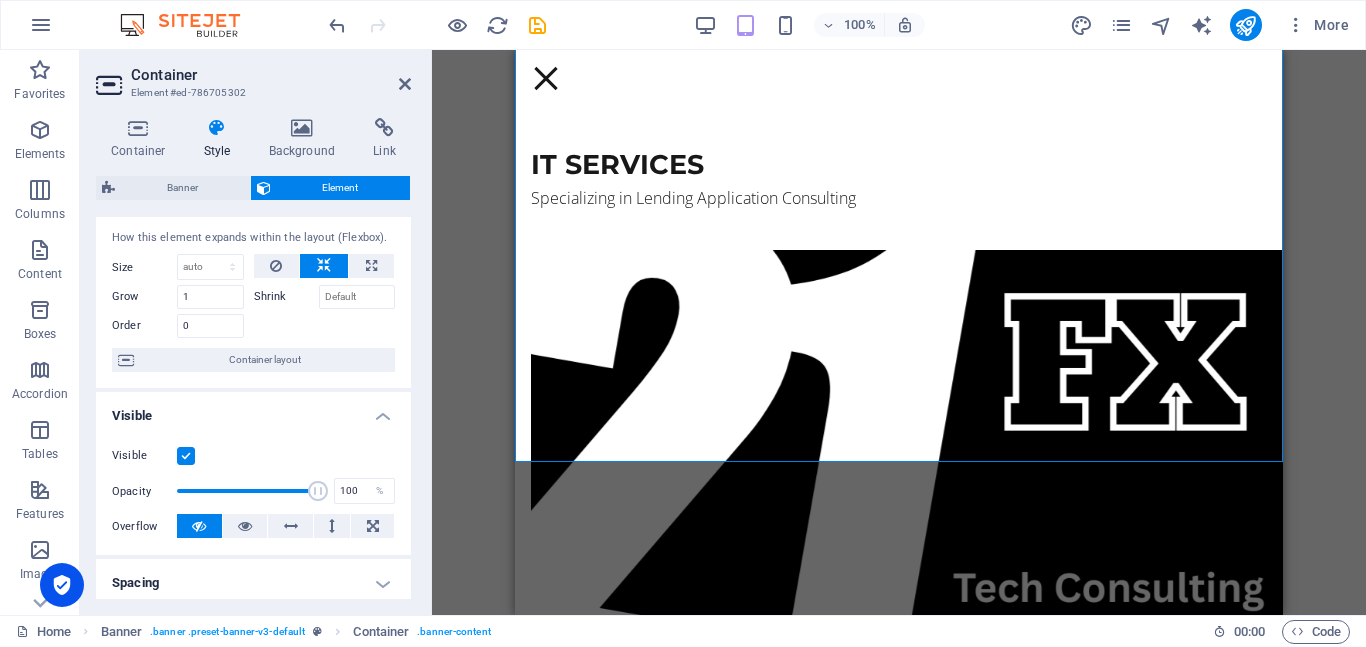 click on "Style" at bounding box center (221, 139) 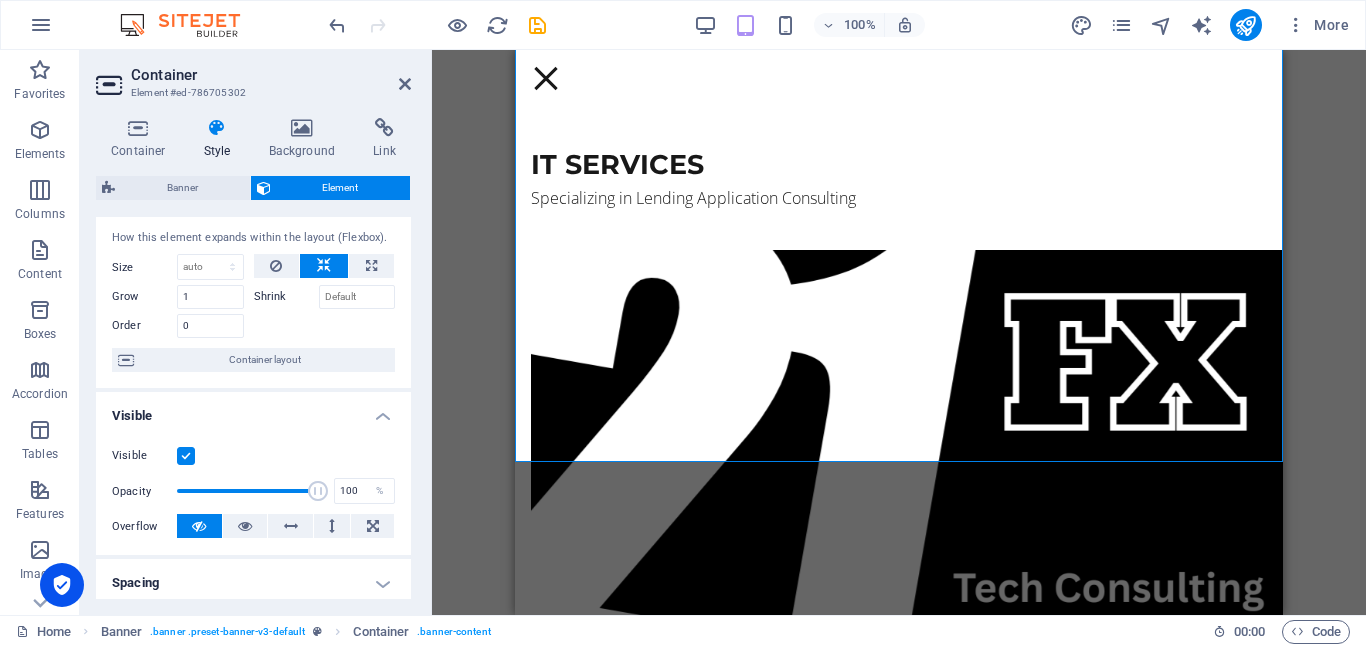 click on "Style" at bounding box center [221, 139] 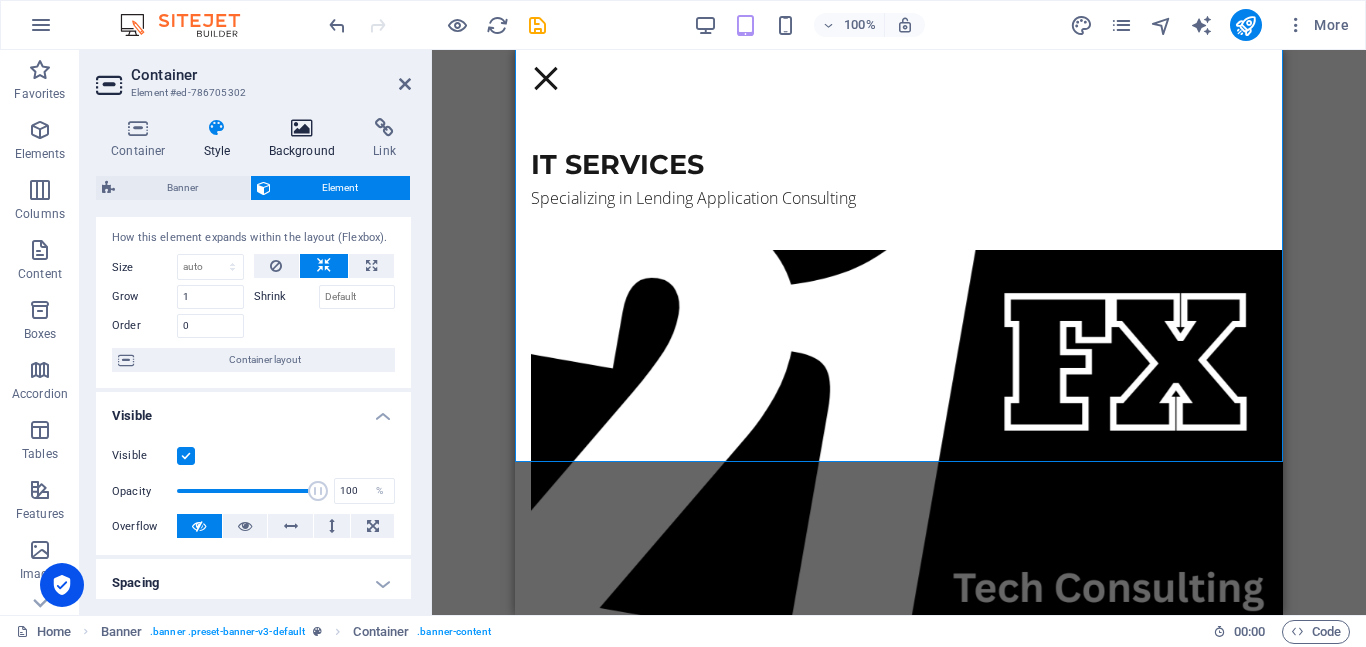 click at bounding box center (302, 128) 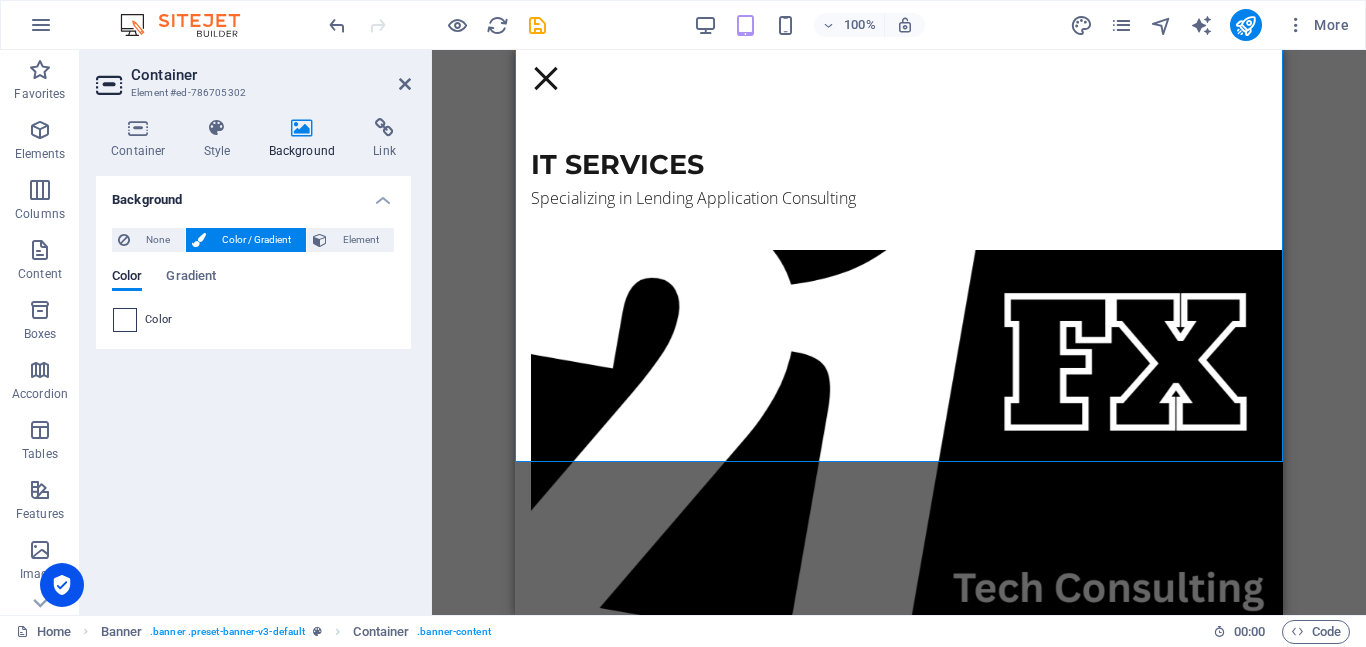 click at bounding box center (125, 320) 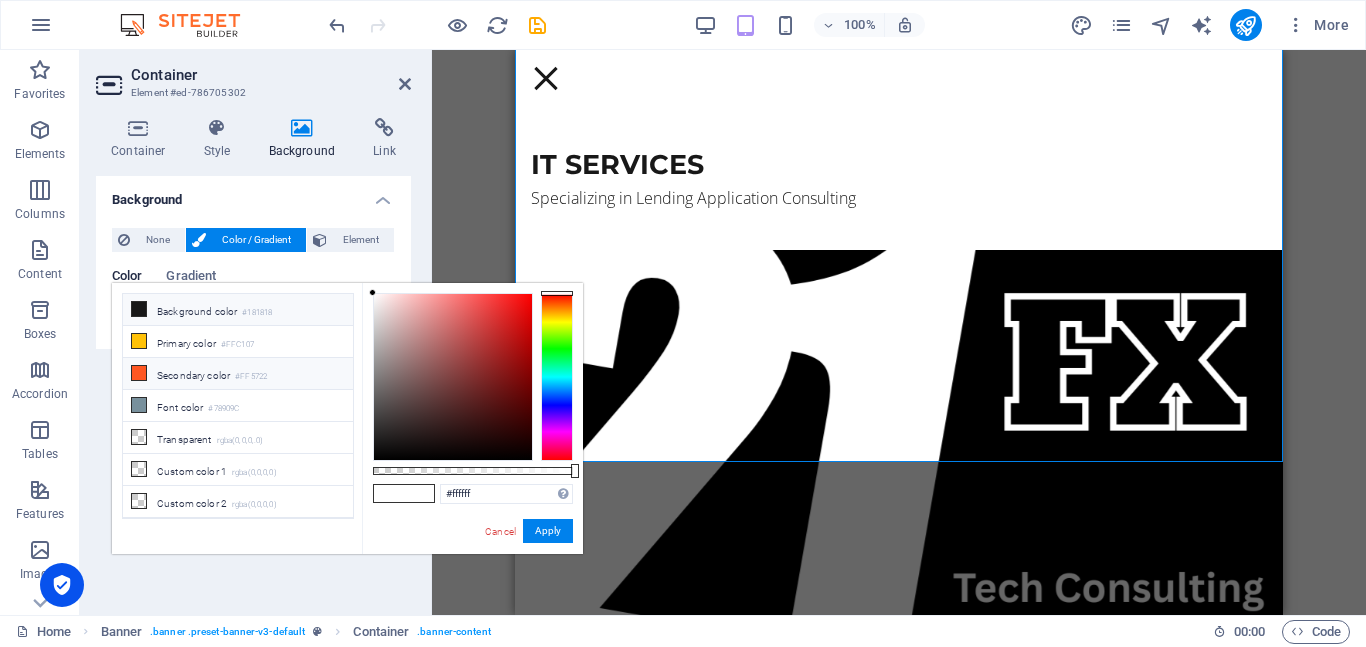 click at bounding box center (139, 309) 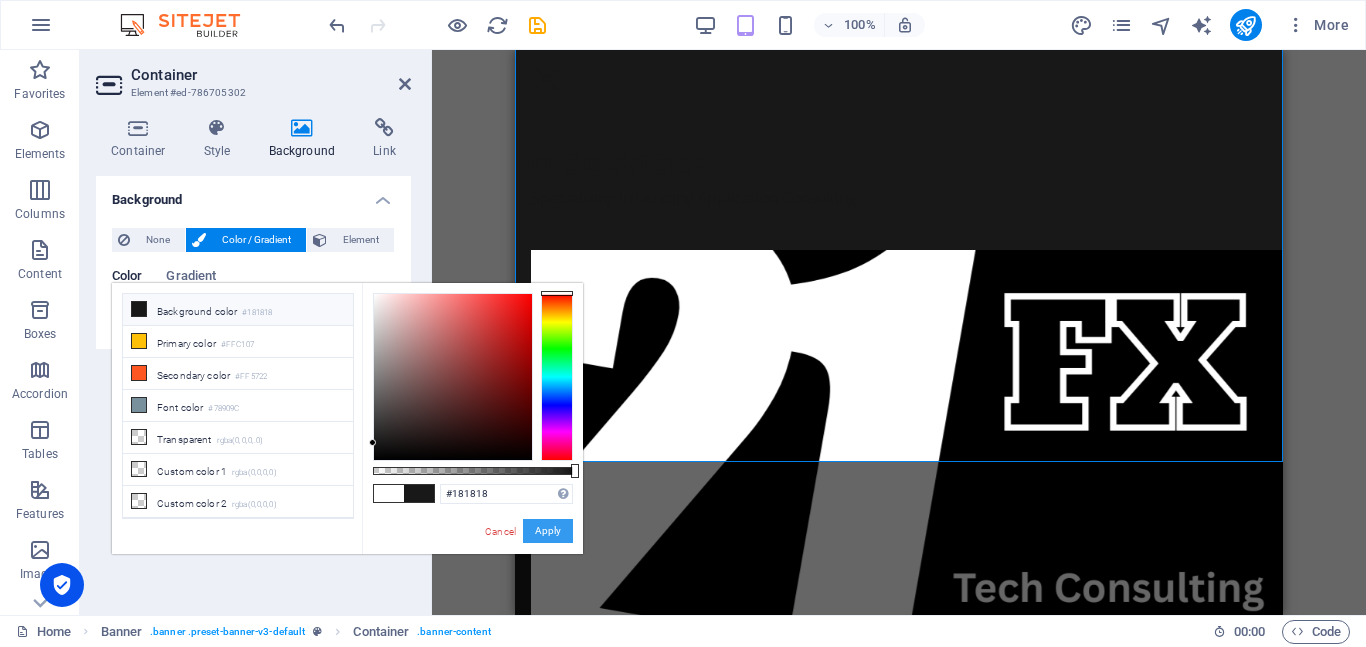 click on "Apply" at bounding box center (548, 531) 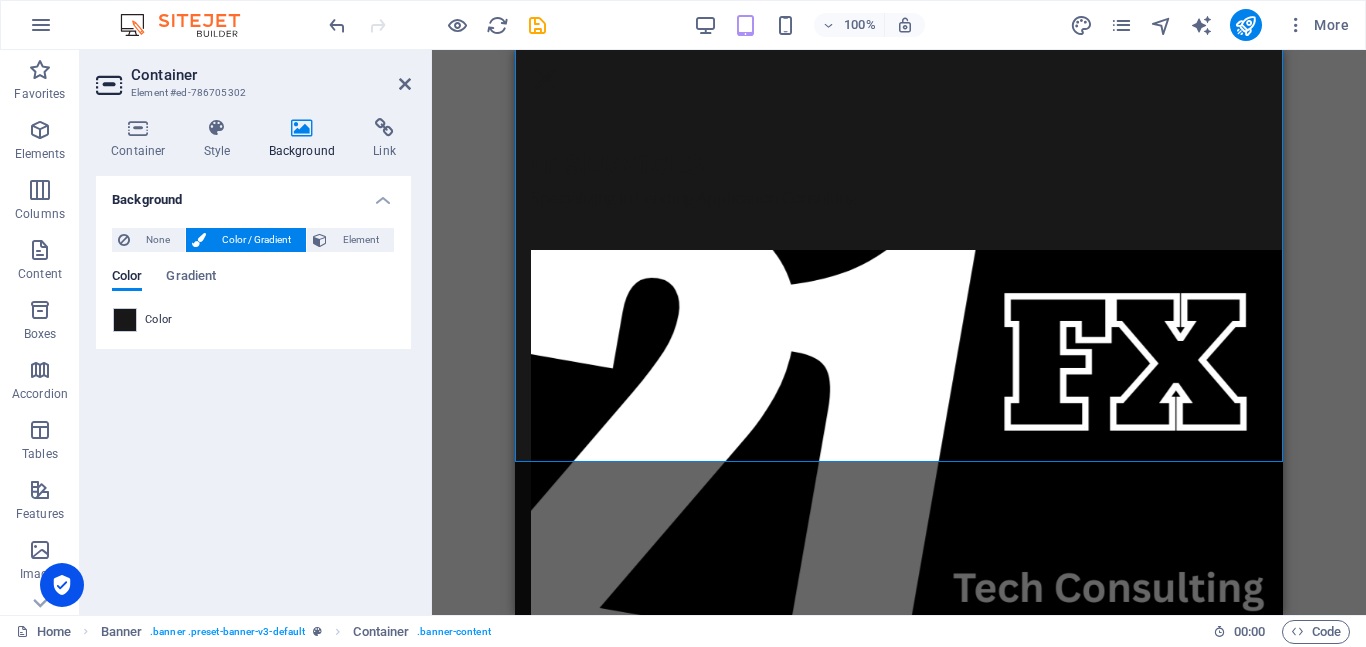 click on "Drag here to replace the existing content. Press “Ctrl” if you want to create a new element.
H2   Banner   Banner   Container   Preset   Preset   Container   Image   Container   Preset   Container   Image   Placeholder   Spacer   Container   Image   Text   Menu   Banner   Menu Bar   Container   HTML   Spacer   Button   Preset   HTML   Preset   Container   Text   Preset   Container" at bounding box center (899, 332) 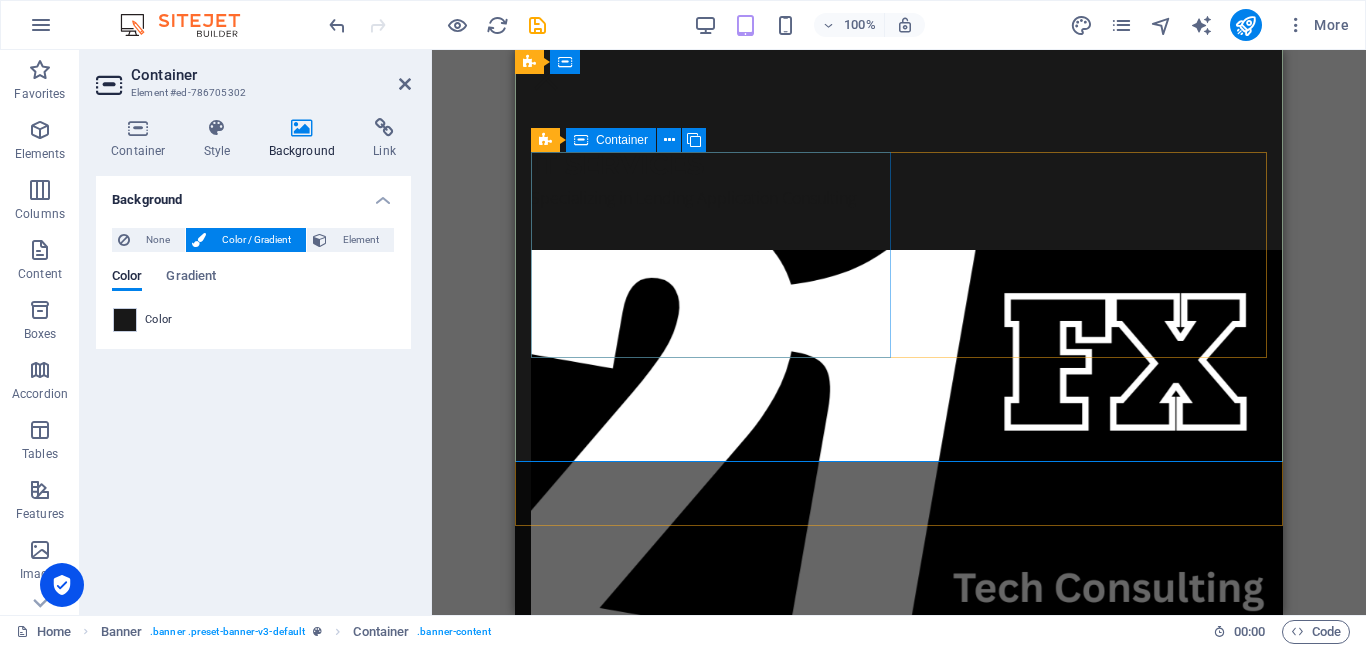 click on "IT ServicES Specializing in Lending Application Consulting" at bounding box center (899, 185) 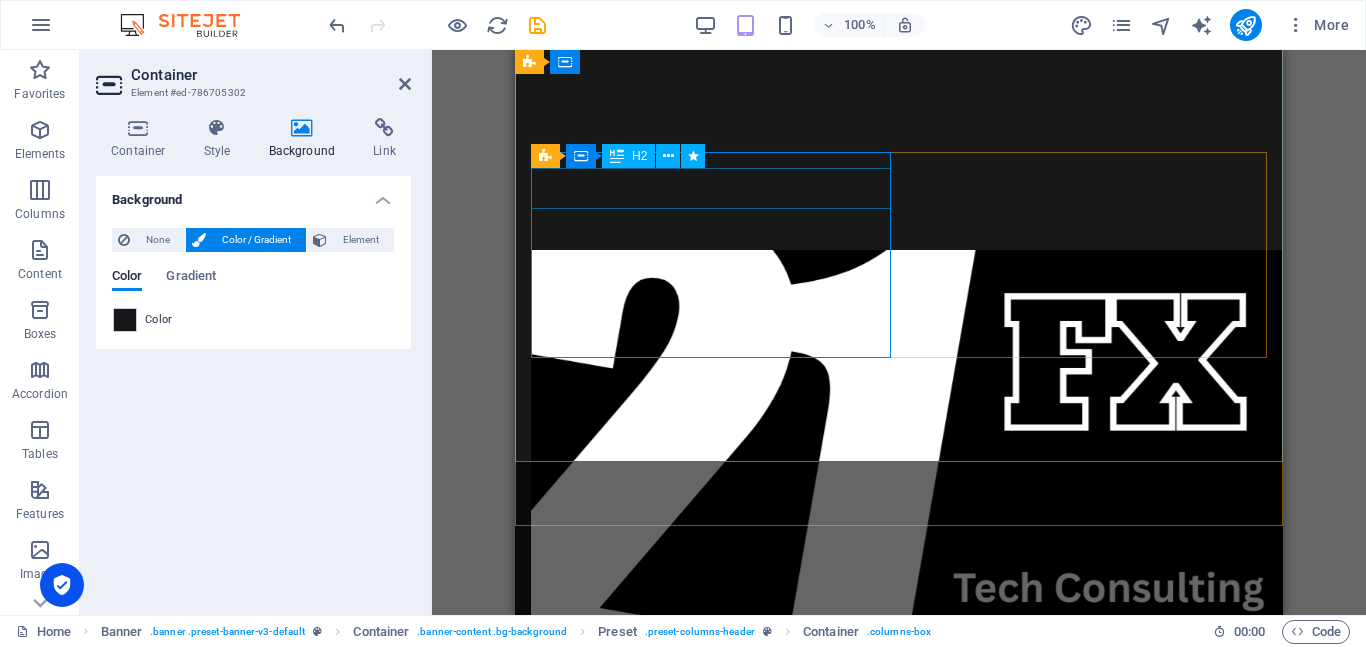 click on "IT ServicES" at bounding box center [899, 165] 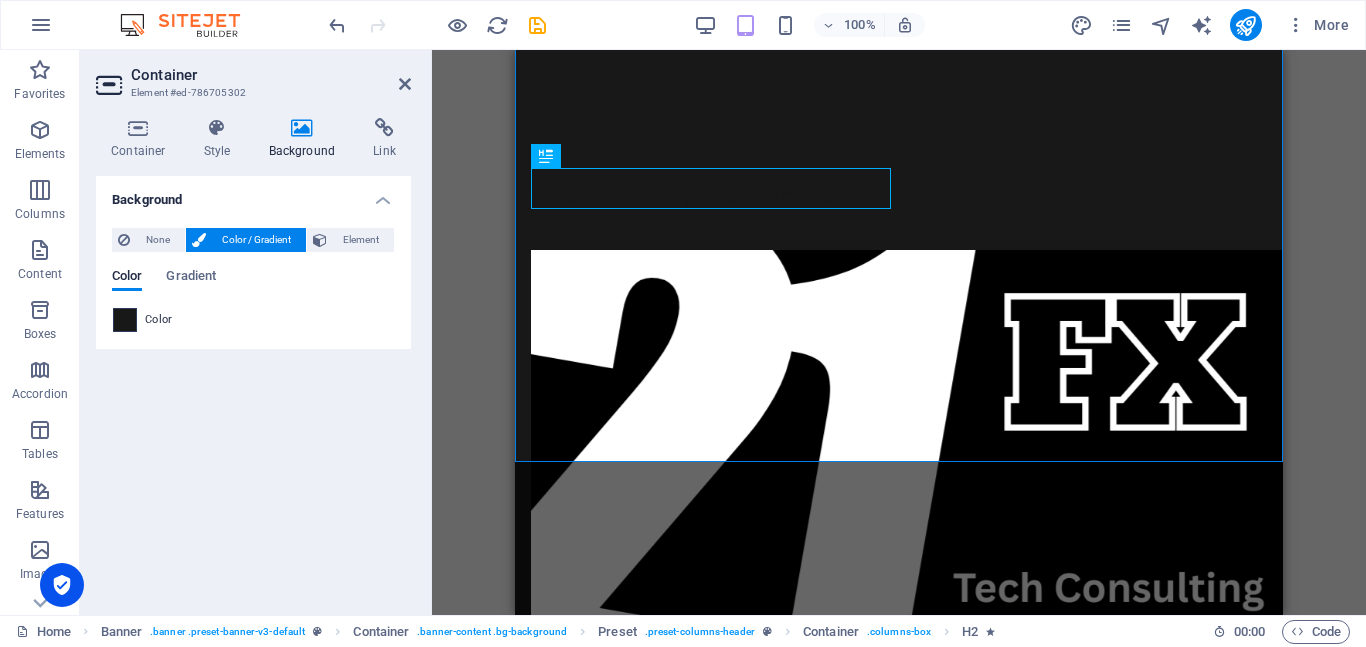 click at bounding box center [125, 320] 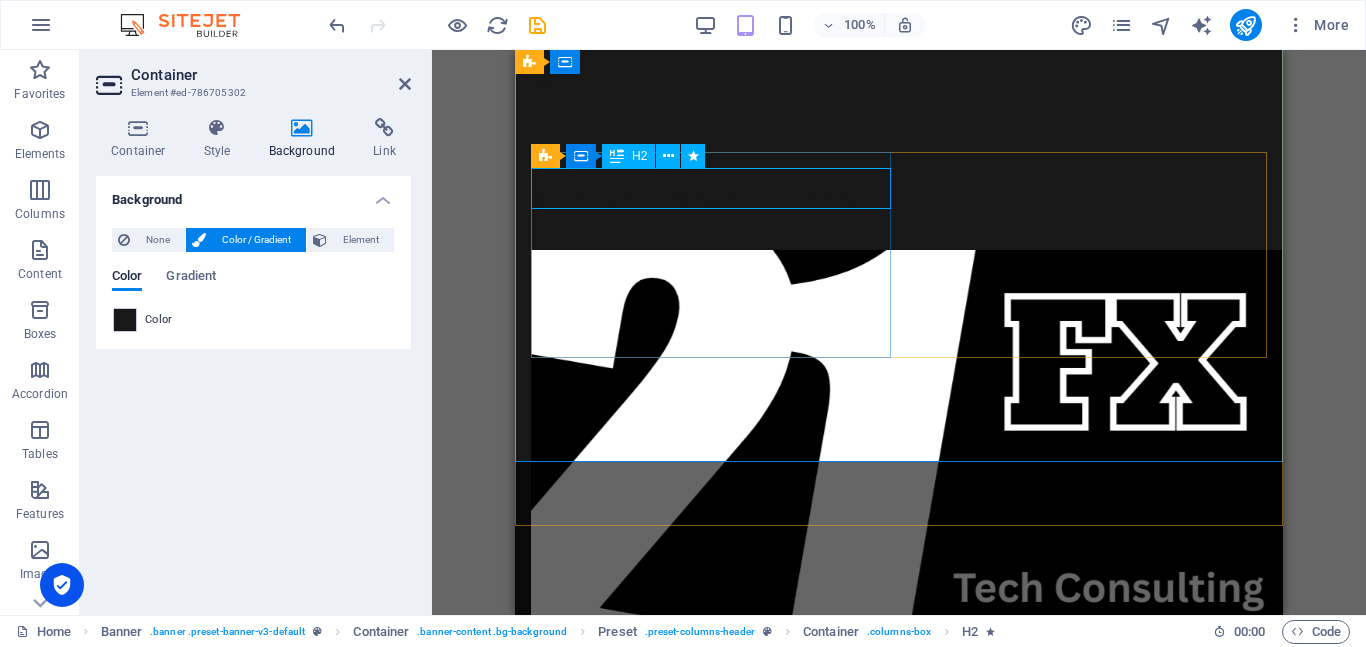 click on "IT ServicES" at bounding box center [899, 165] 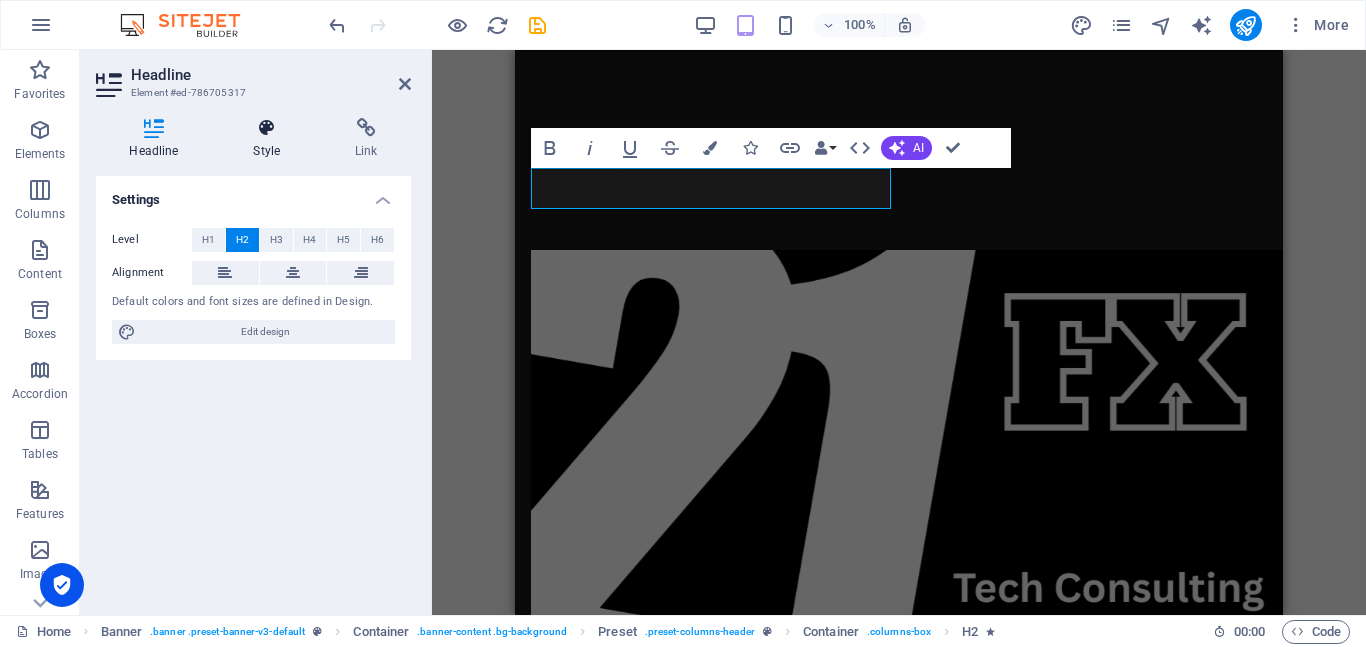 click at bounding box center (267, 128) 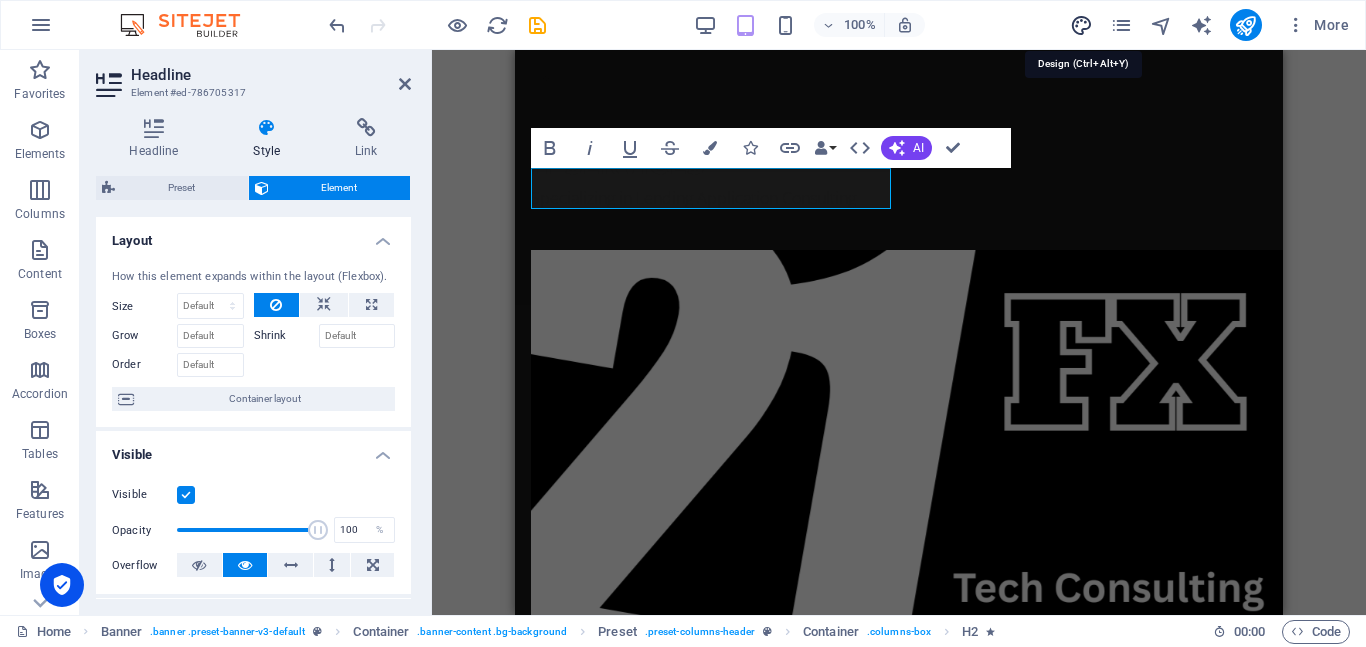 click at bounding box center [1081, 25] 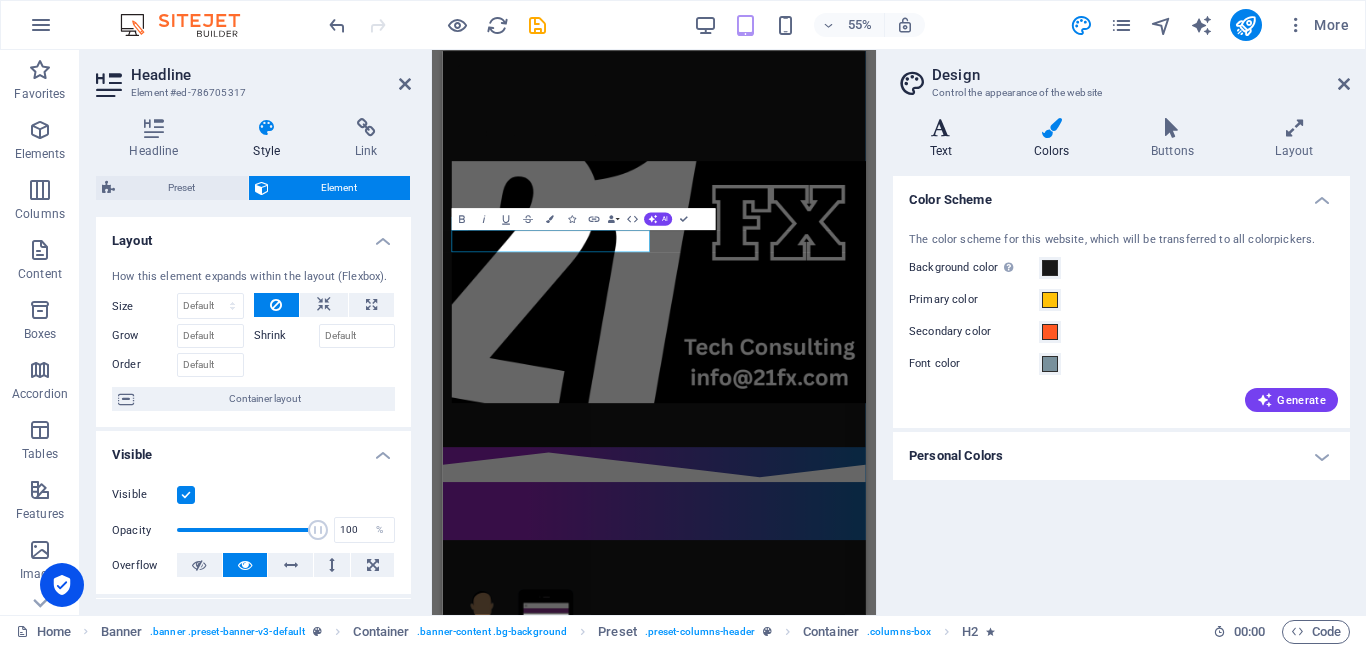 click at bounding box center [941, 128] 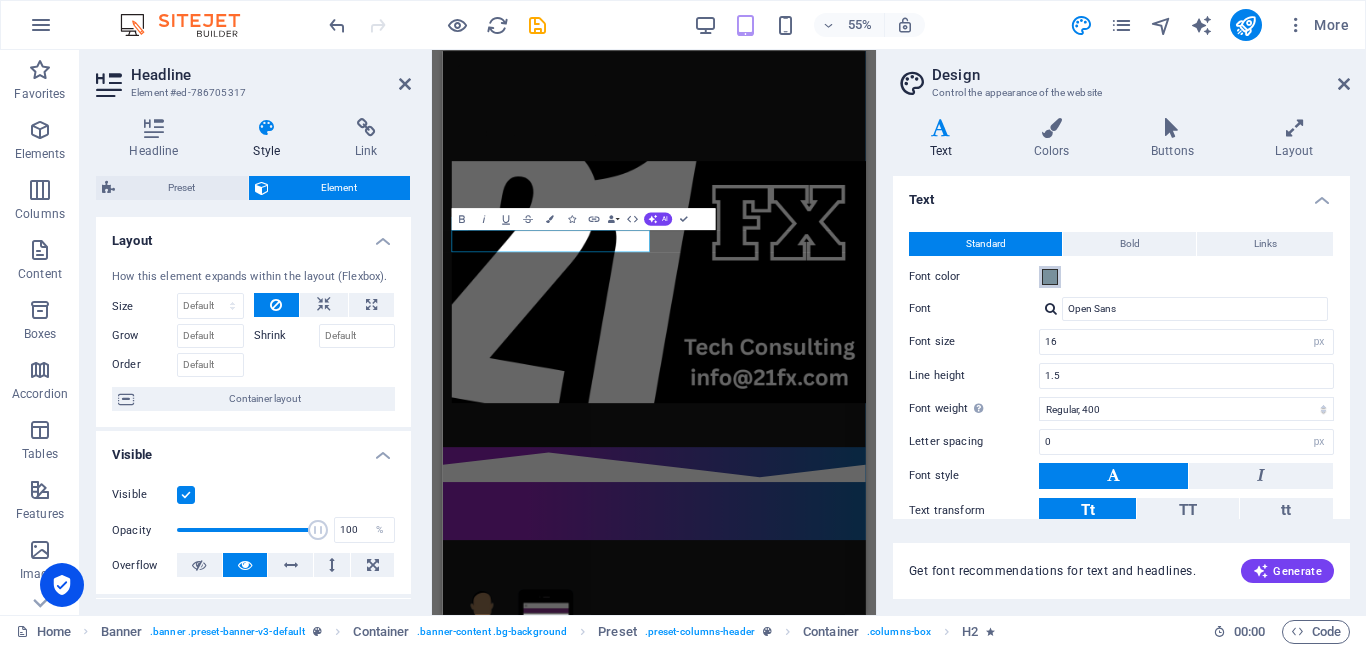 click at bounding box center (1050, 277) 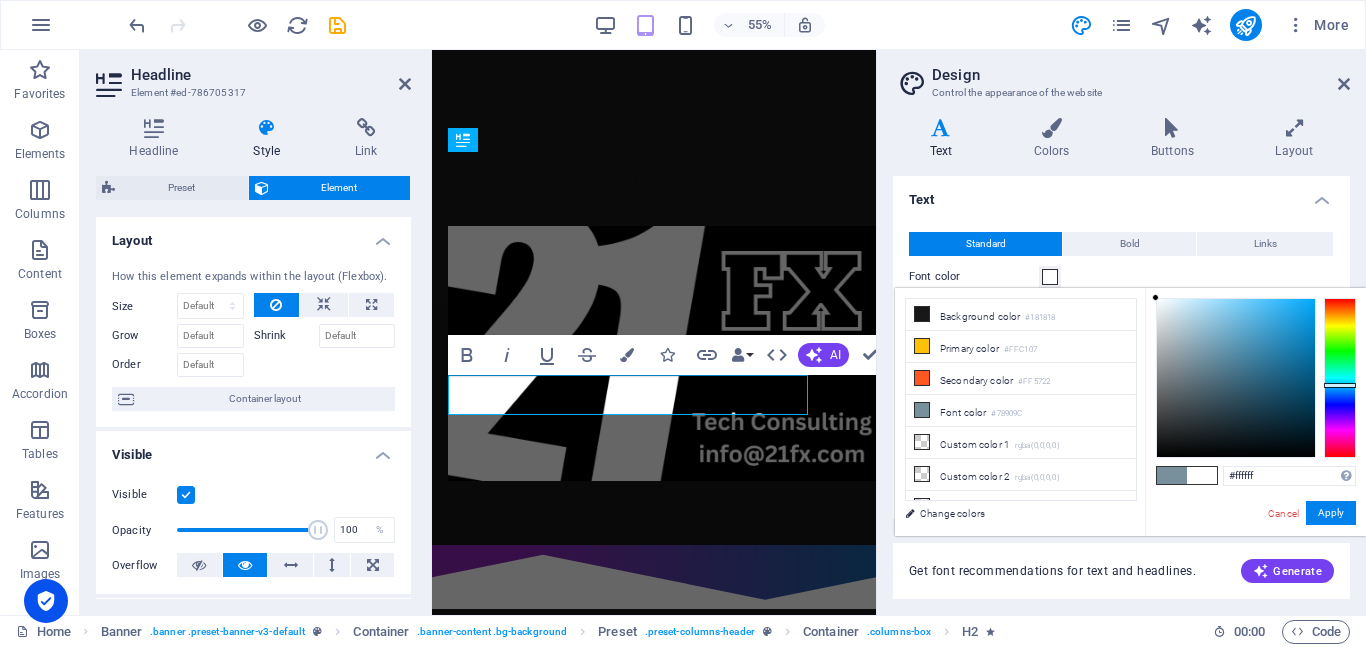 drag, startPoint x: 1199, startPoint y: 373, endPoint x: 1147, endPoint y: 292, distance: 96.25487 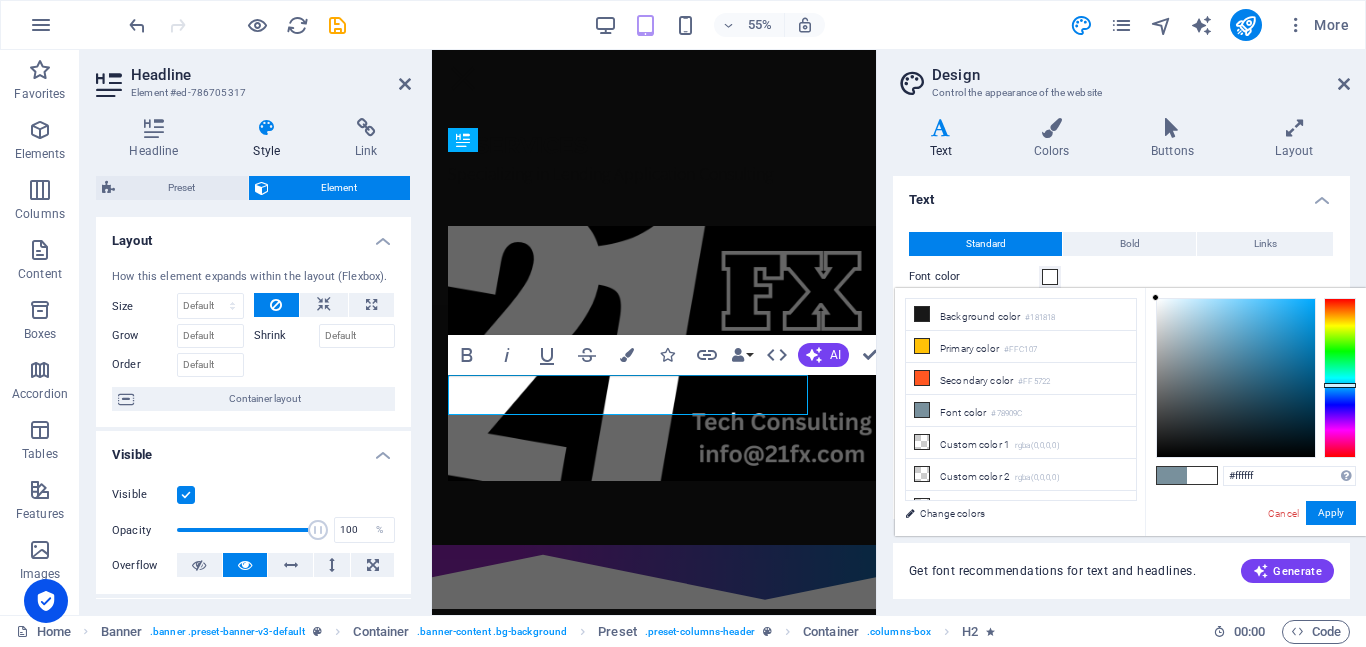 click on "[DOMAIN_NAME] Home Favorites Elements Columns Content Boxes Accordion Tables Features Images Slider Header Footer Forms Marketing Collections Headline Element #ed-786705317 Headline Style Link Settings Level H1 H2 H3 H4 H5 H6 Alignment Default colors and font sizes are defined in Design. Edit design Preset Element Layout How this element expands within the layout (Flexbox). Size Default auto px % 1/1 1/2 1/3 1/4 1/5 1/6 1/7 1/8 1/9 1/10 Grow Shrink Order Container layout Visible Visible Opacity 100 % Overflow Spacing Margin Default auto px % rem vw vh Custom Custom auto px % rem vw vh auto px % rem vw vh auto px % rem vw vh auto px % rem vw vh Padding Default px rem % vh vw Custom Custom px rem % vh vw px rem % vh vw px rem % vh vw px rem % vh vw Border Style              - Width 1 auto px rem % vh vw Custom Custom 1 auto px rem % vh vw 1 auto px rem % vh vw 1 auto px rem % vh vw 1 auto px rem % vh vw  - Color Default px %" at bounding box center [683, 323] 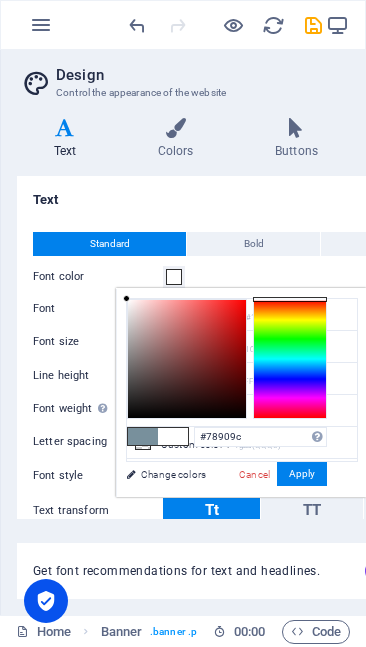 type on "#ffffff" 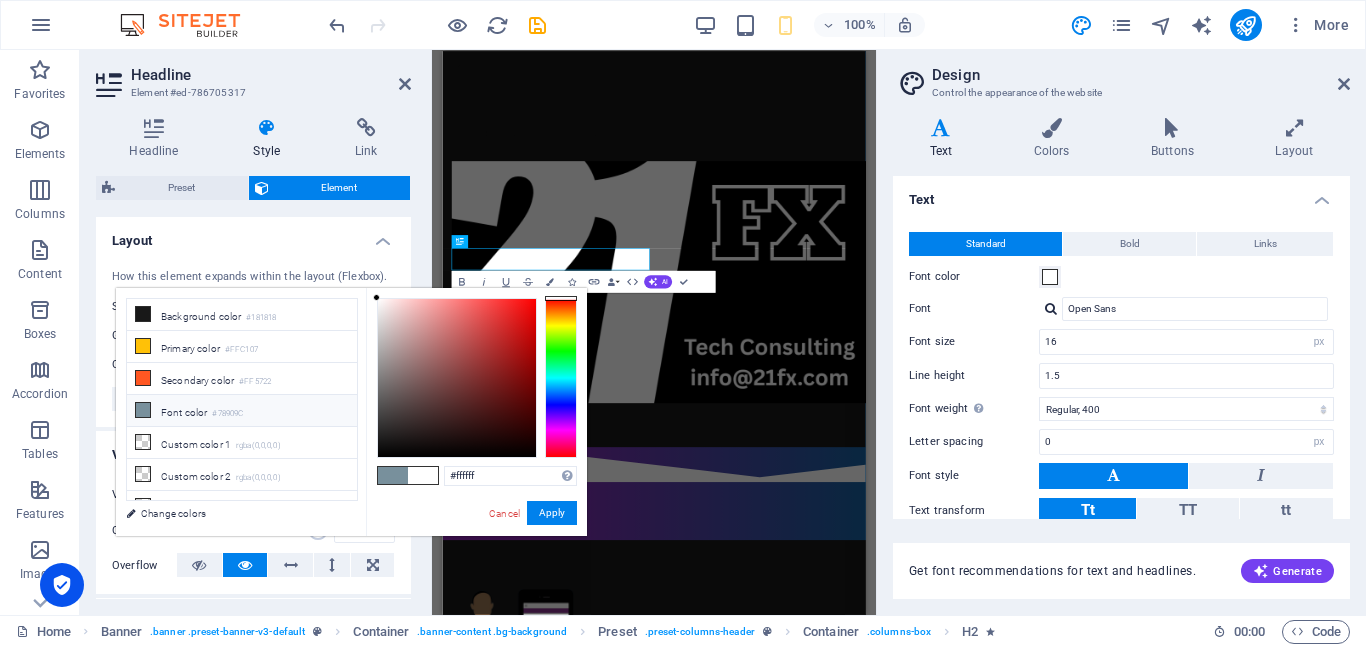 scroll, scrollTop: 0, scrollLeft: 0, axis: both 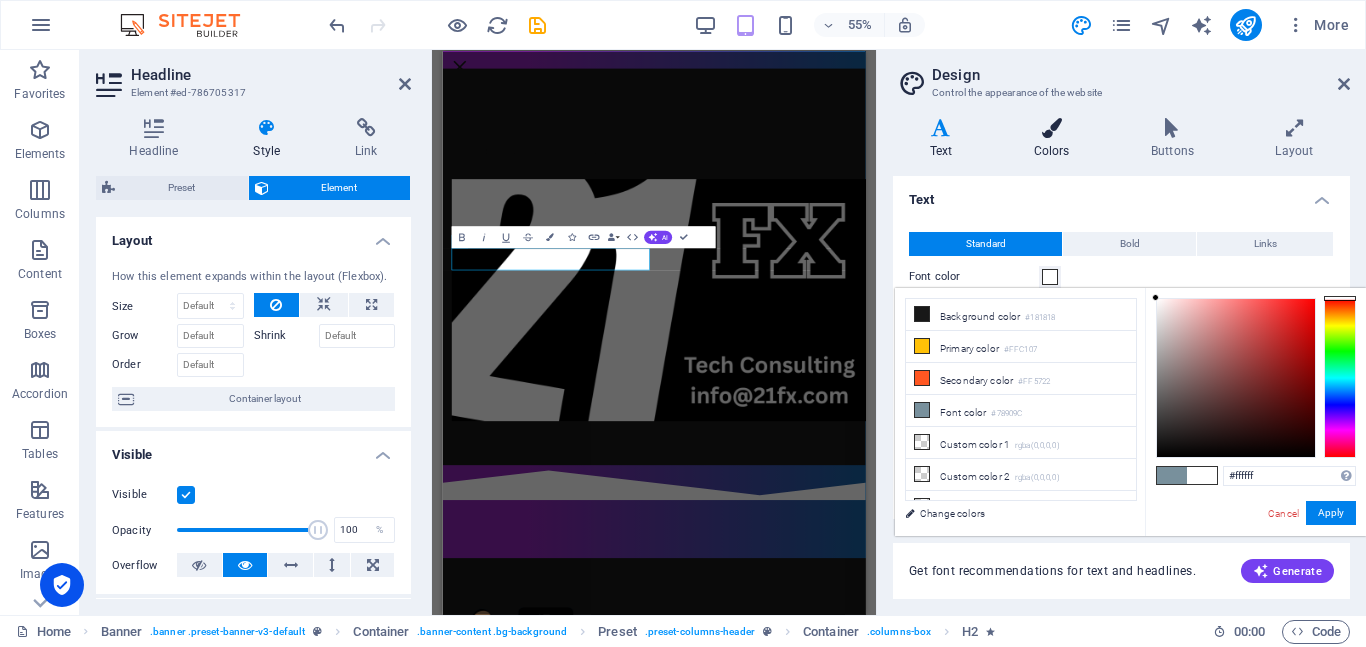 click at bounding box center (1051, 128) 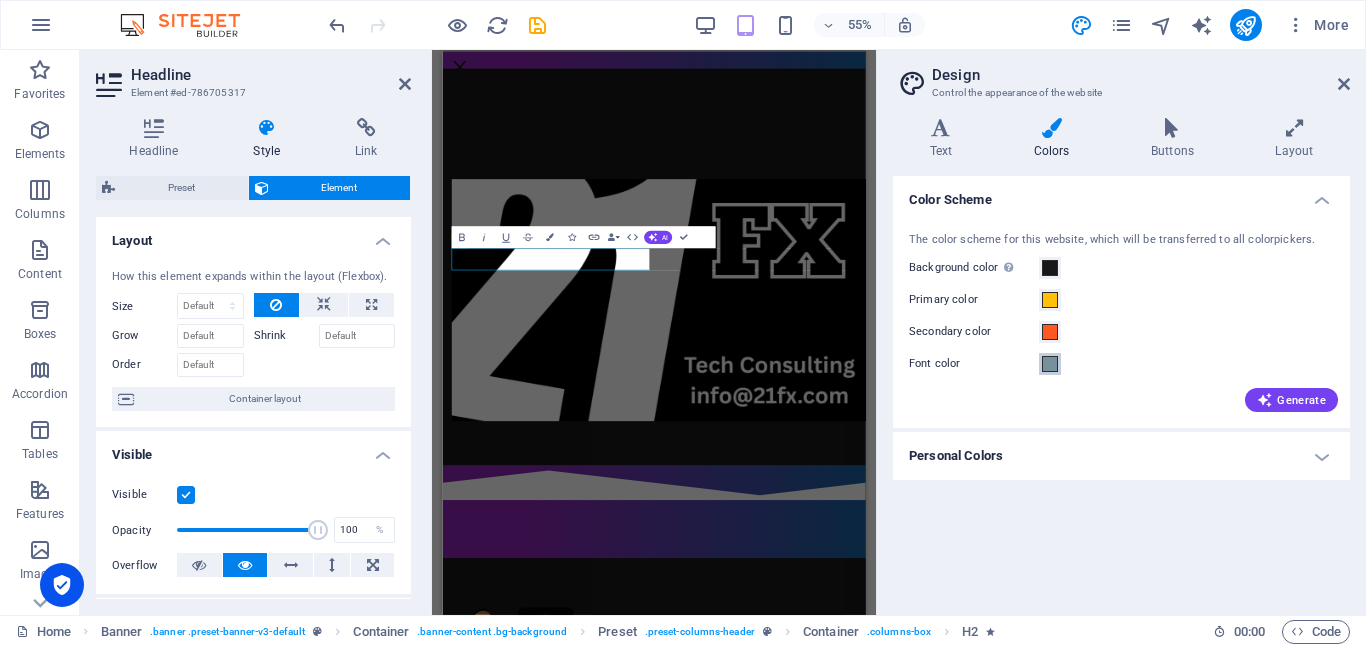 click at bounding box center (1050, 364) 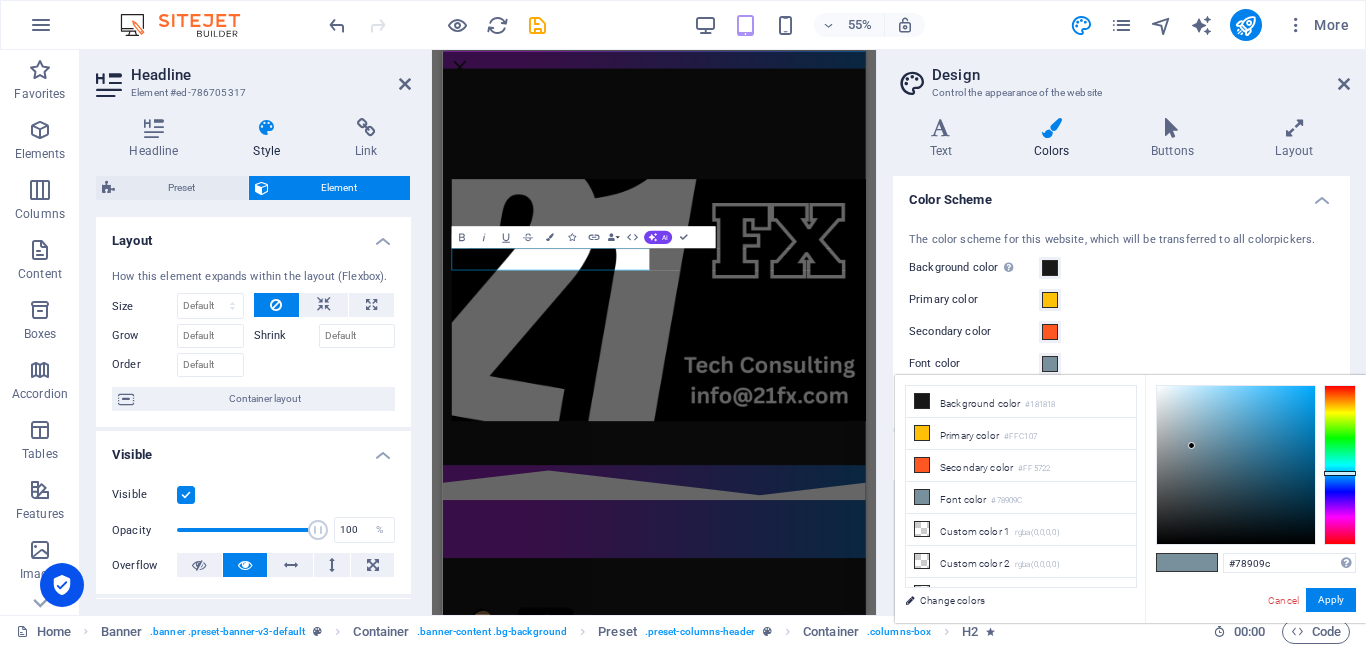 type on "#fcfcfc" 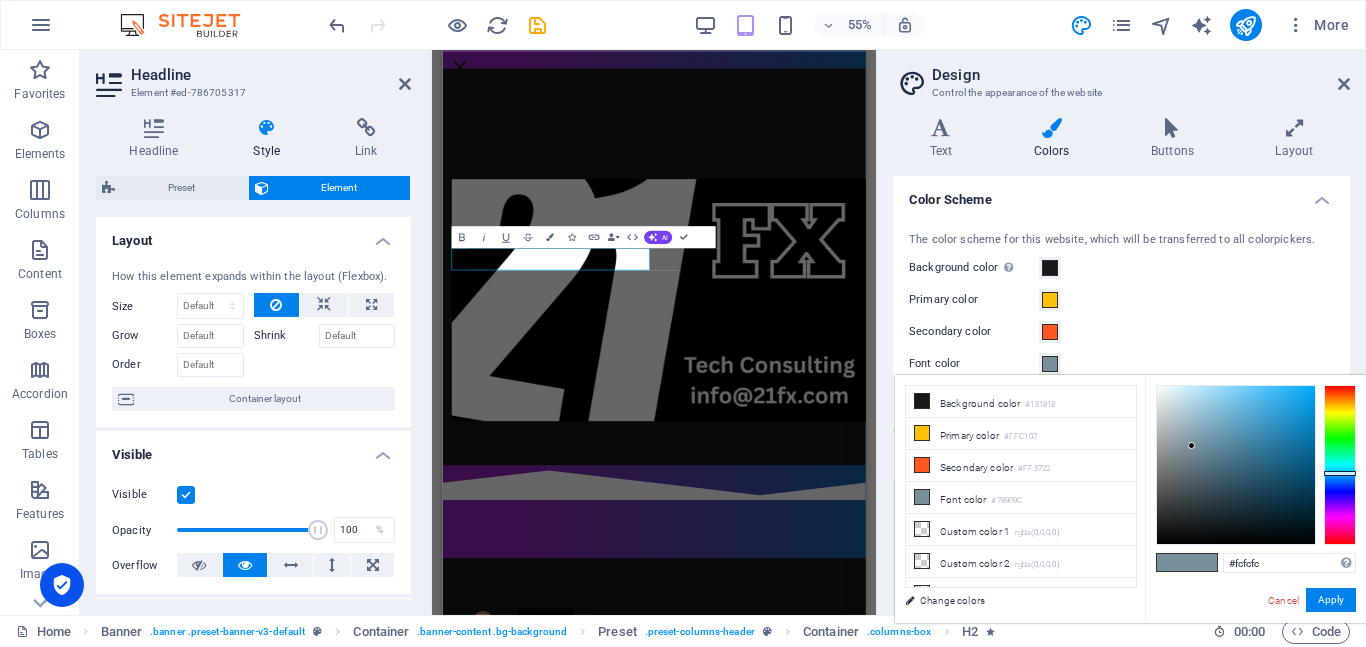 click at bounding box center [1236, 465] 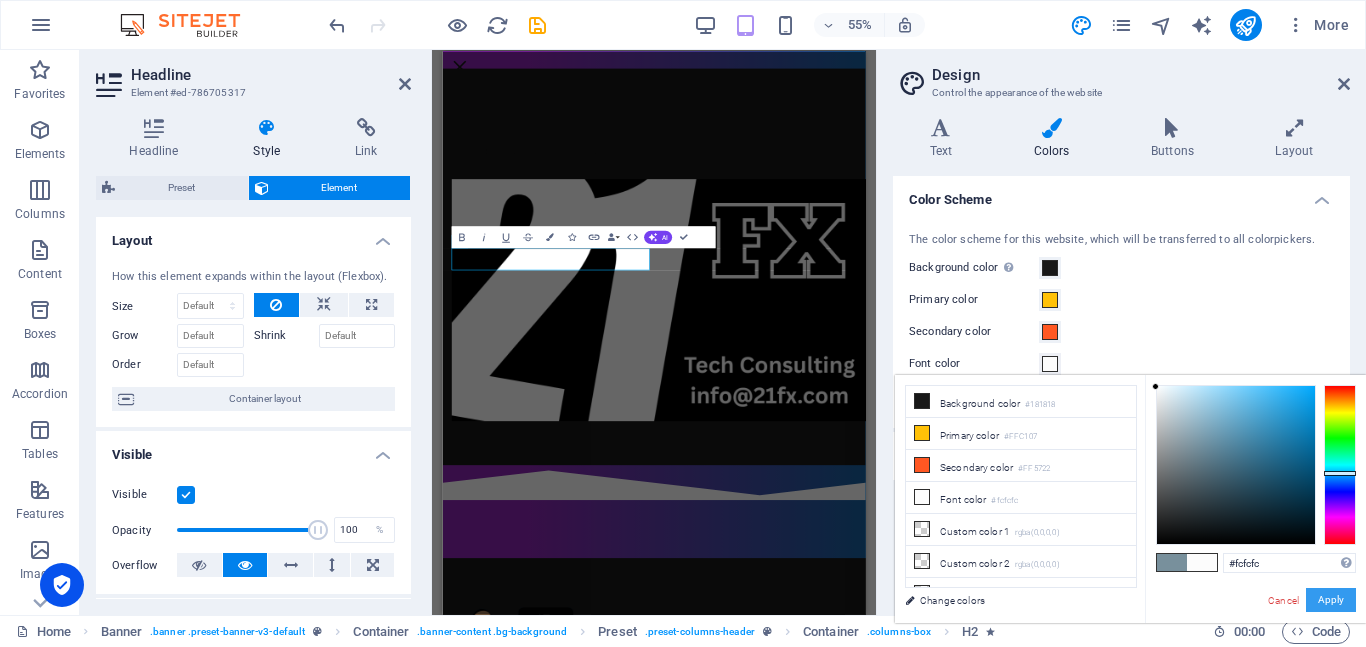 click on "Apply" at bounding box center [1331, 600] 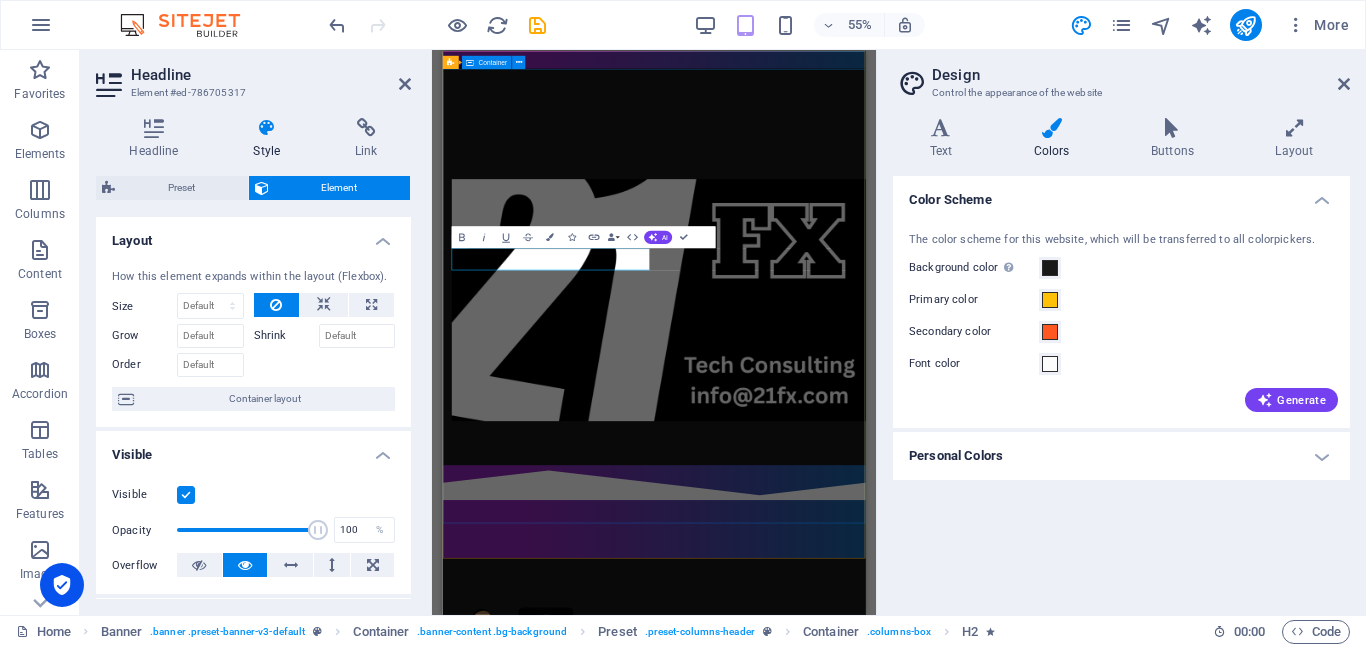 click on "IT ServicES Specializing in Lending Application Consulting" at bounding box center [826, 442] 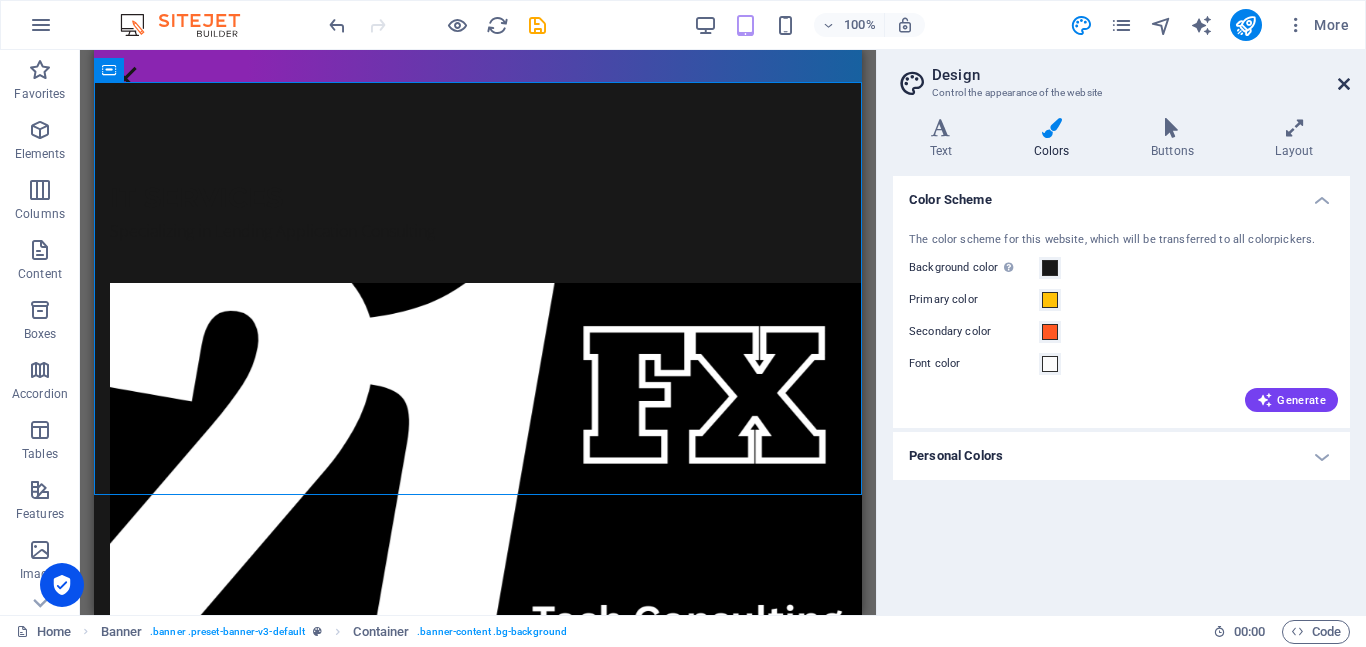 click at bounding box center (1344, 84) 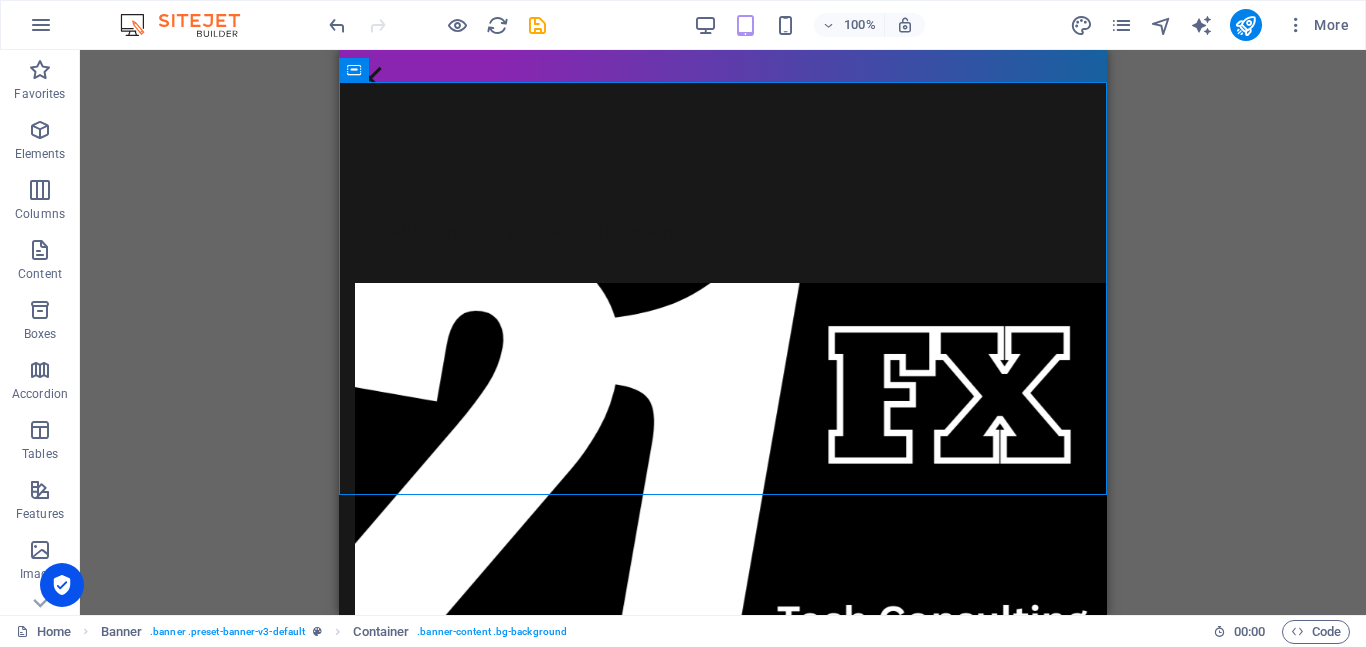 click on "H2   Banner   Banner   Container   Preset   Preset   Container   Image   Container   Preset   Container   Image   Placeholder   Preset   Container   Spacer   Container   Image   Text   Menu   Banner   Menu Bar   Container   HTML   Spacer   Button   Preset   HTML   Preset   Container   Text   Preset   Container" at bounding box center (723, 332) 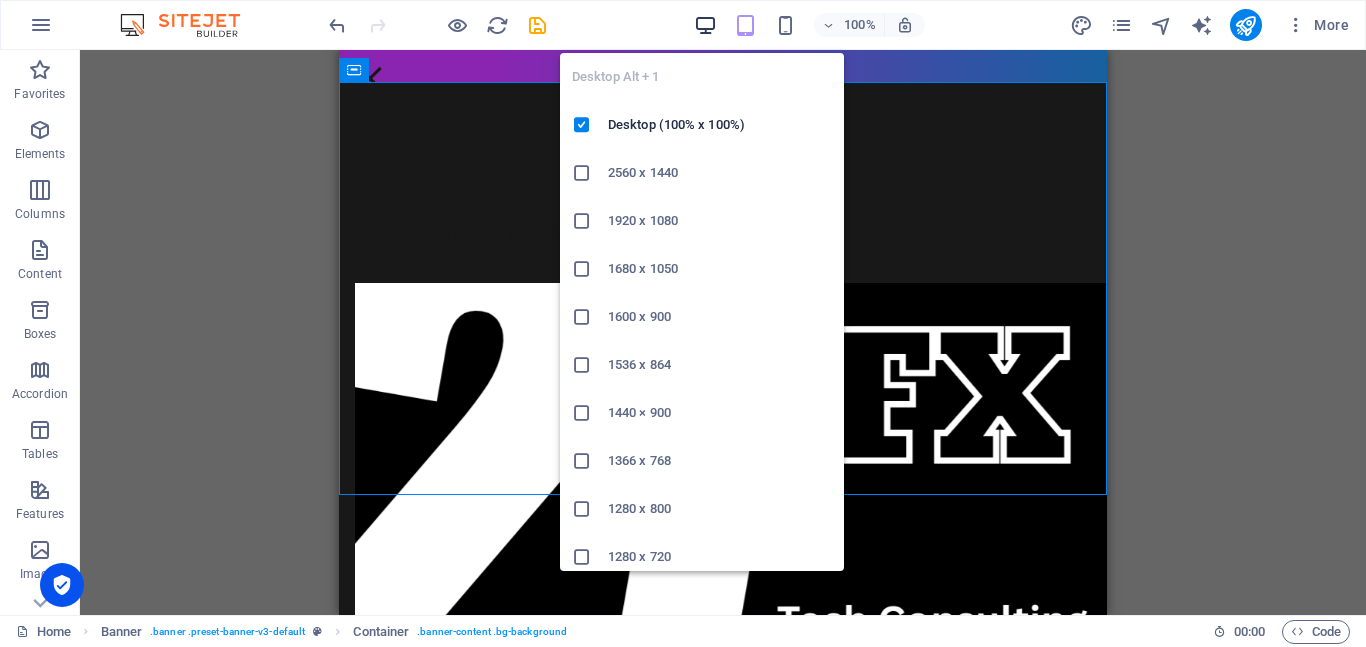 click at bounding box center [705, 25] 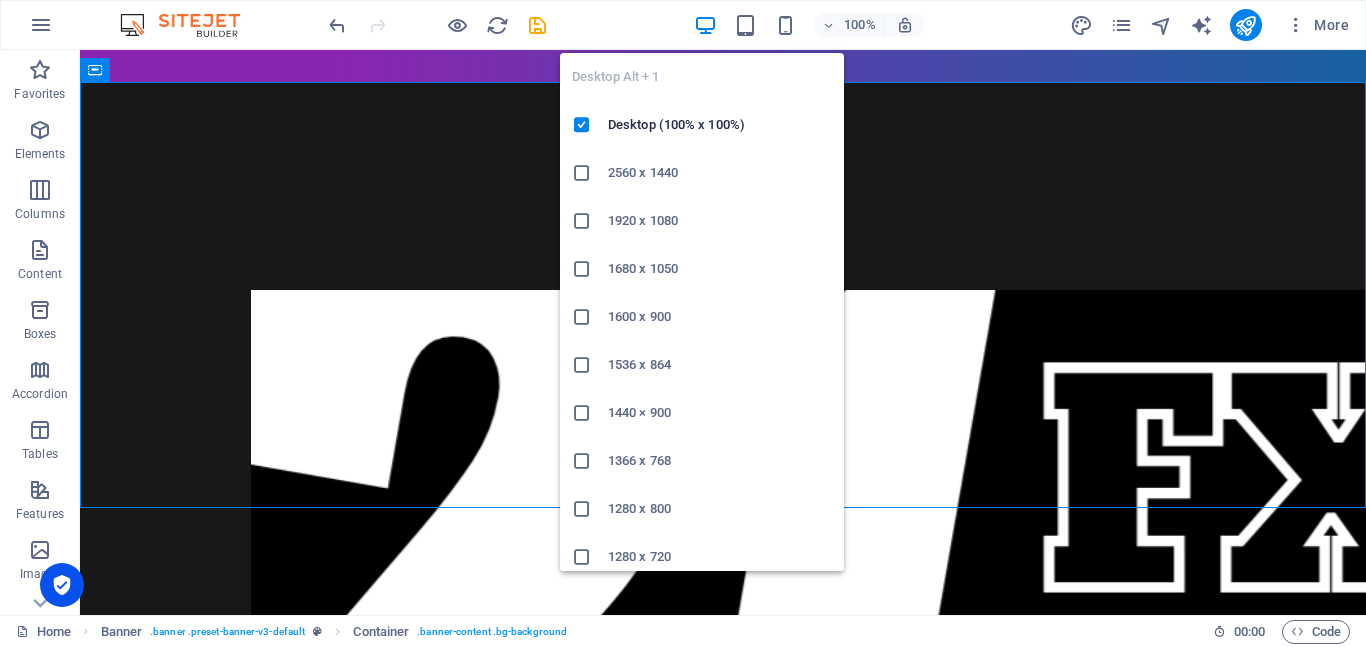 click on "2560 x 1440" at bounding box center (720, 173) 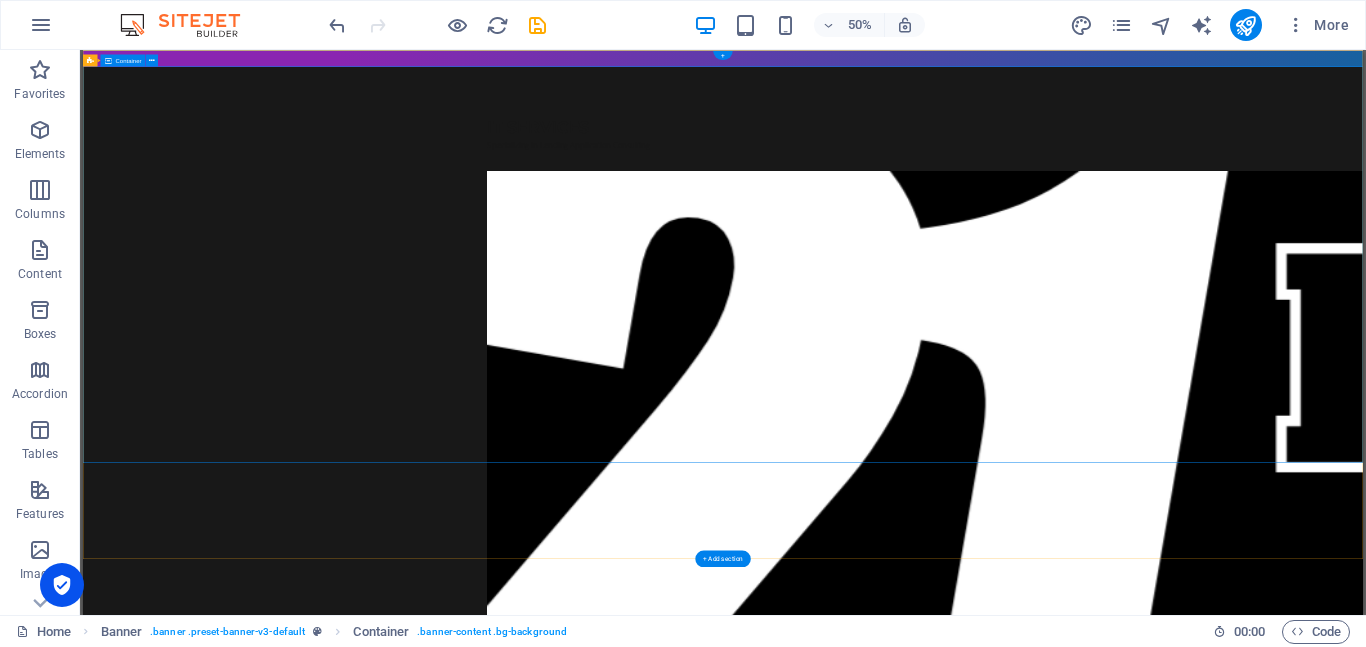 click on "IT ServicES Specializing in Lending Application Consulting" at bounding box center [1363, 960] 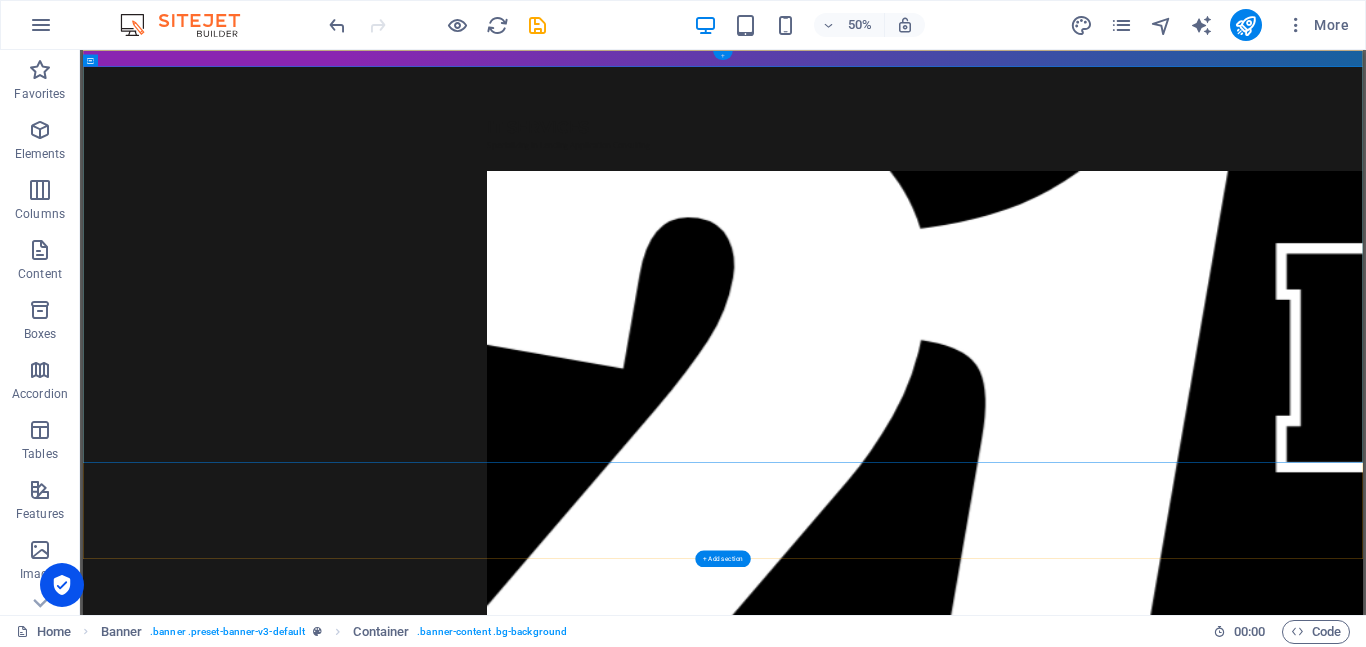 click on "+" at bounding box center [723, 55] 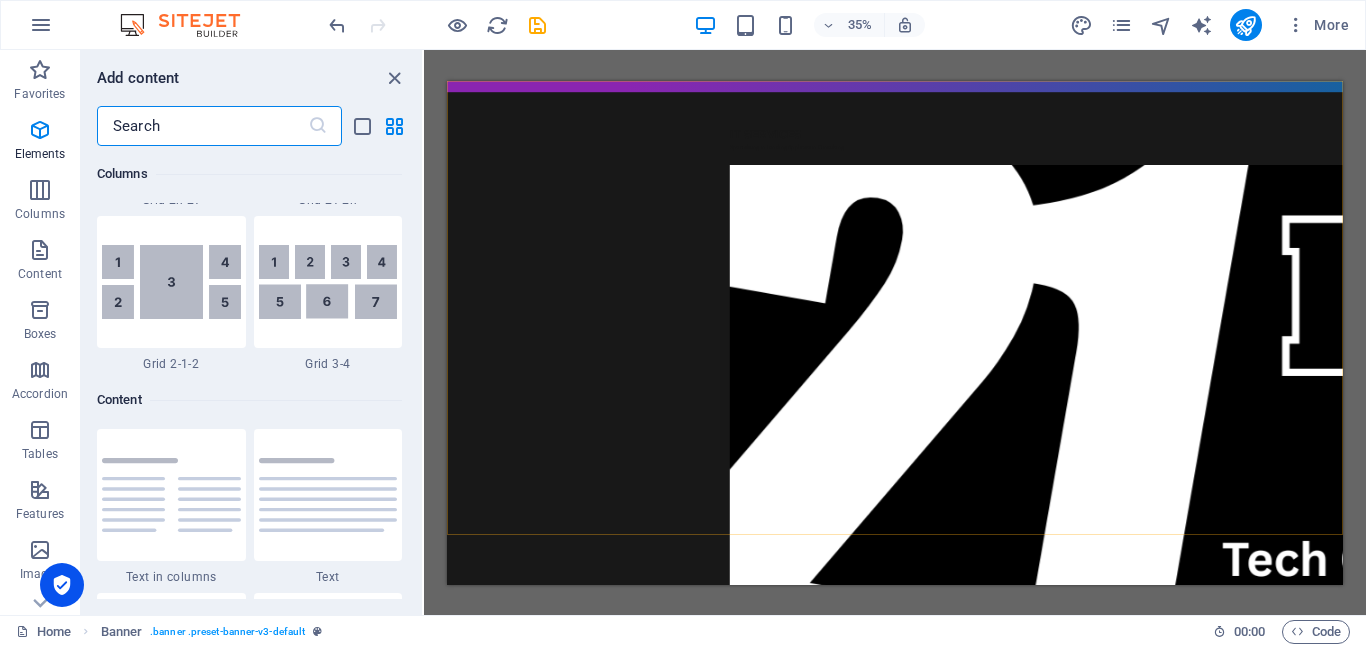 scroll, scrollTop: 3499, scrollLeft: 0, axis: vertical 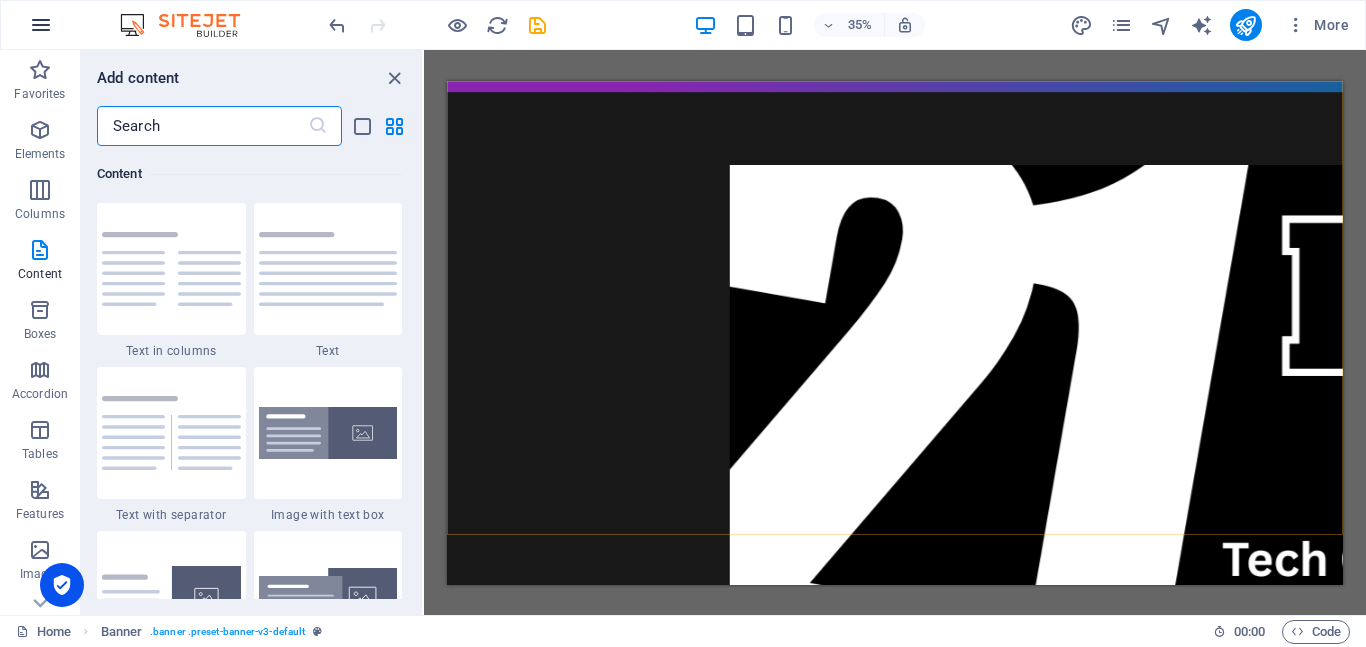 click at bounding box center [41, 25] 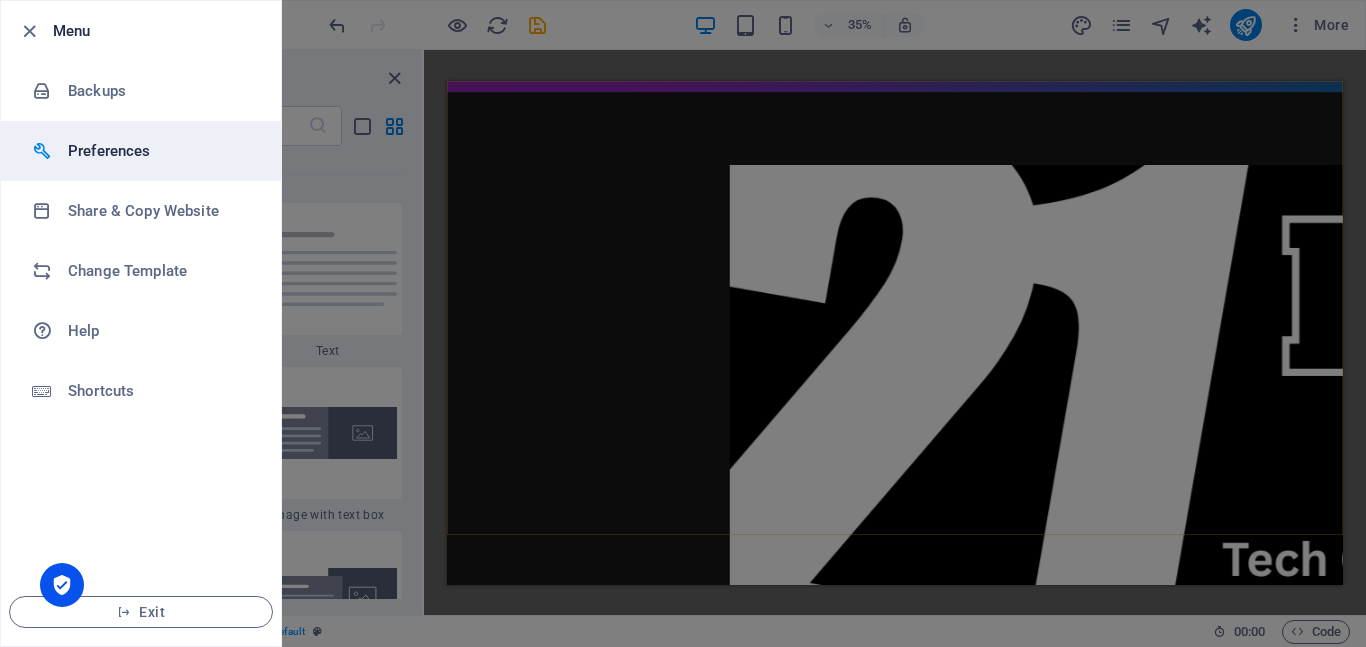 click on "Preferences" at bounding box center [160, 151] 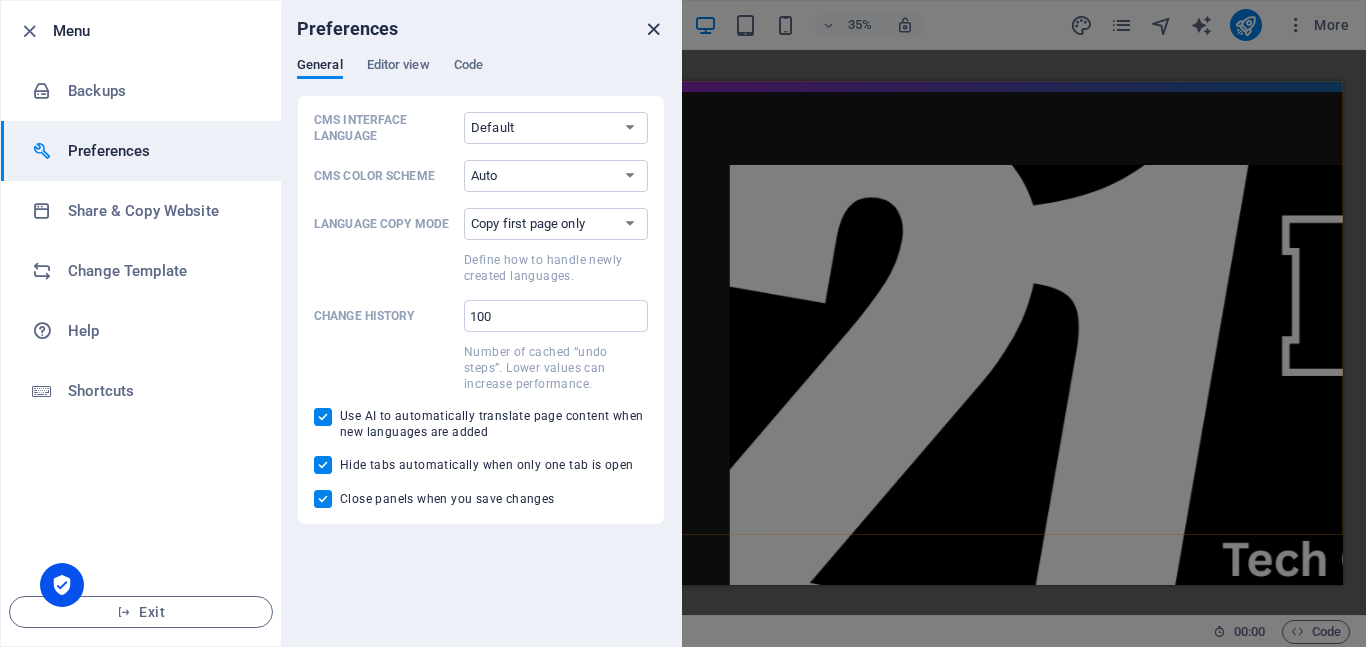 click at bounding box center [653, 29] 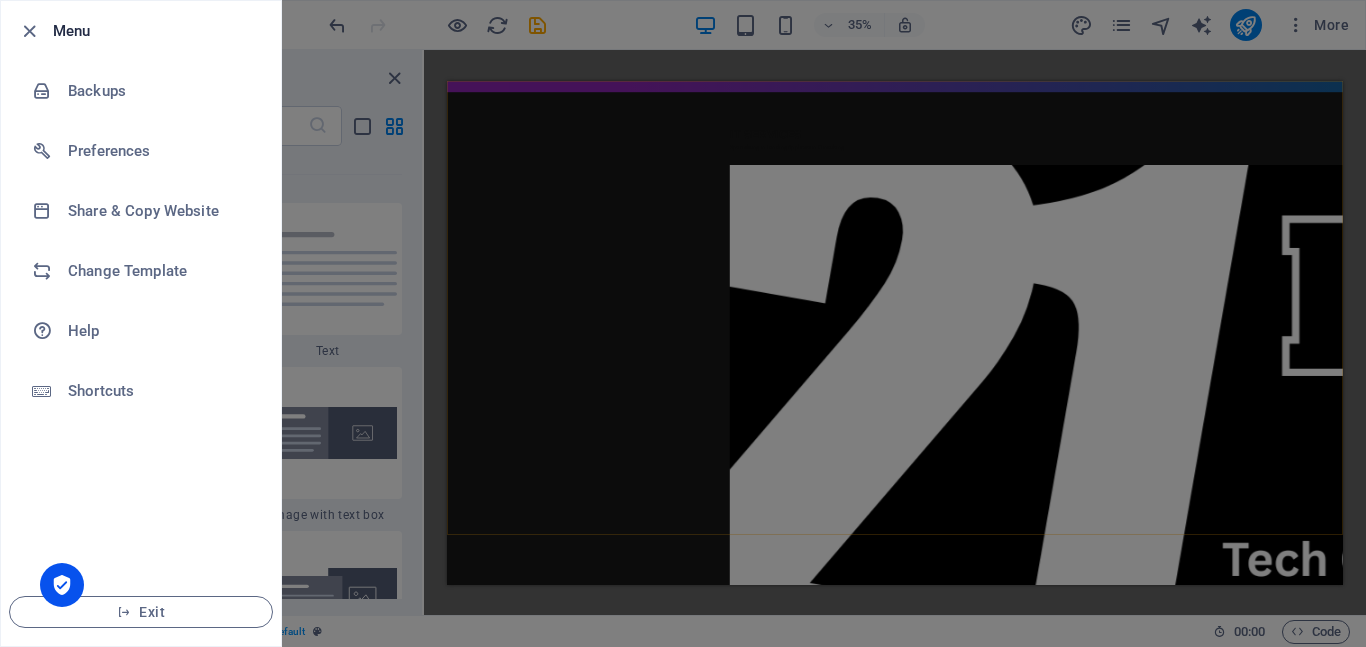 click at bounding box center [683, 323] 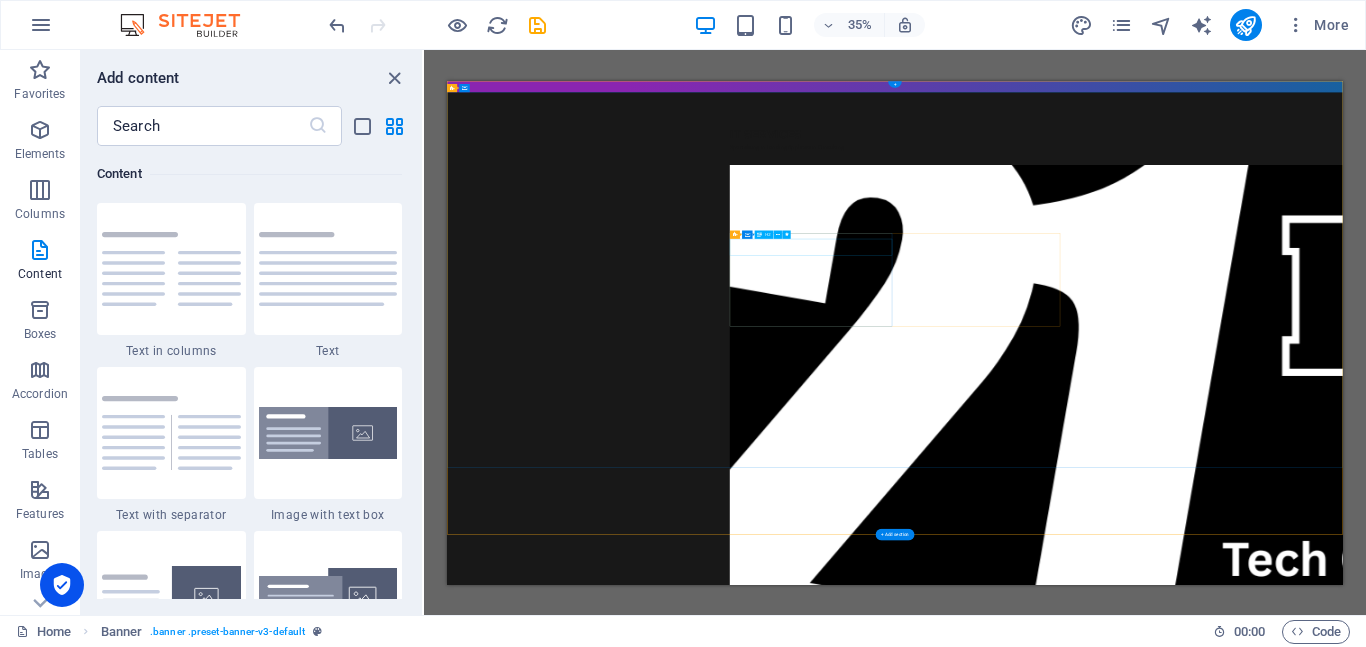 click on "IT ServicES" at bounding box center [1727, 232] 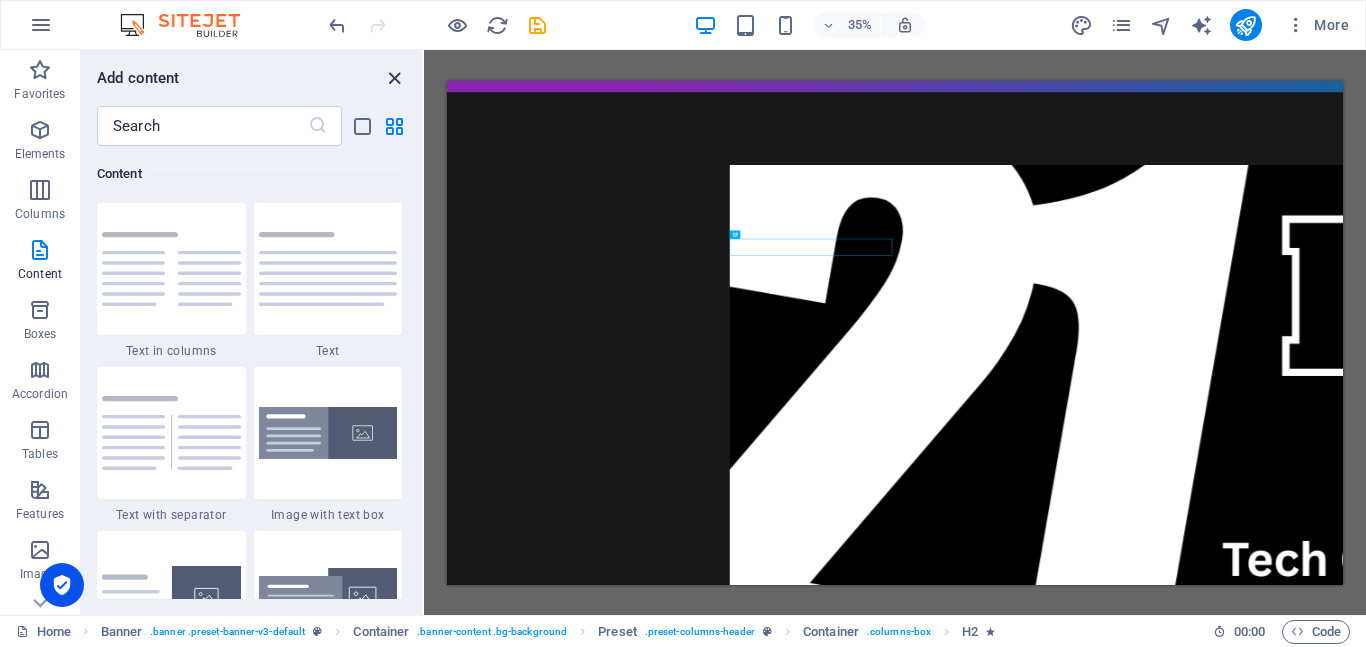 click at bounding box center [394, 78] 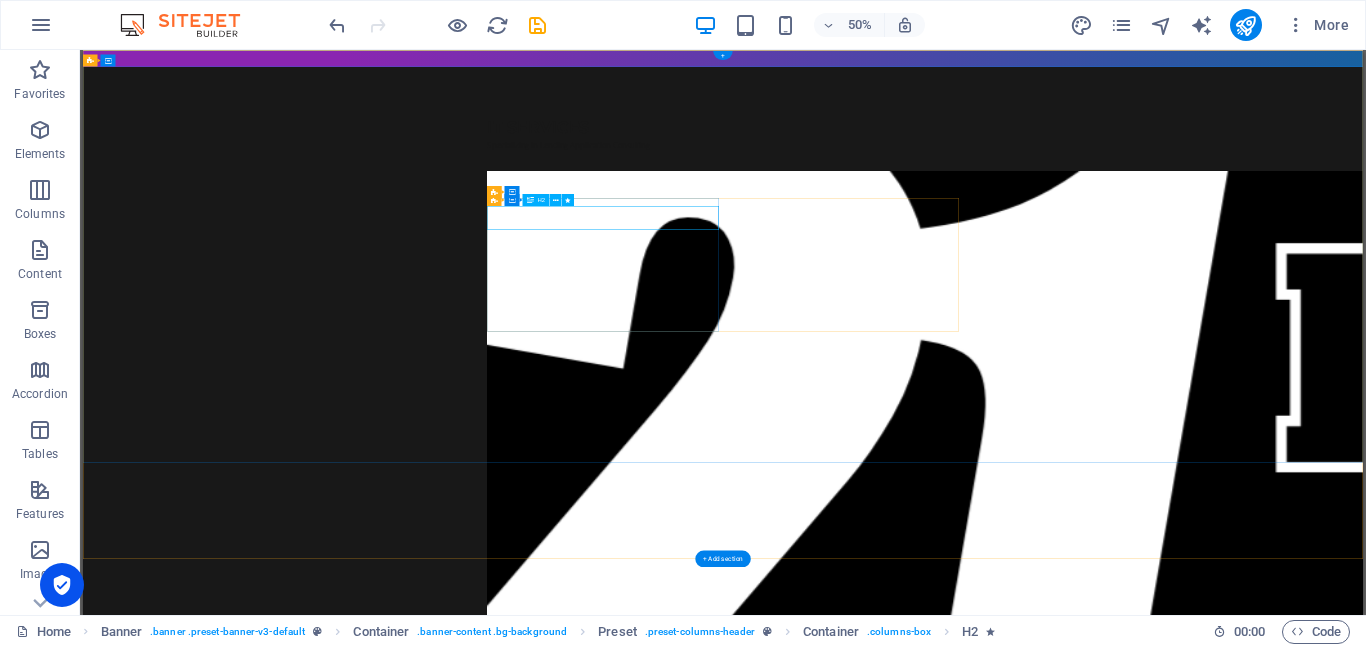 click on "IT ServicES" at bounding box center (1363, 202) 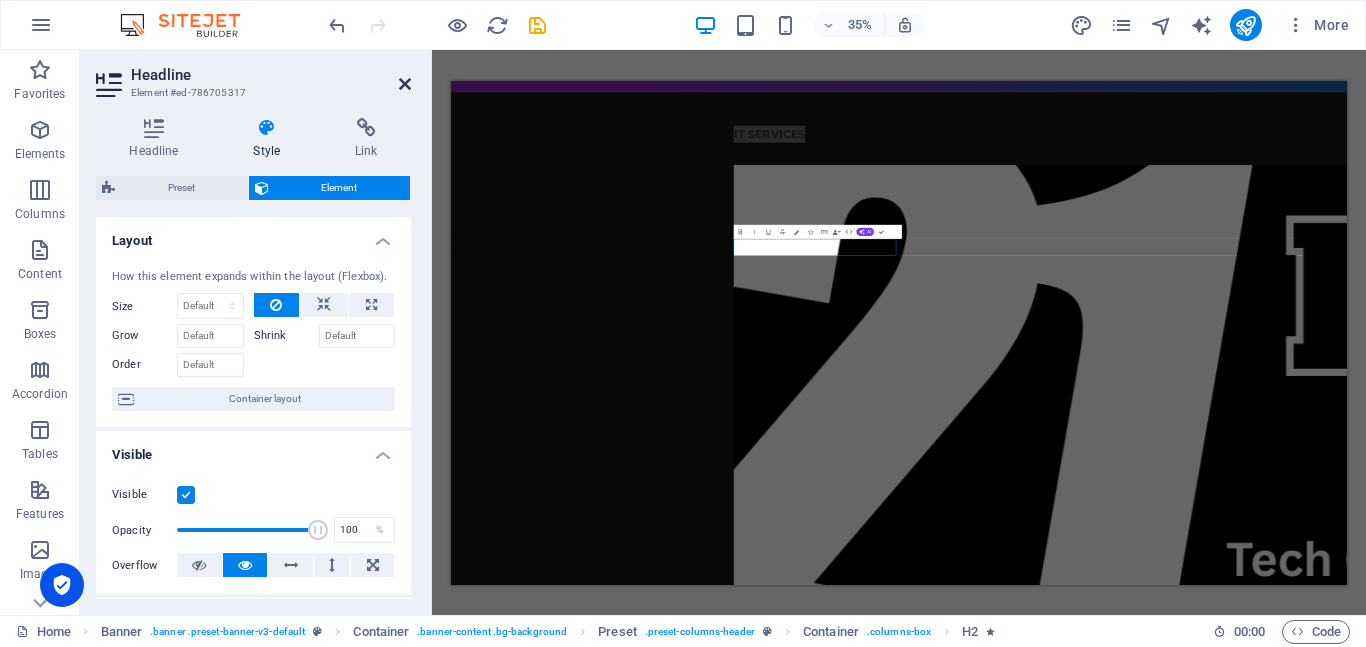 click at bounding box center (405, 84) 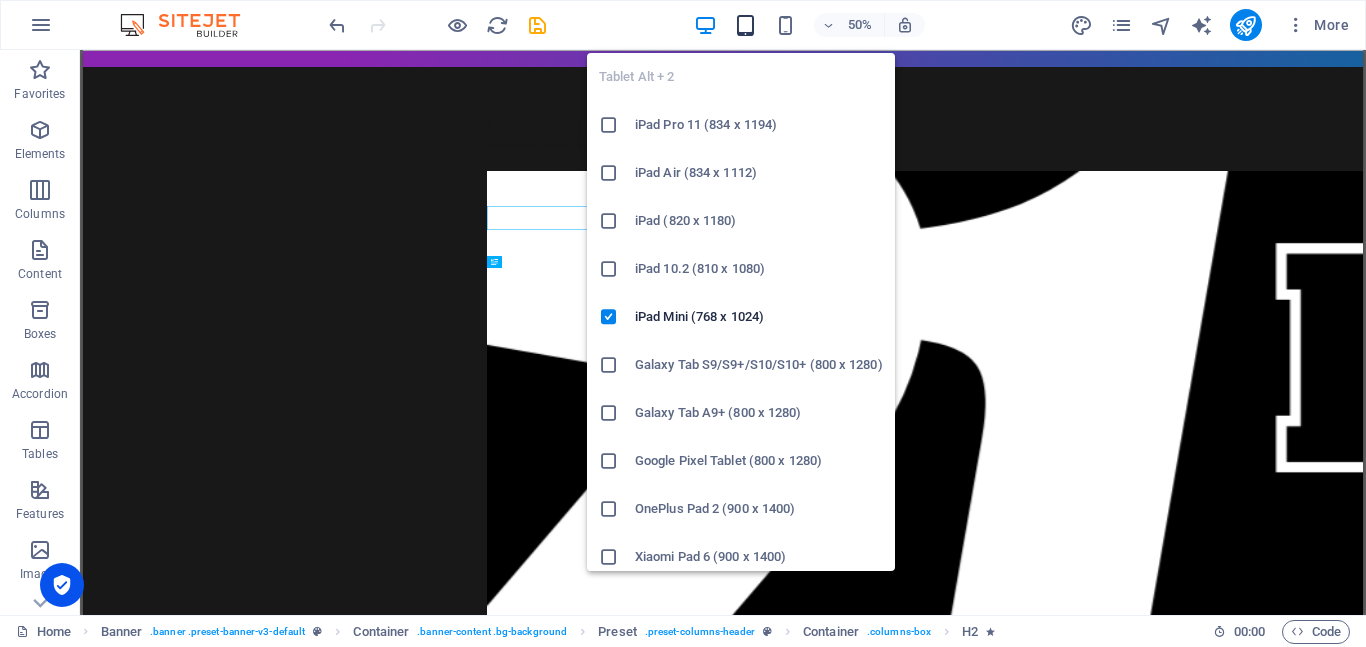 click at bounding box center (745, 25) 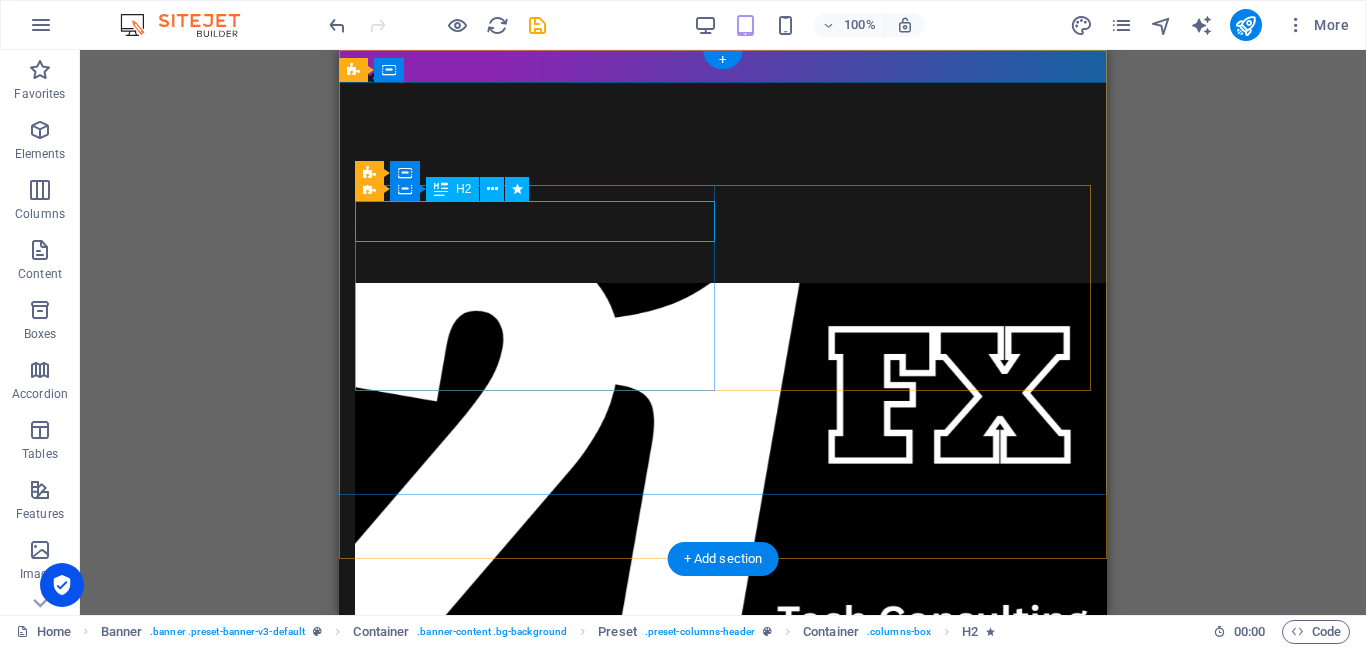 click on "IT ServicES" at bounding box center [723, 198] 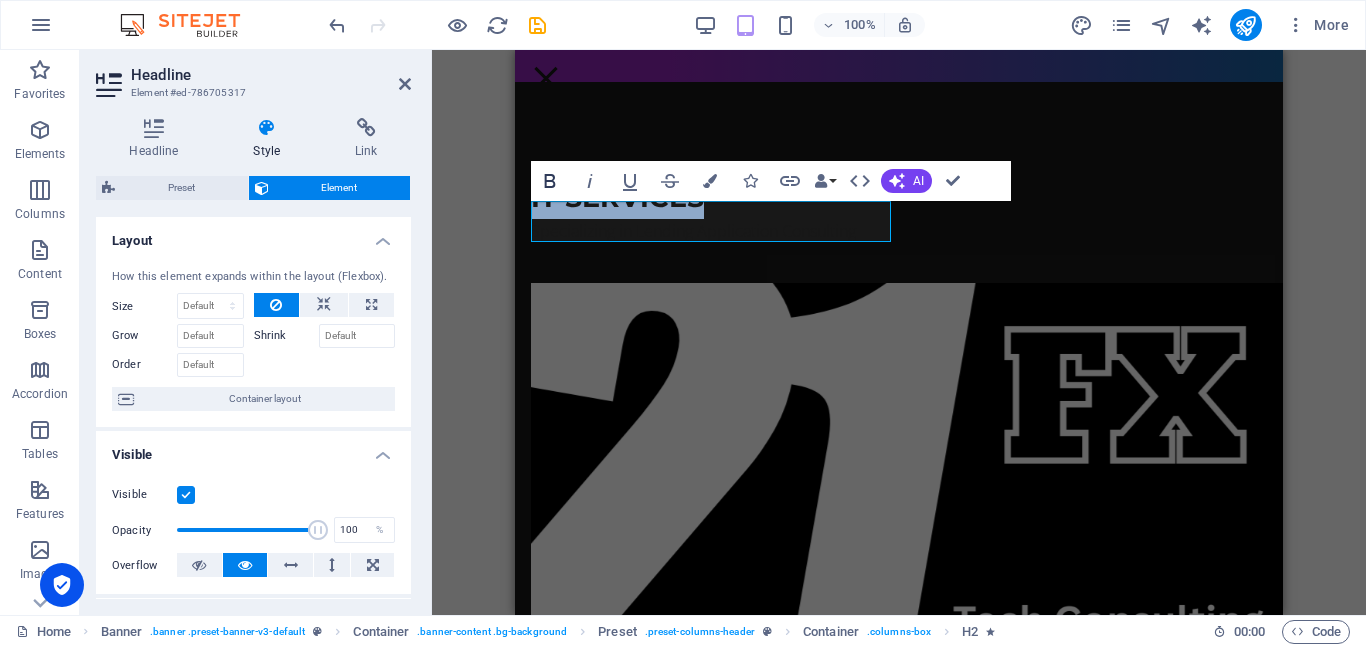 click 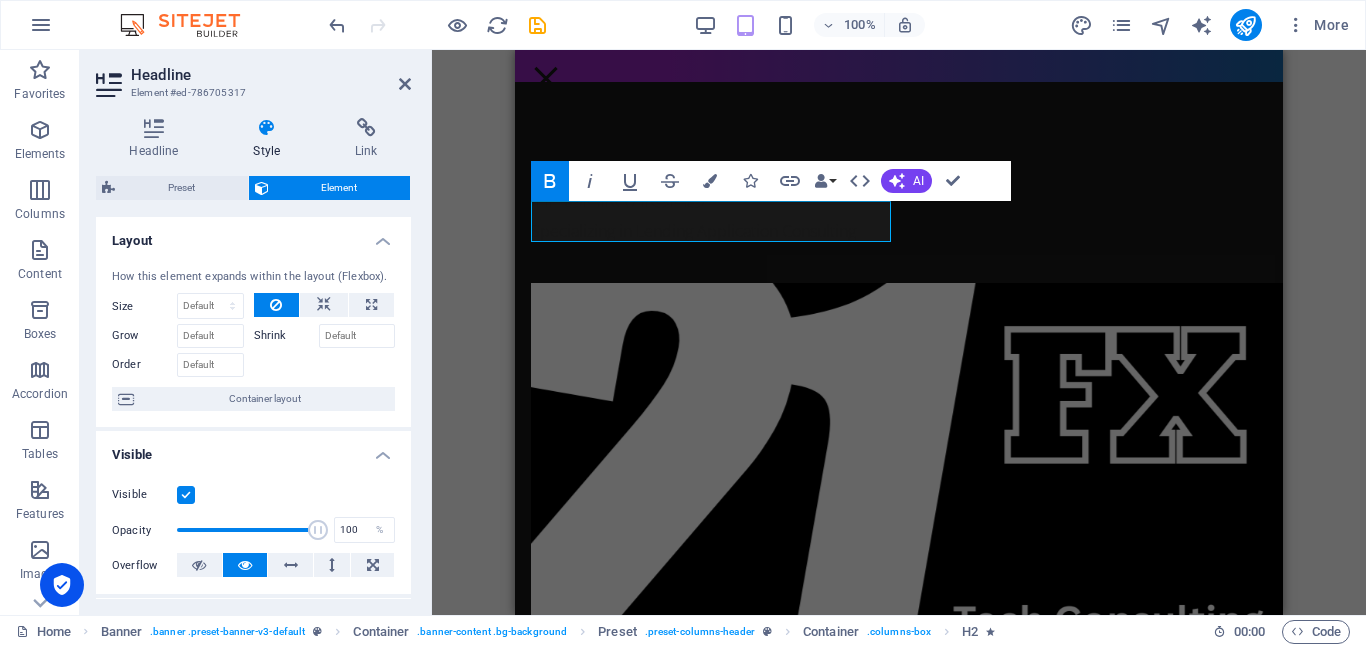 click 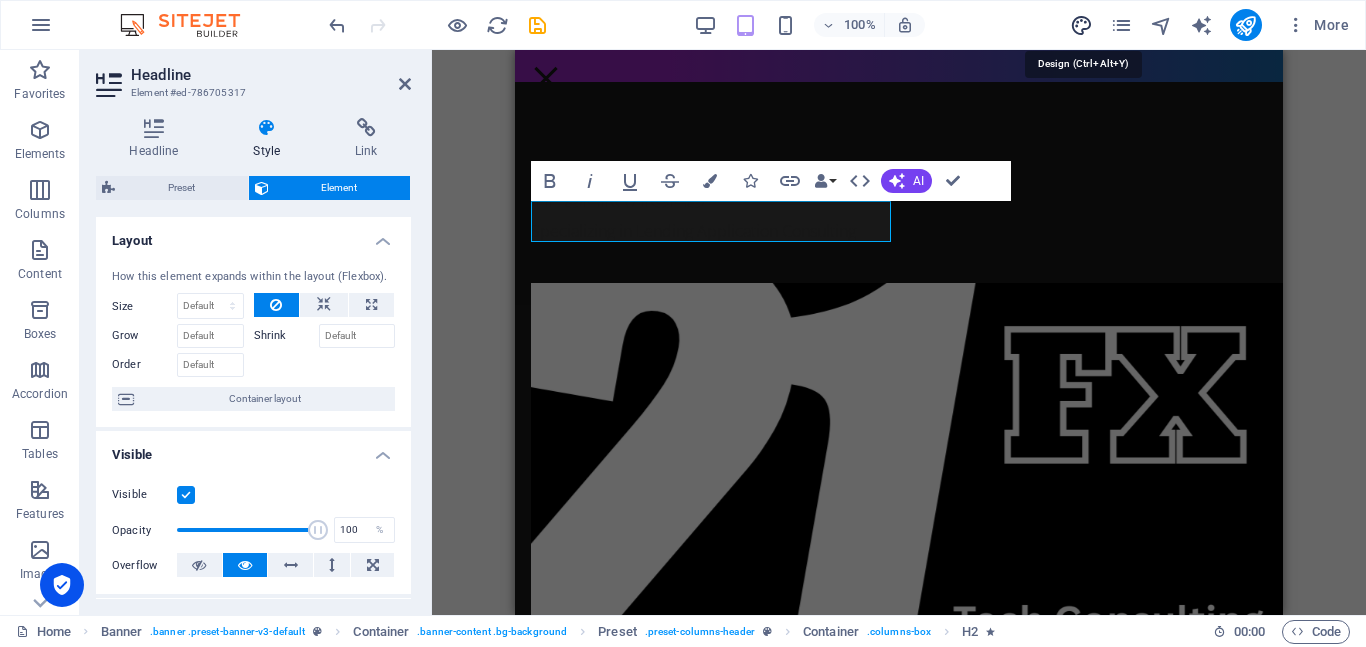 click at bounding box center [1081, 25] 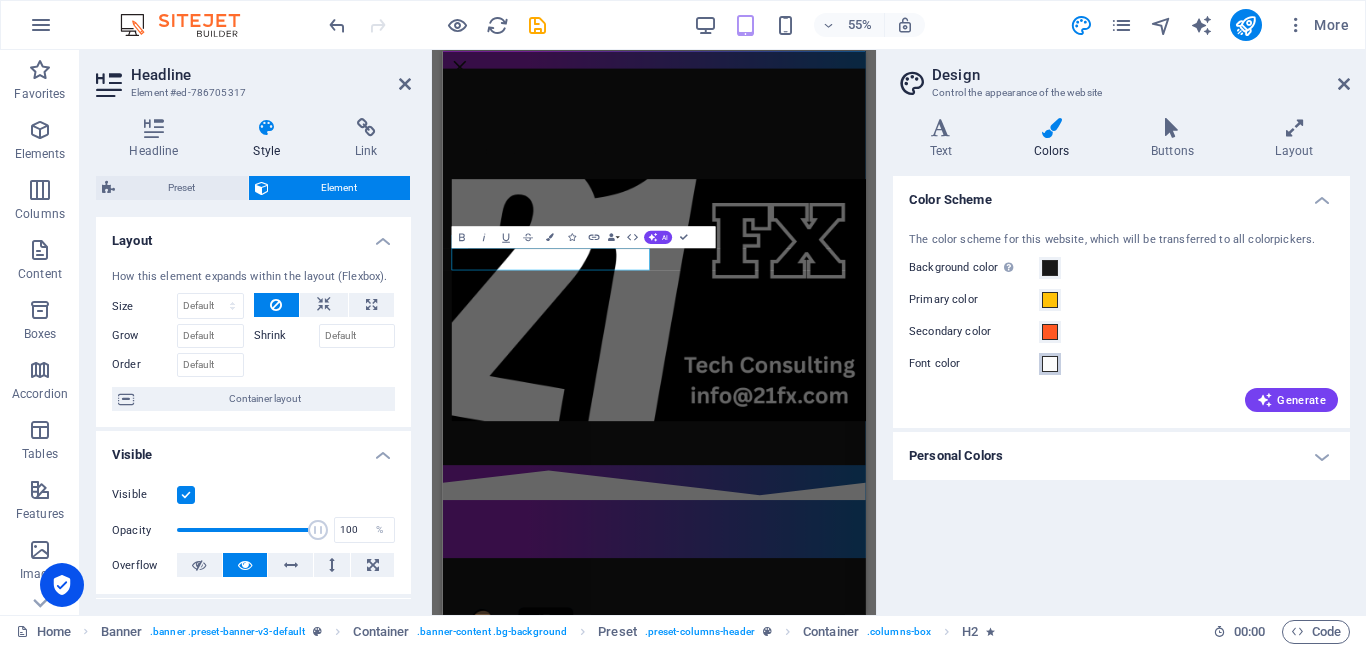 click at bounding box center [1050, 364] 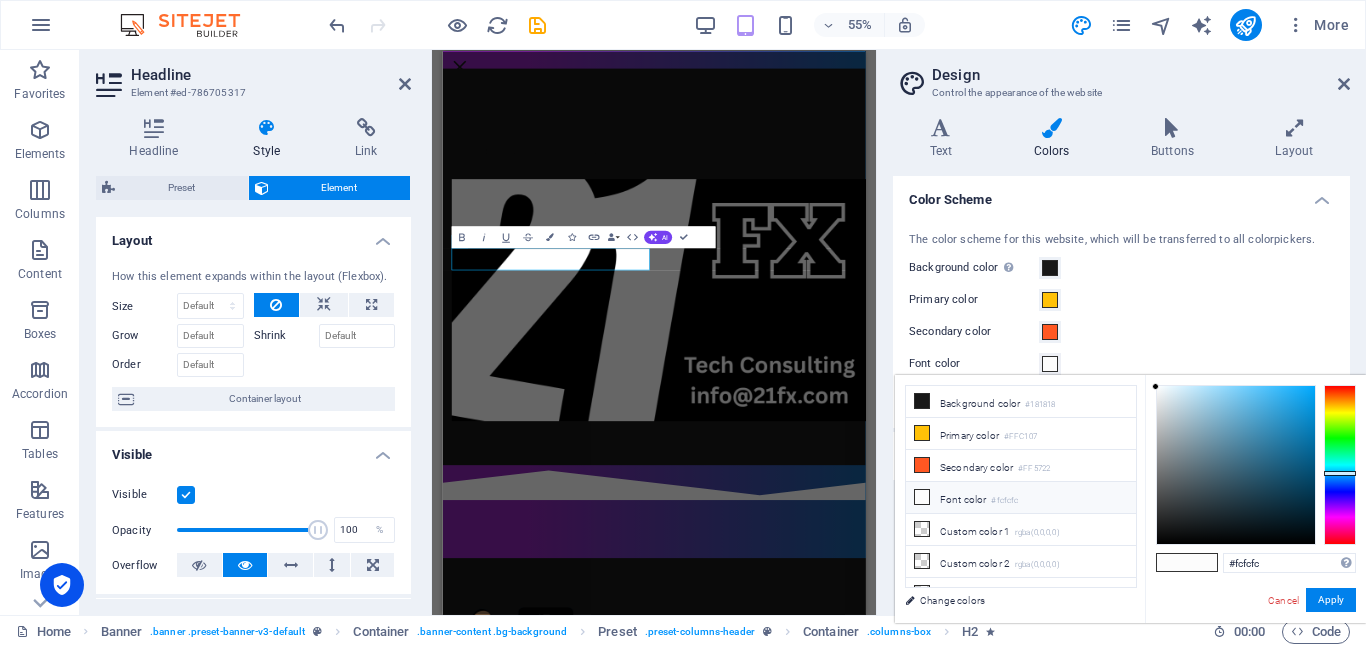 click at bounding box center (922, 497) 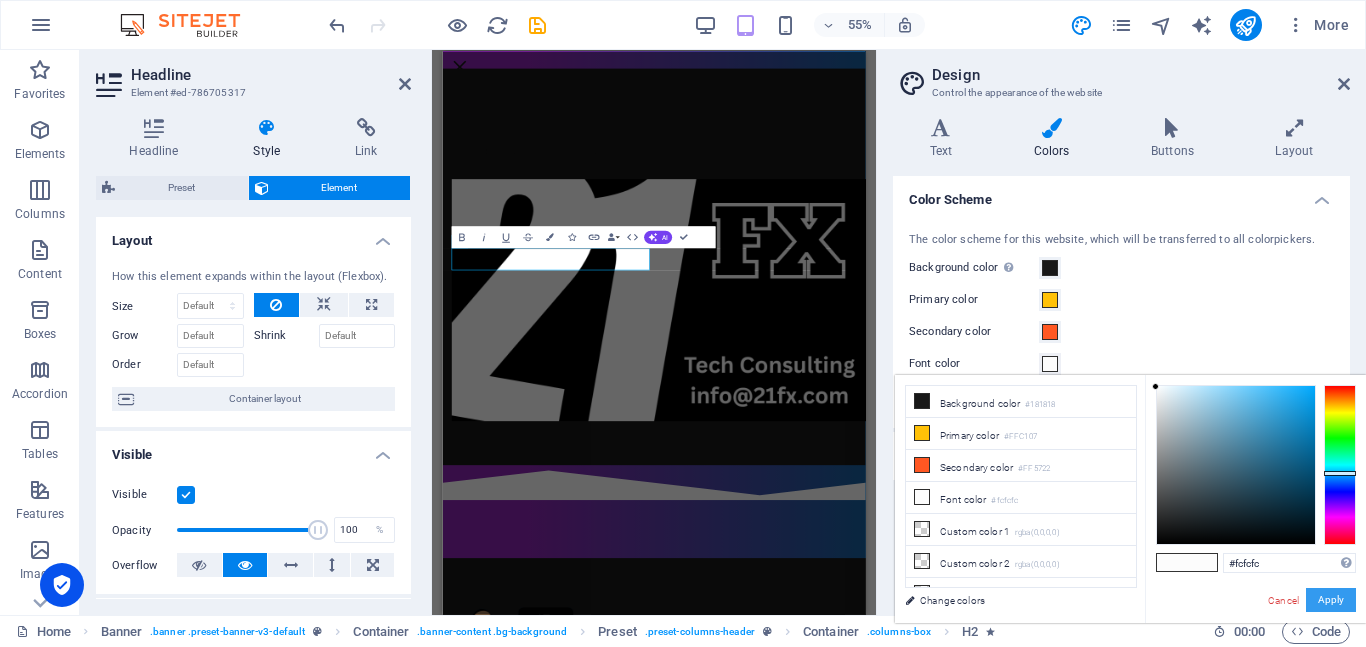 click on "Apply" at bounding box center [1331, 600] 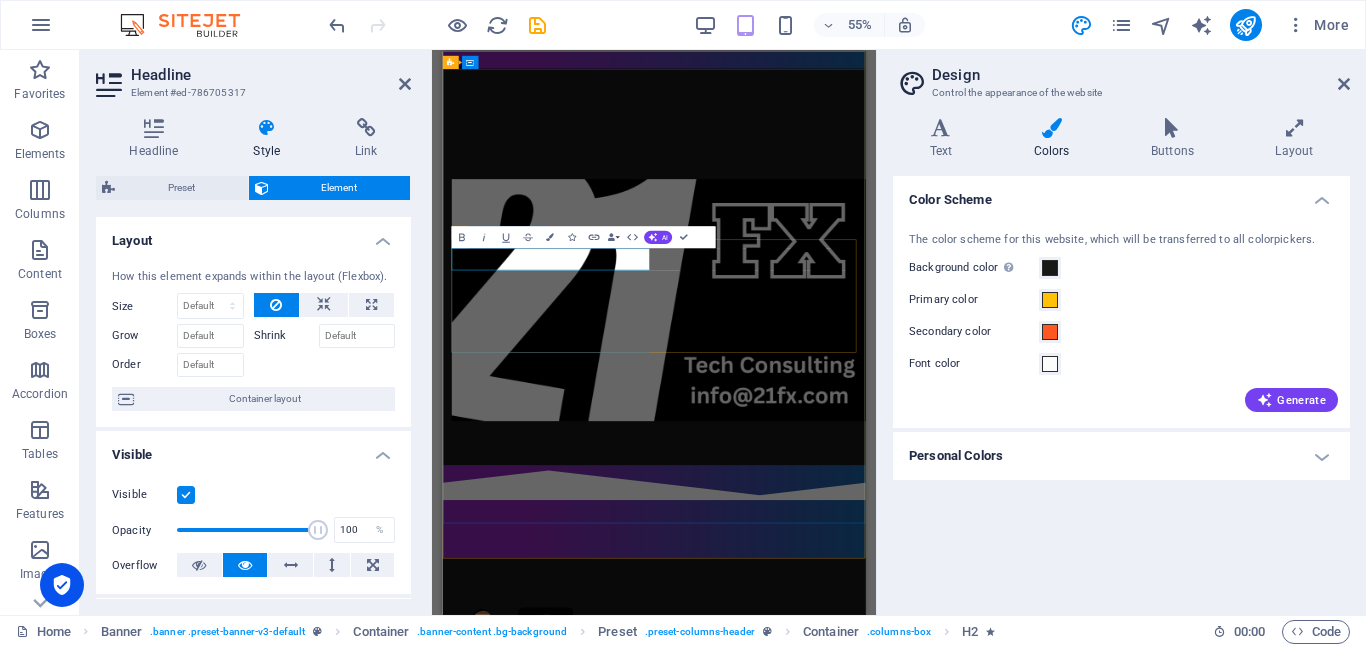 click on "IT ServicES Specializing in Lending Application Consulting" at bounding box center (826, 218) 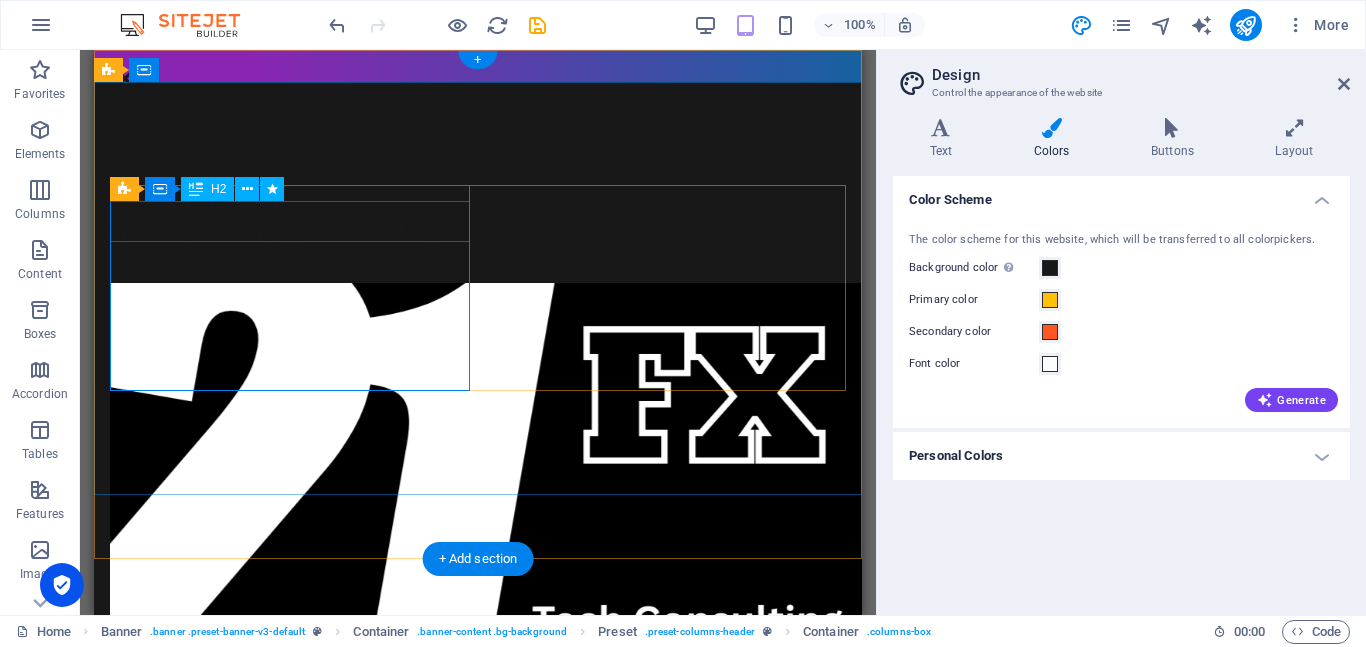 click on "IT ServicES" at bounding box center [478, 198] 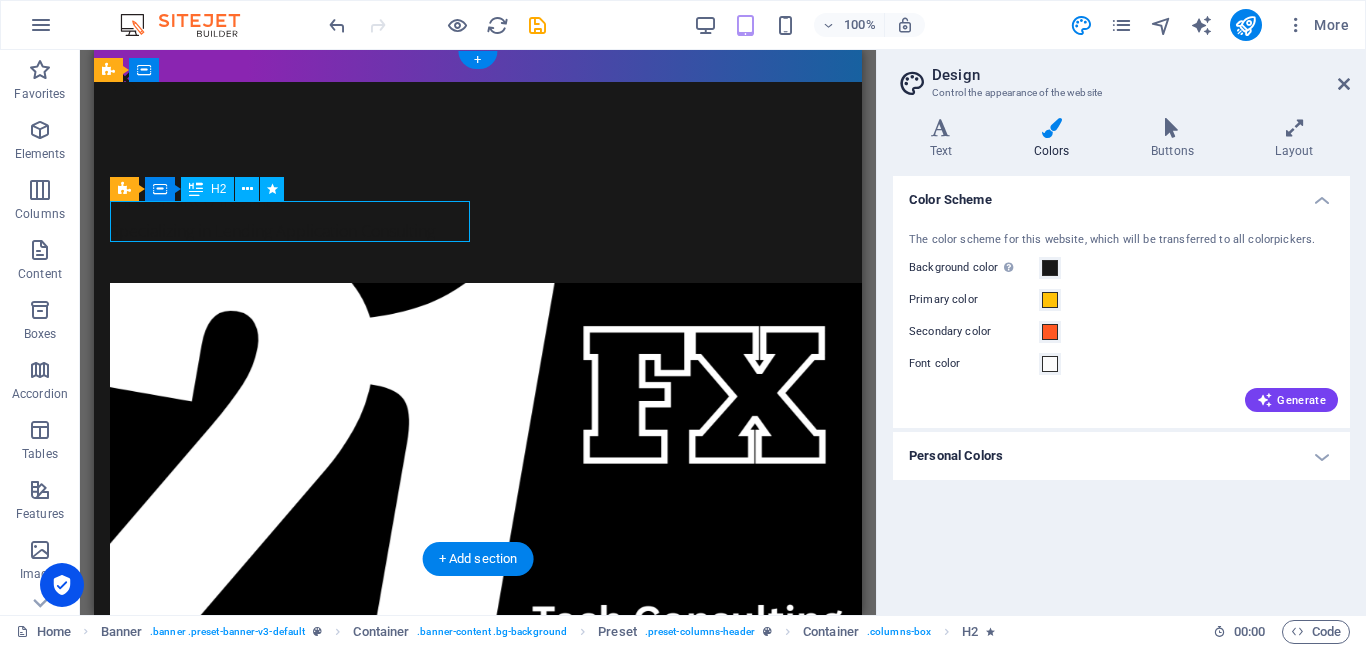 click on "IT ServicES" at bounding box center [478, 198] 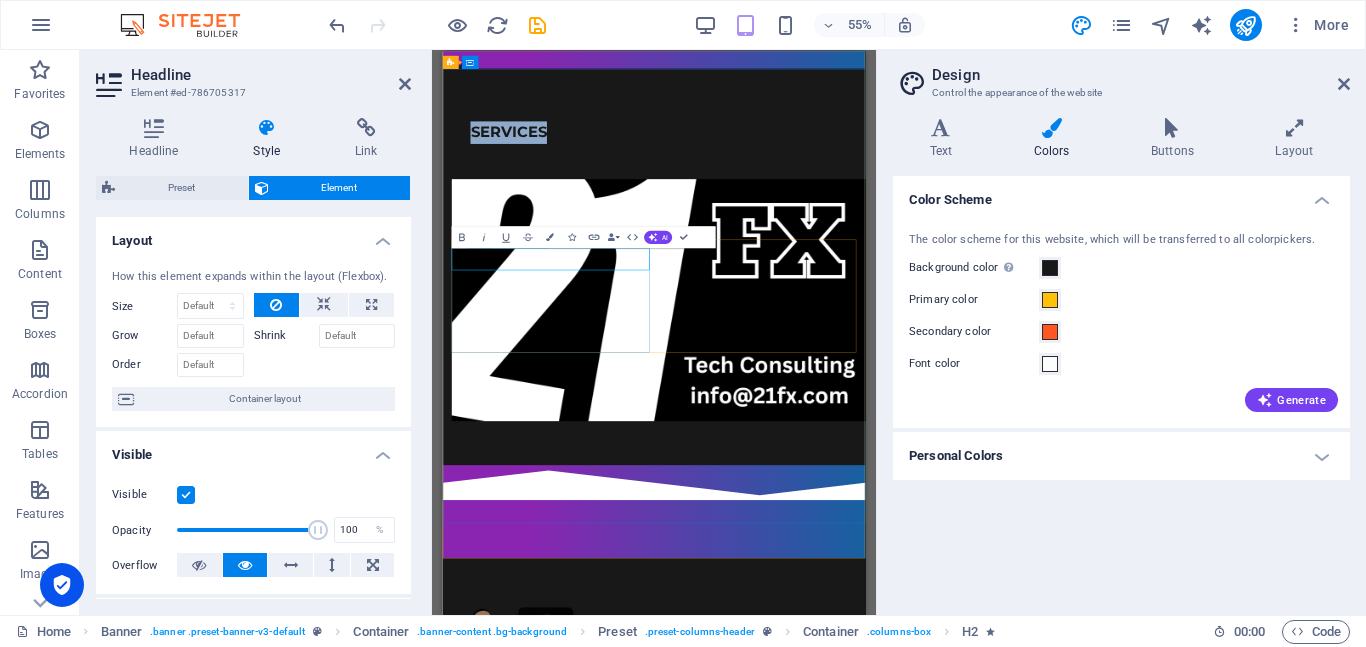 drag, startPoint x: 652, startPoint y: 442, endPoint x: 532, endPoint y: 430, distance: 120.59851 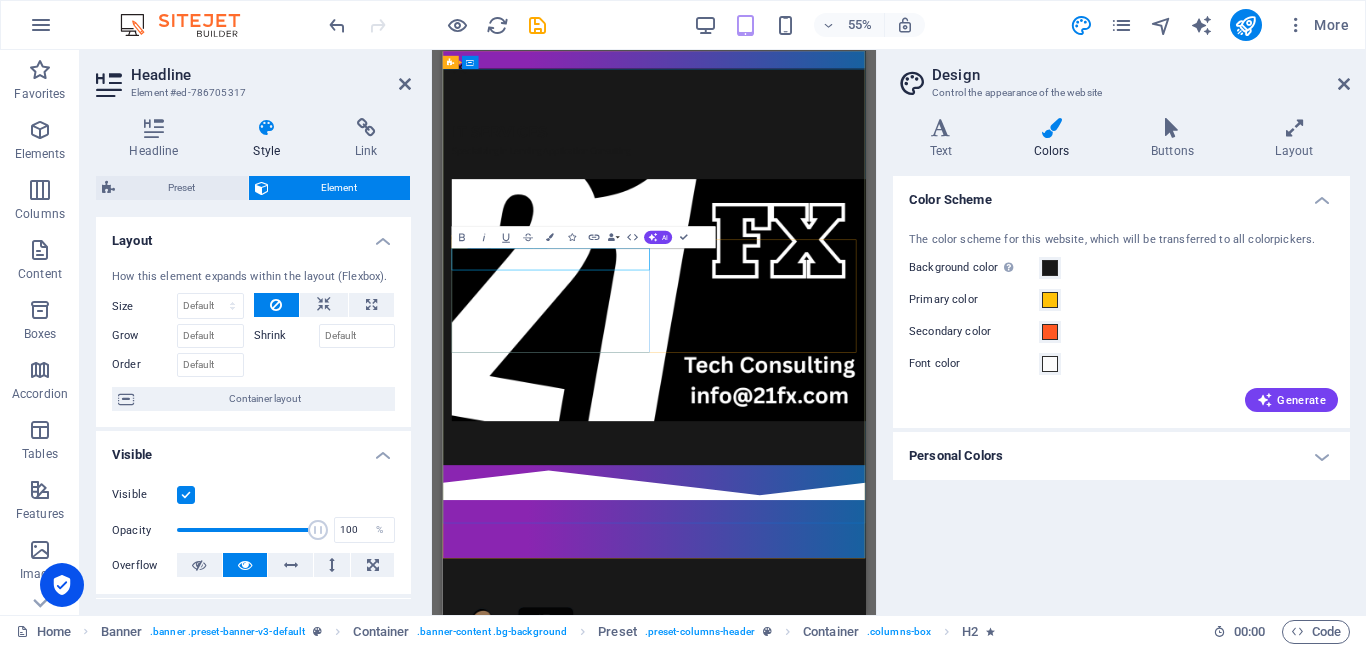 click on "IT ServicES" at bounding box center [544, 197] 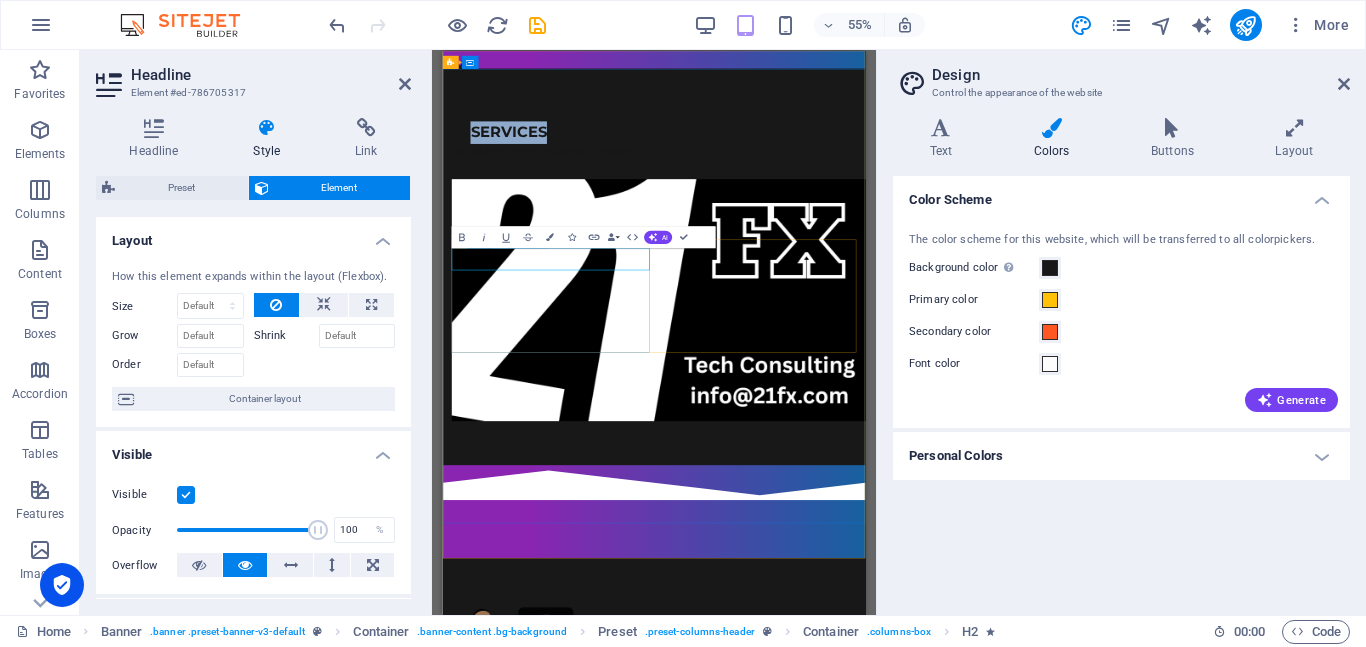 click on "IT ServicES" at bounding box center (544, 197) 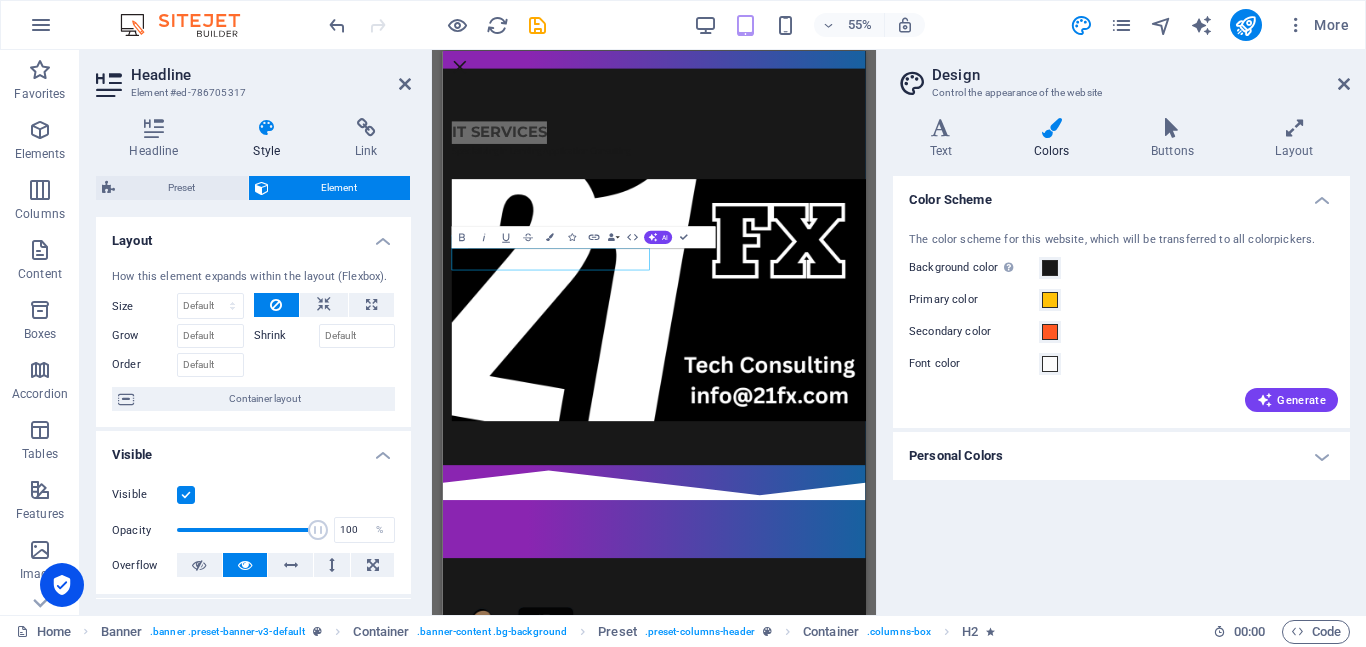 click at bounding box center (267, 128) 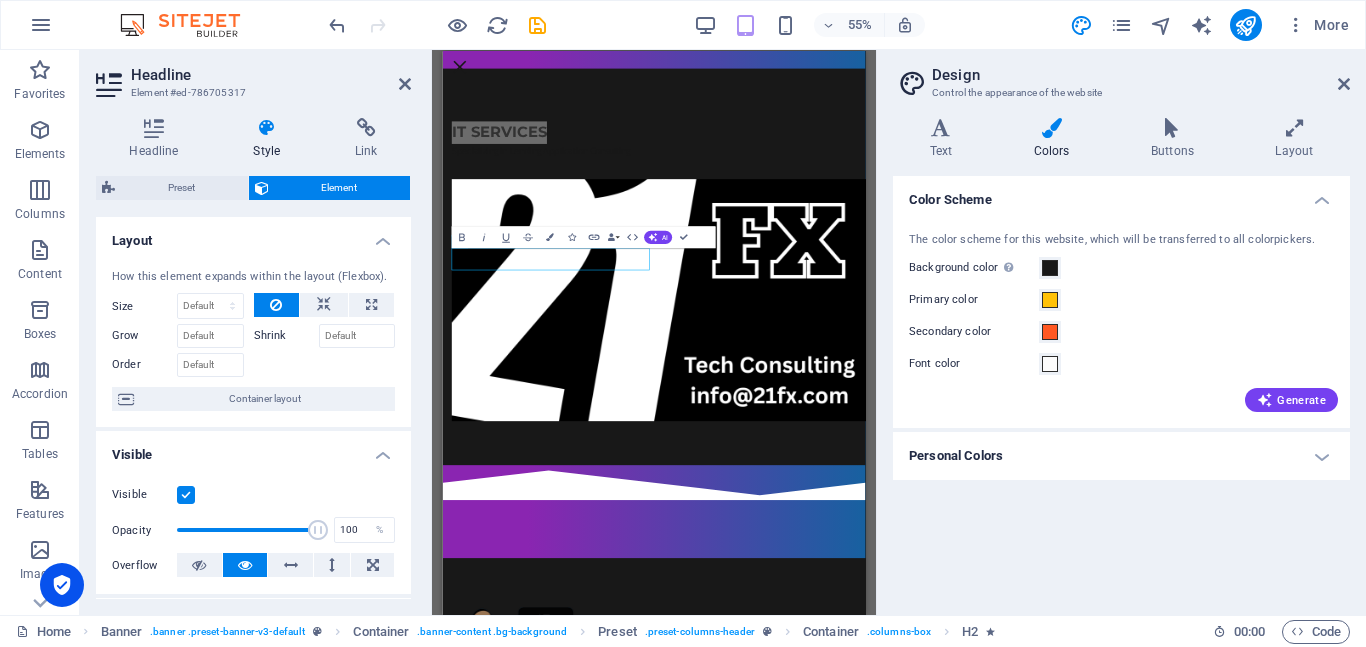 drag, startPoint x: 404, startPoint y: 320, endPoint x: 401, endPoint y: 401, distance: 81.055534 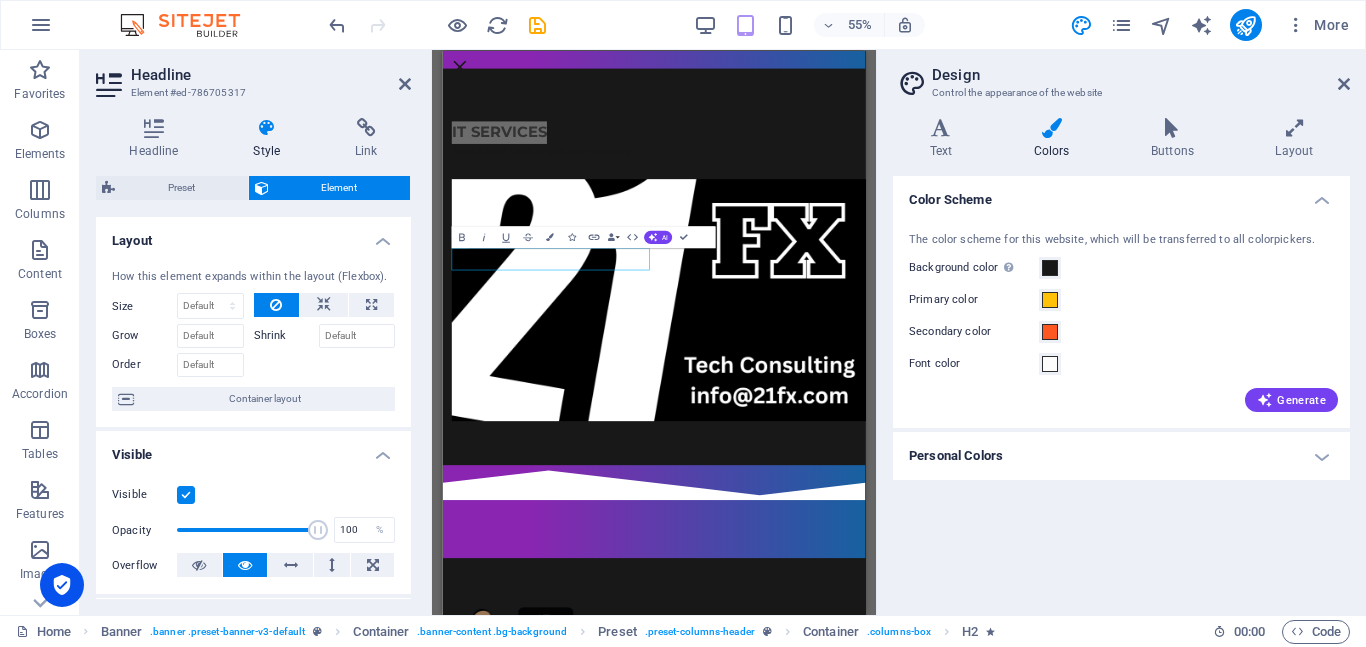 drag, startPoint x: 405, startPoint y: 328, endPoint x: 406, endPoint y: 487, distance: 159.00314 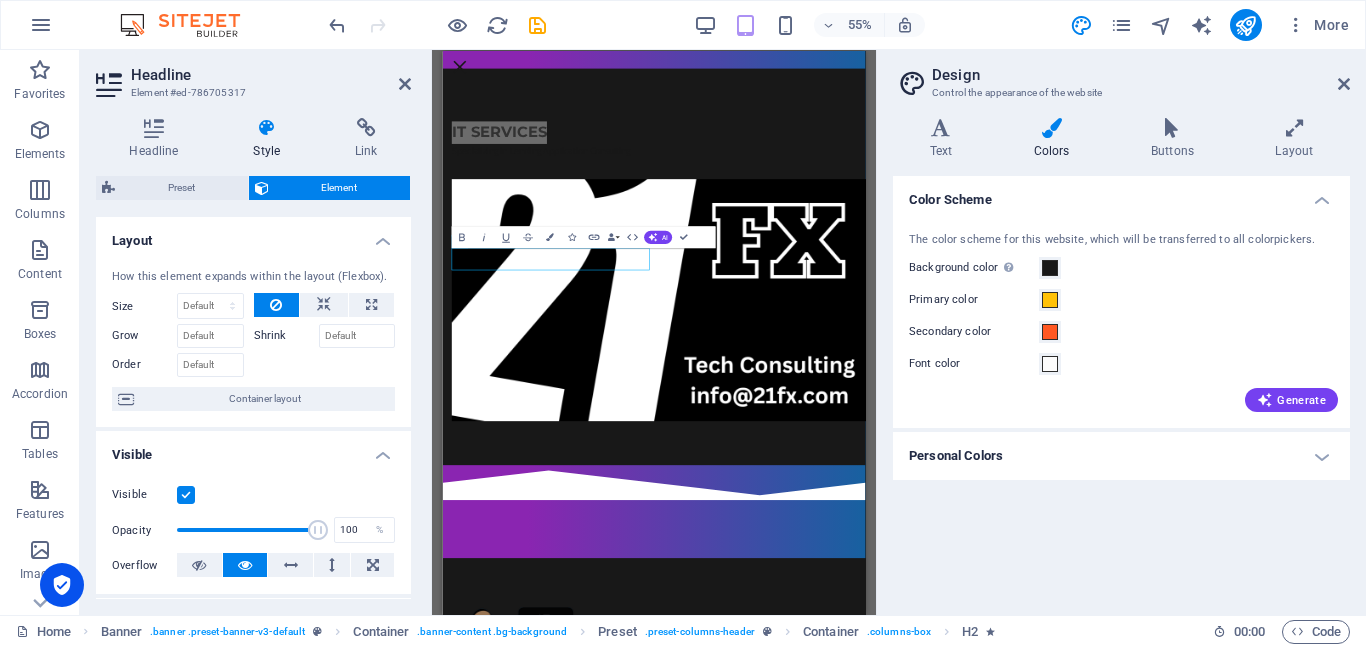 click on "Layout How this element expands within the layout (Flexbox). Size Default auto px % 1/1 1/2 1/3 1/4 1/5 1/6 1/7 1/8 1/9 1/10 Grow Shrink Order Container layout Visible Visible Opacity 100 % Overflow Spacing Margin Default auto px % rem vw vh Custom Custom auto px % rem vw vh auto px % rem vw vh auto px % rem vw vh auto px % rem vw vh Padding Default px rem % vh vw Custom Custom px rem % vh vw px rem % vh vw px rem % vh vw px rem % vh vw Border Style              - Width 1 auto px rem % vh vw Custom Custom 1 auto px rem % vh vw 1 auto px rem % vh vw 1 auto px rem % vh vw 1 auto px rem % vh vw  - Color Round corners Default px rem % vh vw Custom Custom px rem % vh vw px rem % vh vw px rem % vh vw px rem % vh vw Shadow Default None Outside Inside Color X offset 0 px rem vh vw Y offset 0 px rem vh vw Blur 0 px rem % vh vw Spread 0 px rem vh vw Text Shadow Default None Outside Color X offset 0 px rem vh vw Y offset 0 px rem vh vw Blur 0 px rem % vh vw Positioning Default Static Relative Absolute Fixed px" at bounding box center [253, 640] 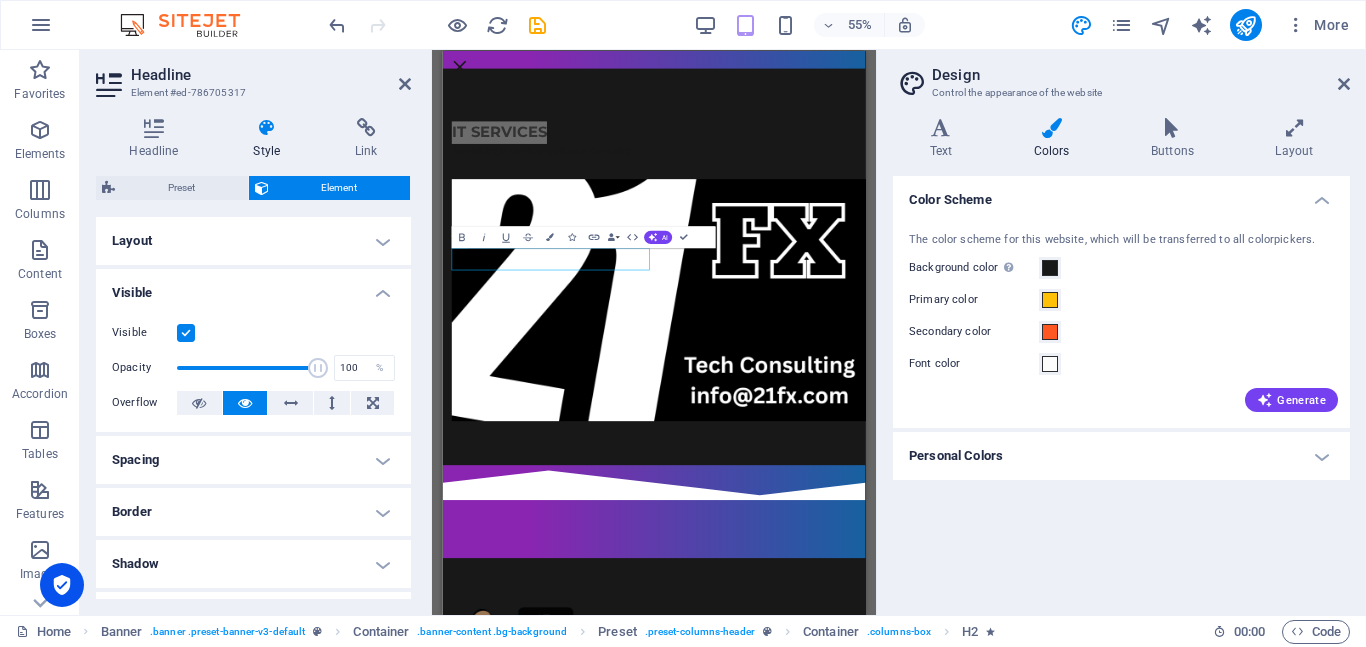 click on "Visible" at bounding box center [253, 287] 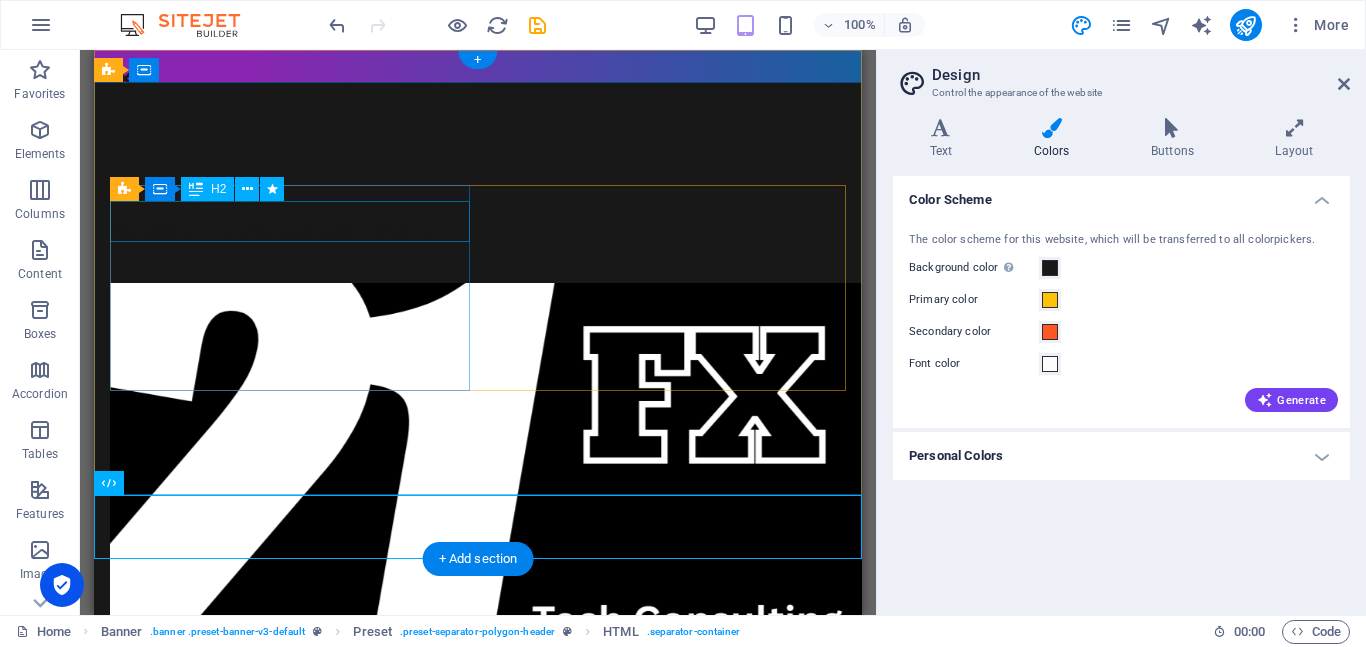 click on "IT ServicES" at bounding box center (478, 198) 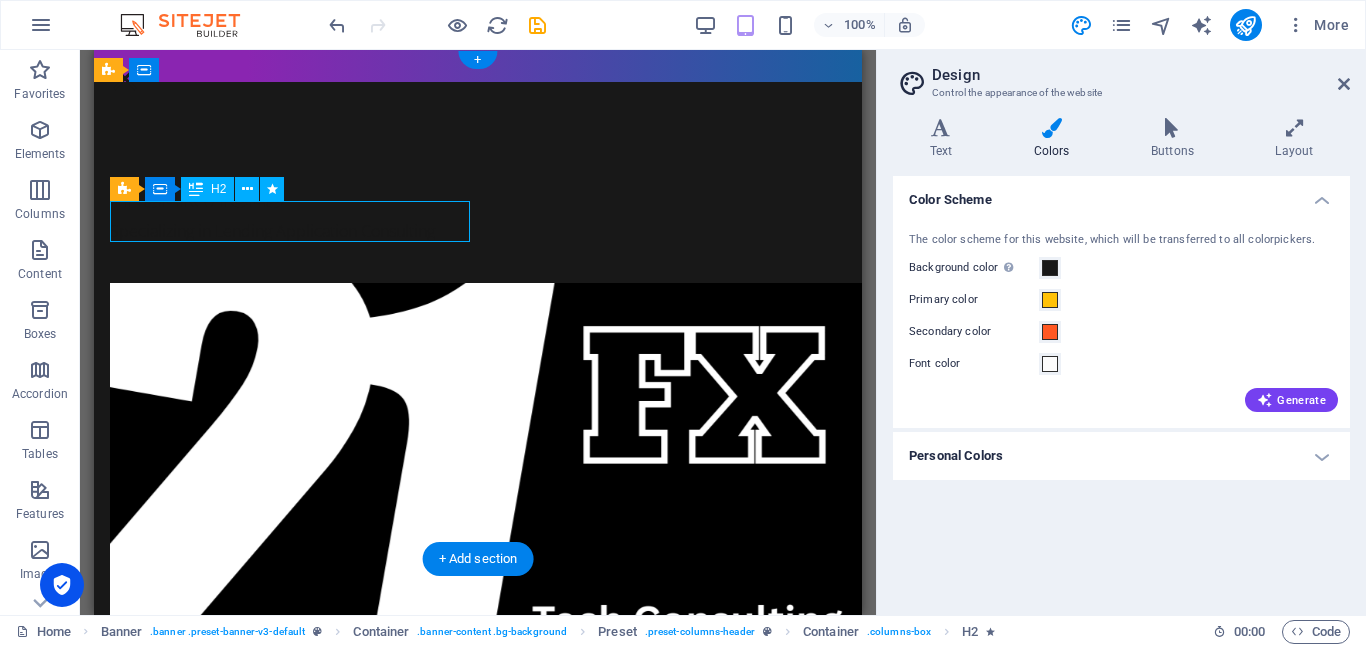 click on "IT ServicES" at bounding box center (478, 198) 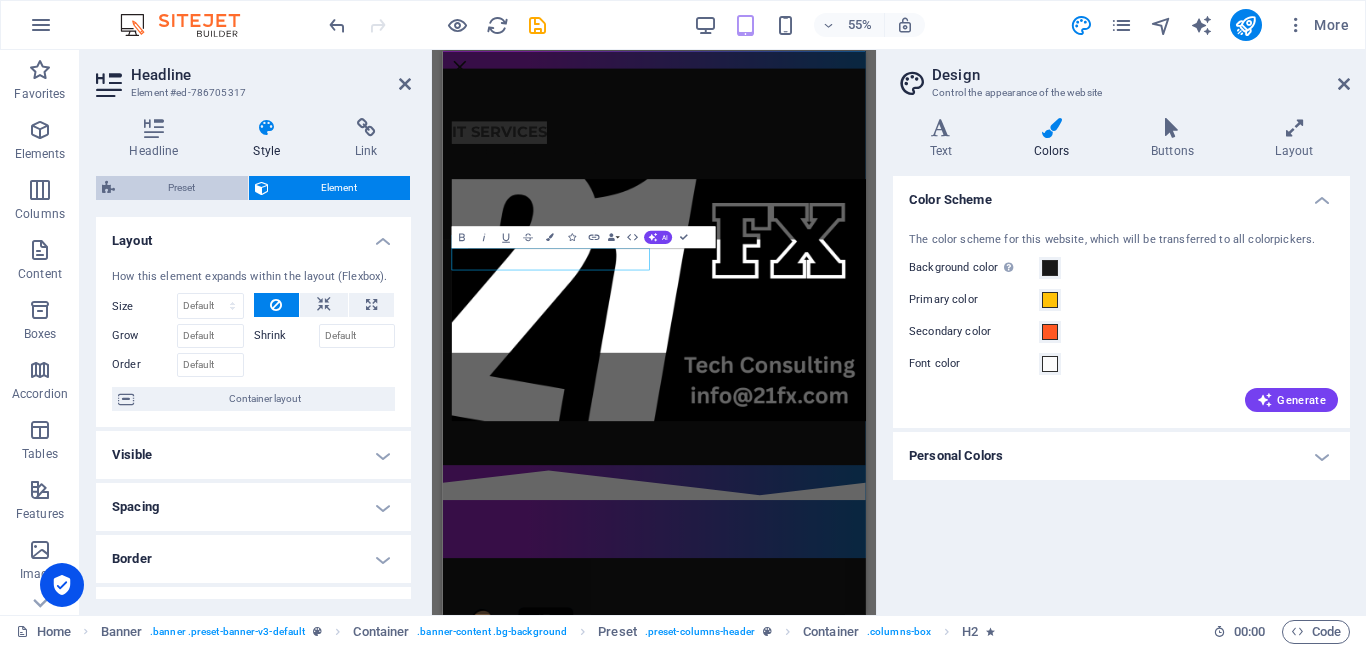click on "Preset" at bounding box center (181, 188) 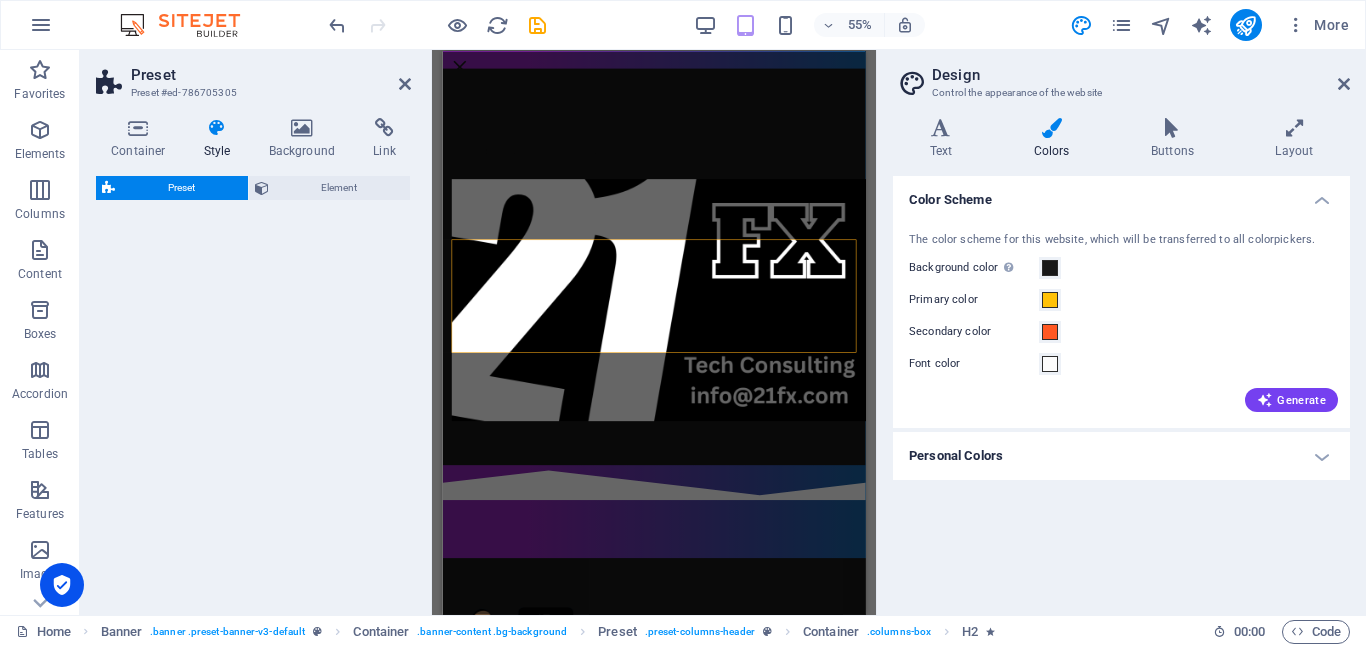 select on "px" 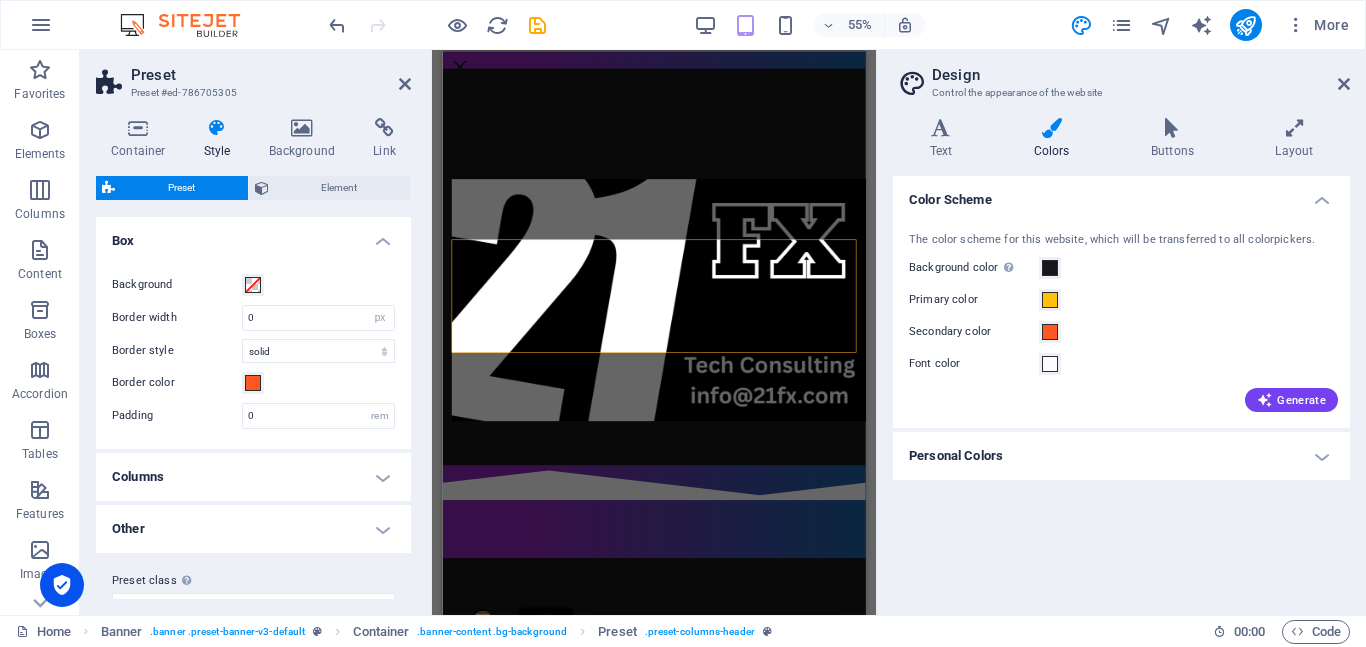 click at bounding box center (217, 128) 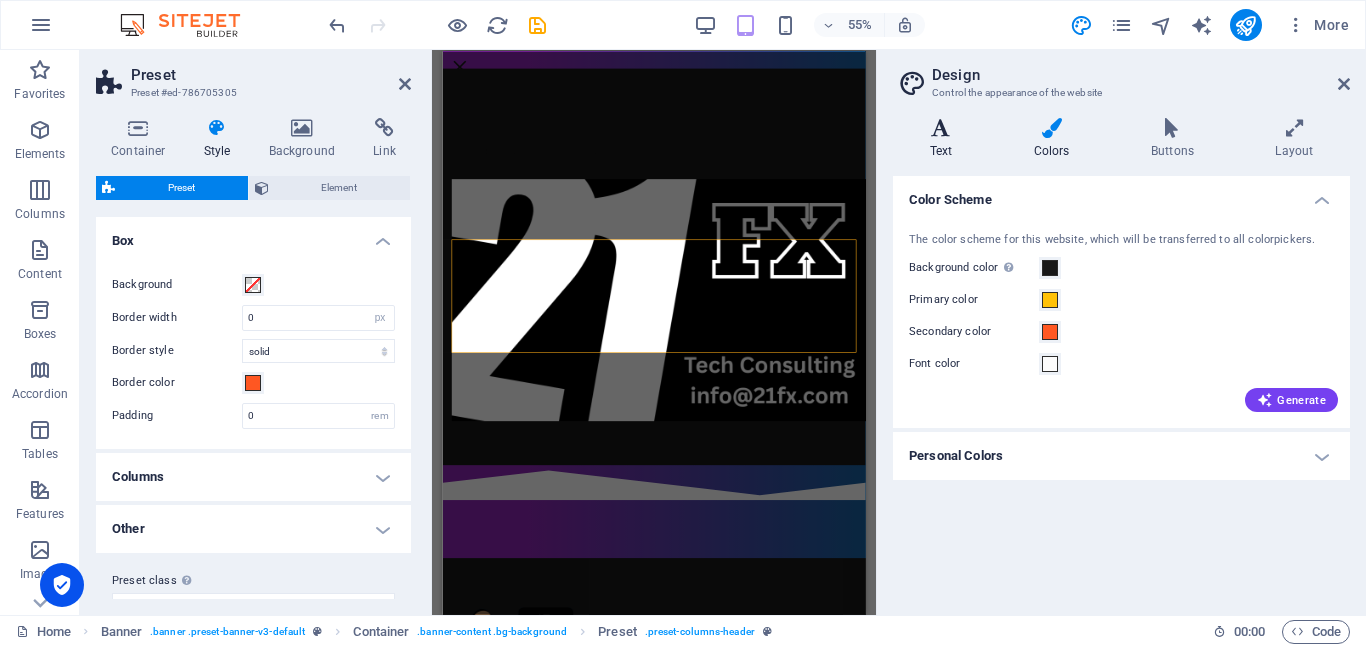 click at bounding box center (941, 128) 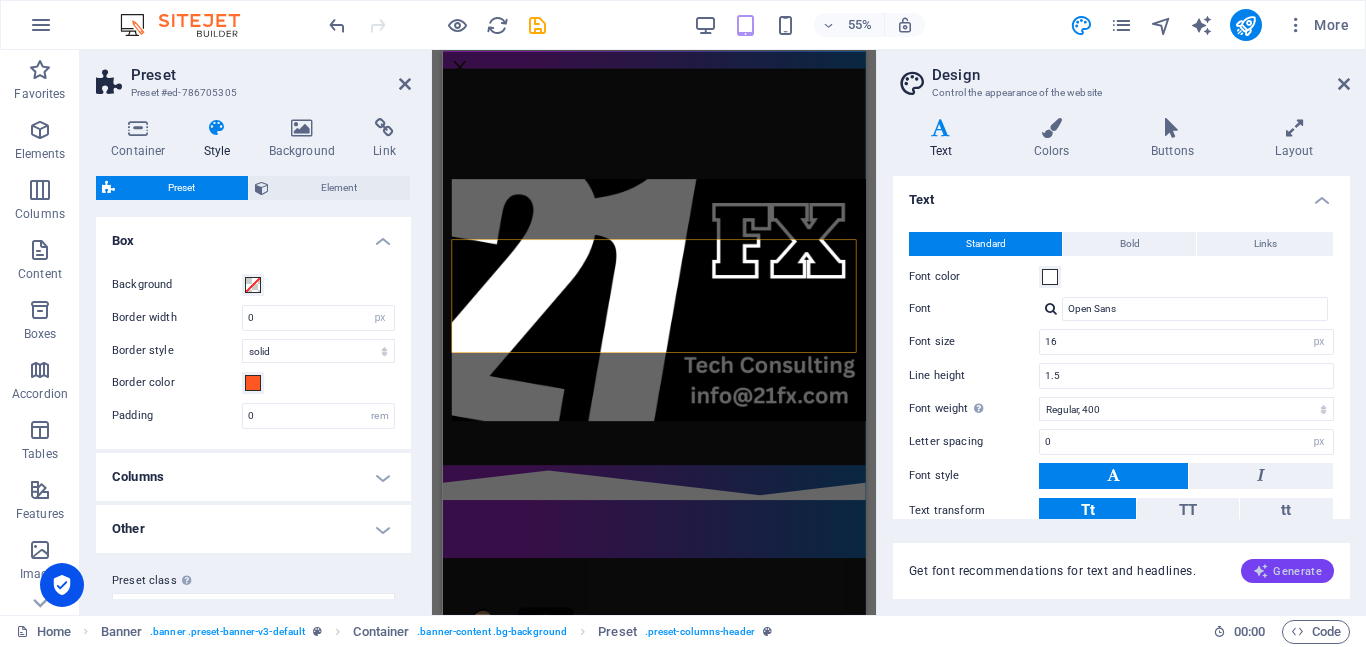 click on "Generate" at bounding box center [1287, 571] 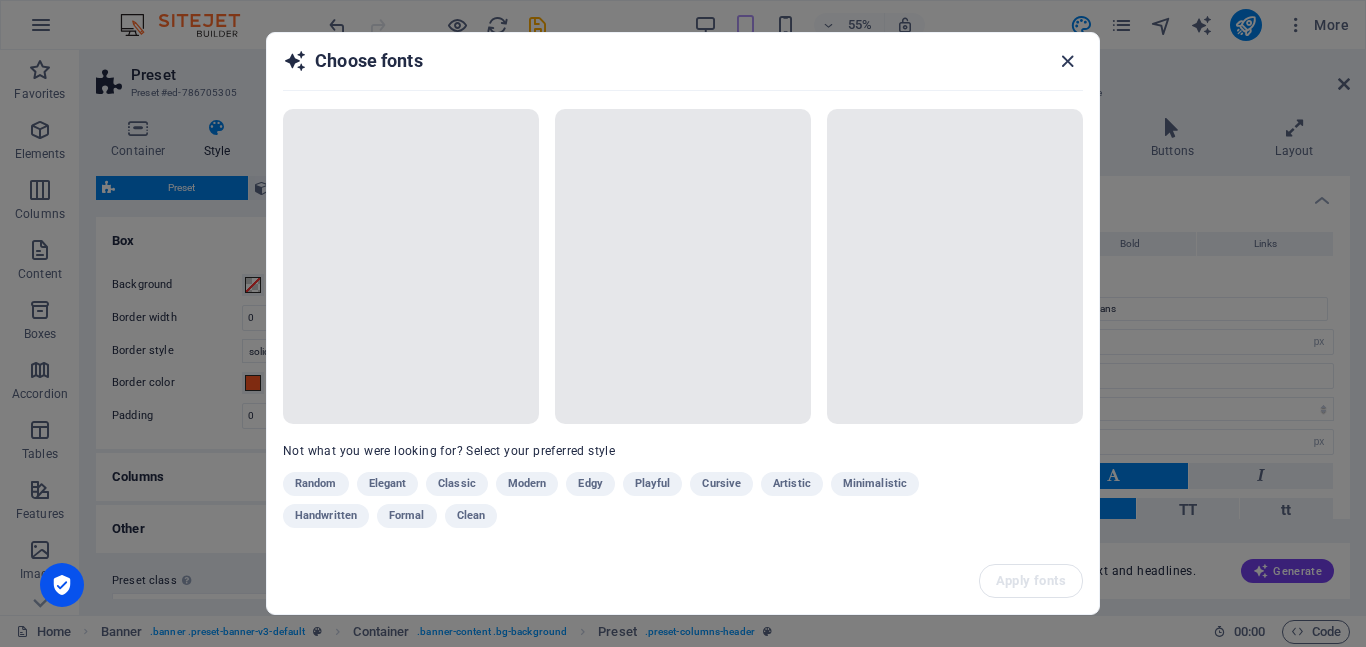 click at bounding box center (1067, 61) 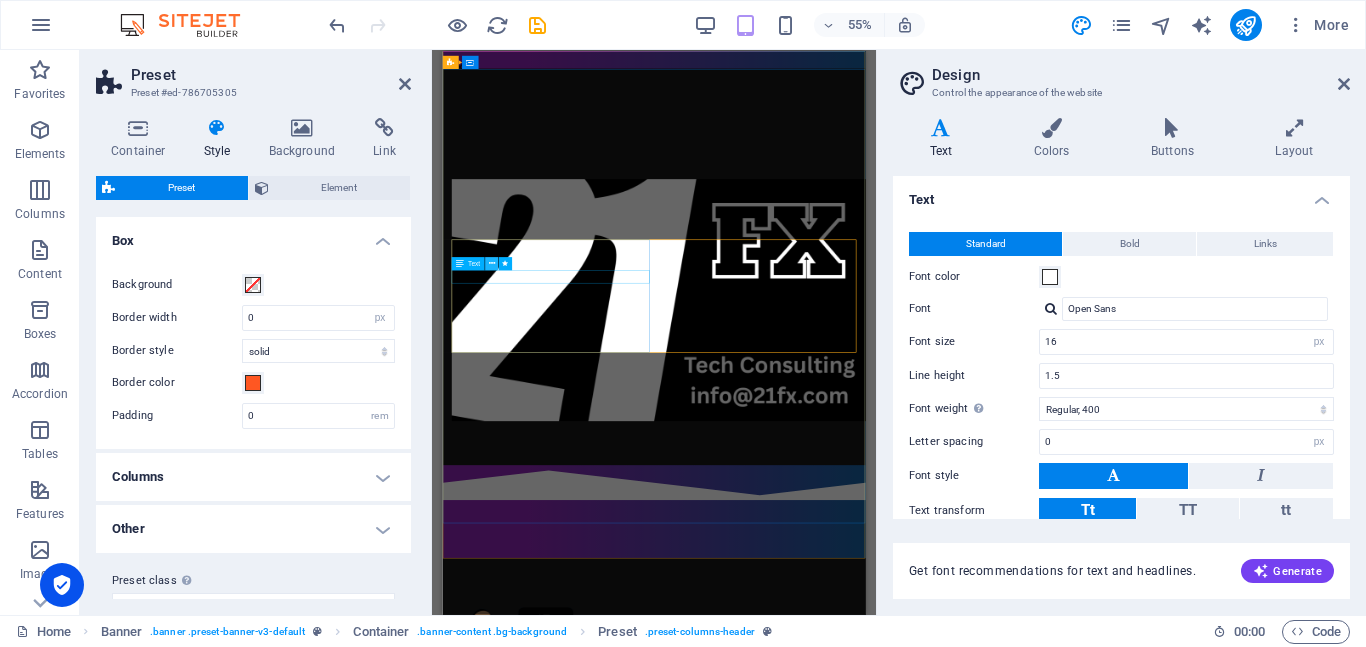 click at bounding box center [492, 263] 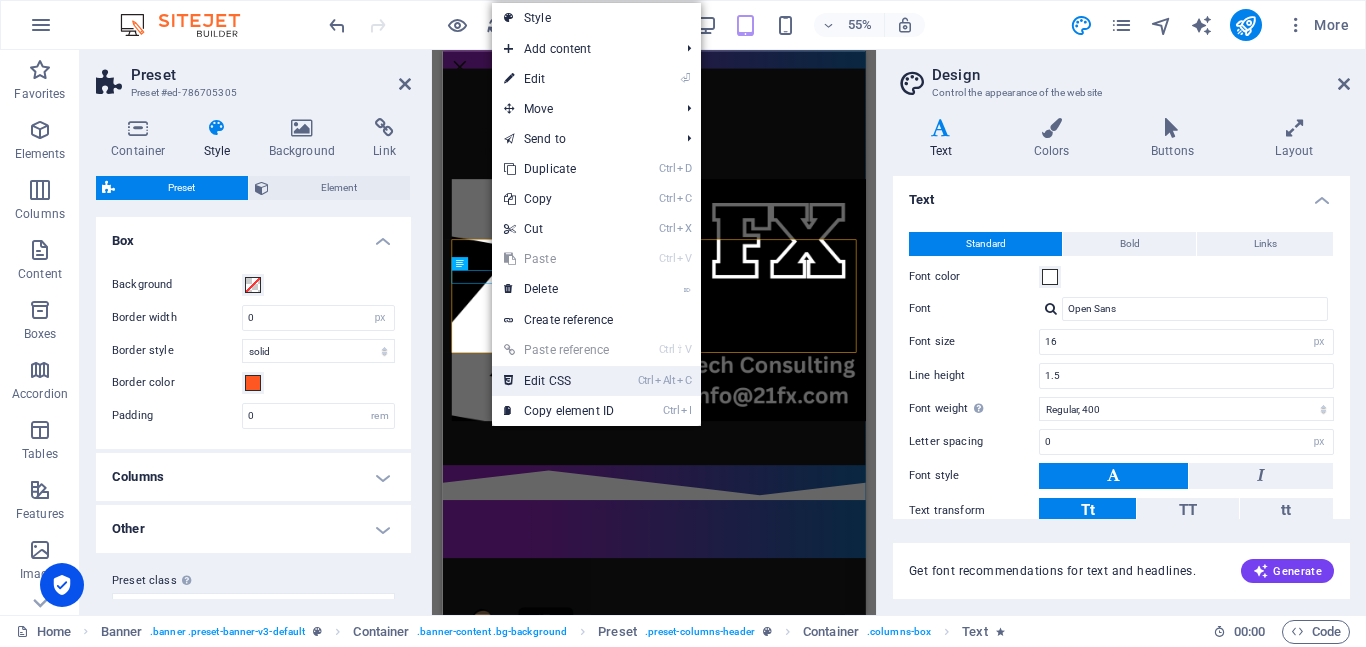 click on "Ctrl Alt C  Edit CSS" at bounding box center (559, 381) 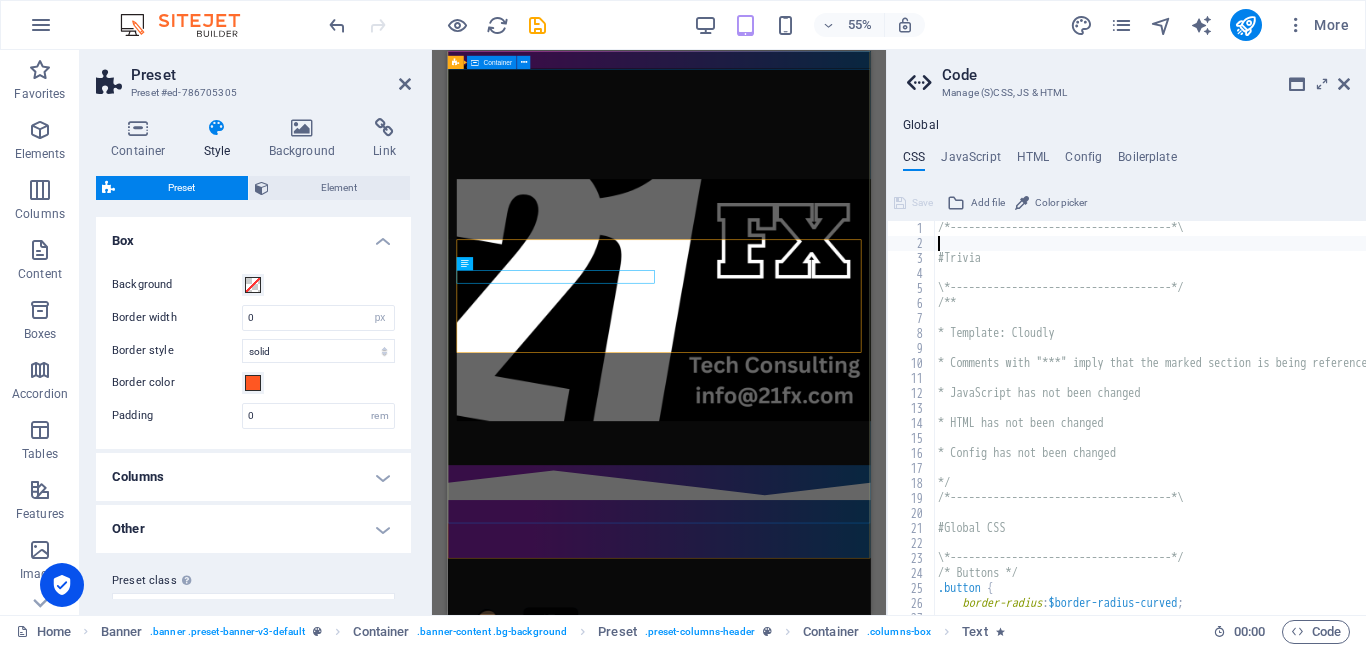type on "#Trivia" 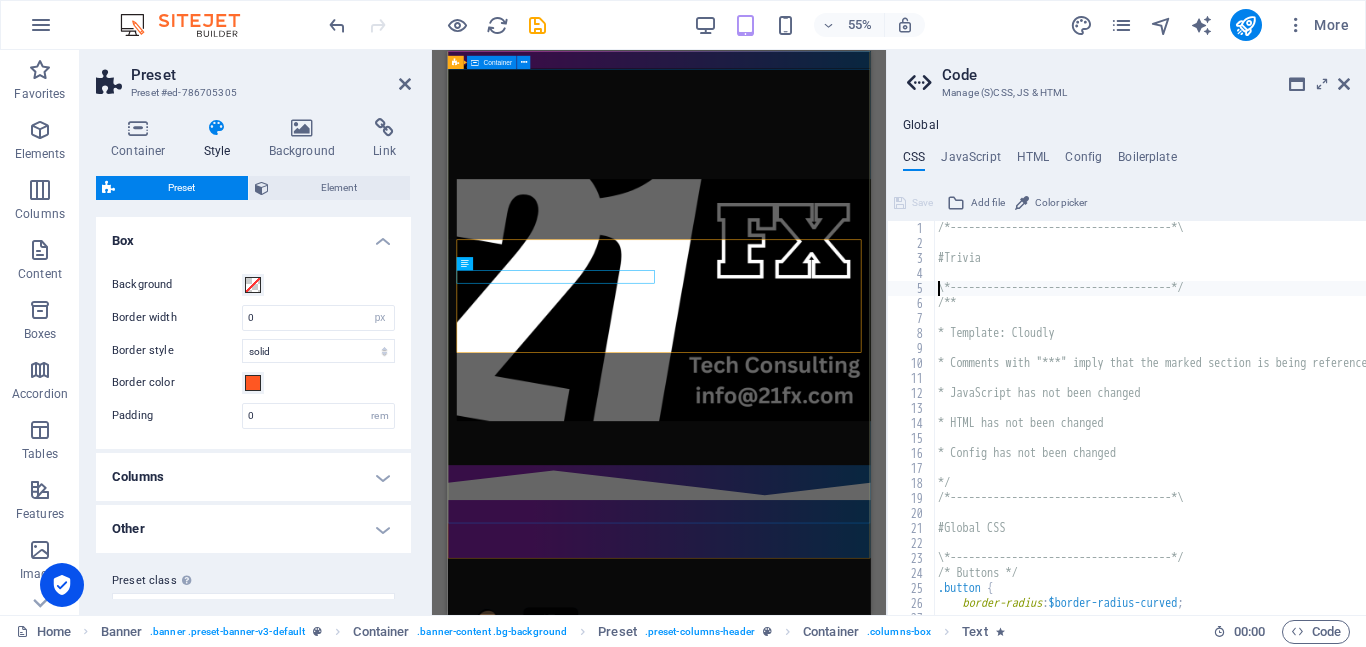 type on "/**" 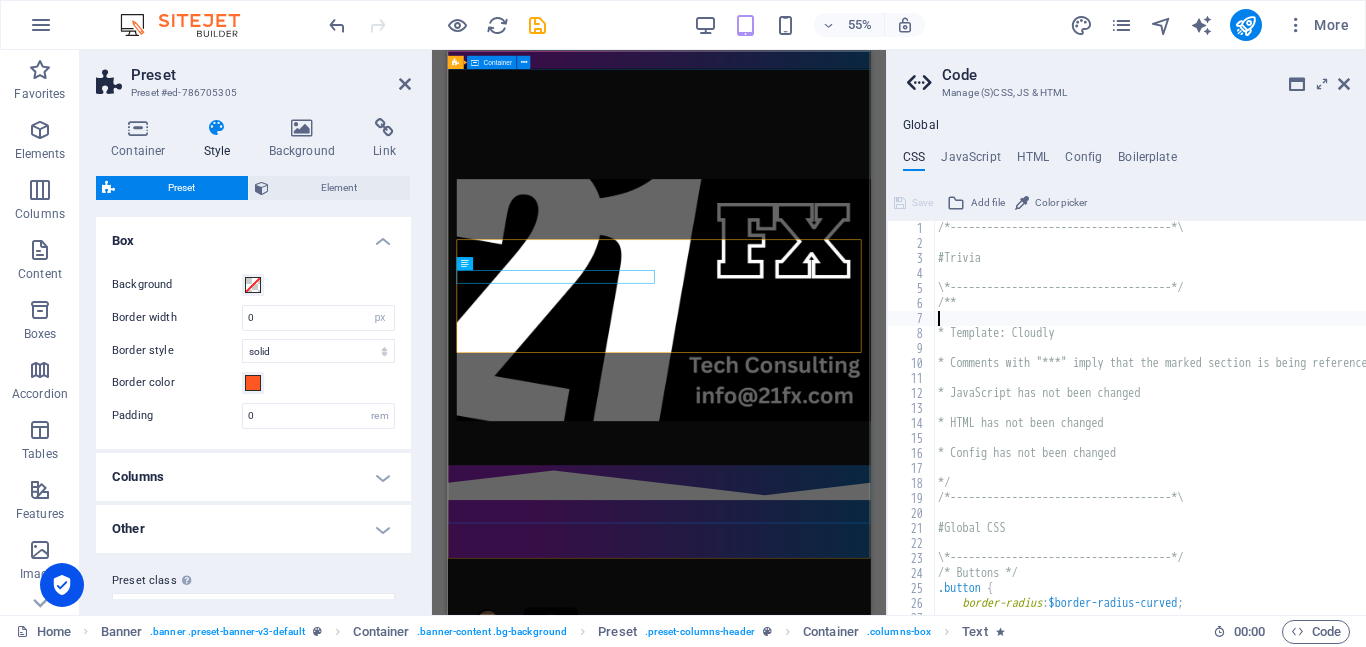 type on "* Template: Cloudly" 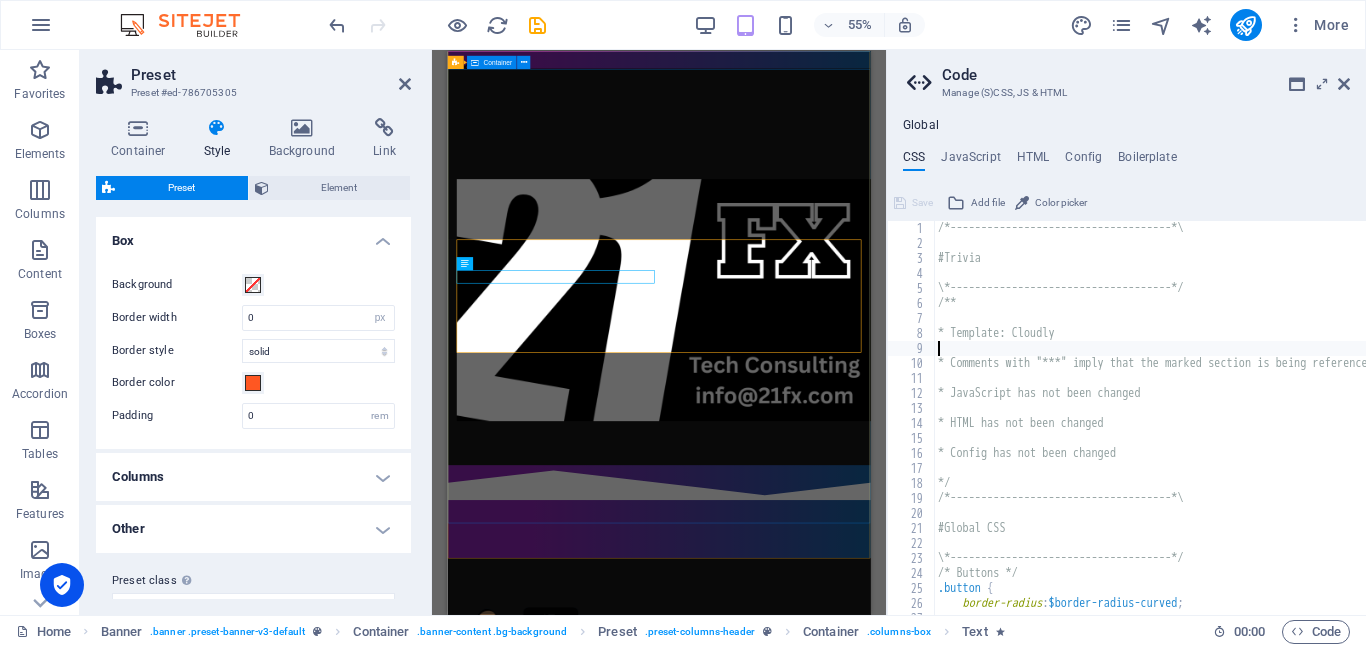 type on "* Comments with "***" imply that the marked section is being referenced somewhere else" 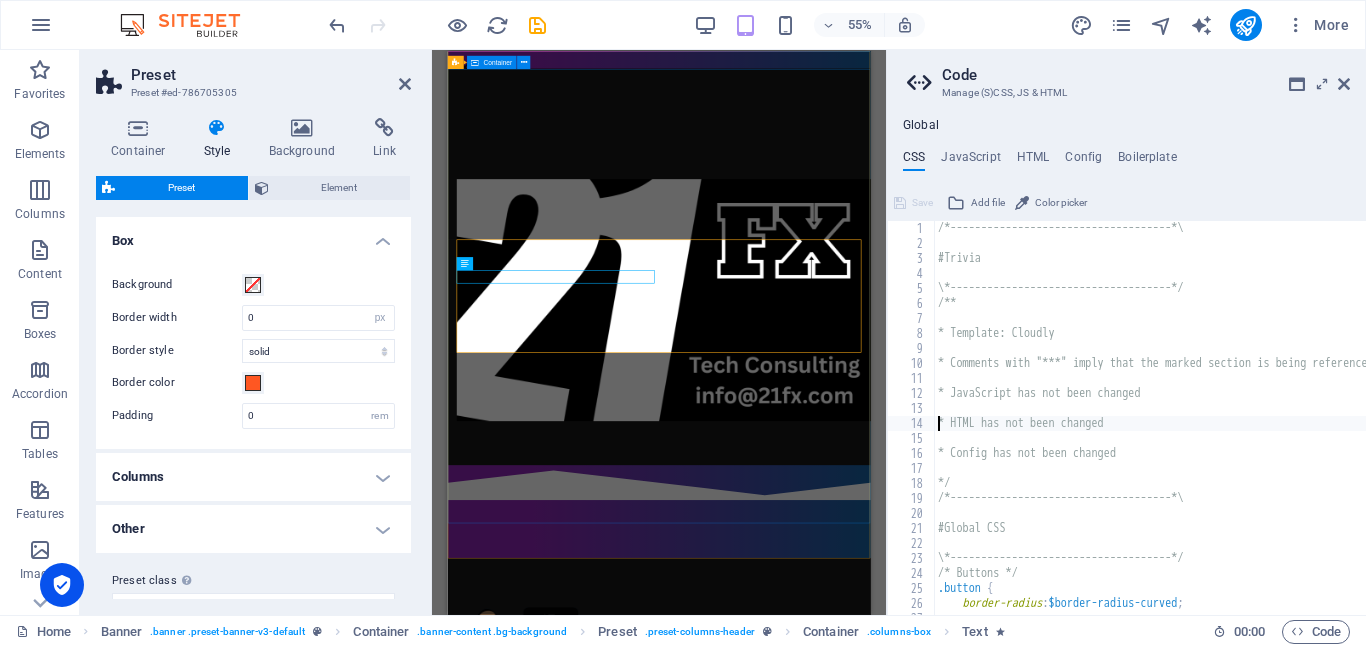 type on "* Config has not been changed" 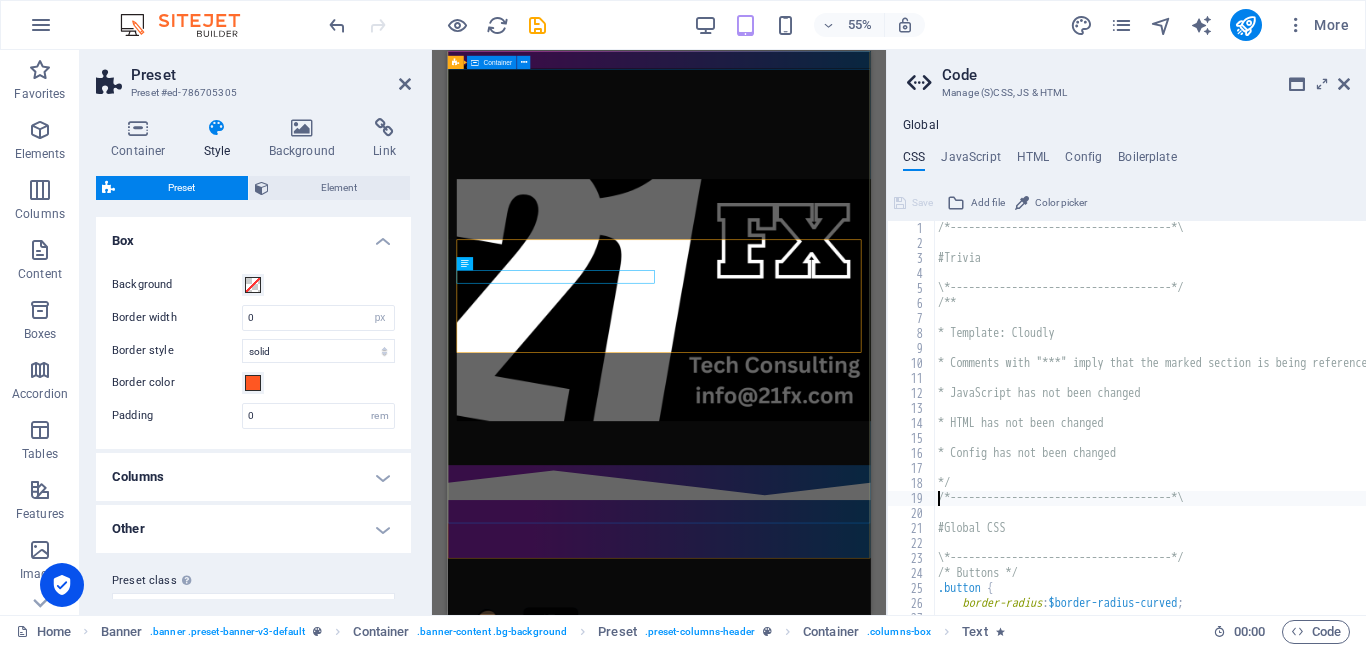 type on "#Global CSS" 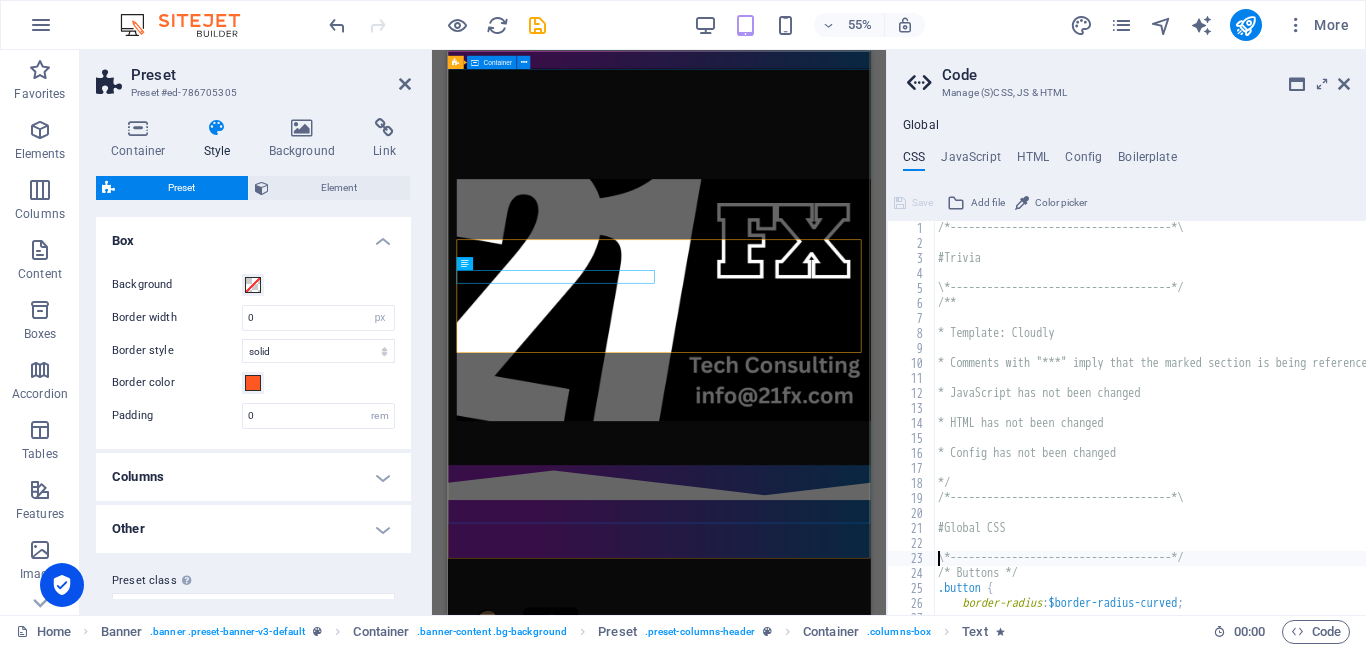 type on "border-radius: $border-radius-curved;" 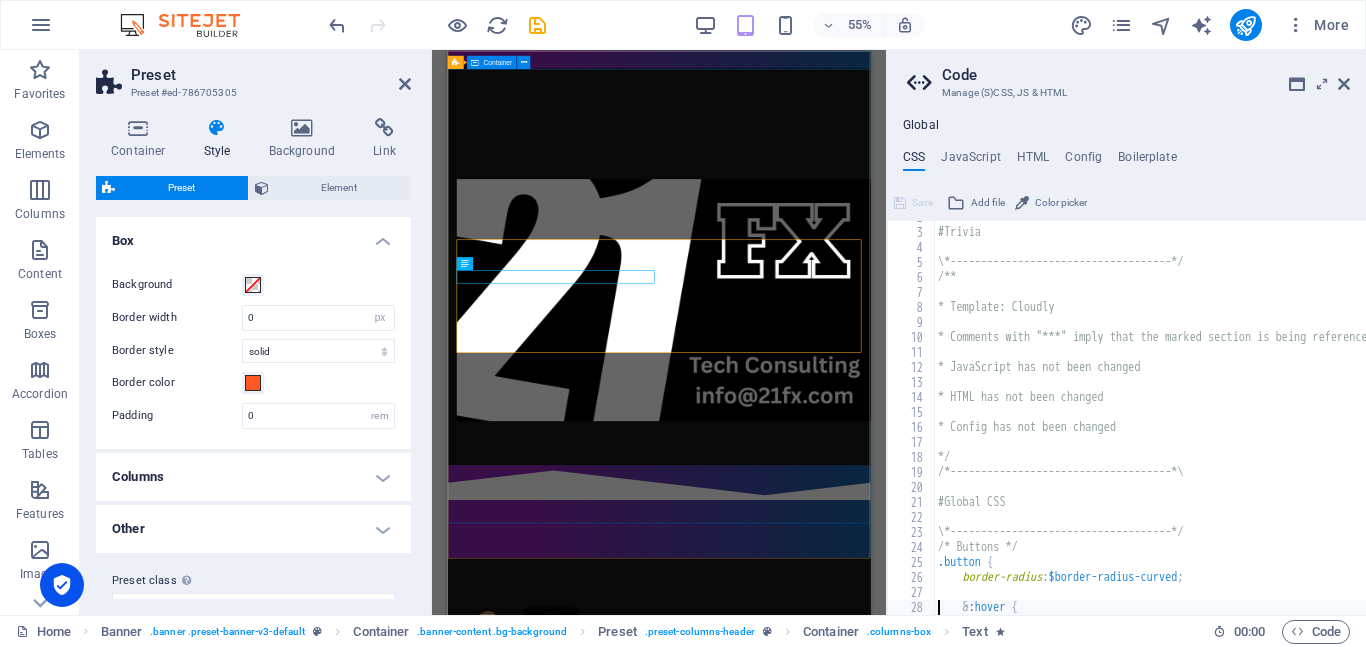 type on "}" 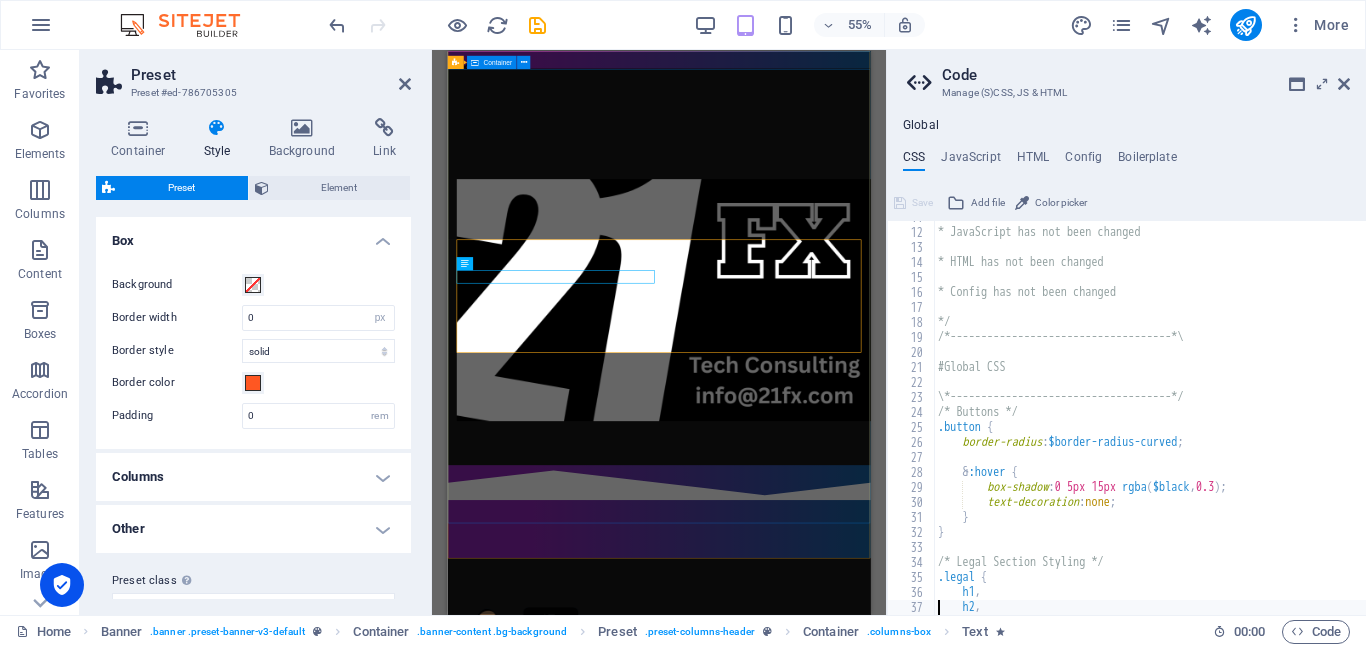 type on "}" 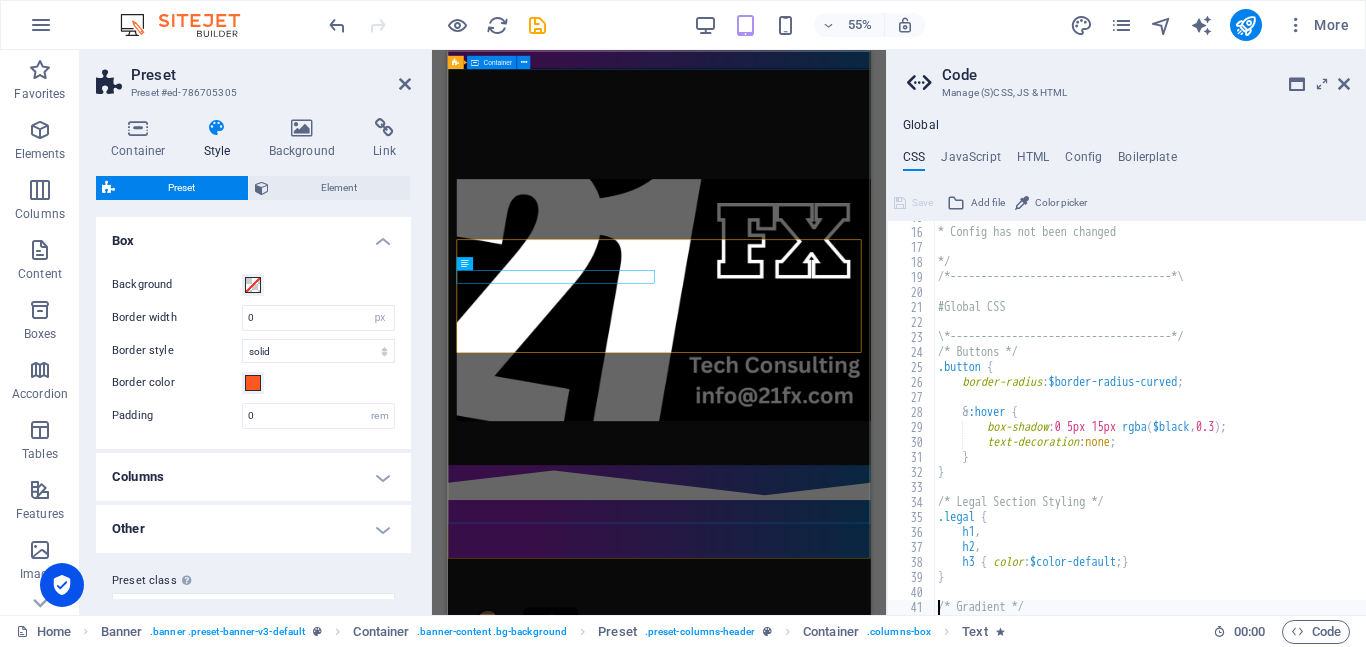 type on ".gradient { background: linear-gradient(to right, rgba($color-secondary, 1) 20%, rgba($color-primary, 1) 100%); }" 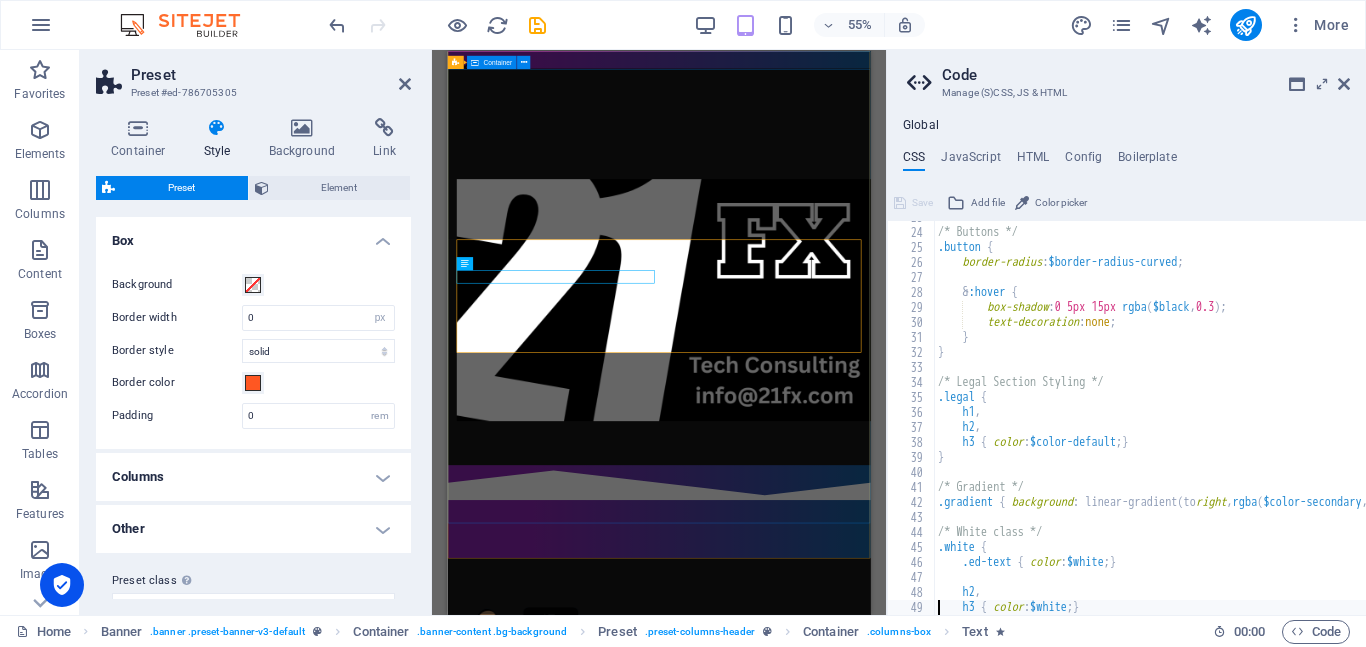 type on "}" 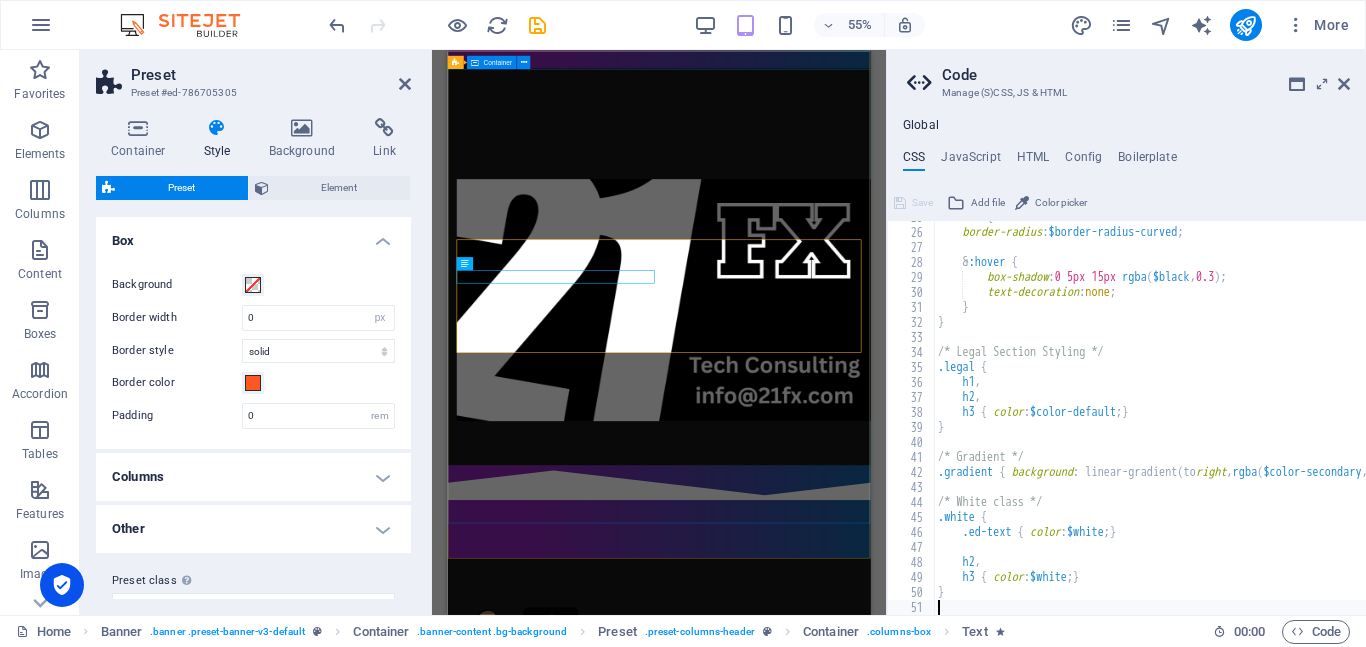 type on ".background-gray-lightest { background: $gray-lightest; }" 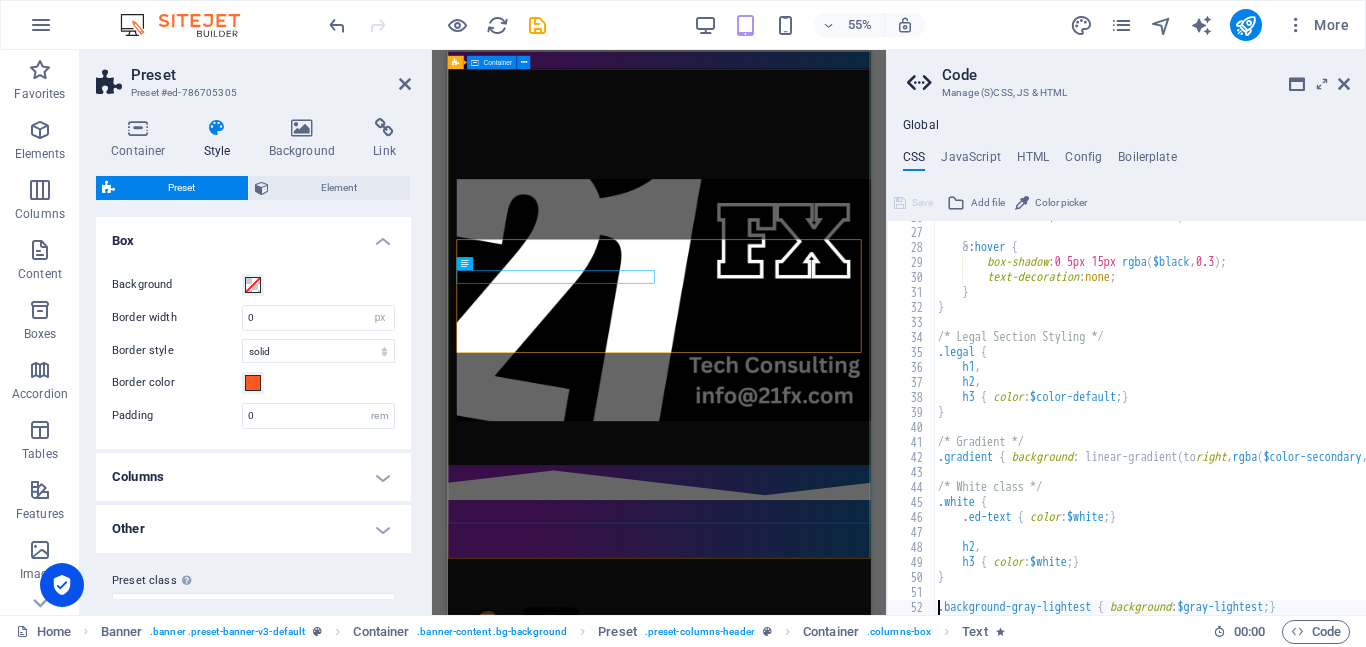 type on "/*------------------------------------*\" 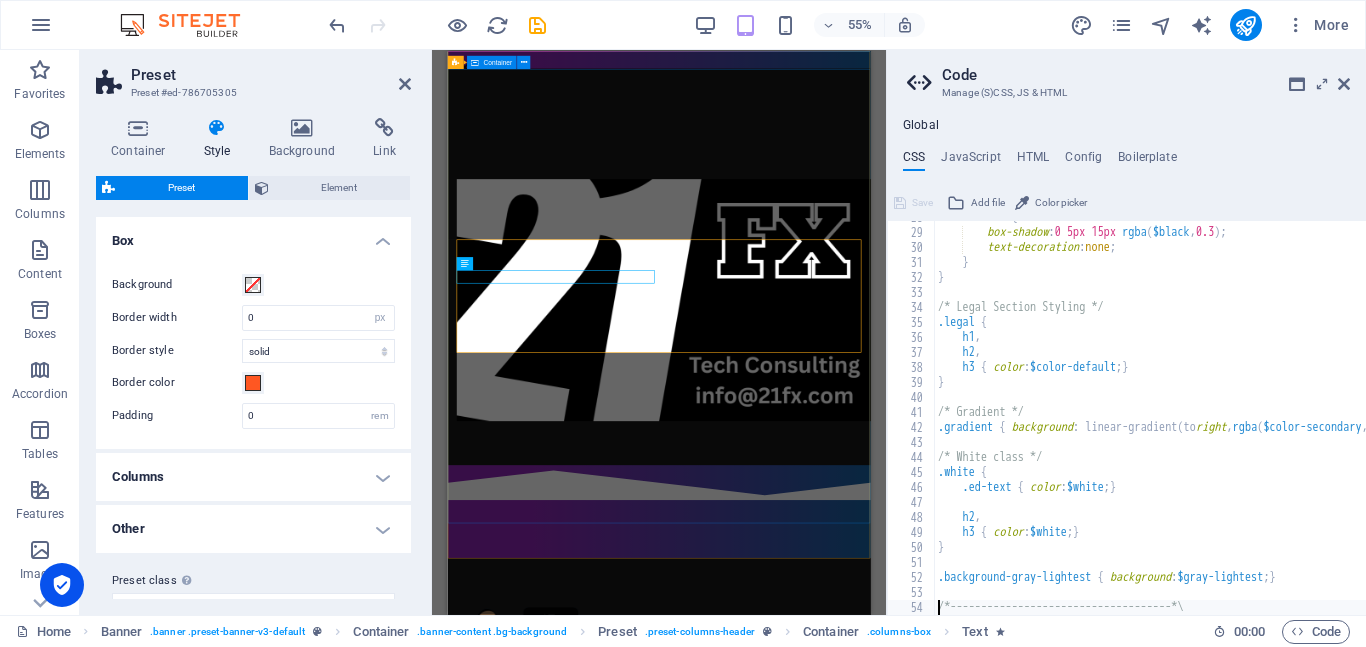 type on "#Header & Footer" 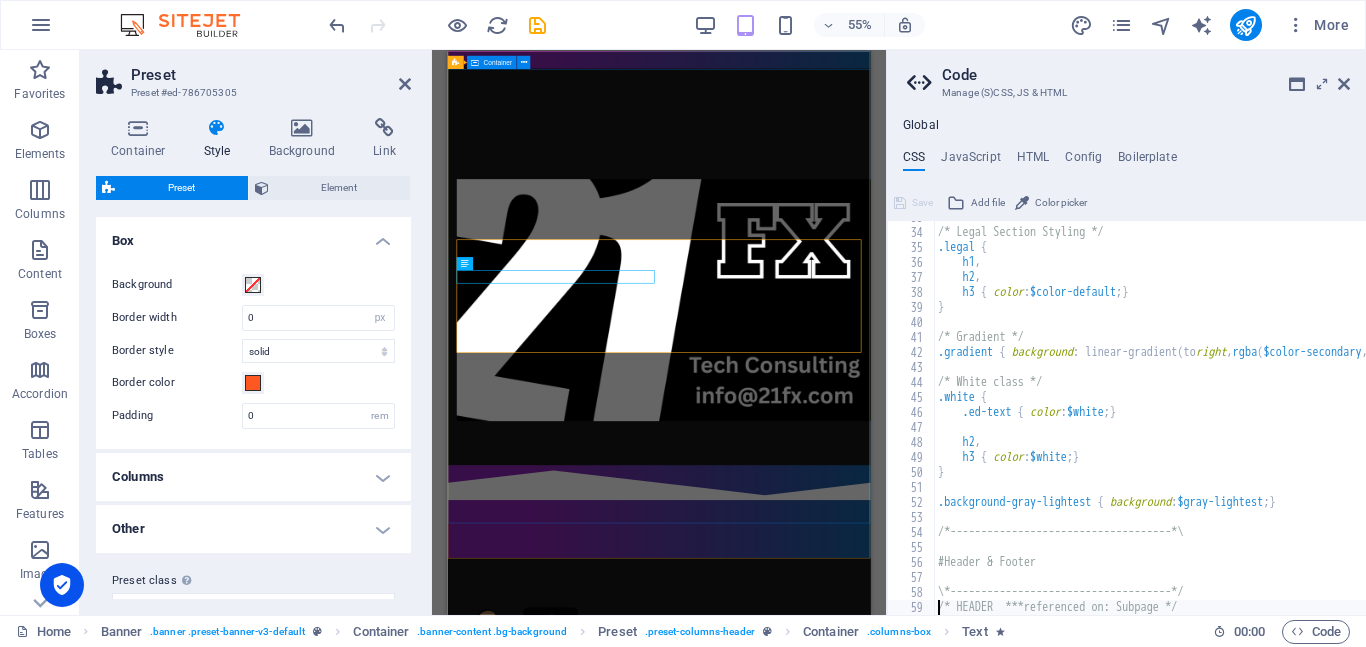 scroll, scrollTop: 506, scrollLeft: 0, axis: vertical 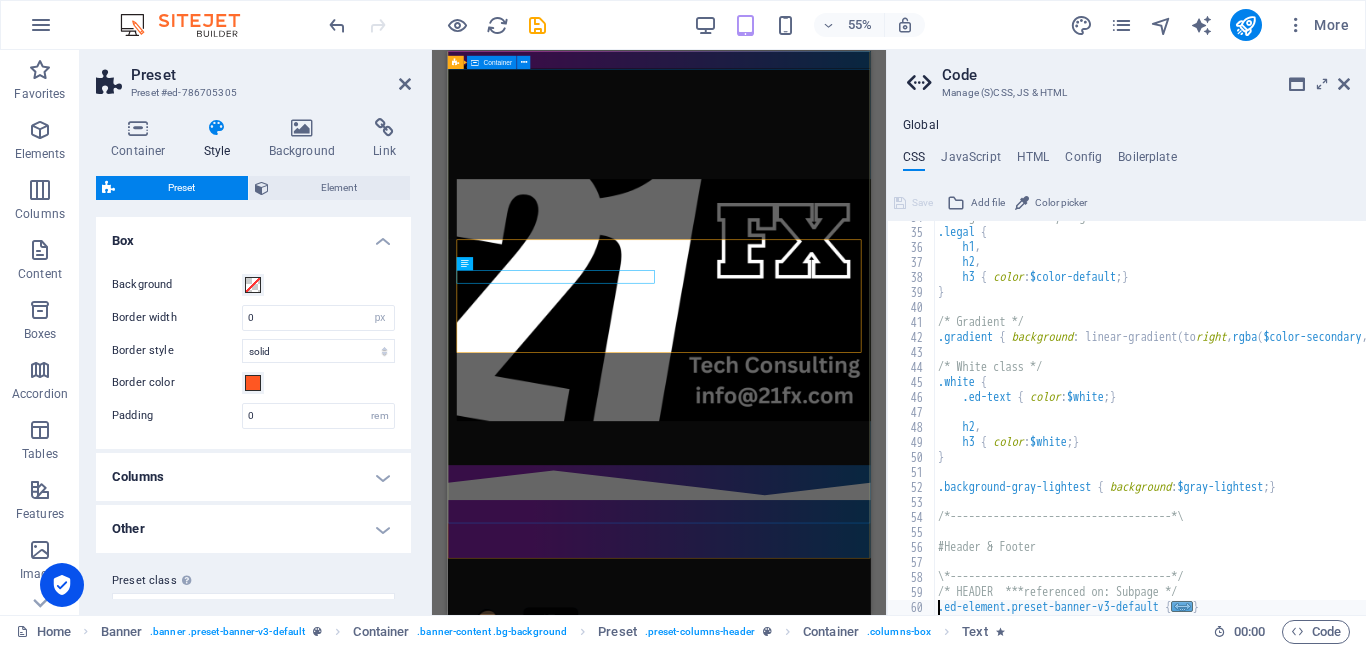 type on ".ed-element.preset-menu-v2-default {" 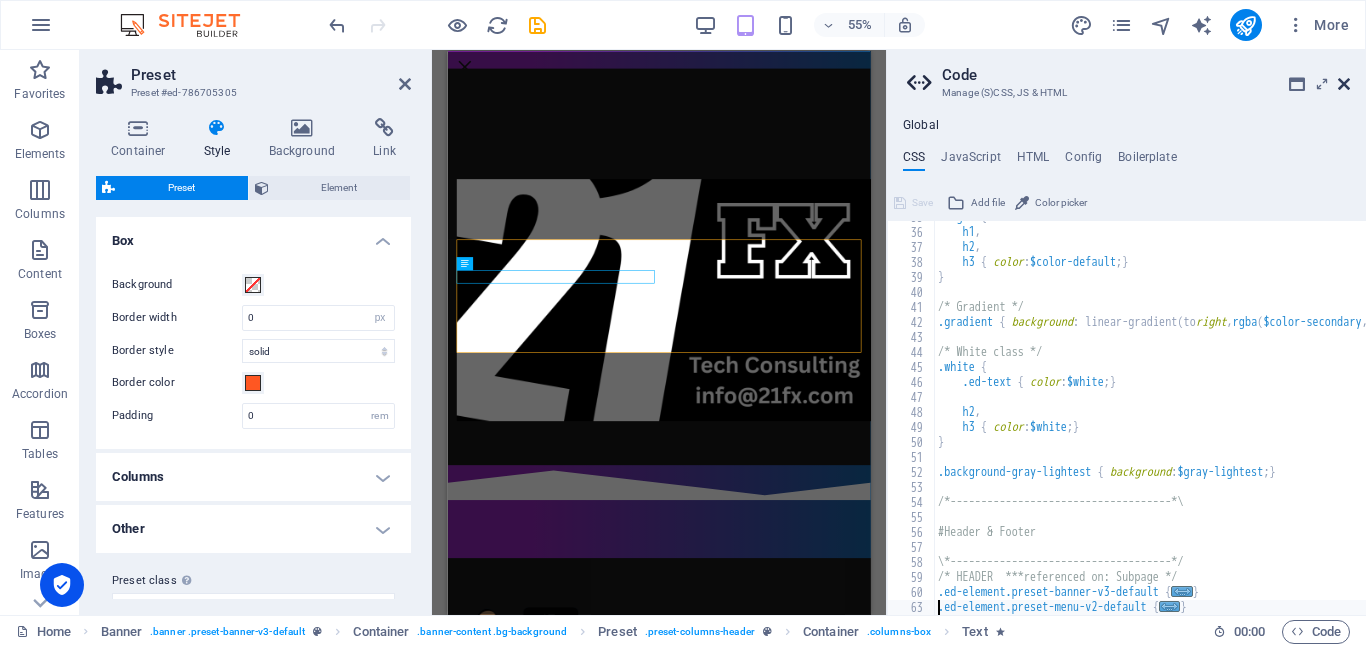 click at bounding box center (1344, 84) 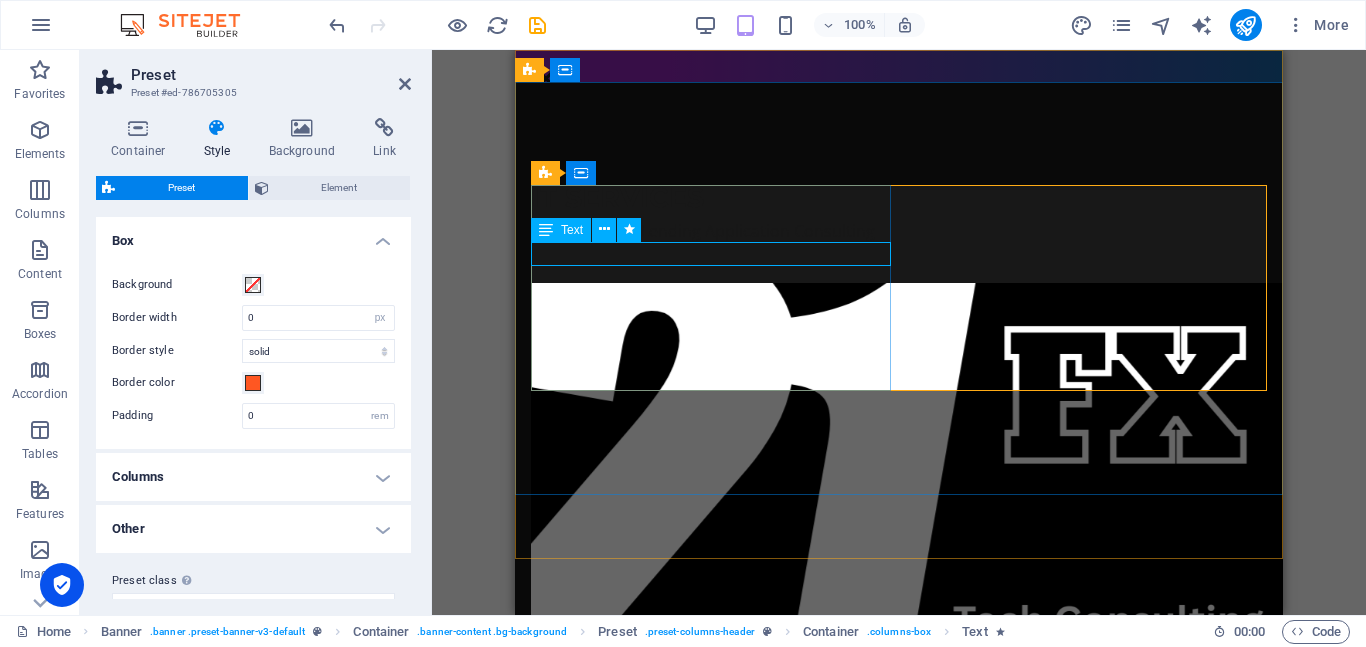 click on "Text" at bounding box center (561, 230) 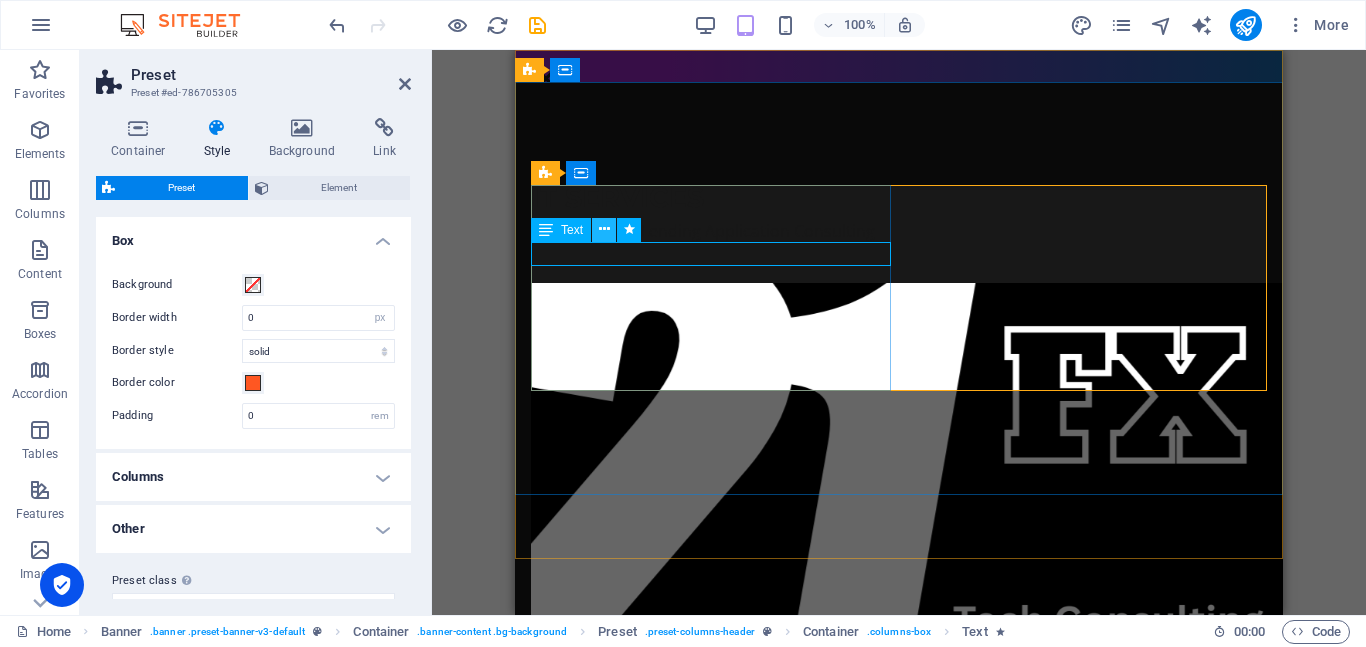 click at bounding box center [604, 229] 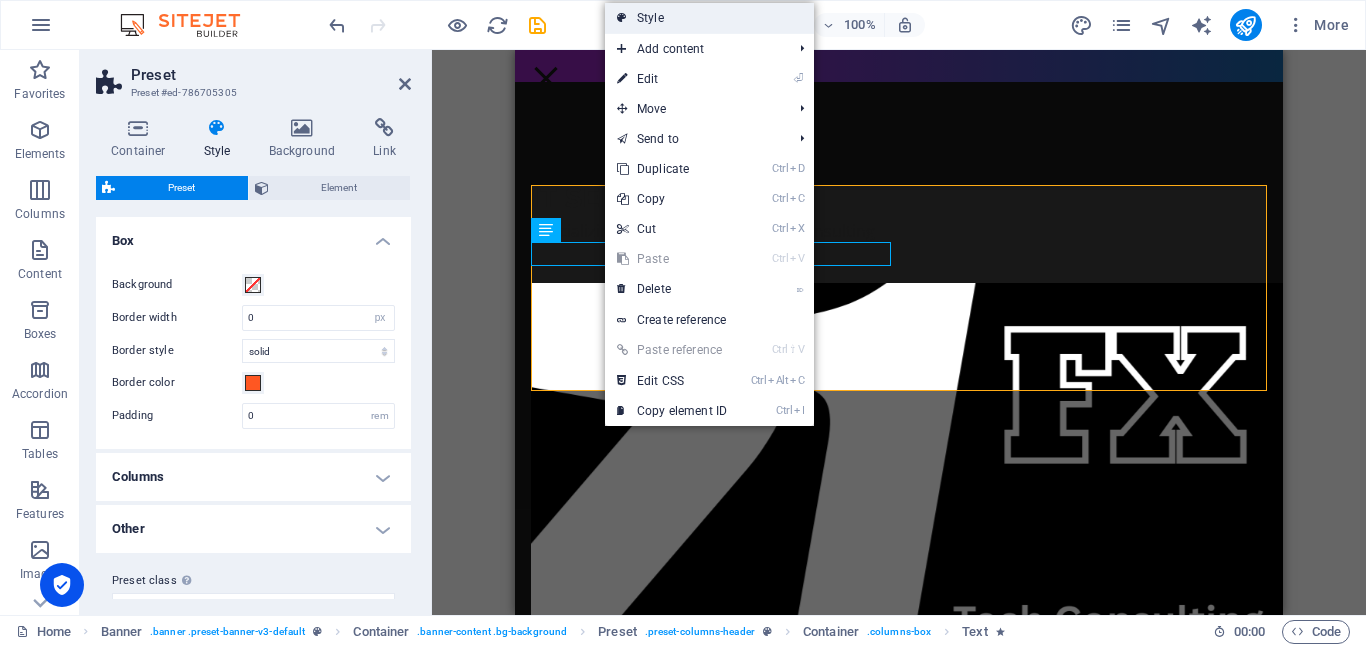 click on "Style" at bounding box center [709, 18] 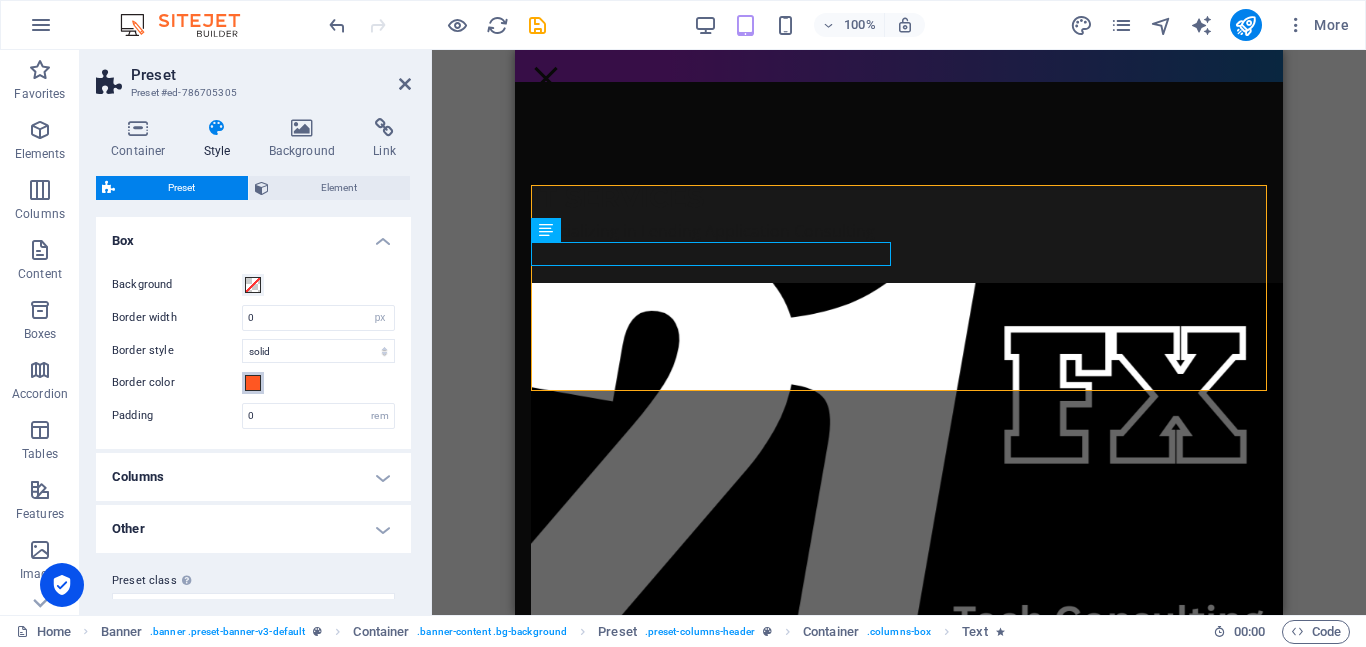 click at bounding box center [253, 383] 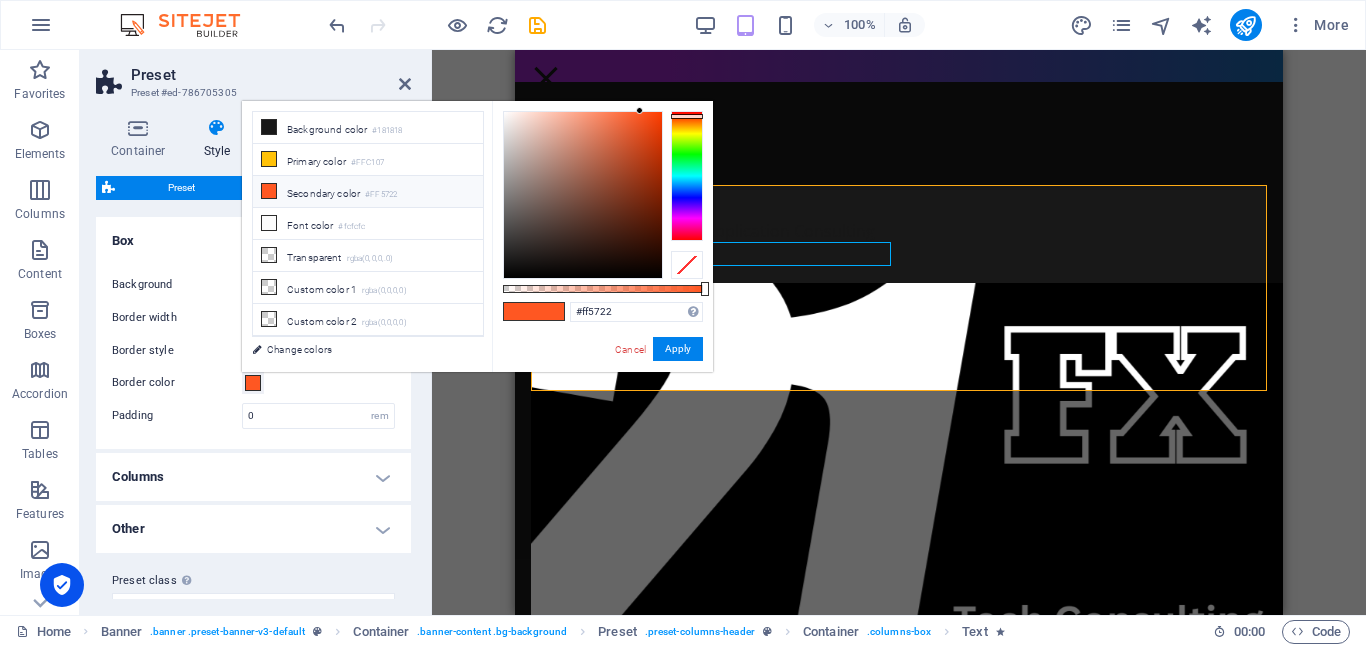 type on "rgba(255, 87, 34, 0.88)" 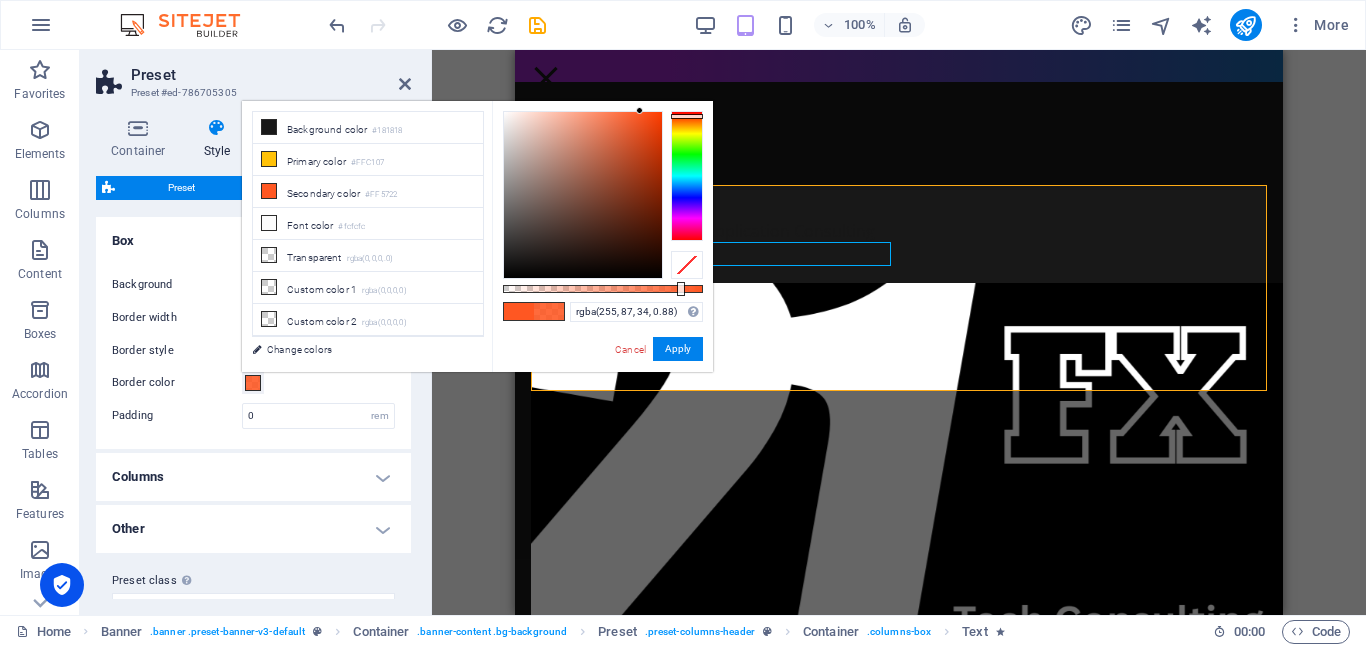click at bounding box center (603, 289) 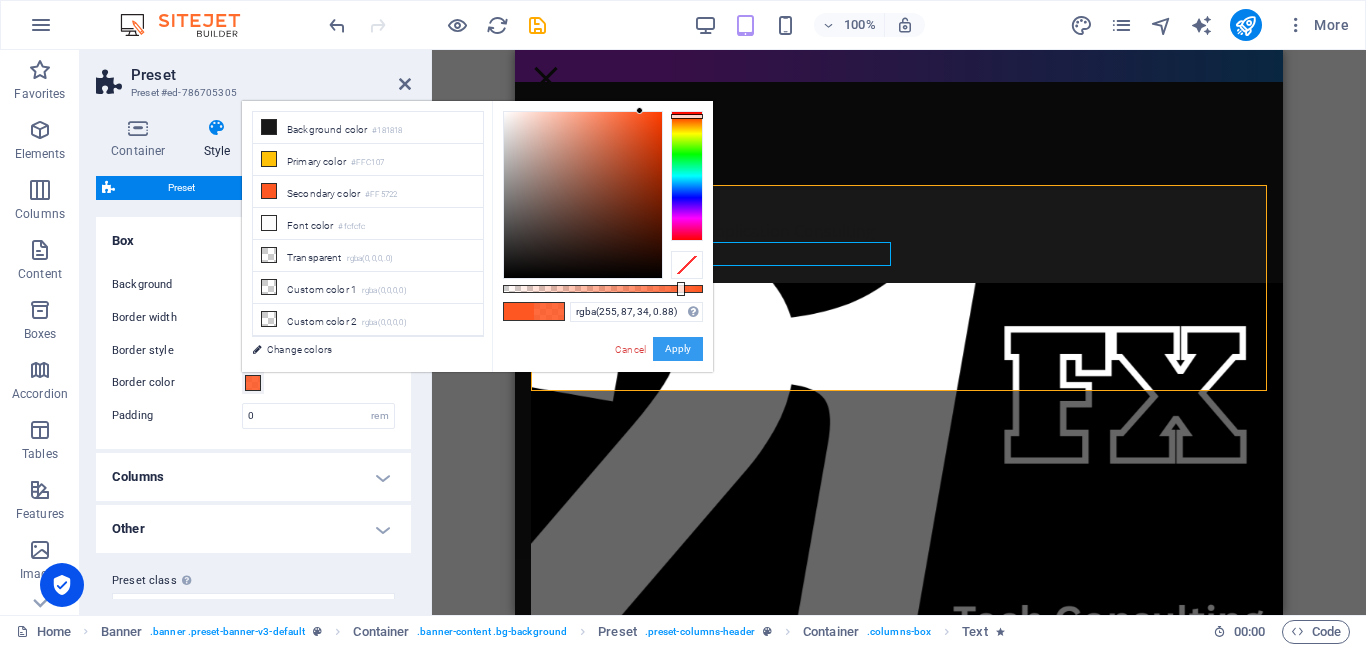 click on "Apply" at bounding box center [678, 349] 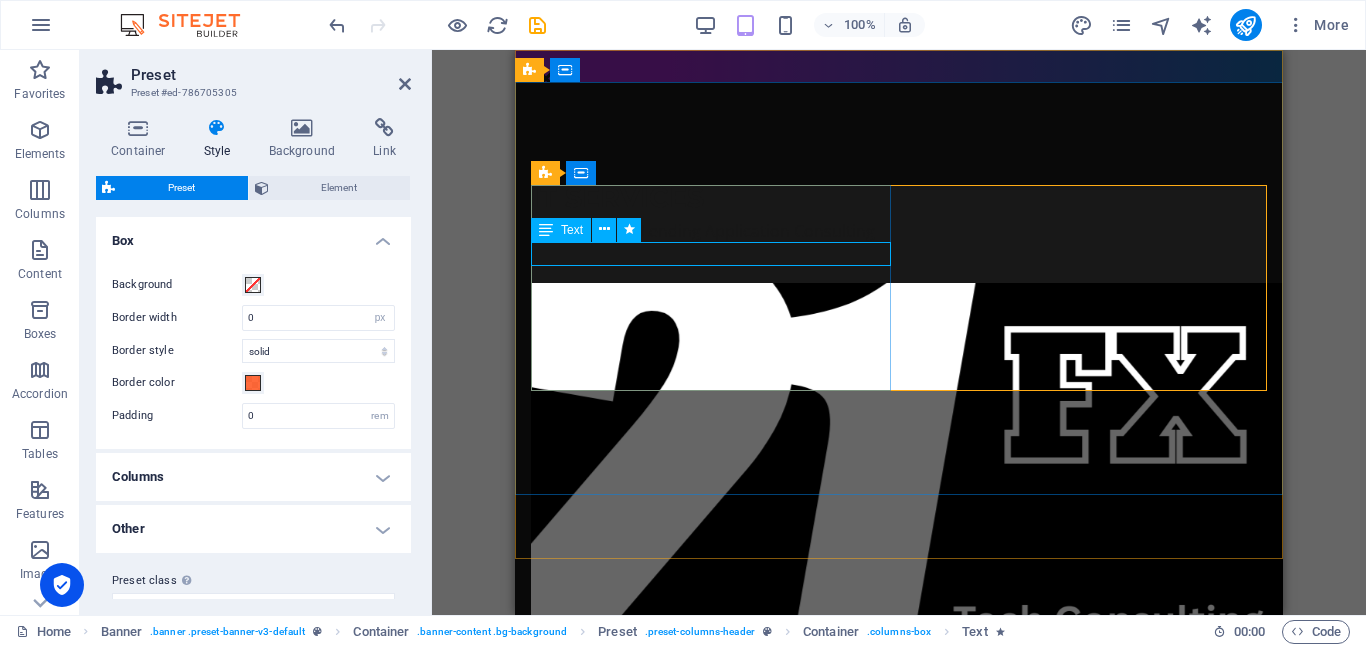click on "Specializing in Lending Application Consulting" at bounding box center (899, 231) 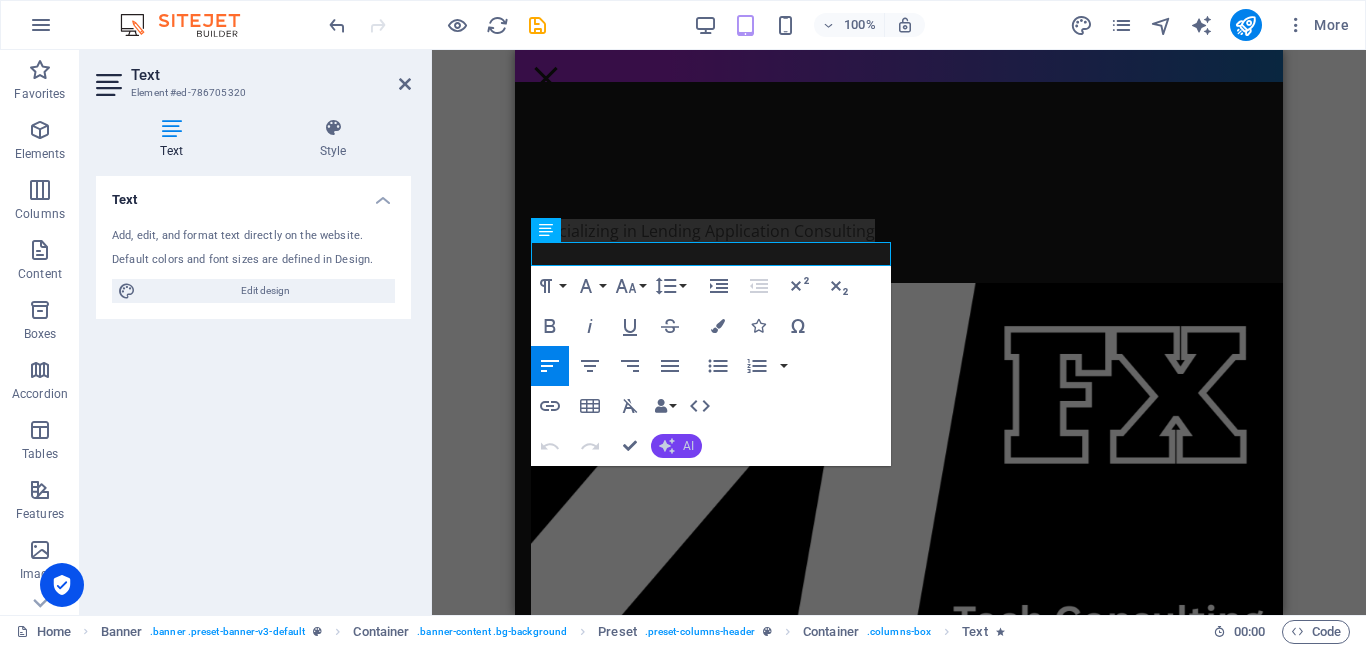 click on "AI" at bounding box center (676, 446) 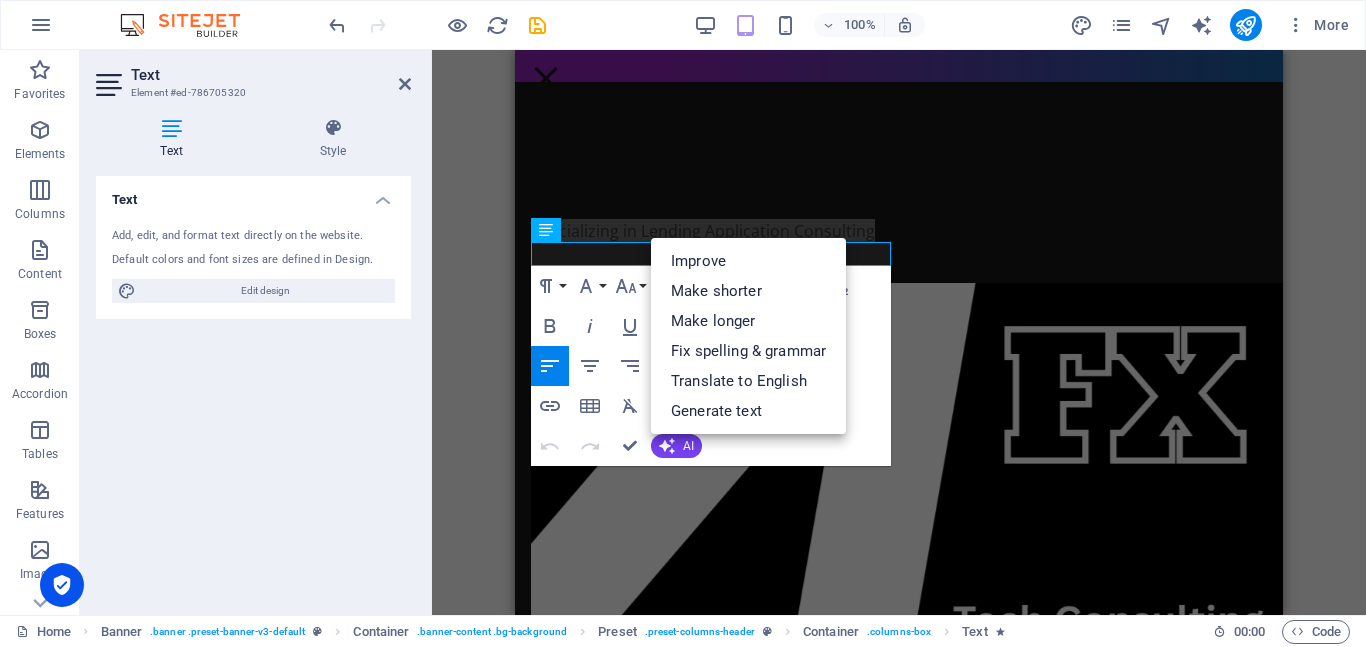 click on "Paragraph Format Normal Heading 1 Heading 2 Heading 3 Heading 4 Heading 5 Heading 6 Code Font Family Arial [US_STATE] Impact Tahoma Times New Roman Verdana Montserrat Open Sans Font Size 8 9 10 11 12 14 18 24 30 36 48 60 72 96 Line Height Default Single 1.15 1.5 Double Increase Indent Decrease Indent Superscript Subscript Bold Italic Underline Strikethrough Colors Icons Special Characters Align Left Align Center Align Right Align Justify Unordered List   Default Circle Disc Square    Ordered List   Default Lower Alpha Lower Greek Lower Roman Upper Alpha Upper Roman    Insert Link Insert Table Clear Formatting Data Bindings Company First name Last name Street ZIP code City Email Phone Mobile Fax Custom field 1 Custom field 2 Custom field 3 Custom field 4 Custom field 5 Custom field 6 HTML Undo Redo Confirm (Ctrl+⏎) AI Improve Make shorter Make longer Fix spelling & grammar Translate to English Generate text" at bounding box center [711, 366] 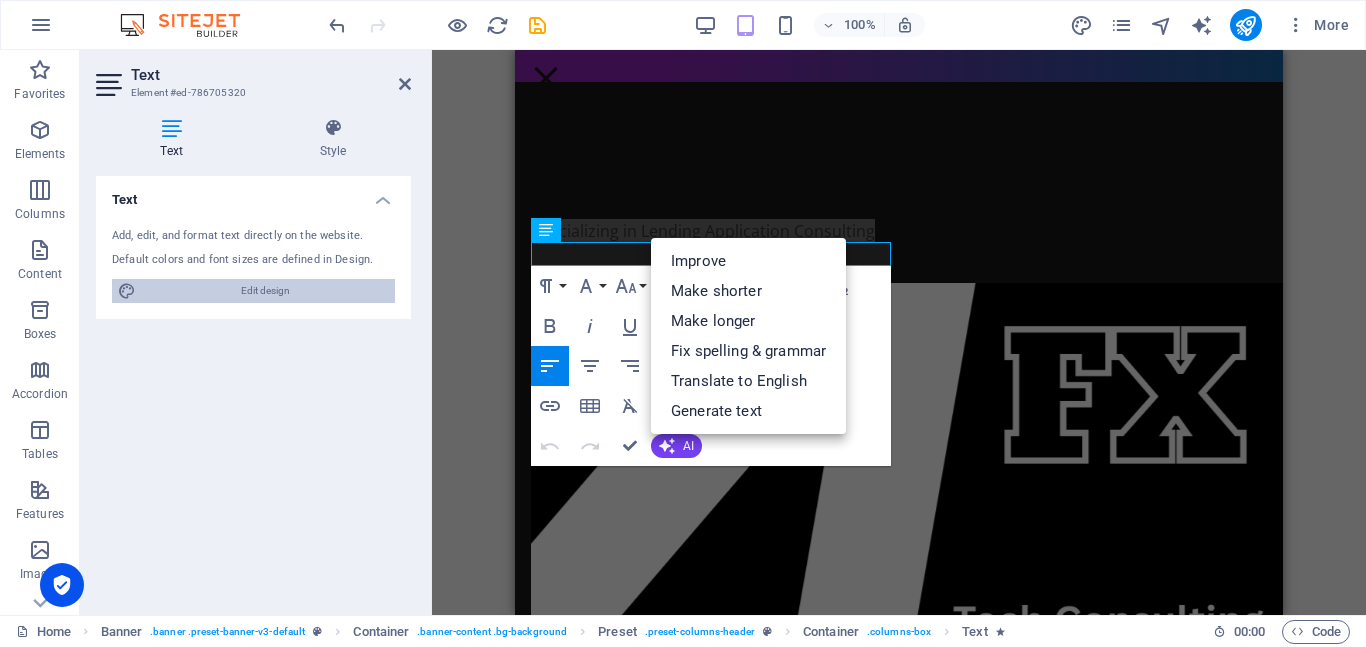 click on "Edit design" at bounding box center (265, 291) 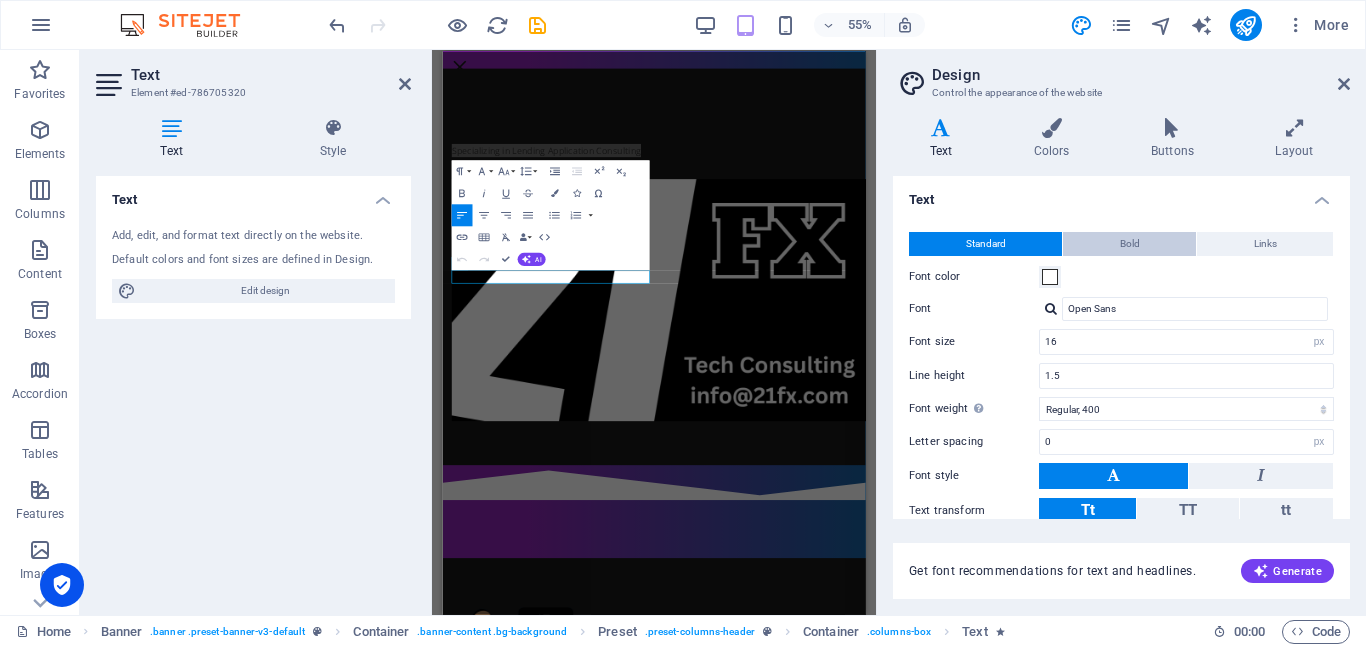 click on "Bold" at bounding box center (1130, 244) 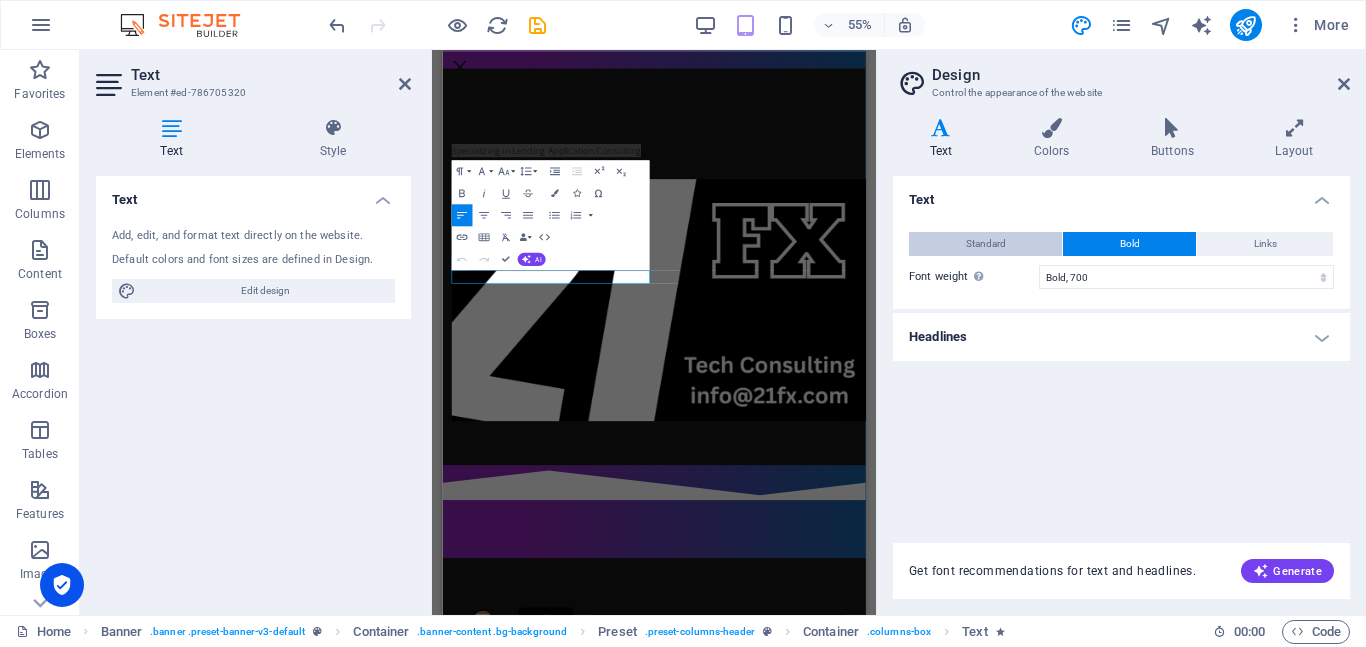 click on "Standard" at bounding box center (986, 244) 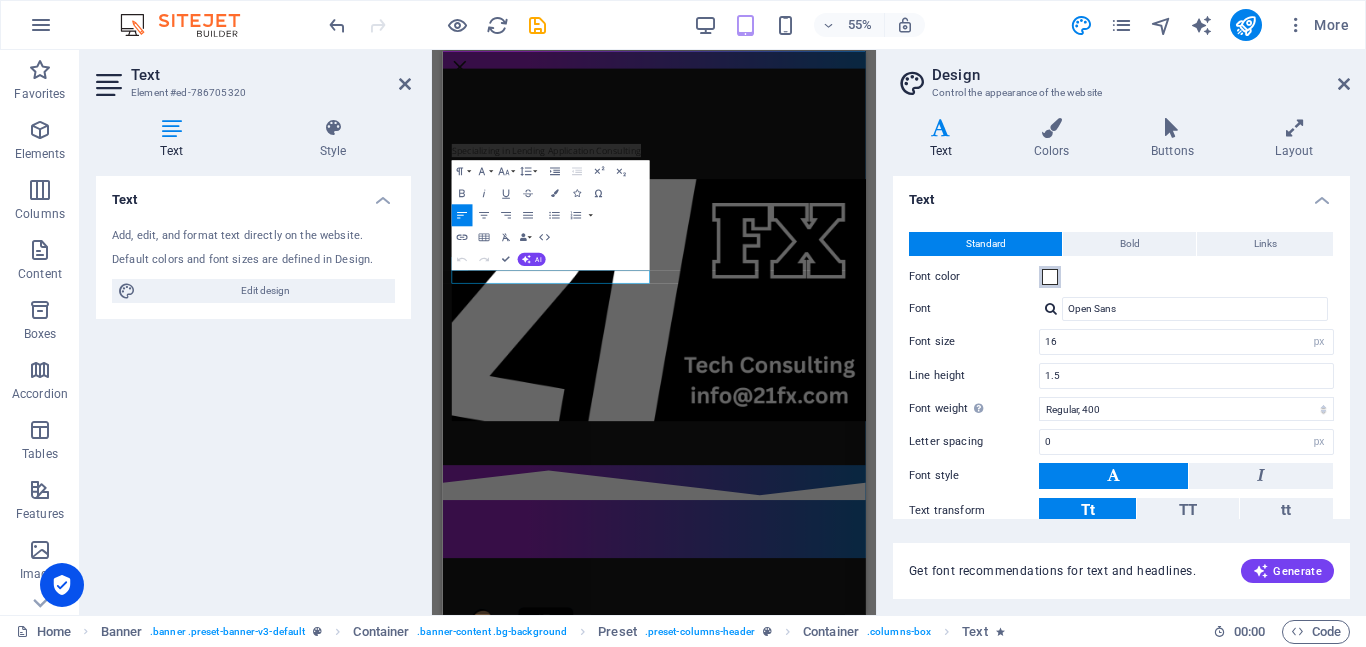 click at bounding box center [1050, 277] 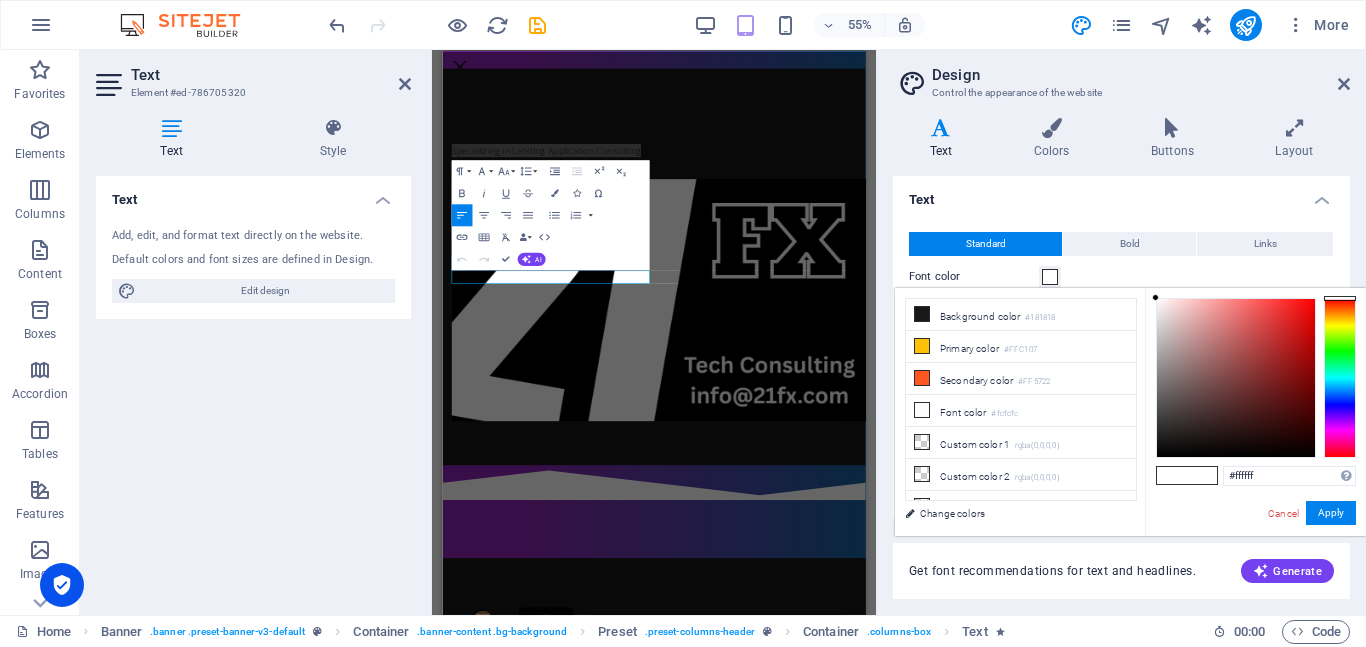 click at bounding box center [1340, 378] 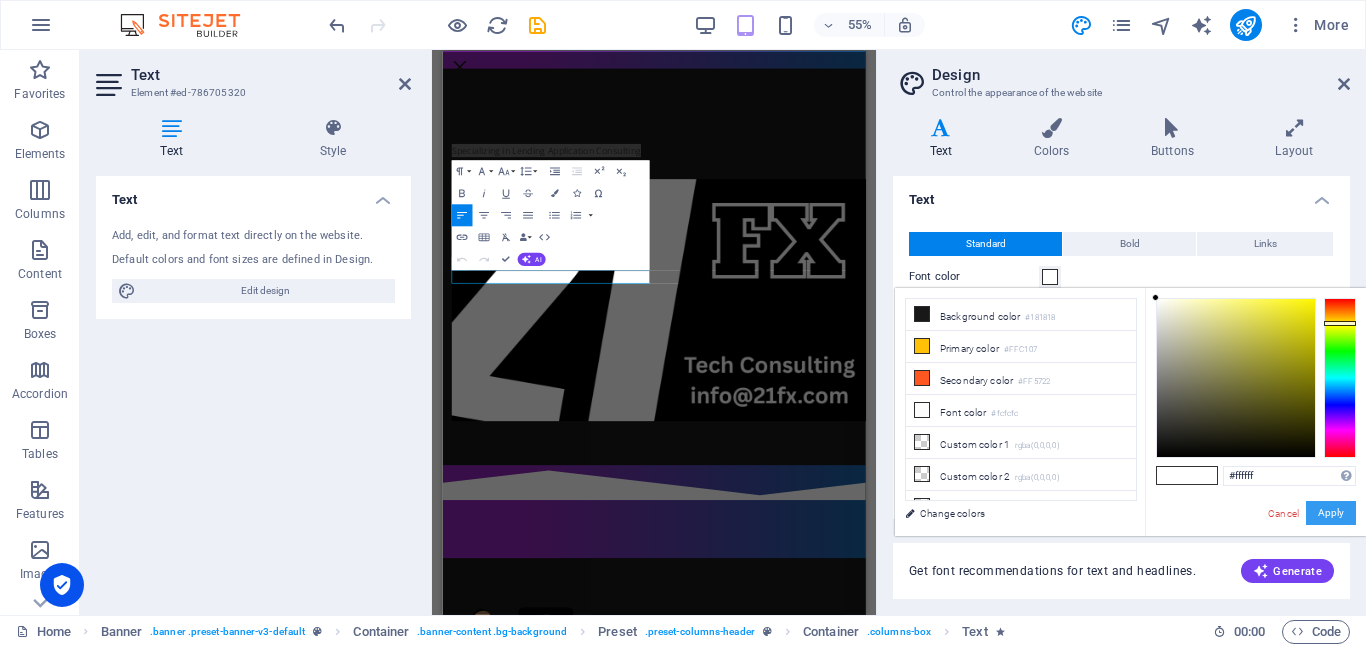 click on "Apply" at bounding box center (1331, 513) 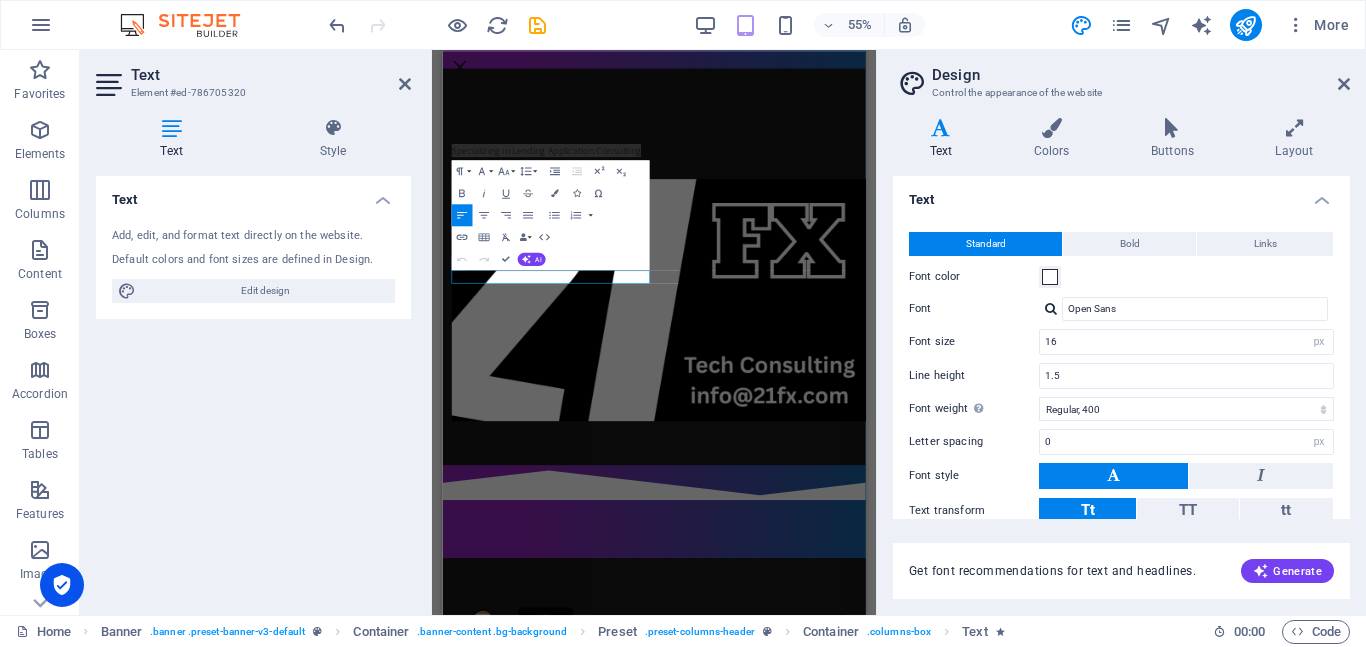 click at bounding box center [941, 128] 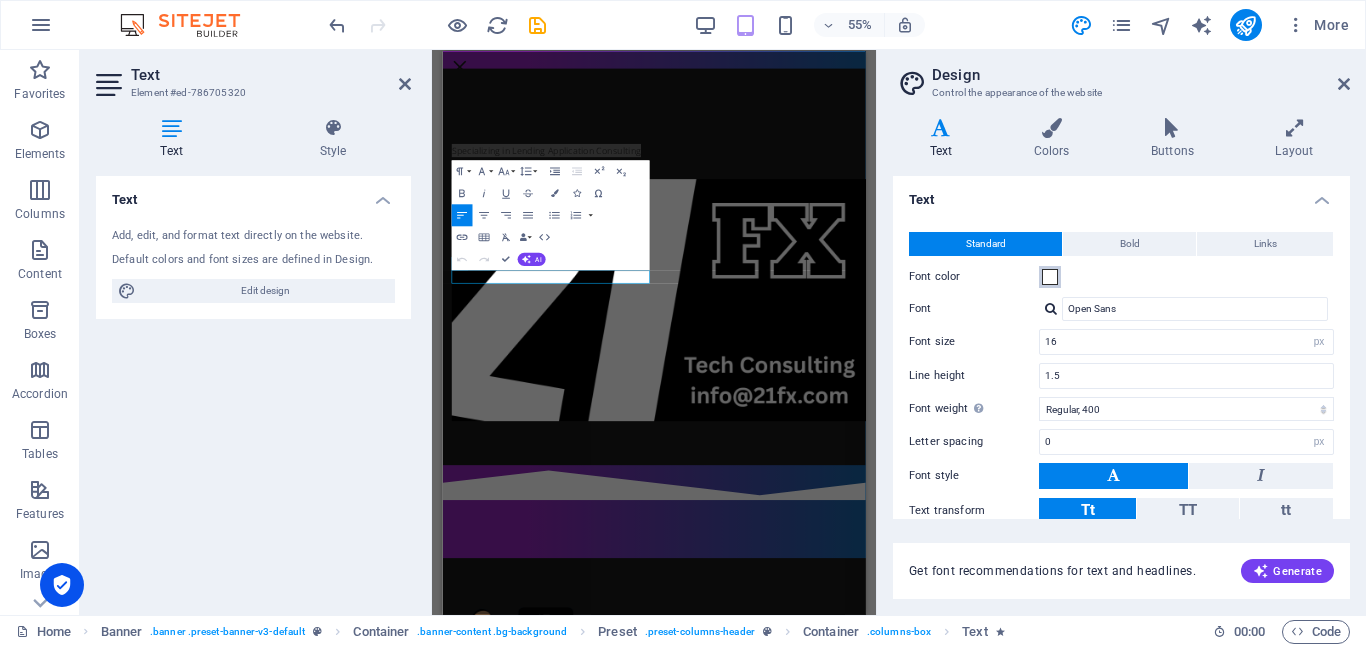 click at bounding box center [1050, 277] 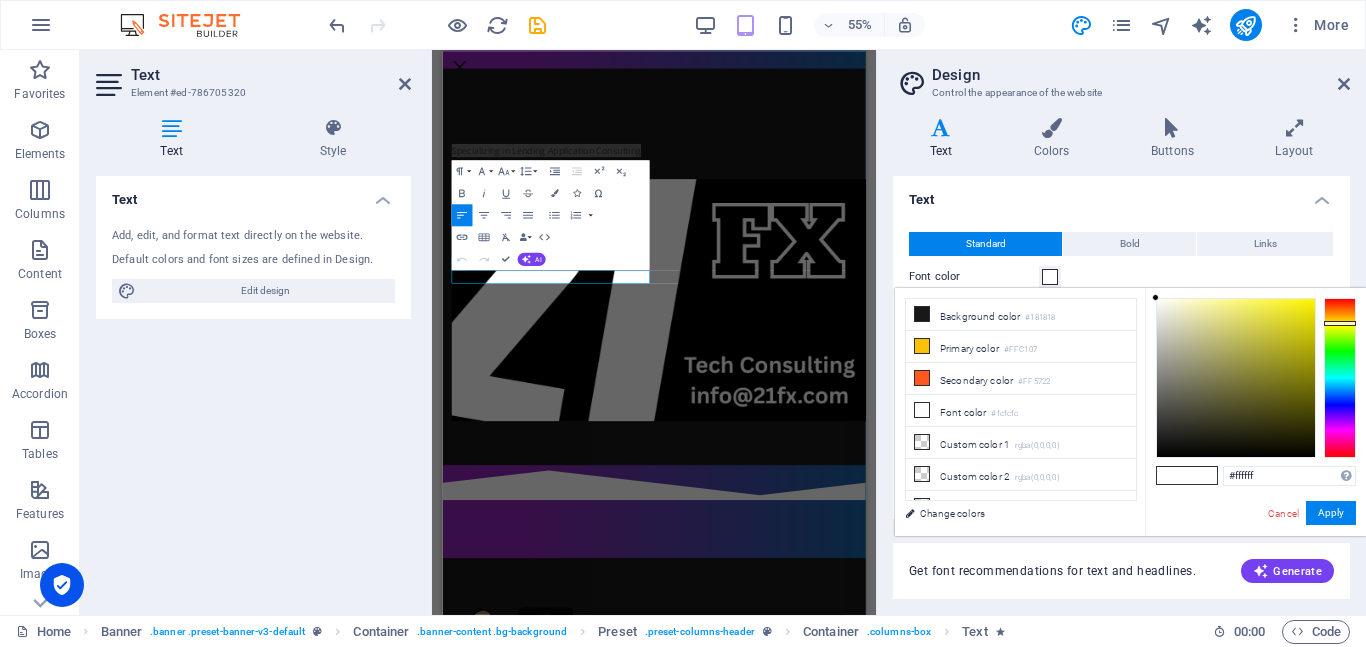 type on "#ede869" 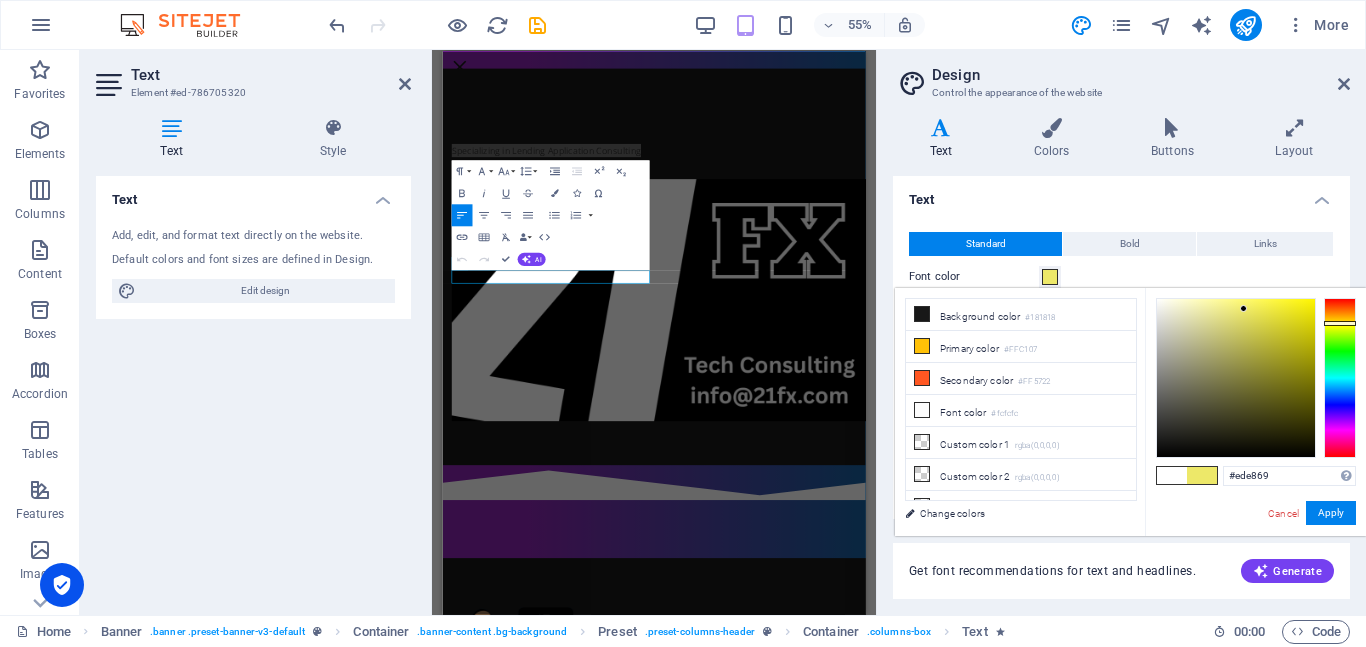 click at bounding box center (1236, 378) 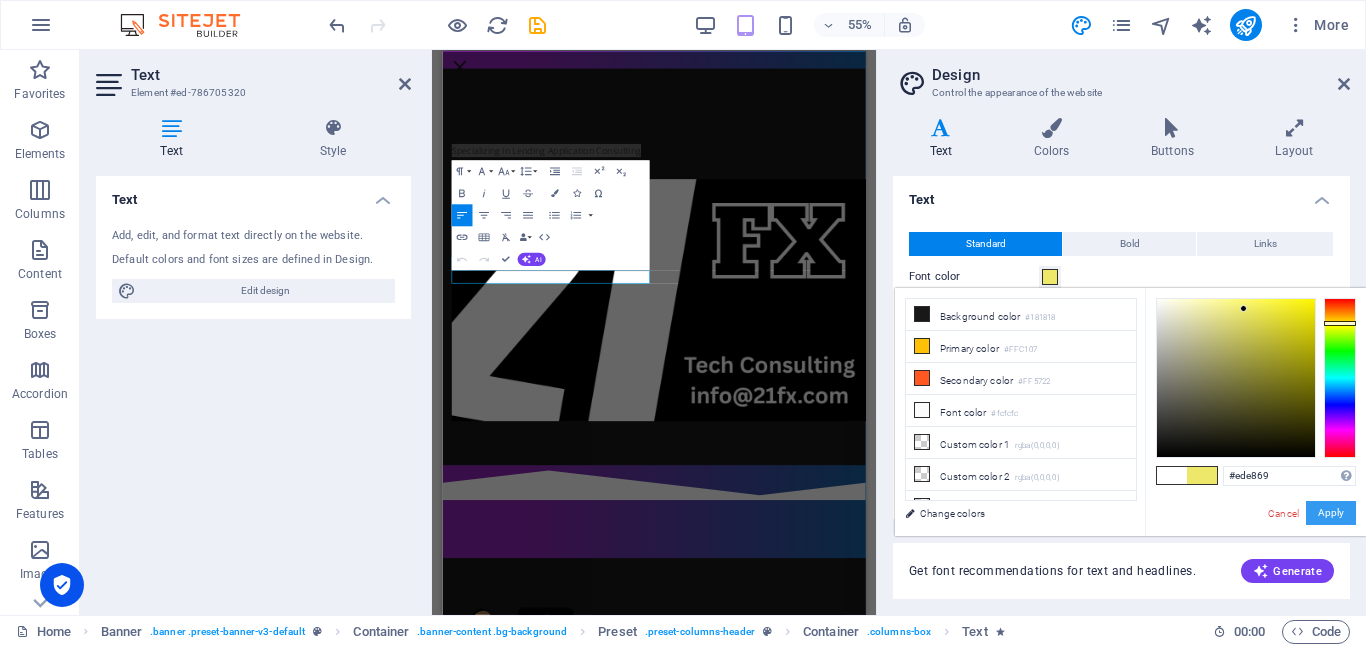 click on "Apply" at bounding box center [1331, 513] 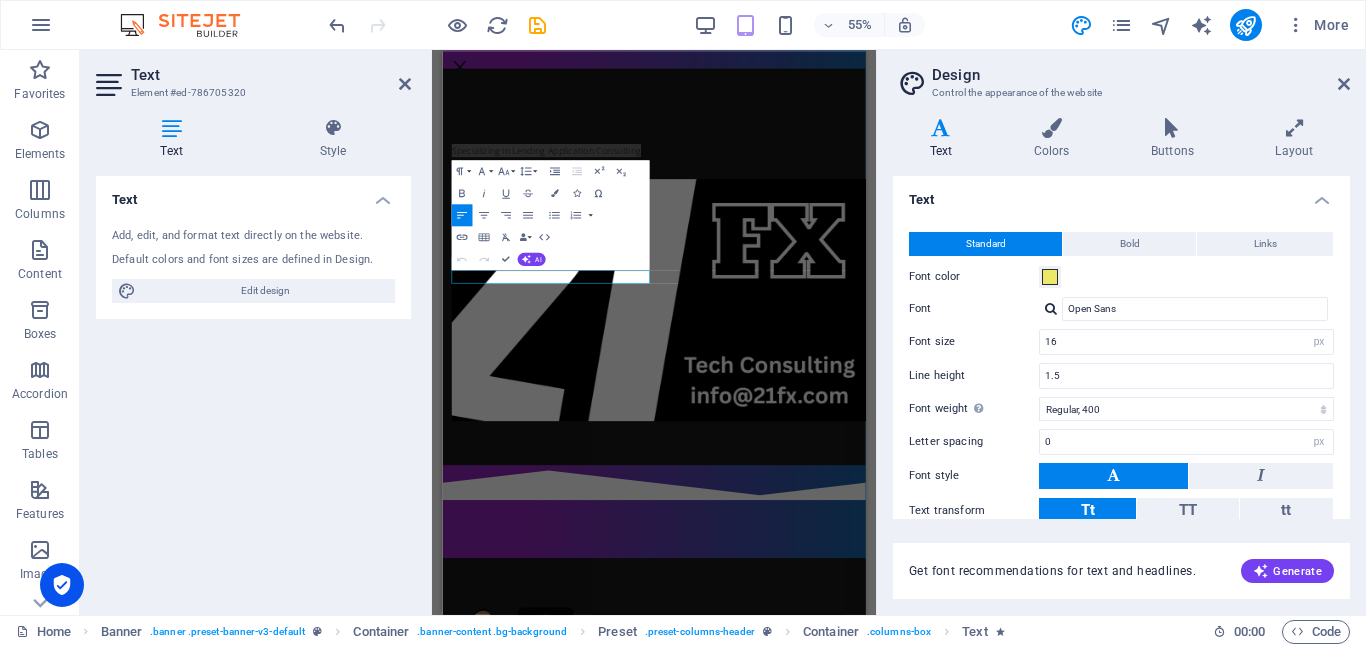 click on "Text Add, edit, and format text directly on the website. Default colors and font sizes are defined in Design. Edit design Alignment Left aligned Centered Right aligned" at bounding box center (253, 387) 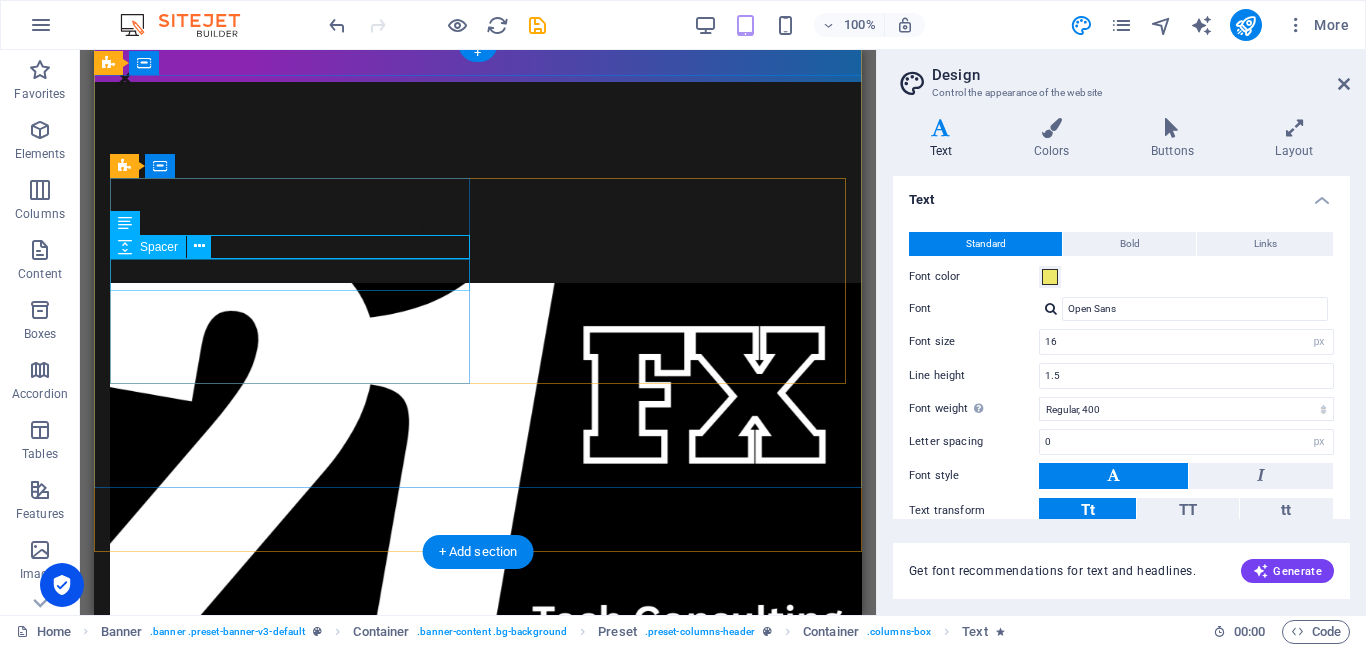 scroll, scrollTop: 25, scrollLeft: 0, axis: vertical 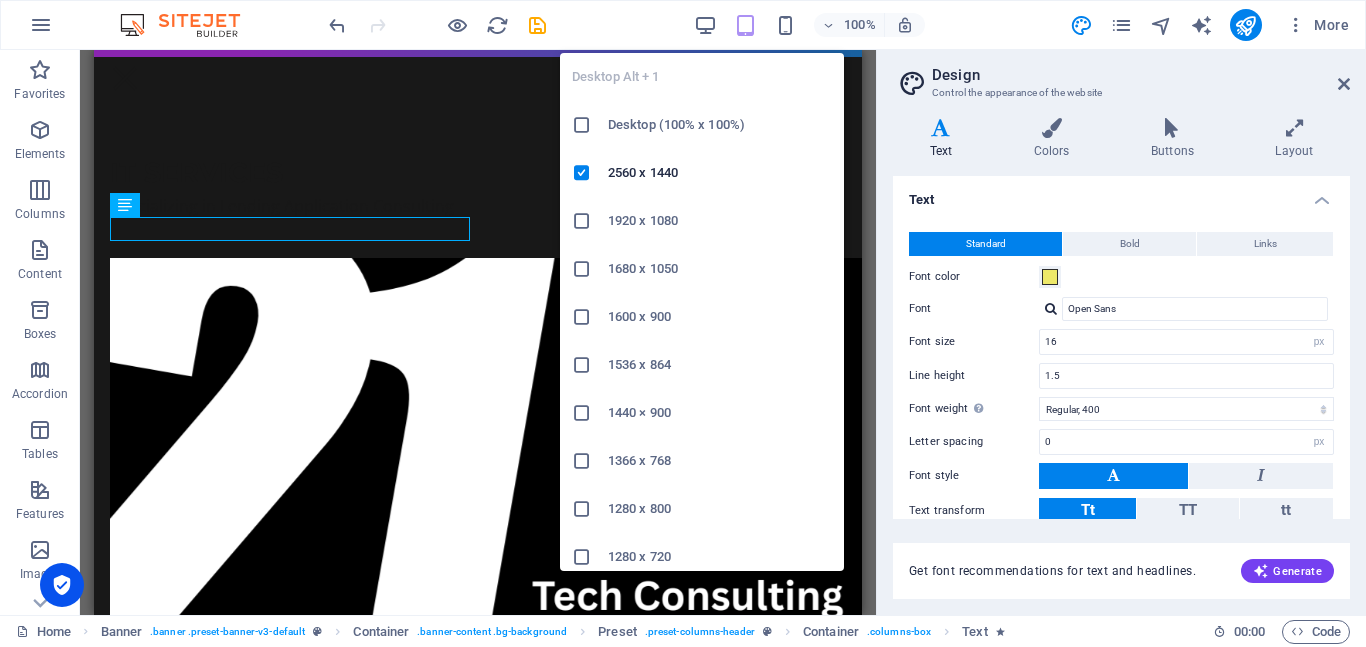 click on "Desktop (100% x 100%)" at bounding box center (720, 125) 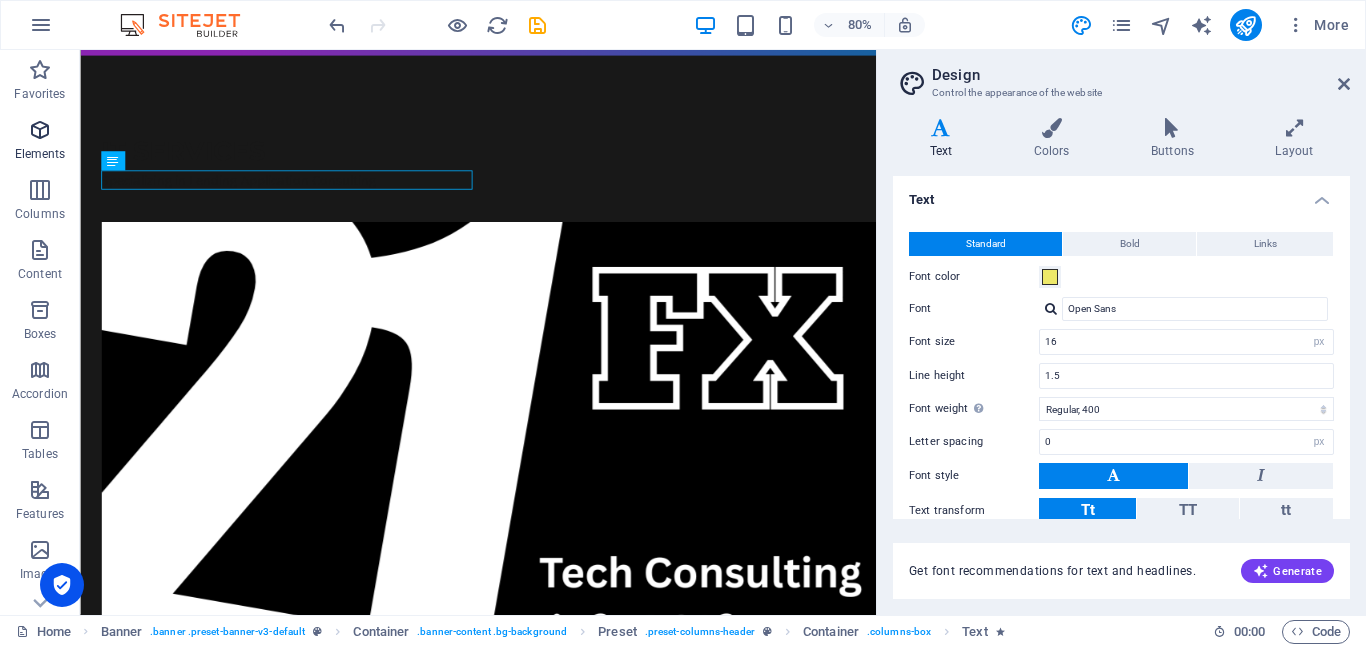 click at bounding box center (40, 130) 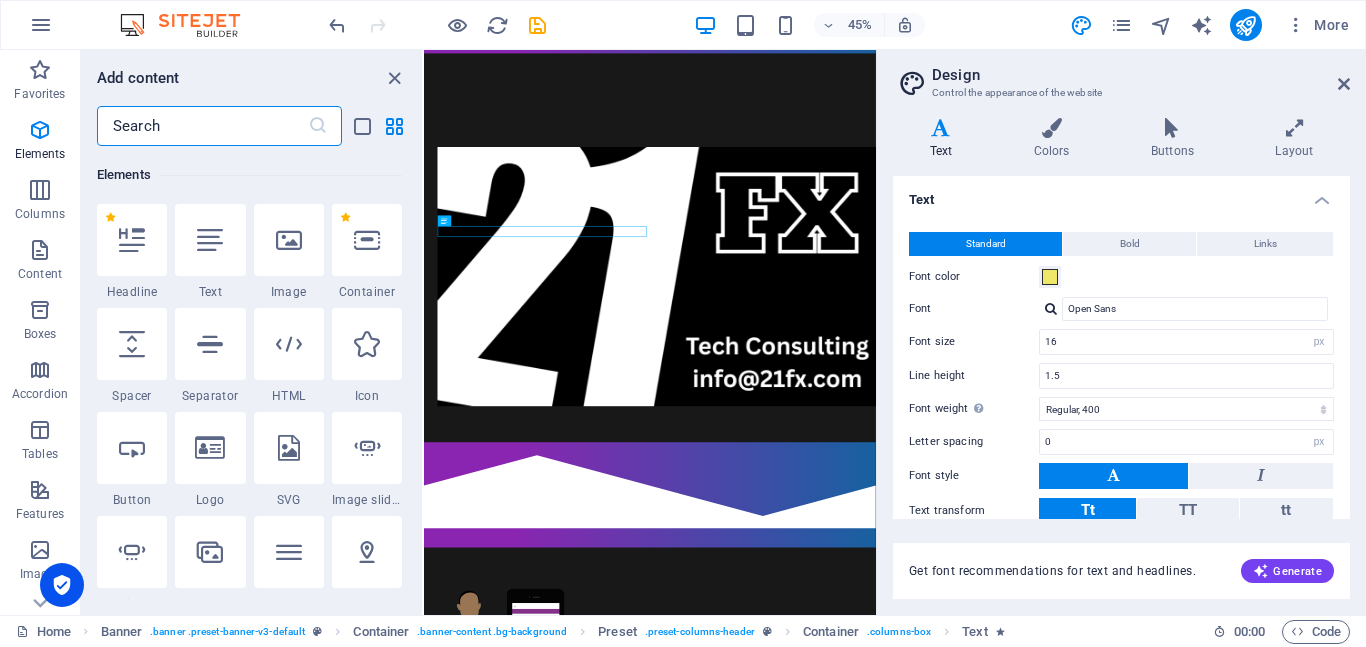 scroll, scrollTop: 213, scrollLeft: 0, axis: vertical 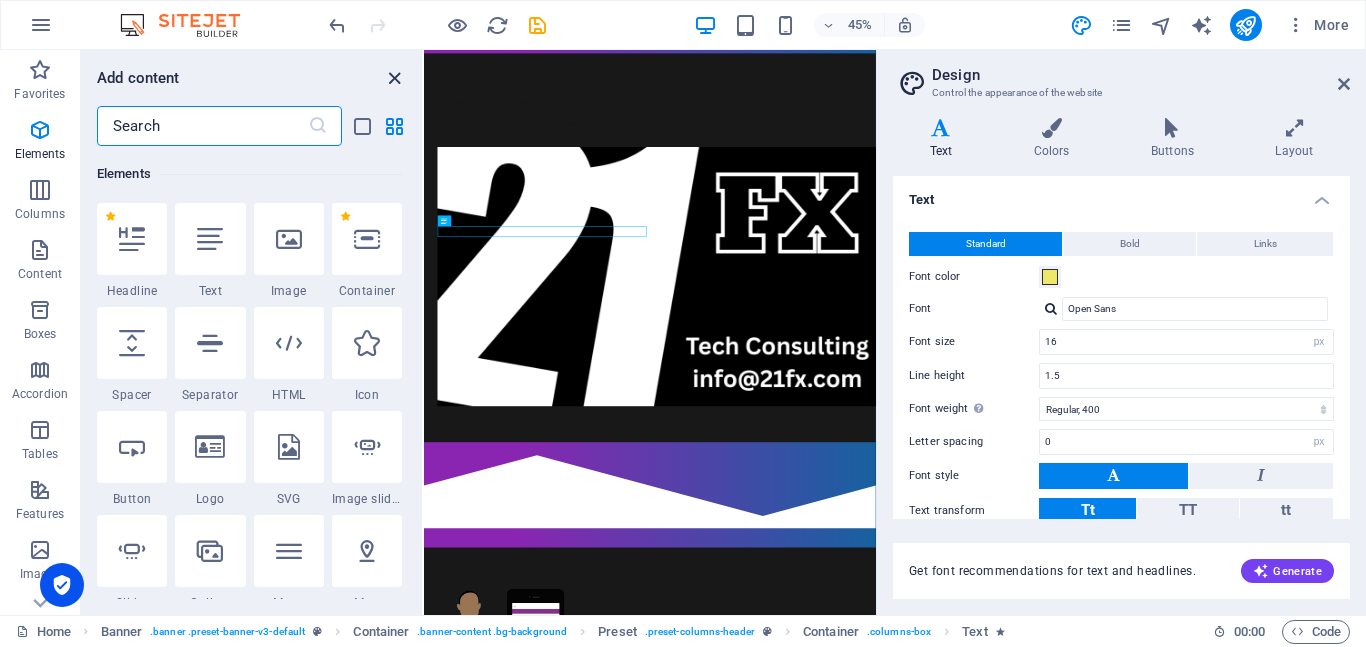 click at bounding box center [394, 78] 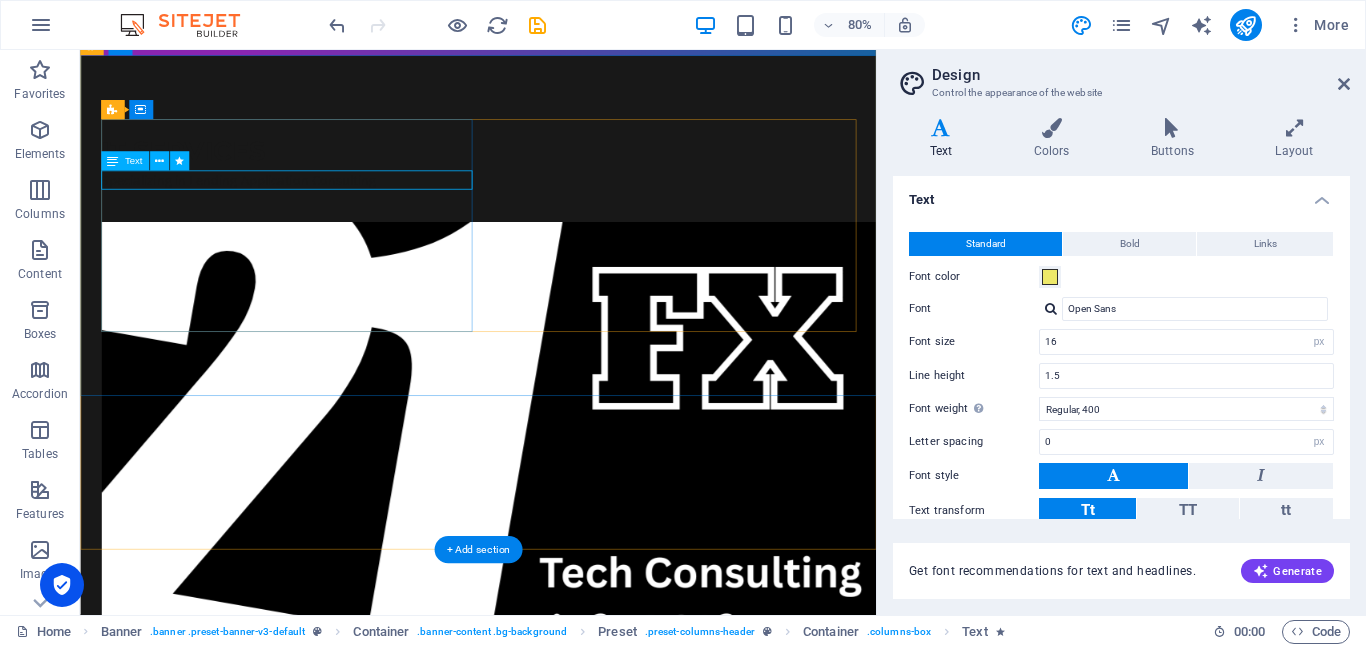 click on "Specializing in Lending Application Consulting" at bounding box center (578, 213) 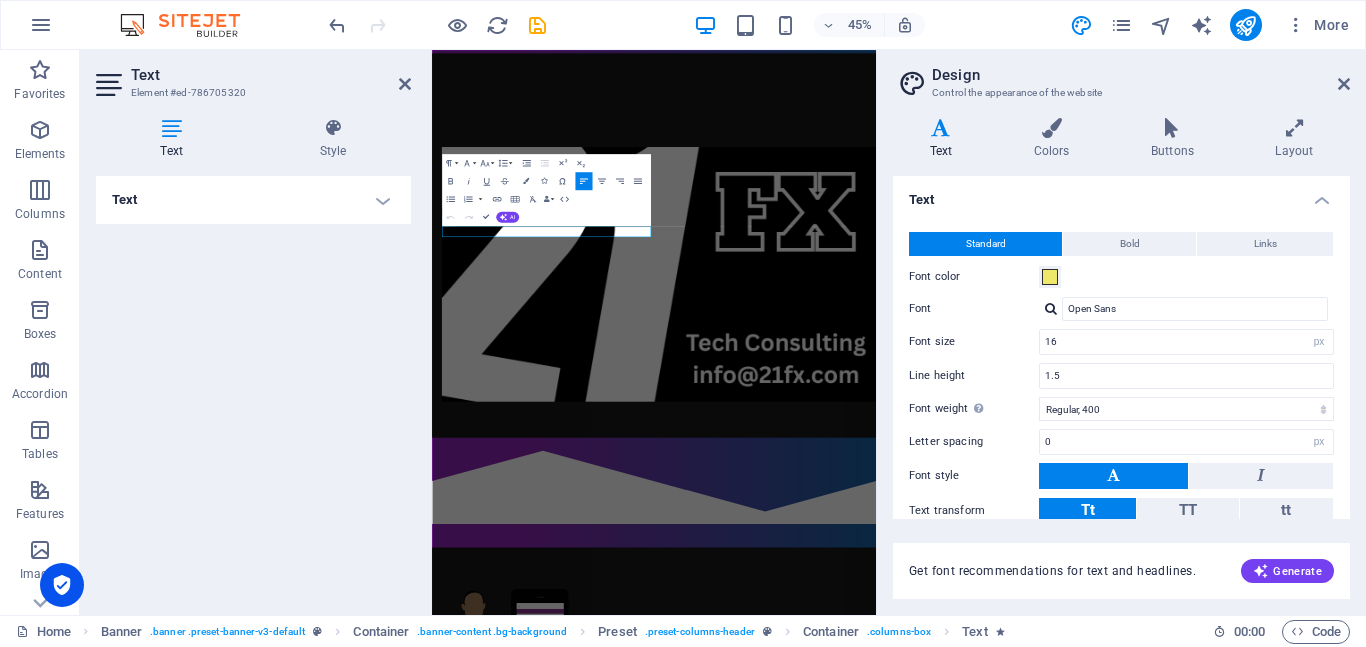 click on "Text" at bounding box center (253, 200) 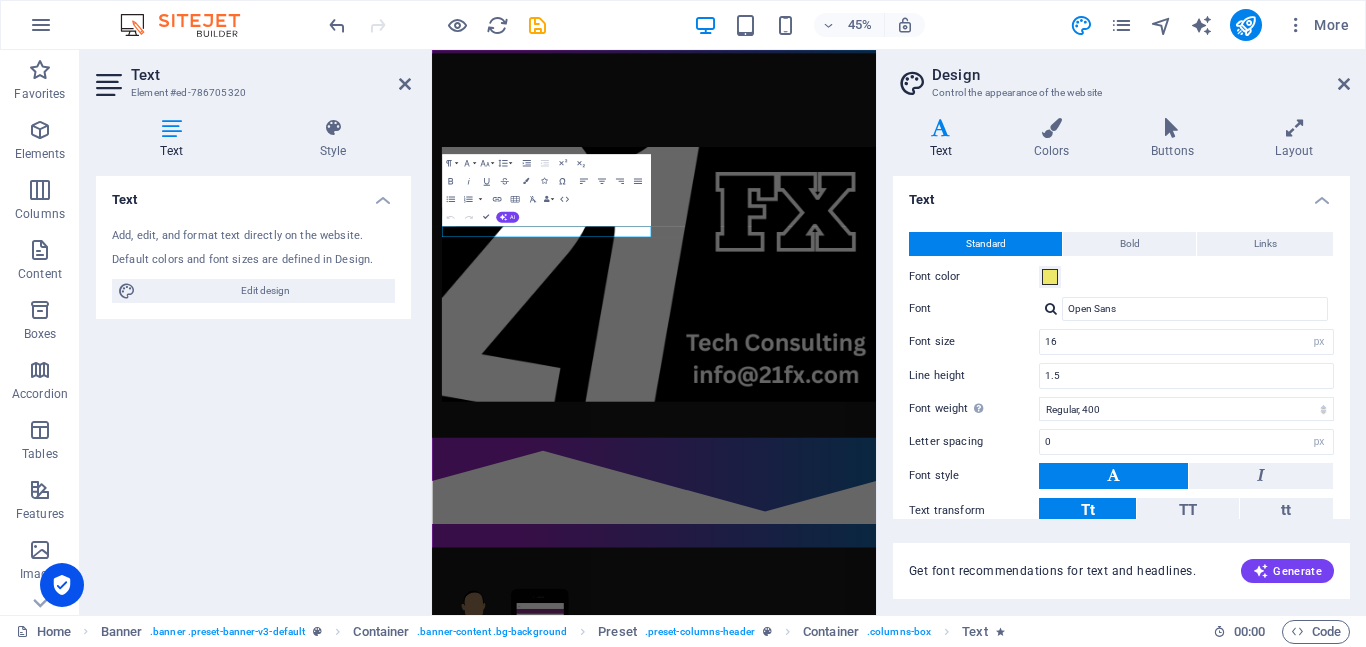 click at bounding box center [171, 128] 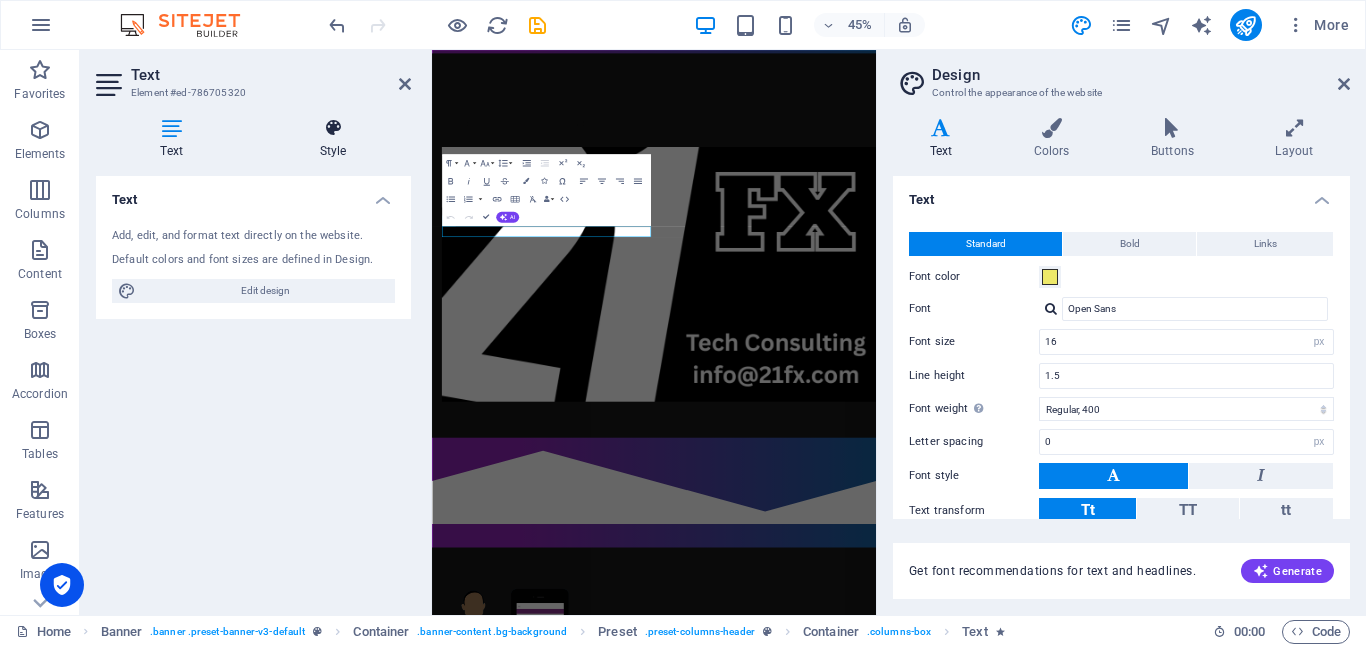 click at bounding box center [333, 128] 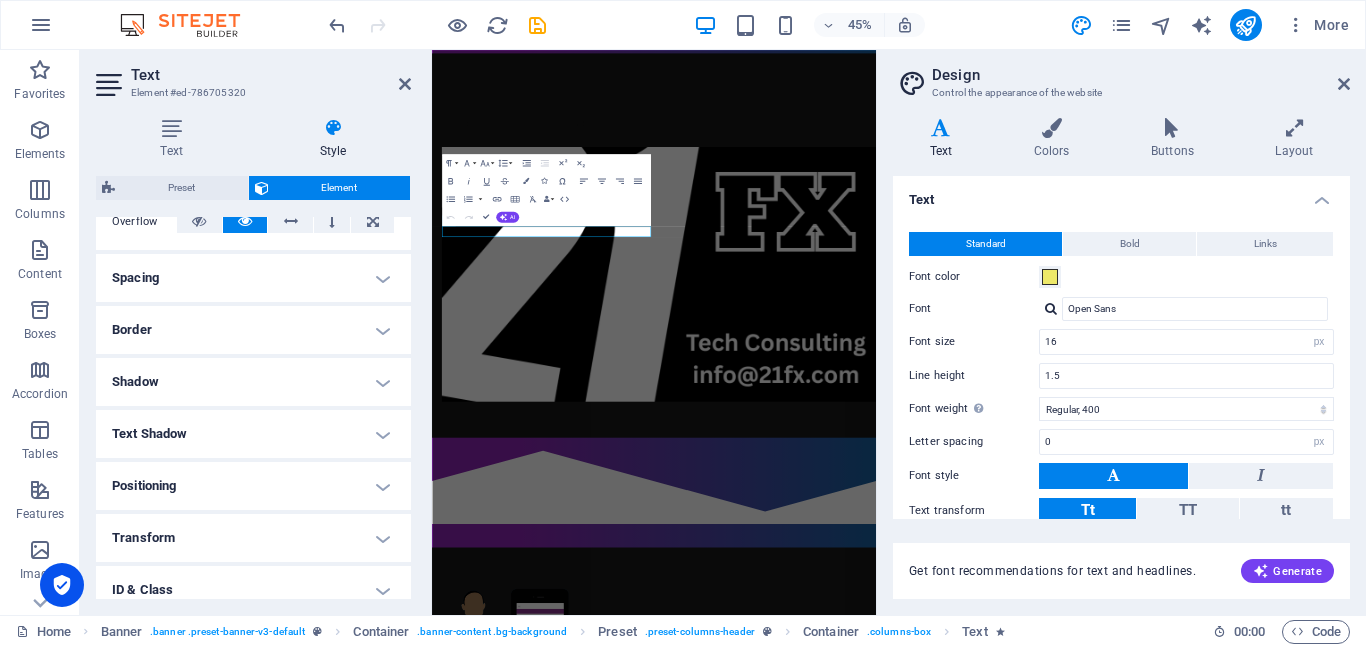 scroll, scrollTop: 463, scrollLeft: 0, axis: vertical 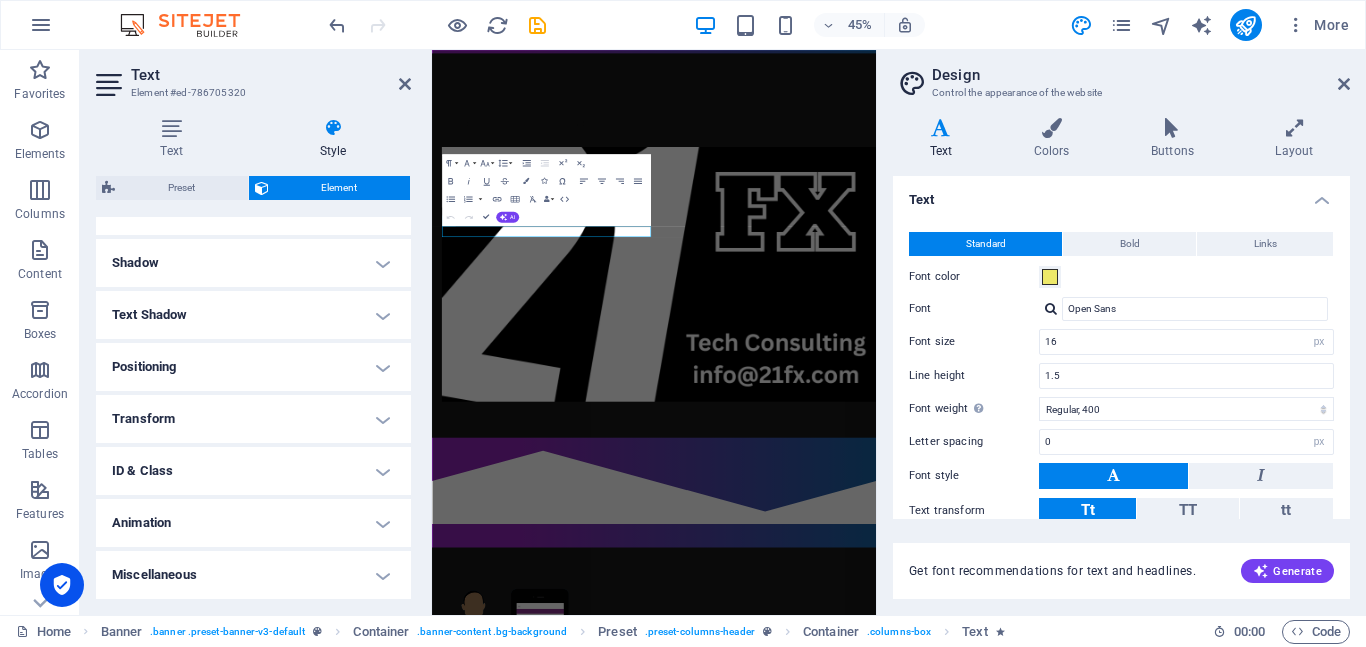 click on "Miscellaneous" at bounding box center (253, 575) 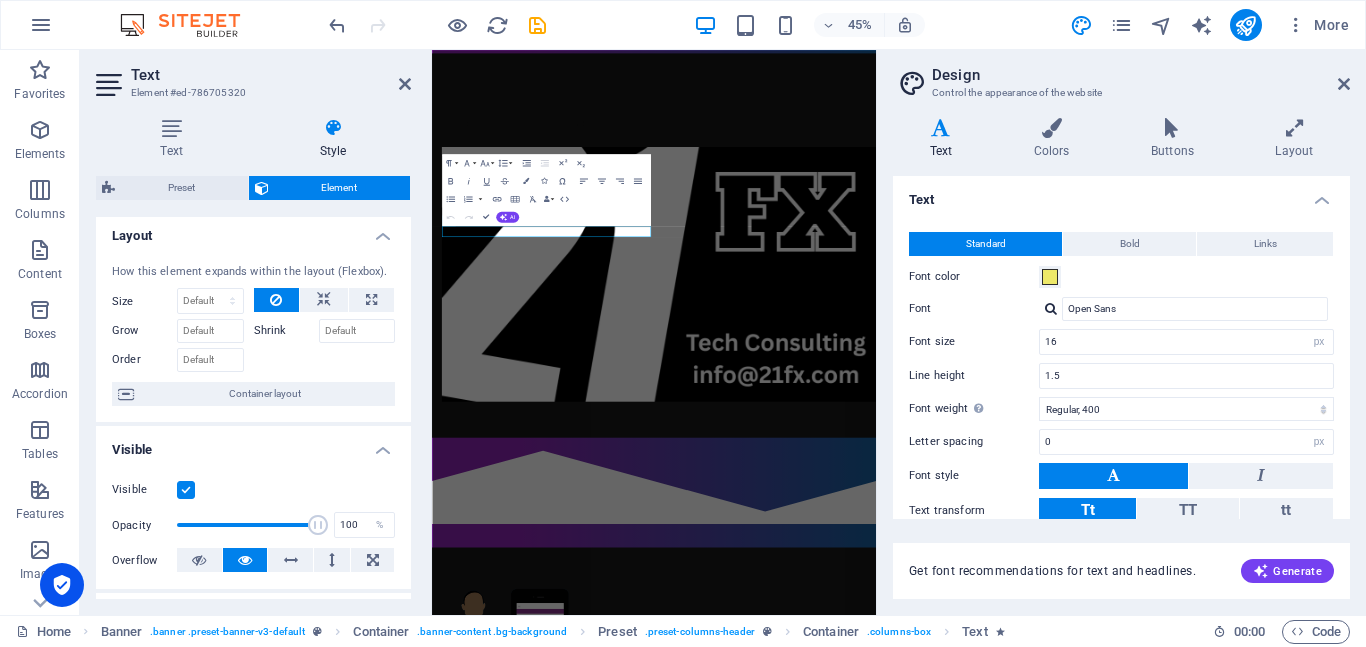 scroll, scrollTop: 0, scrollLeft: 0, axis: both 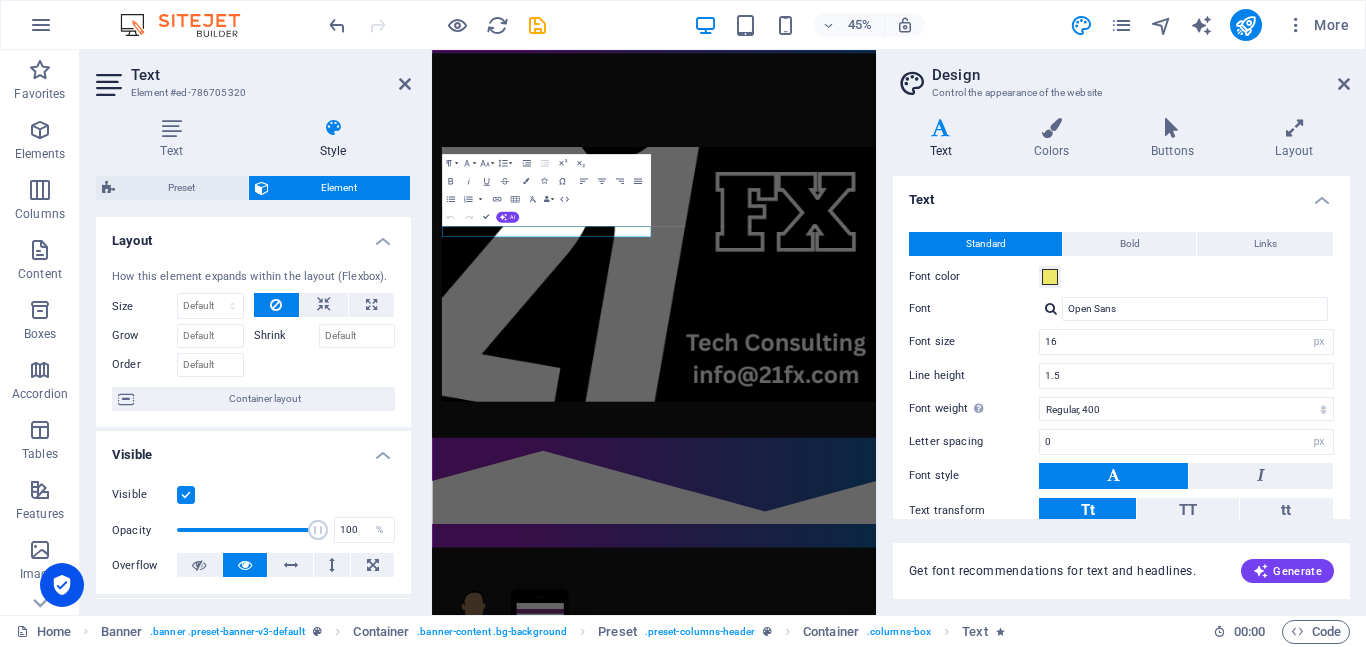 click on "Layout" at bounding box center [253, 235] 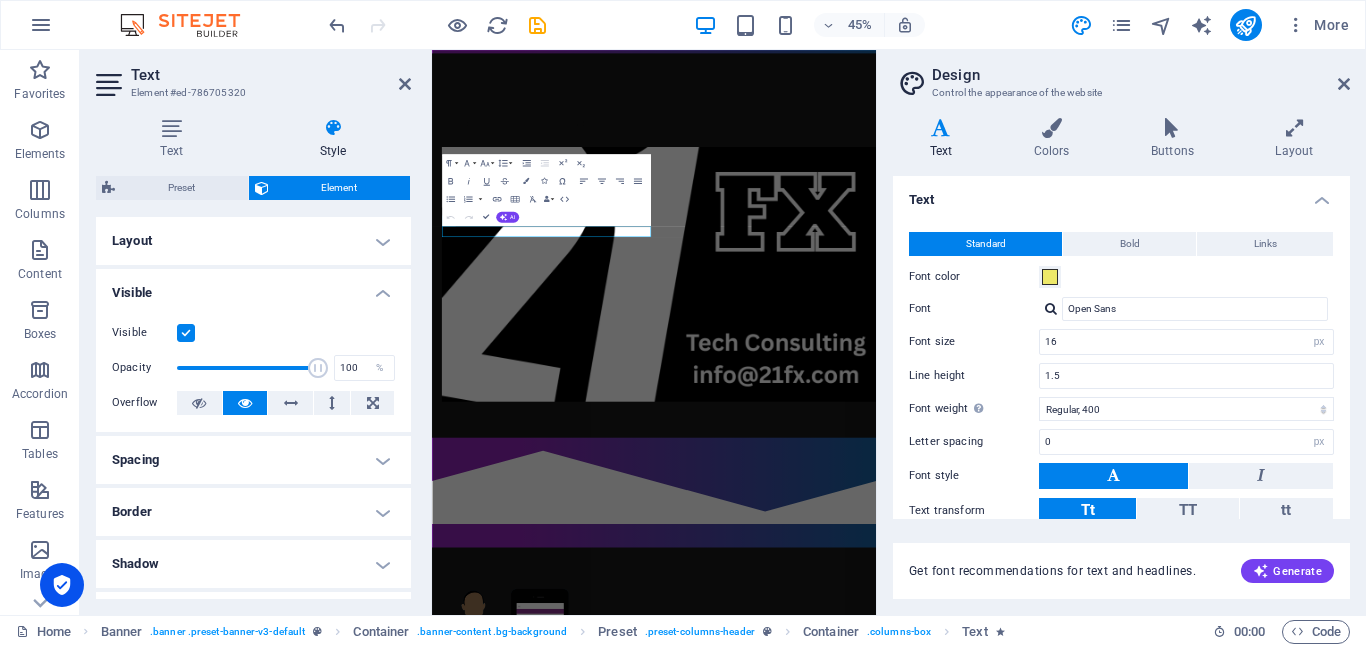 click on "Visible" at bounding box center (253, 287) 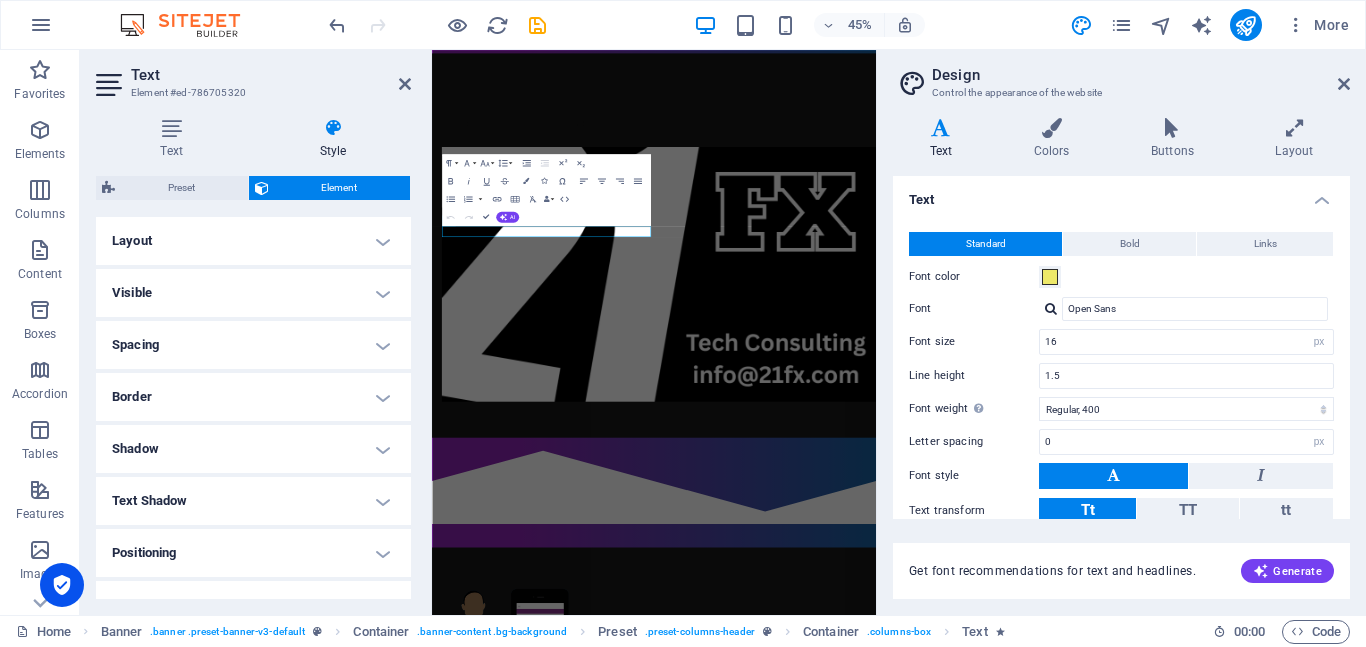 click at bounding box center (333, 128) 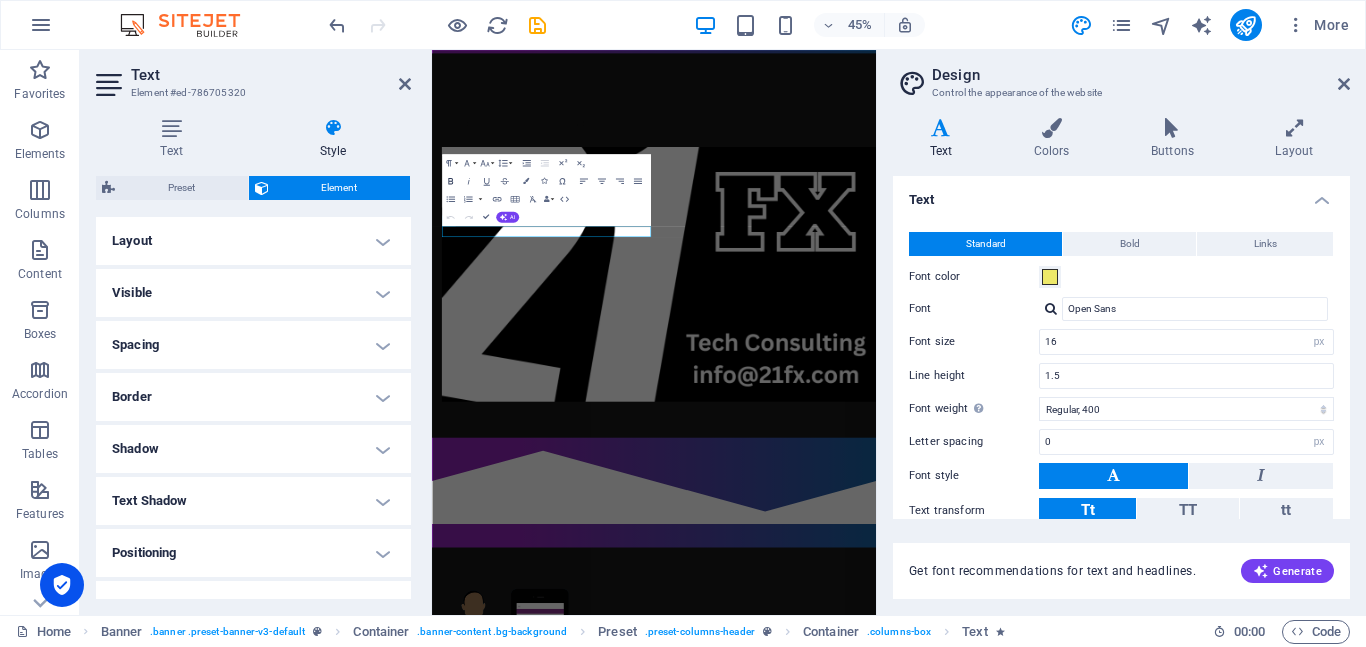 click 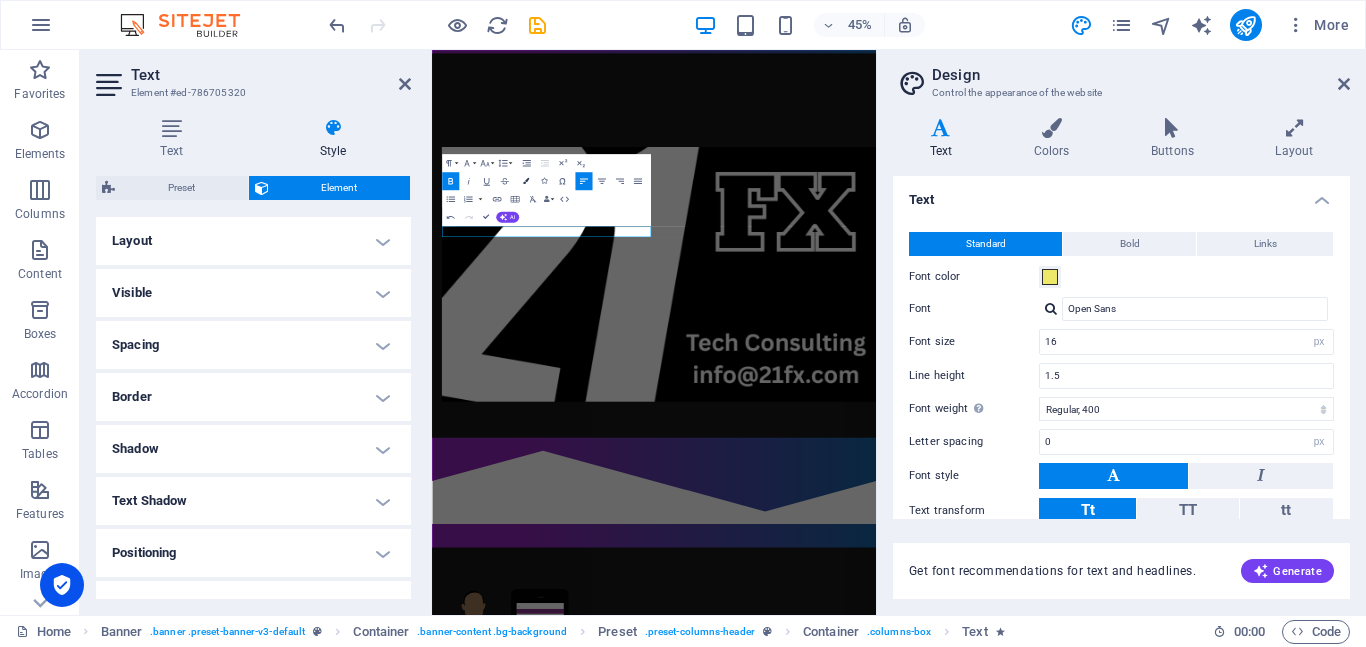 click at bounding box center [526, 181] 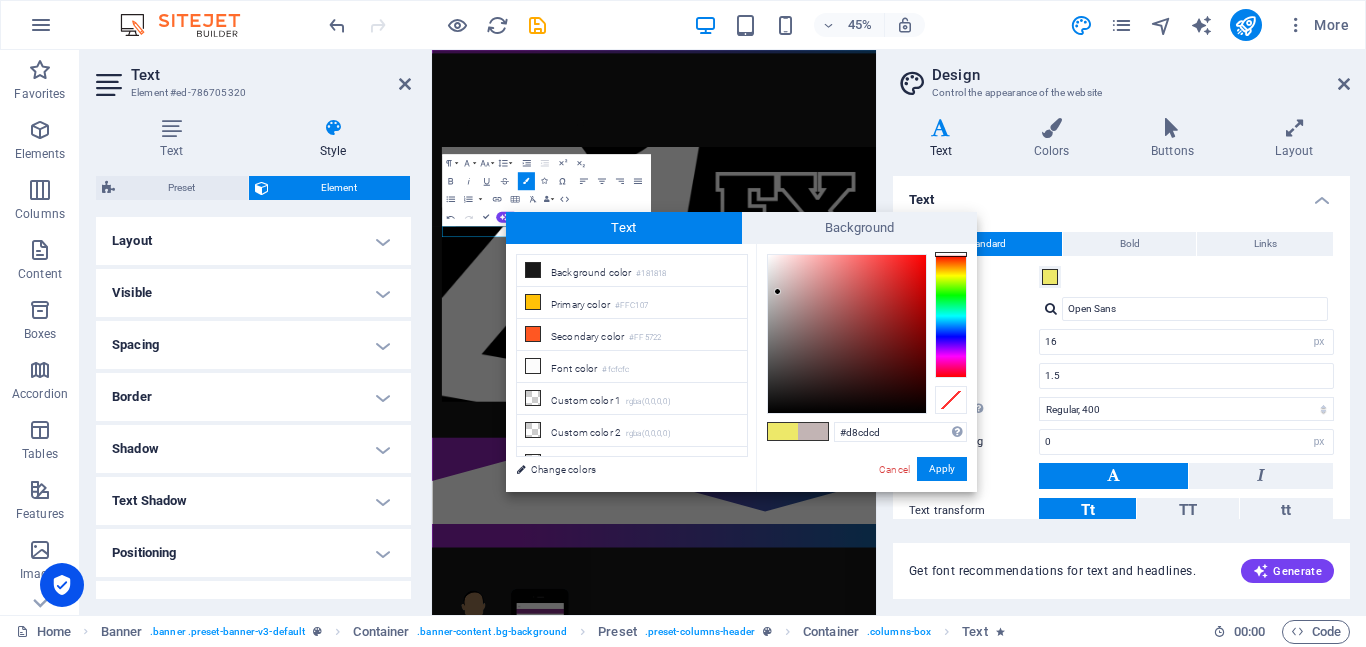 type on "#fff9f9" 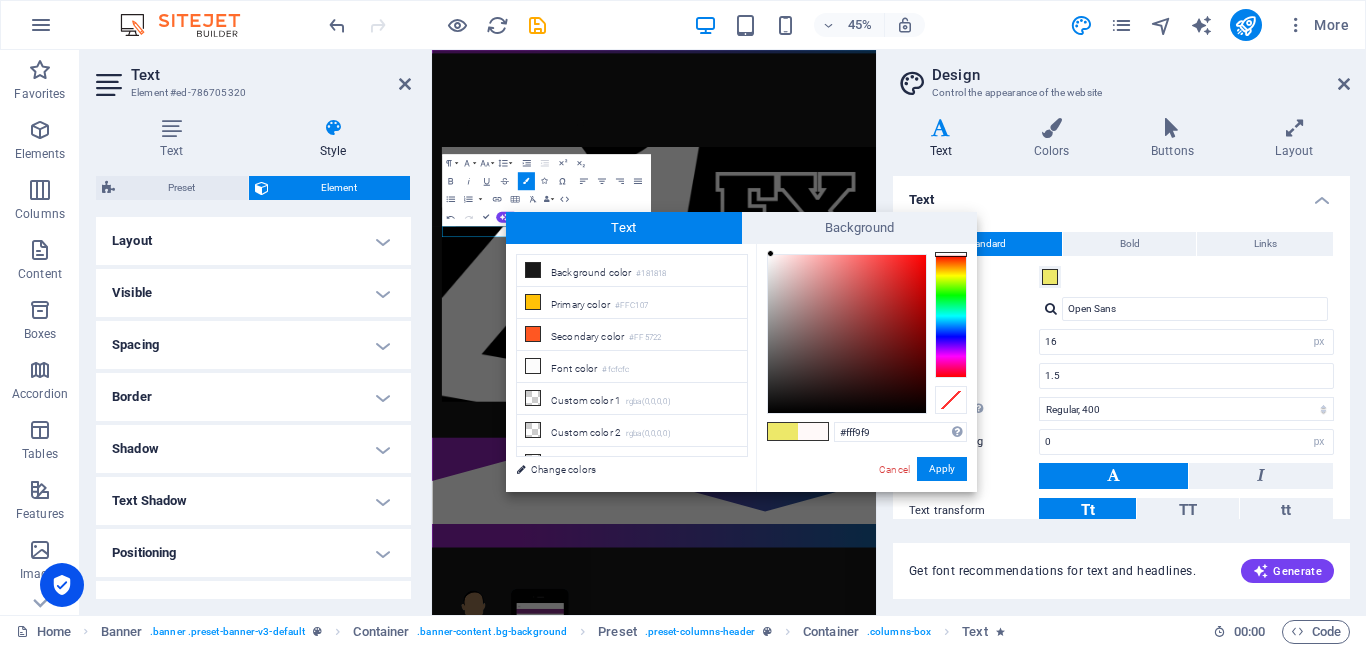 drag, startPoint x: 798, startPoint y: 361, endPoint x: 771, endPoint y: 253, distance: 111.32385 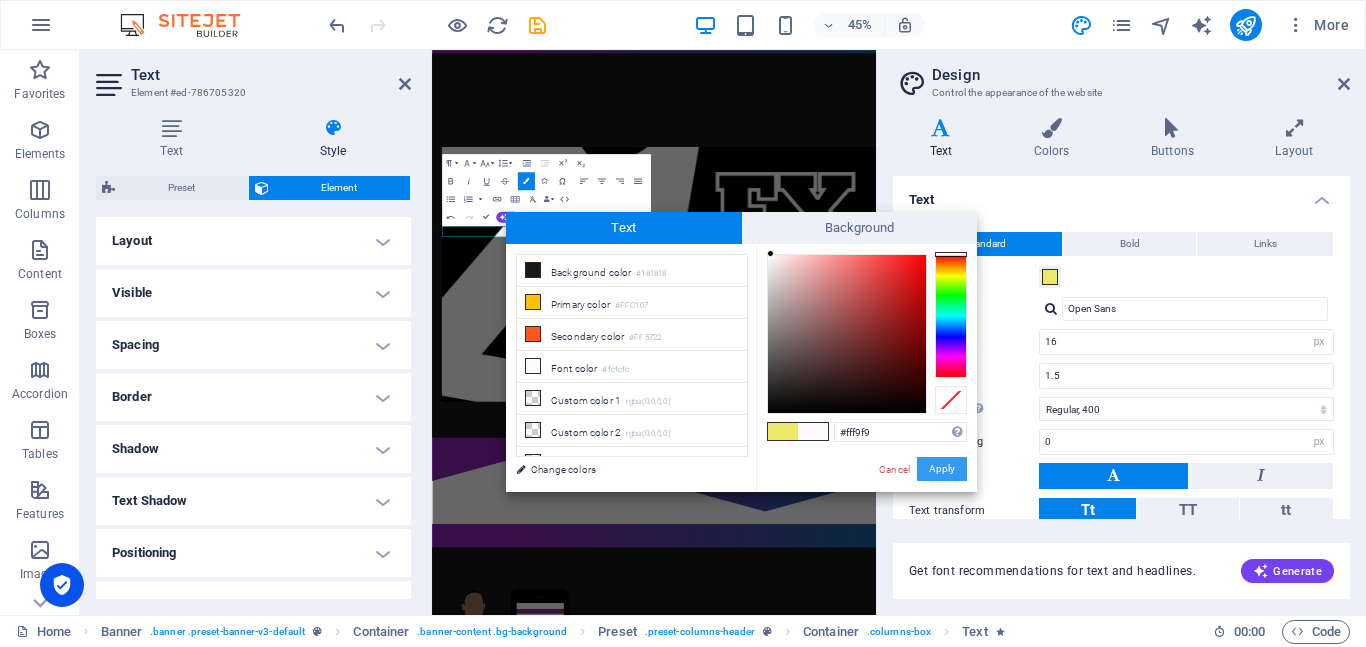 click on "Apply" at bounding box center (942, 469) 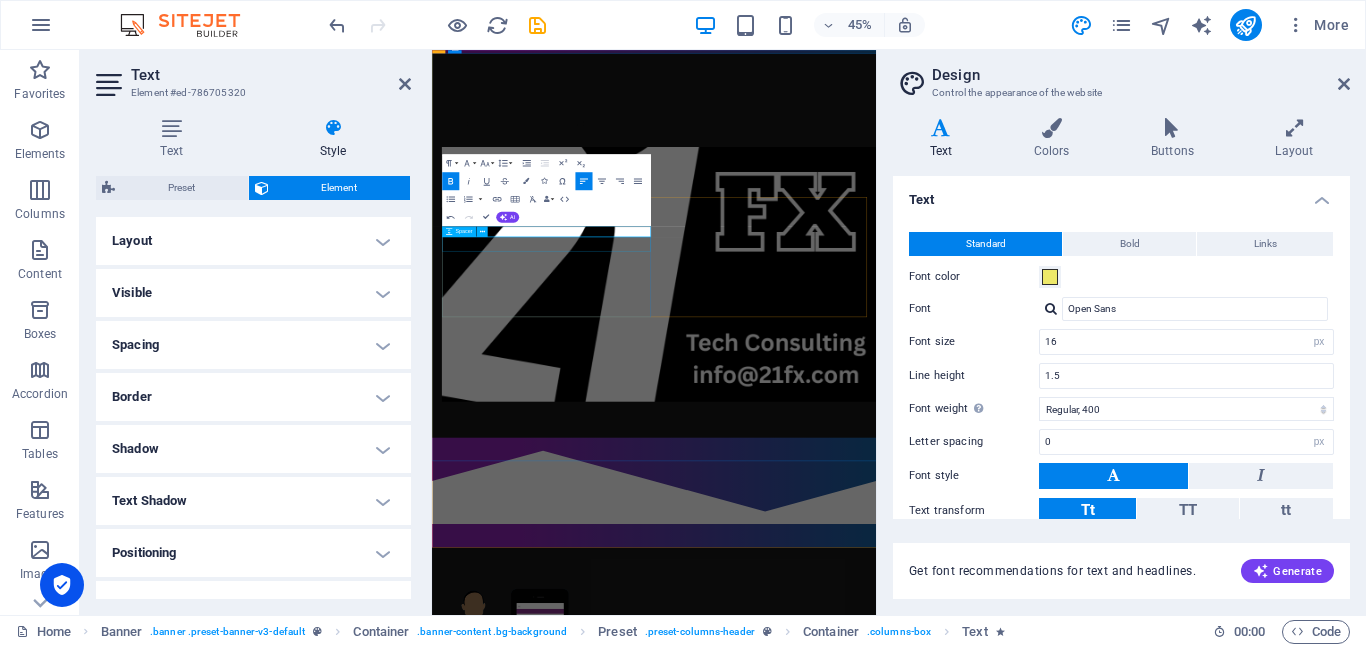 click at bounding box center (926, 241) 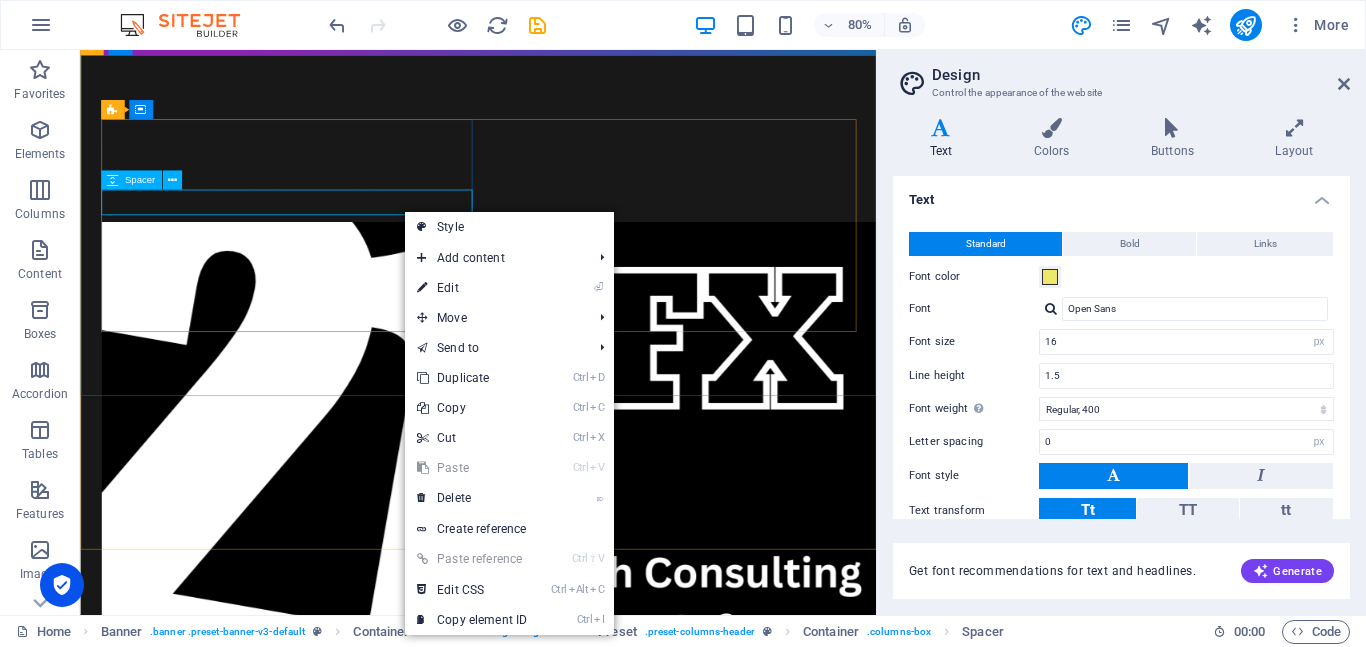 click at bounding box center (578, 241) 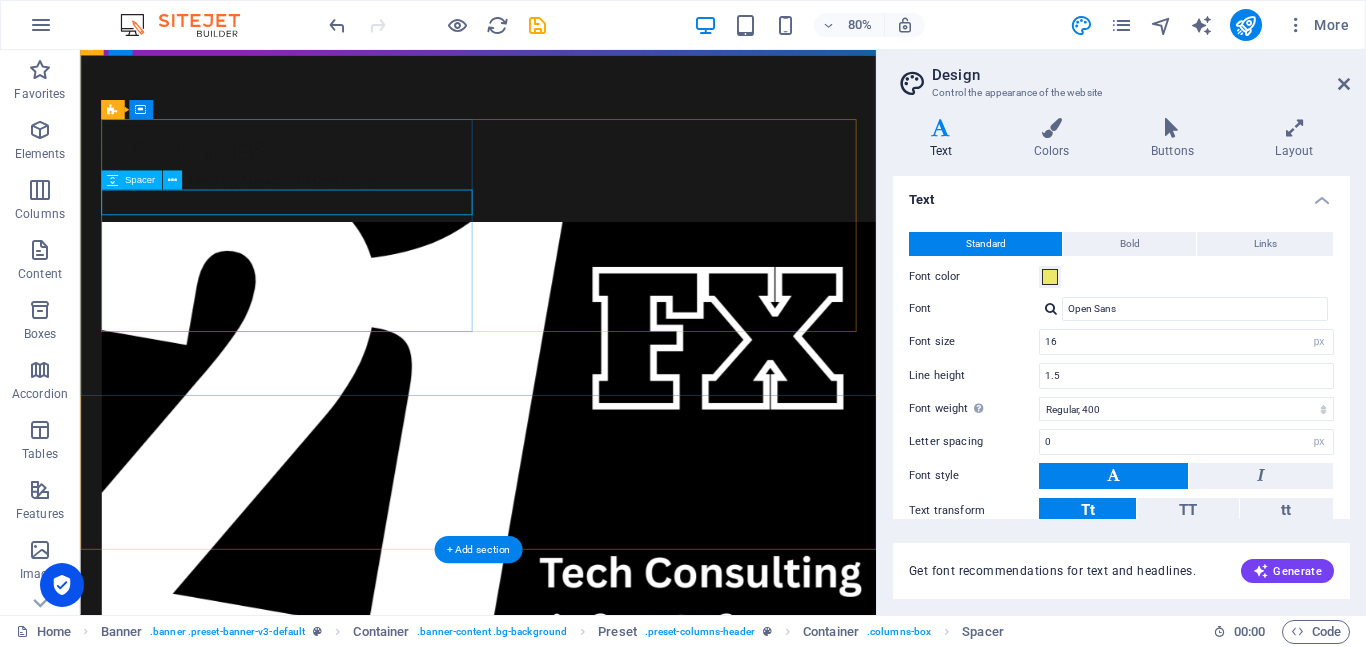 click at bounding box center (578, 241) 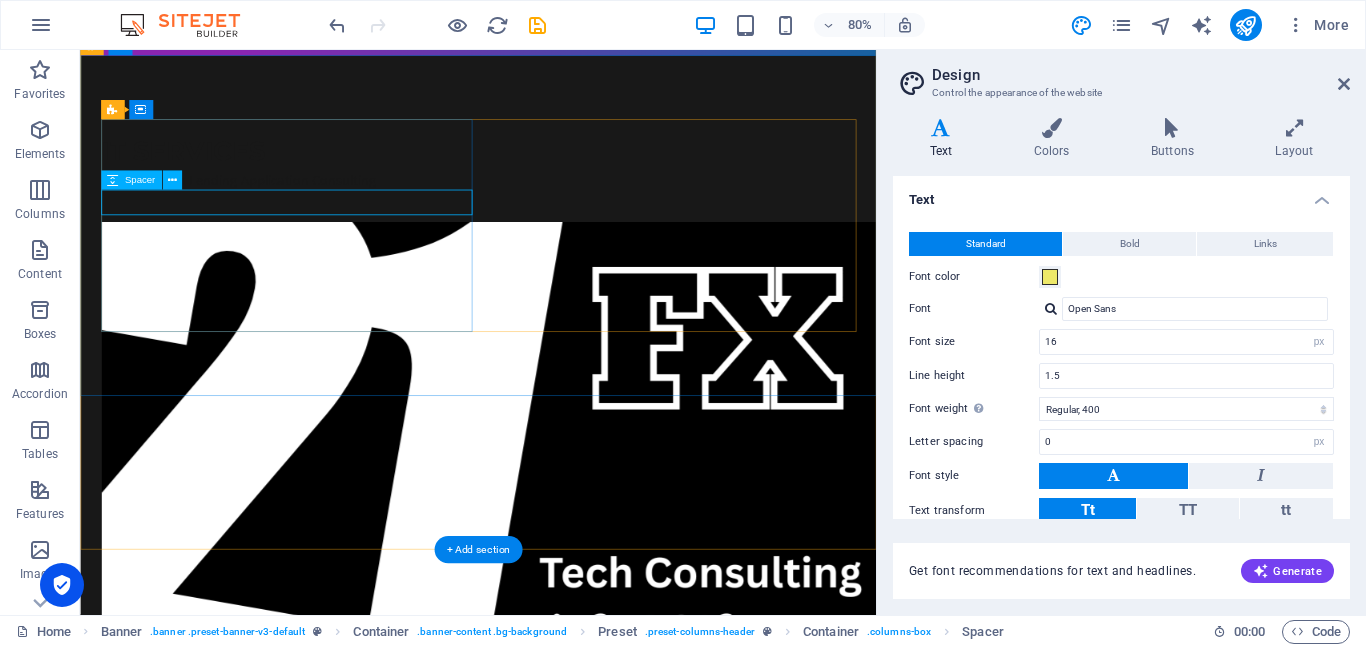 select on "rem" 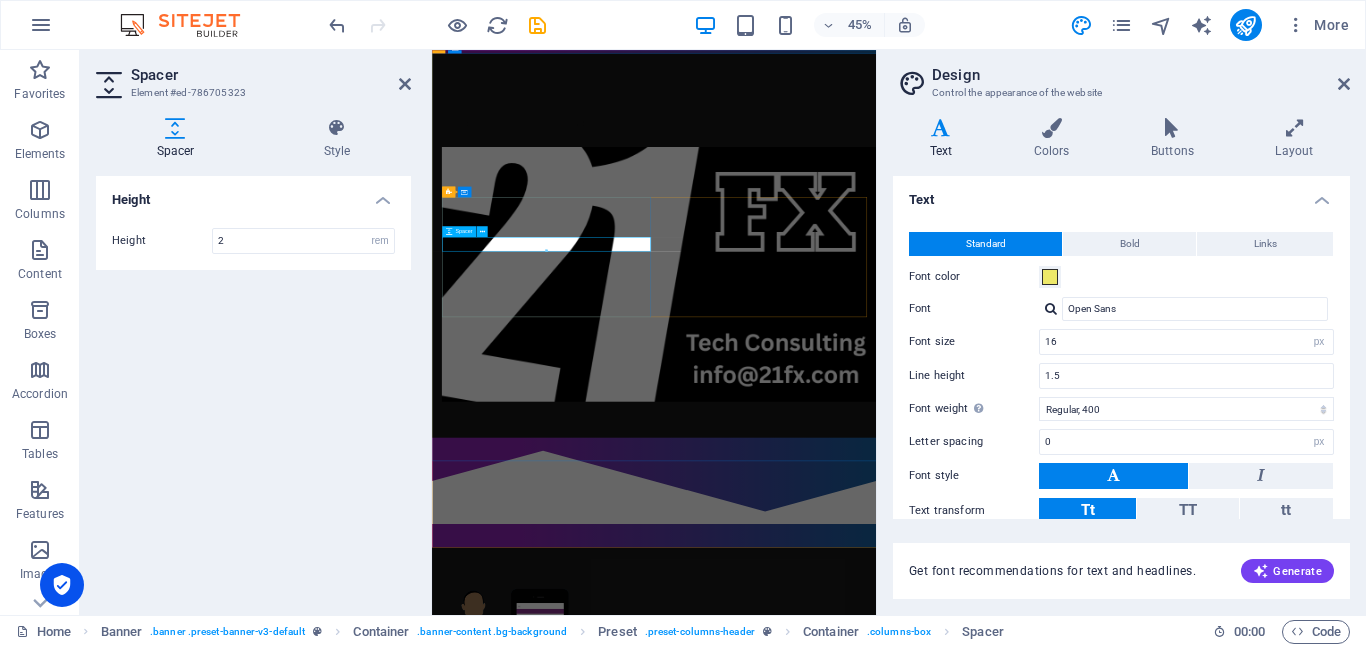 click at bounding box center (926, 241) 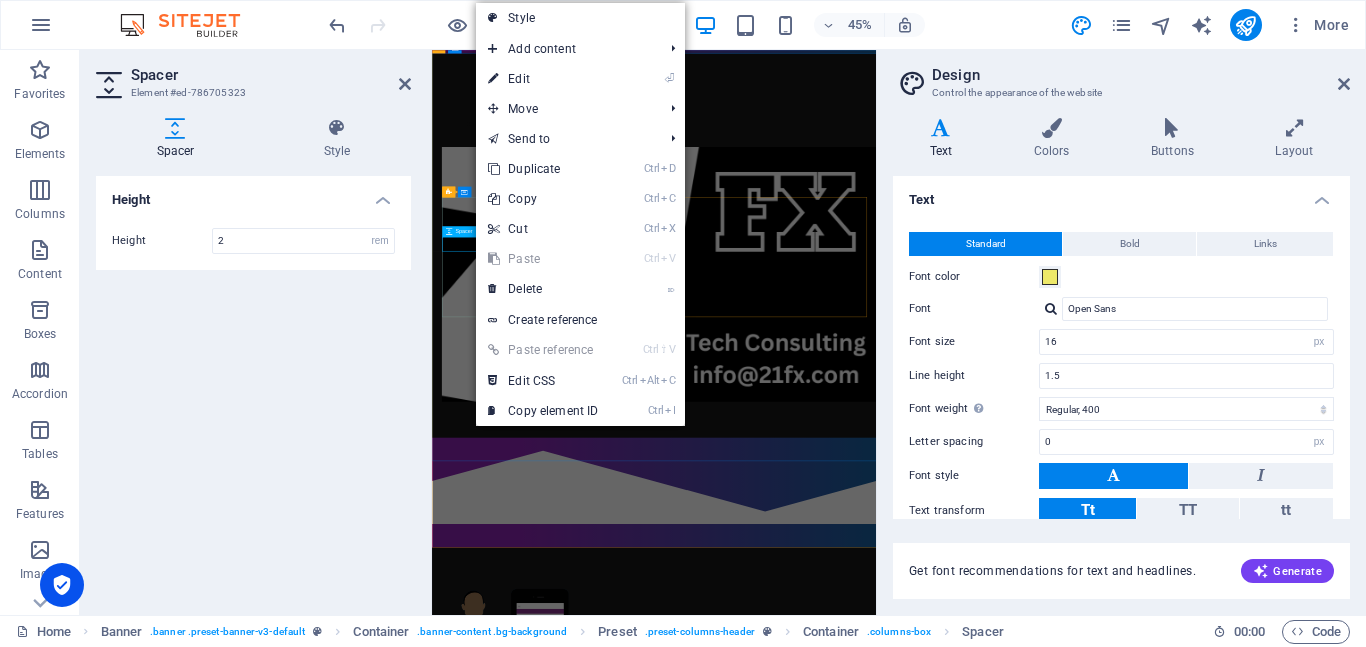 click at bounding box center (926, 241) 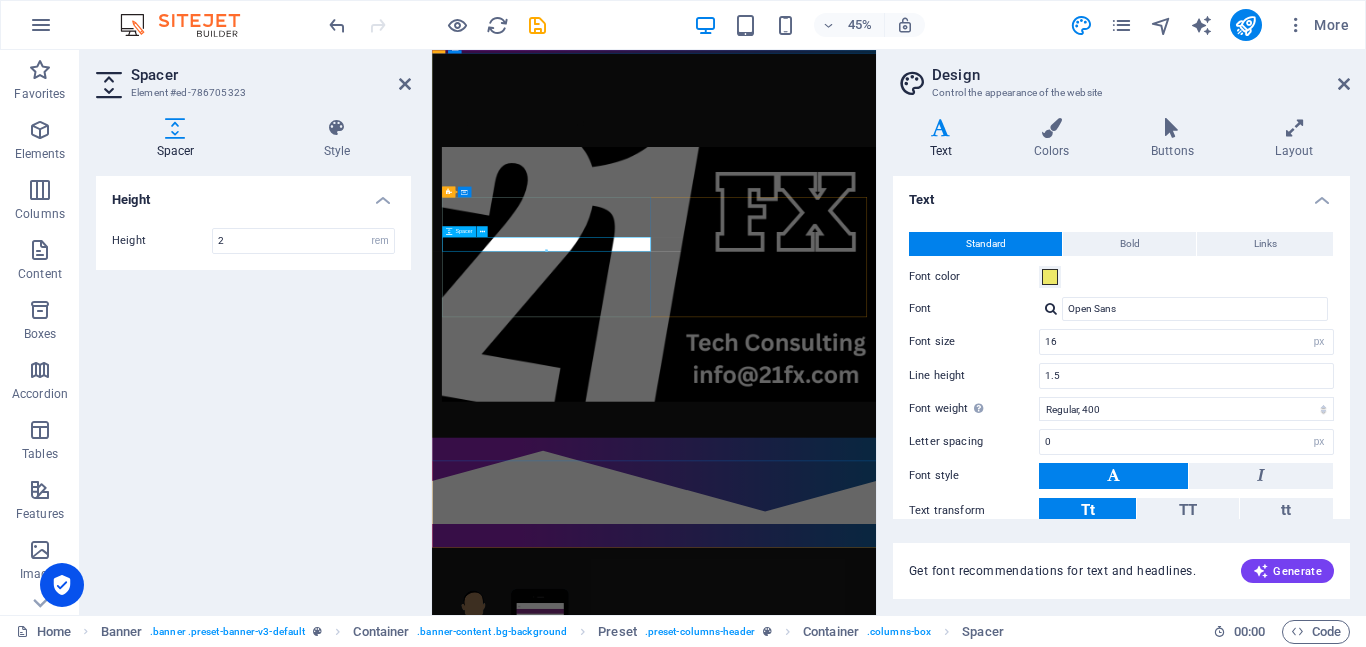 click at bounding box center [926, 241] 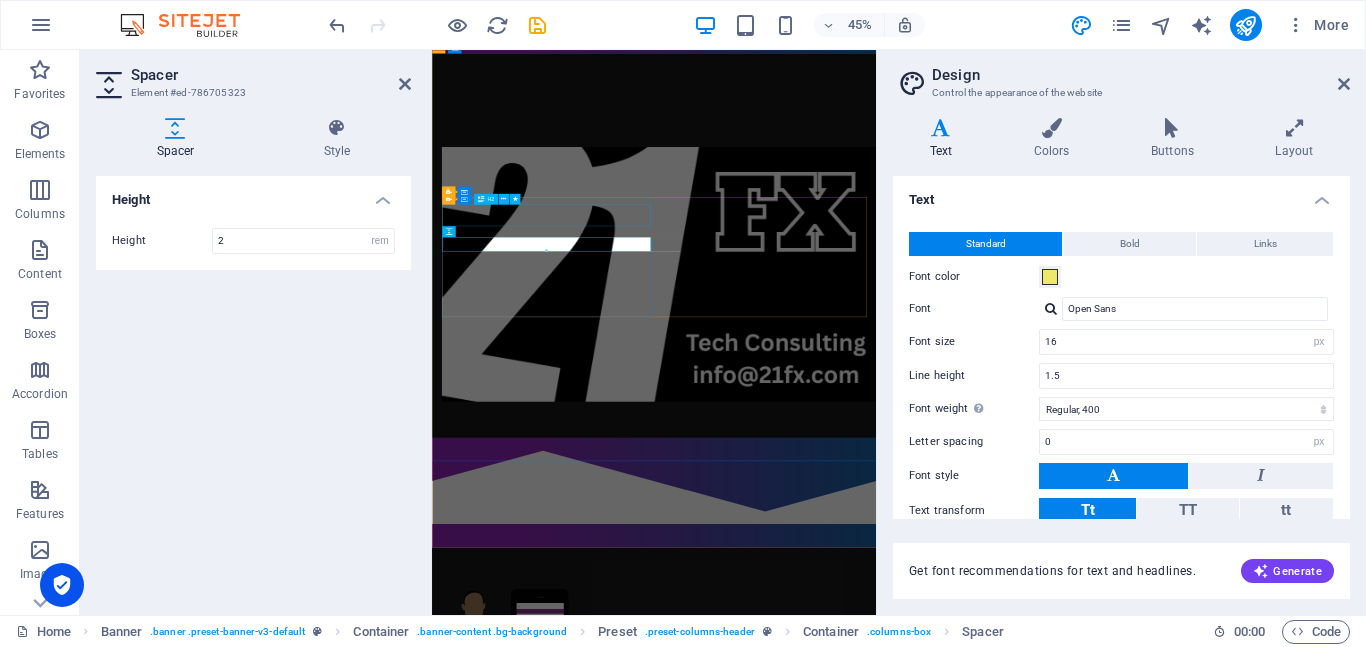 click on "IT ServicES" at bounding box center [926, 177] 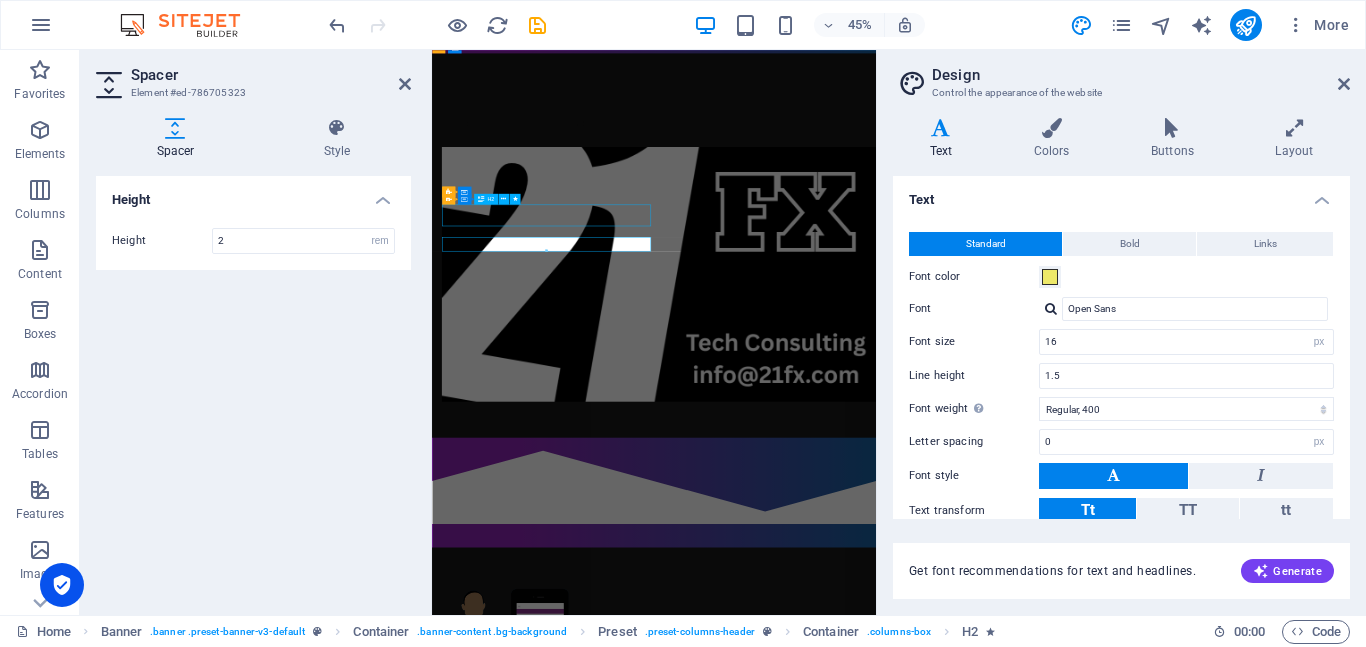 click on "IT ServicES" at bounding box center [926, 177] 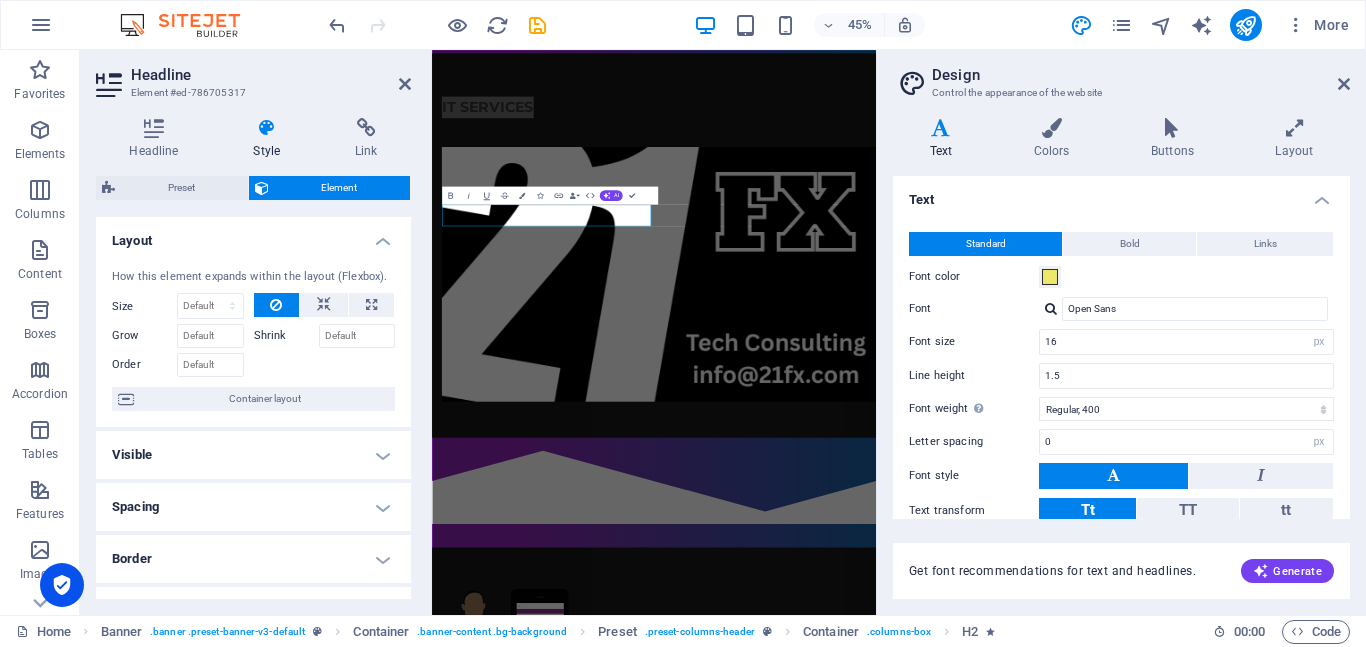 click at bounding box center [267, 128] 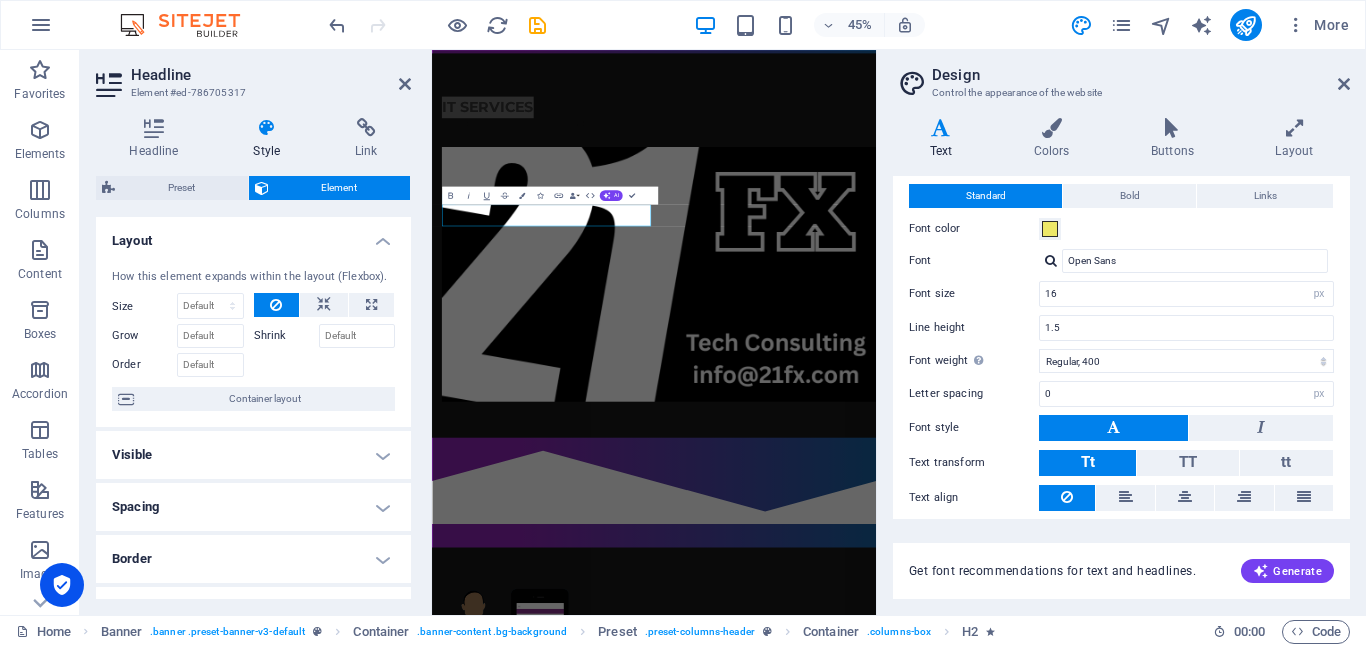 scroll, scrollTop: 0, scrollLeft: 0, axis: both 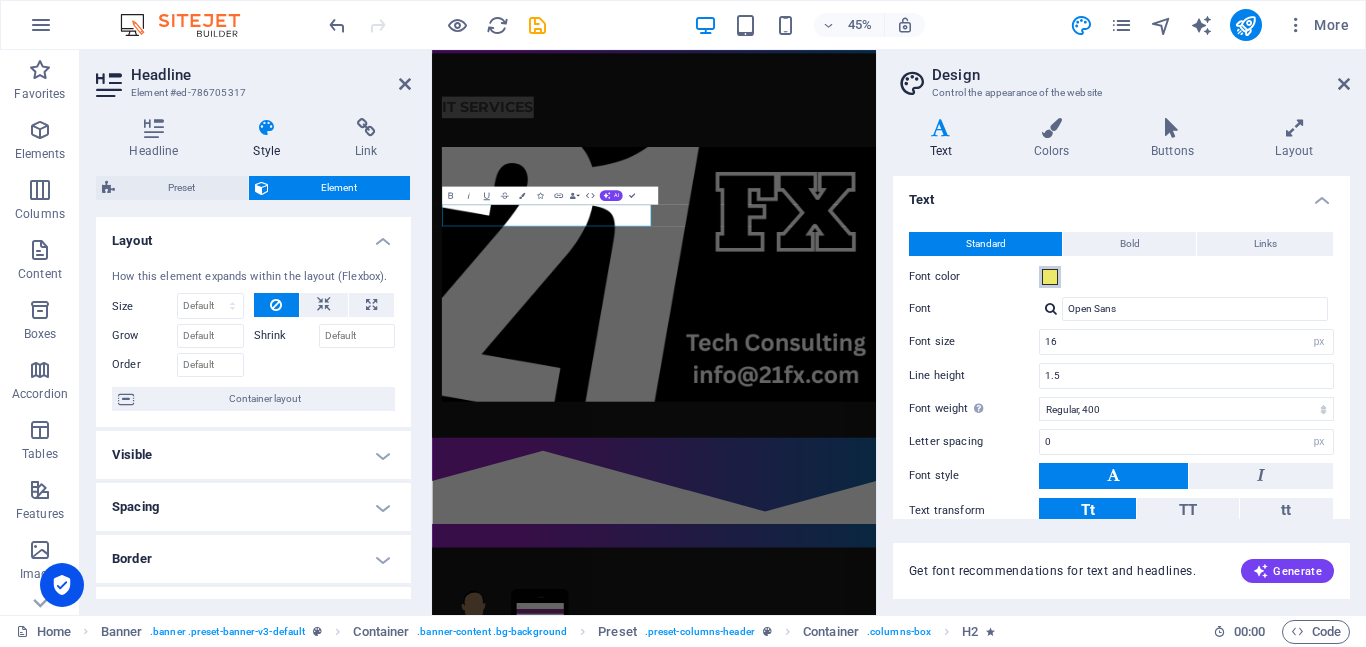 click at bounding box center [1050, 277] 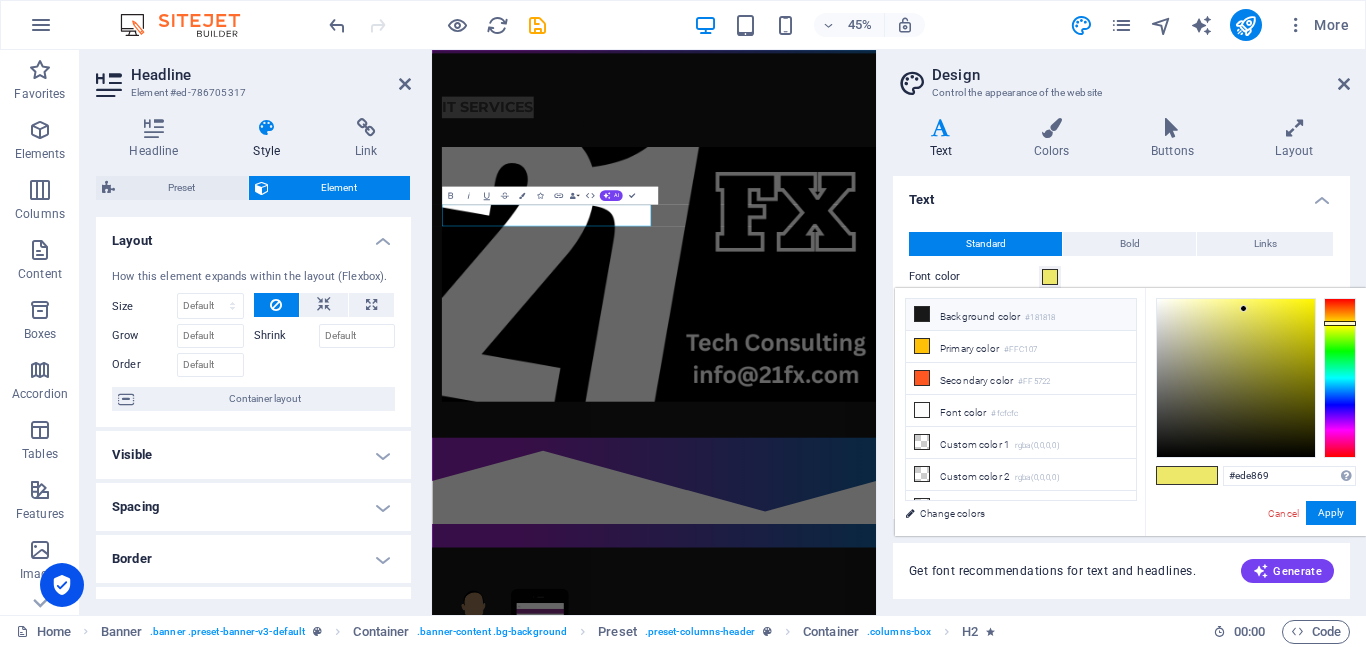 click at bounding box center [922, 314] 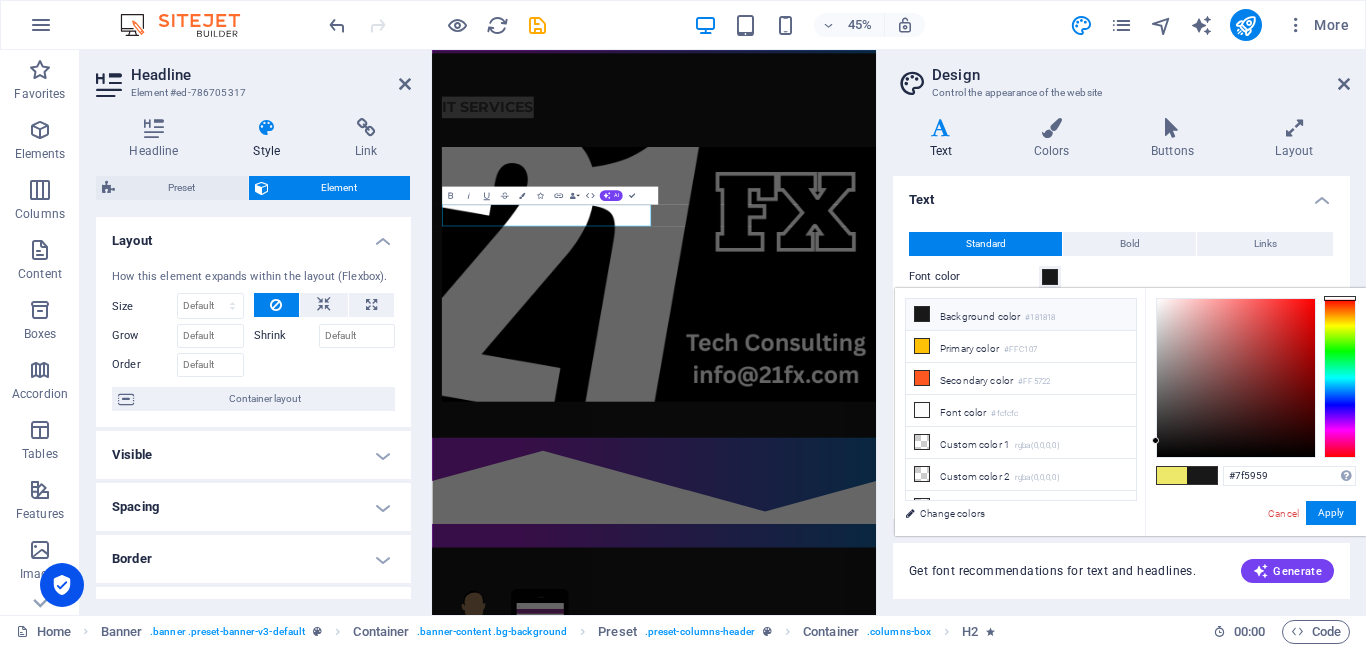 click at bounding box center (1236, 378) 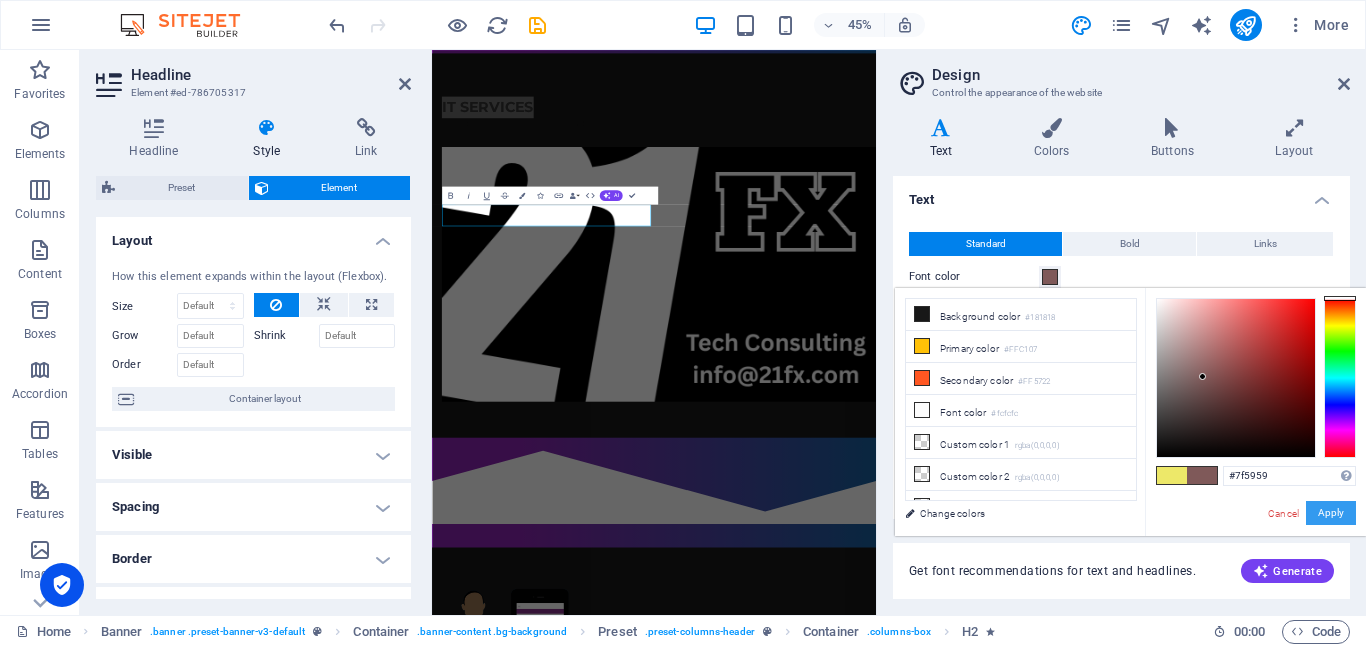 click on "Apply" at bounding box center (1331, 513) 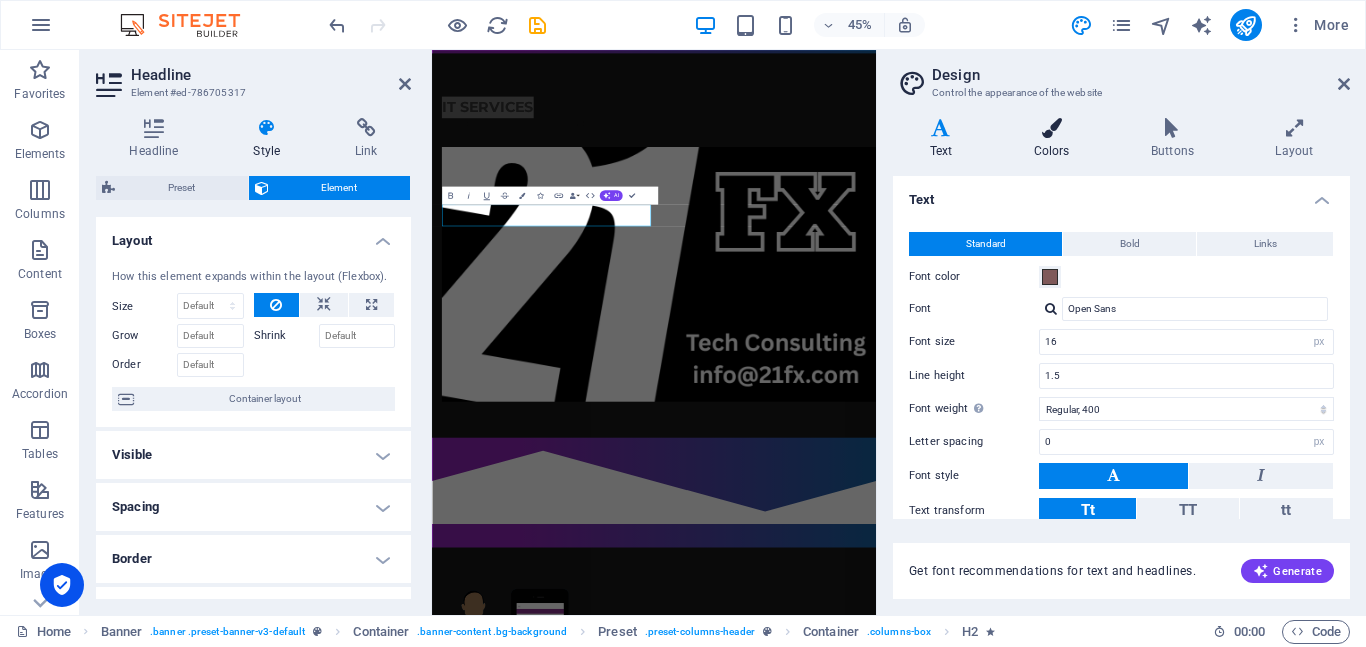 click at bounding box center [1051, 128] 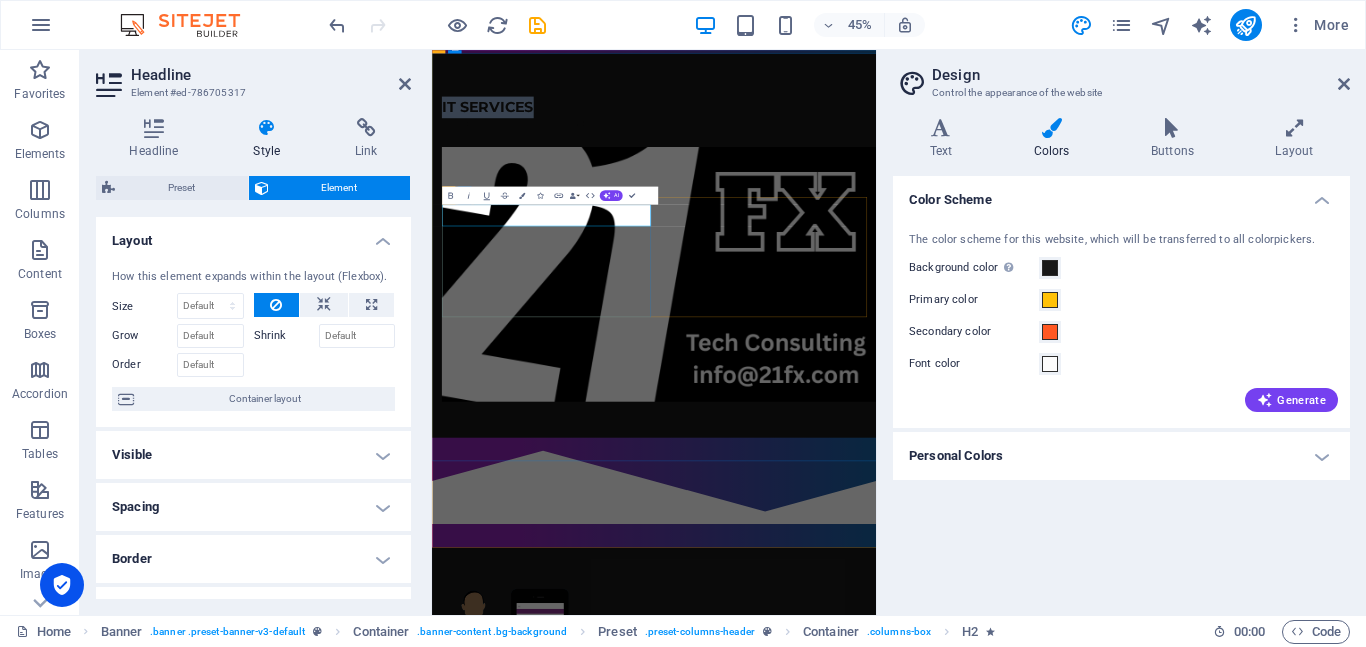 click on "IT ServicES" at bounding box center (926, 177) 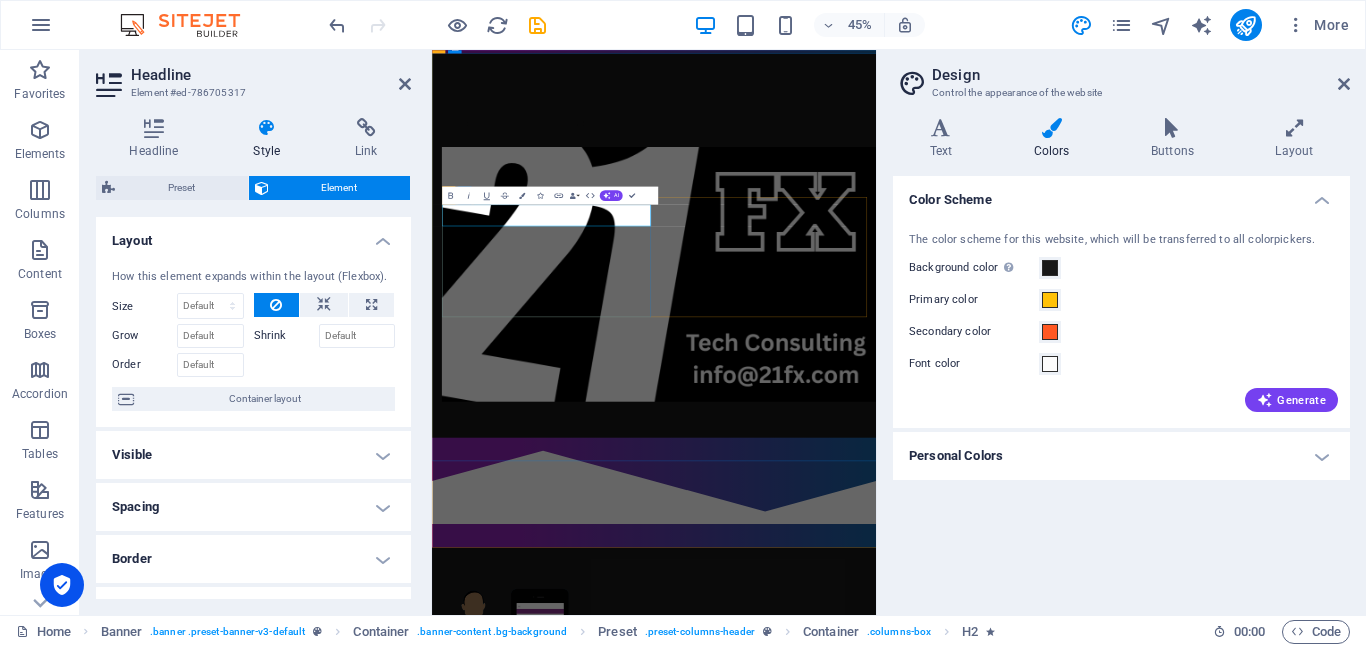 click on "IT ServicES" at bounding box center [926, 177] 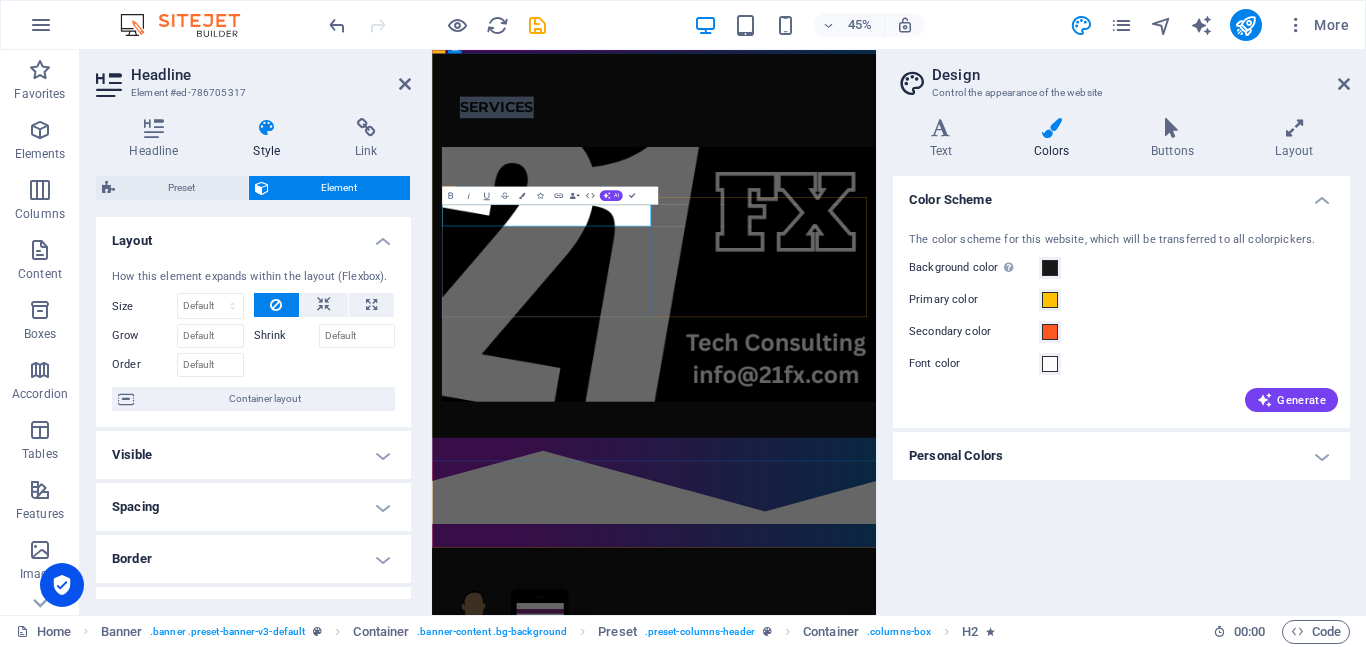 click on "IT ServicES" at bounding box center [926, 177] 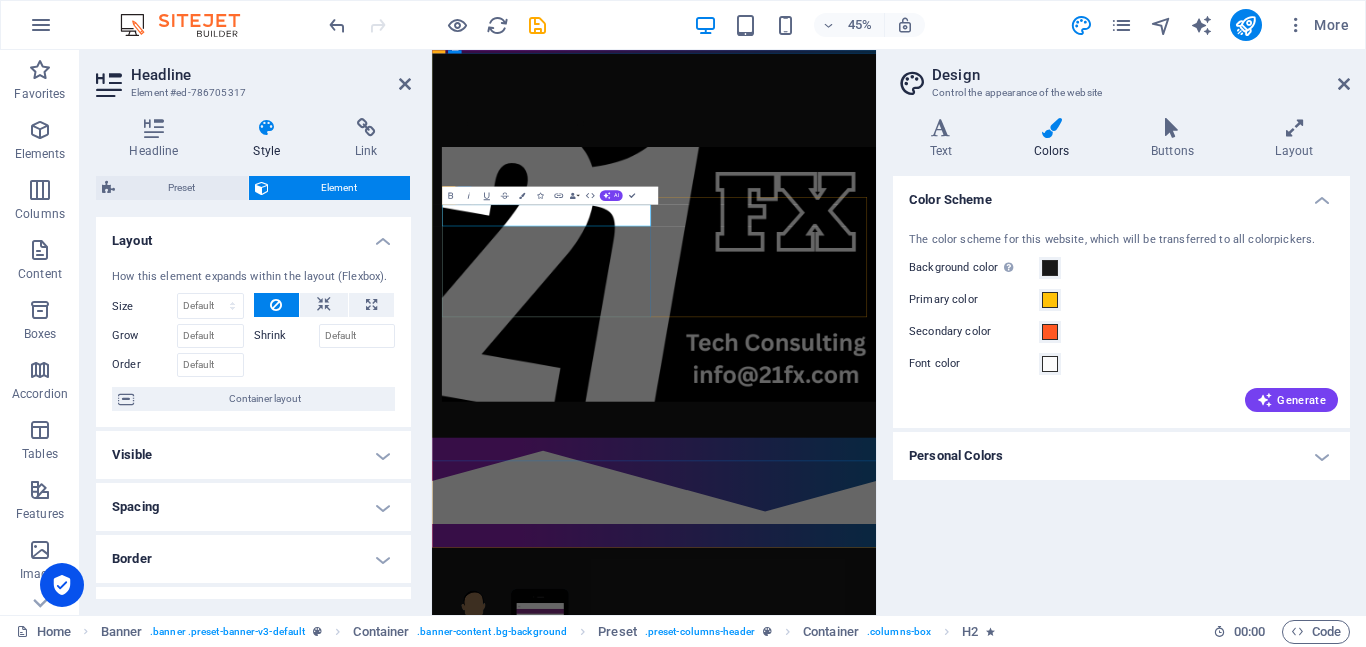 click on "IT ServicES" at bounding box center (926, 177) 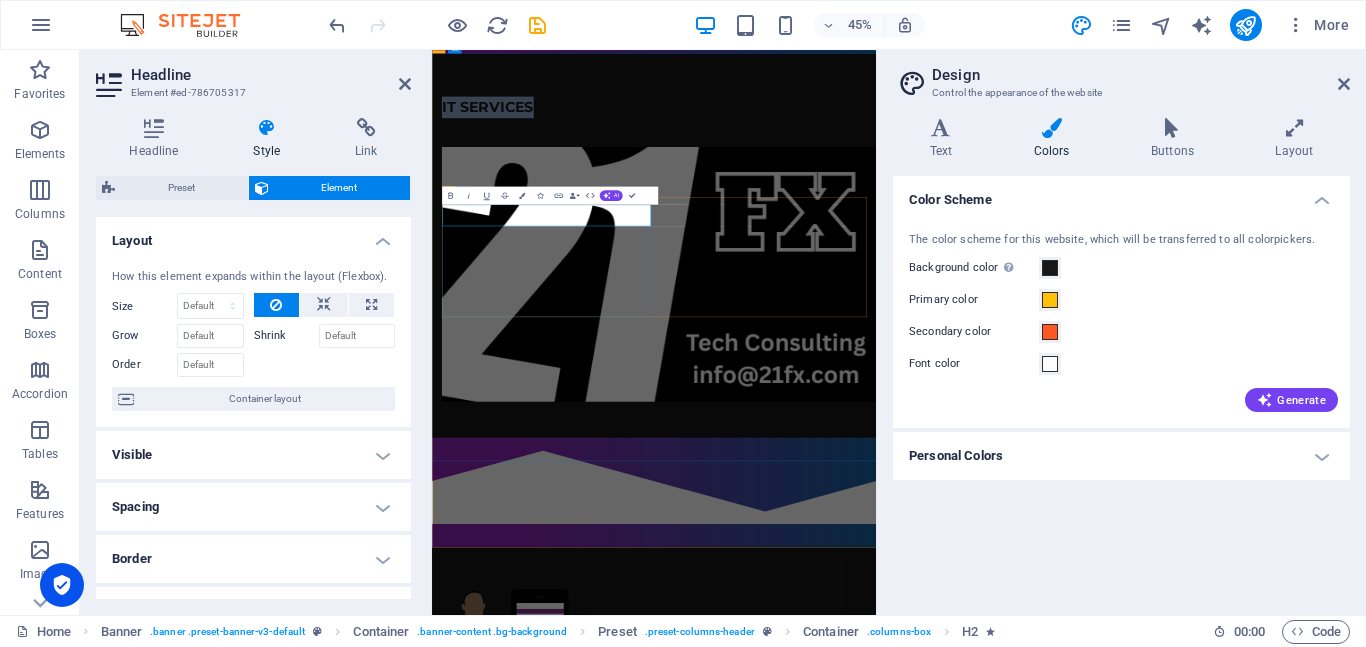 click on "IT ServicES" at bounding box center (926, 177) 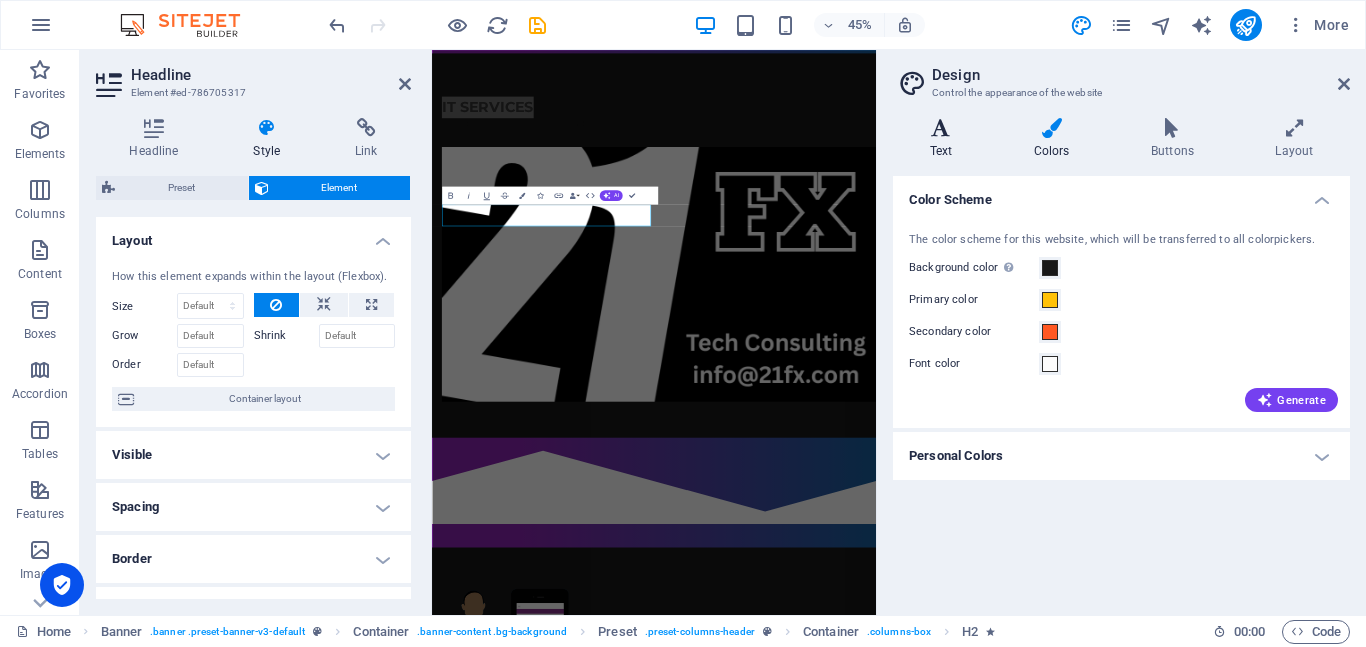 click at bounding box center (941, 128) 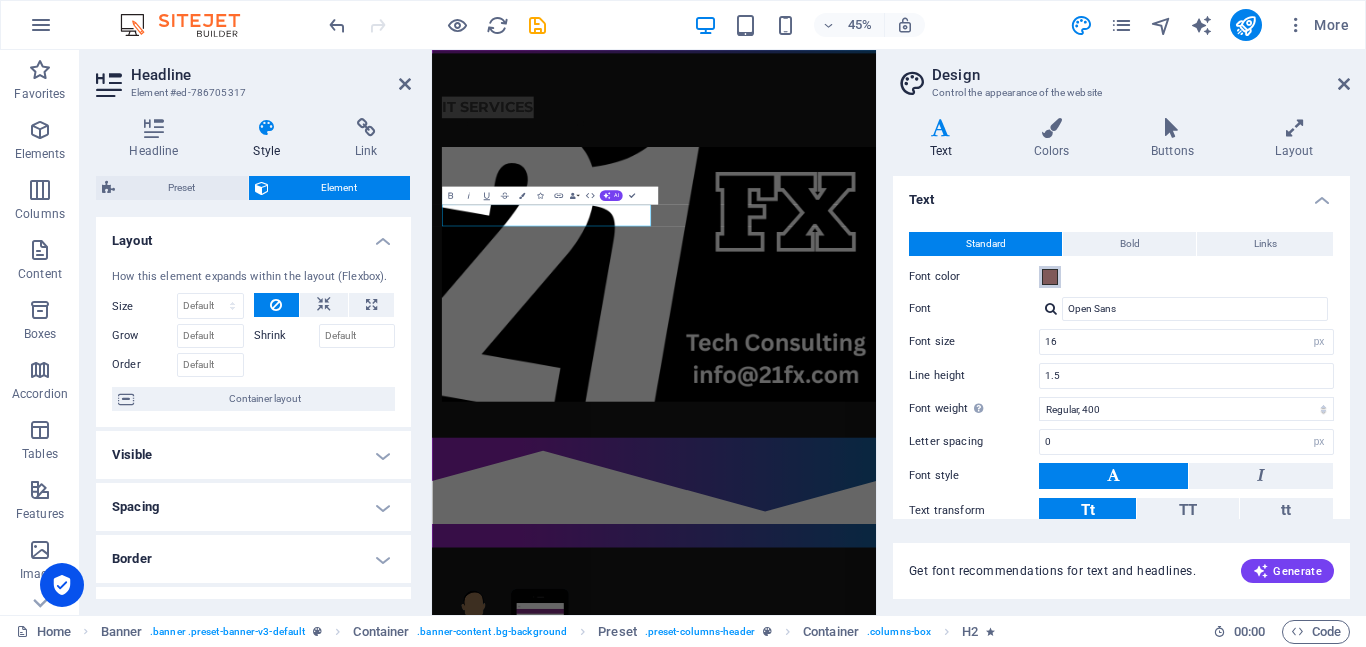 click at bounding box center [1050, 277] 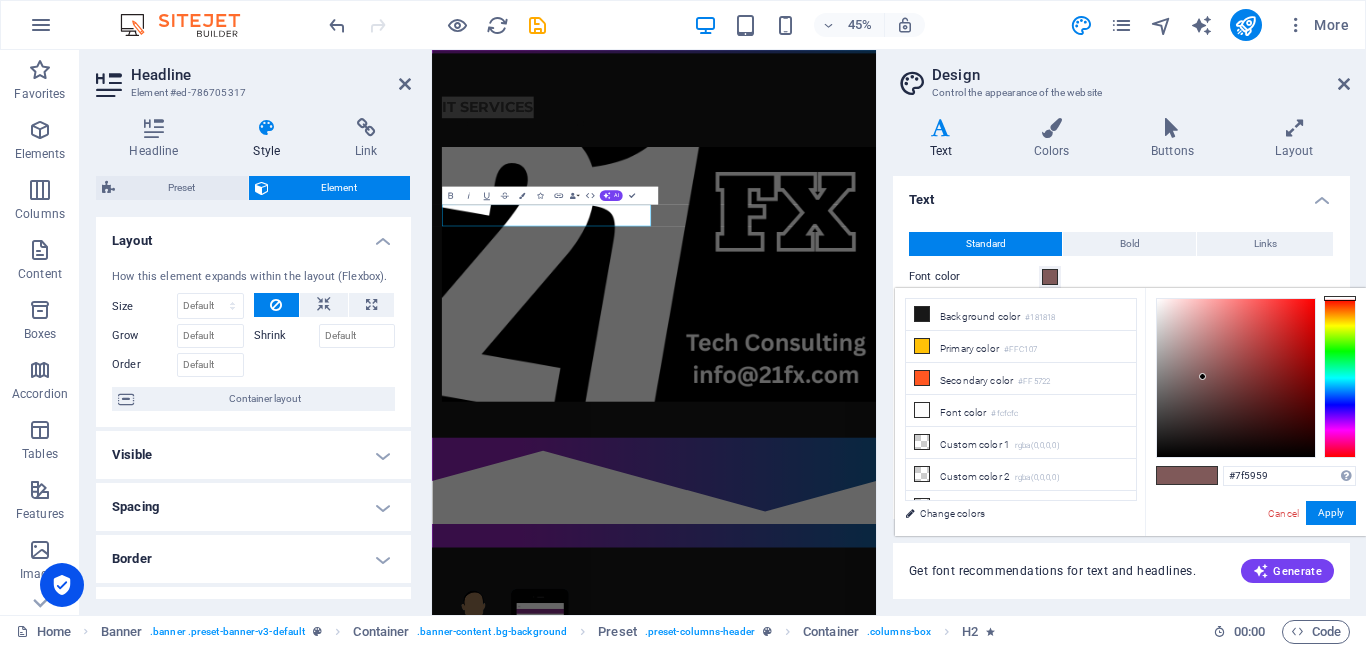 type on "#5c7f59" 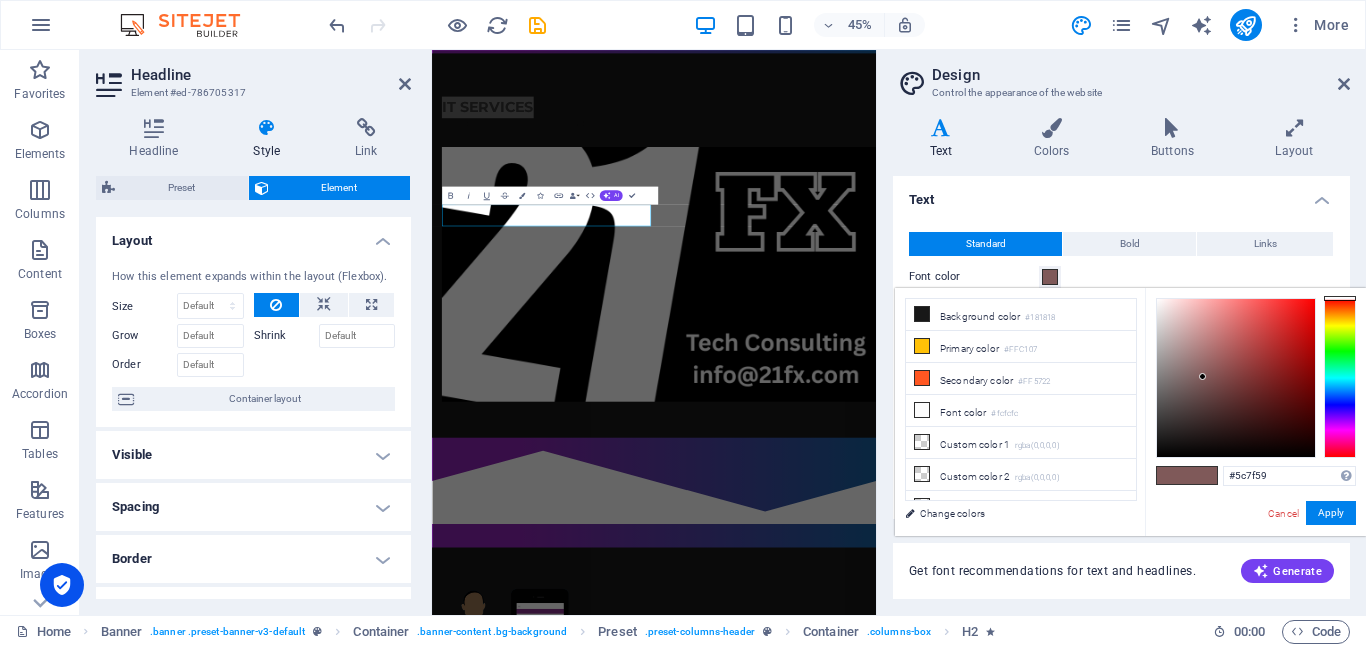 click at bounding box center [1340, 378] 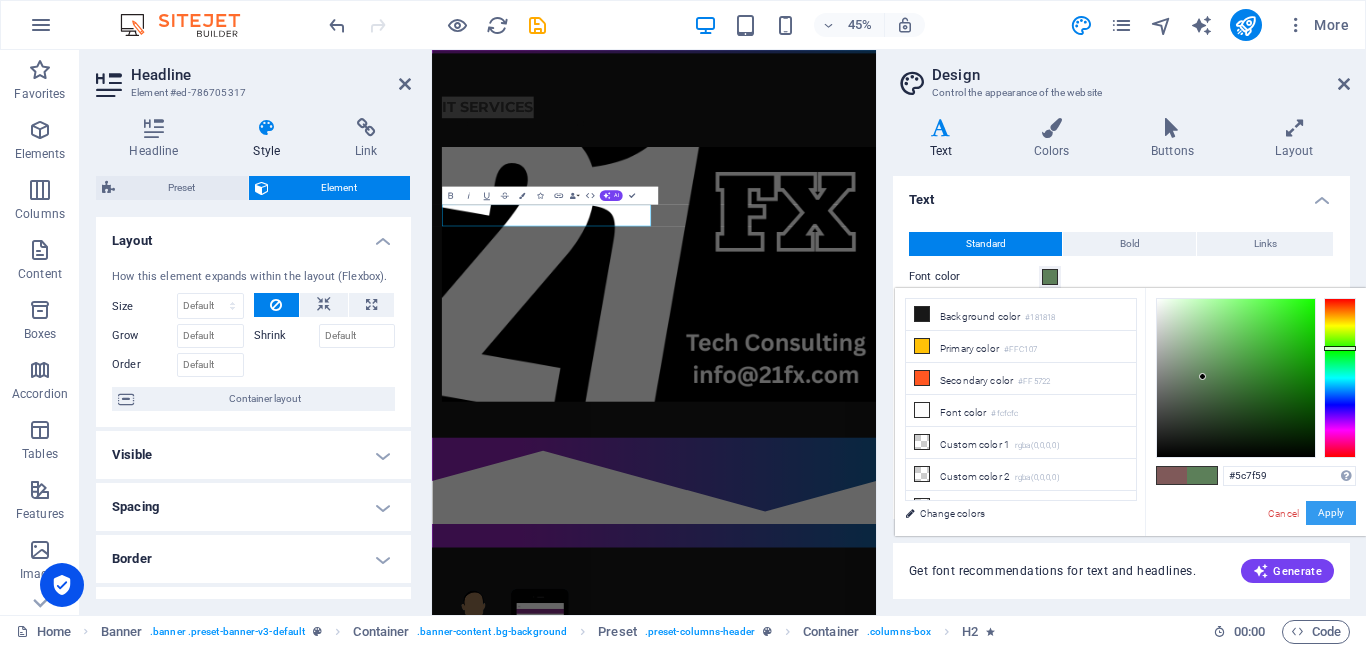 click on "Apply" at bounding box center (1331, 513) 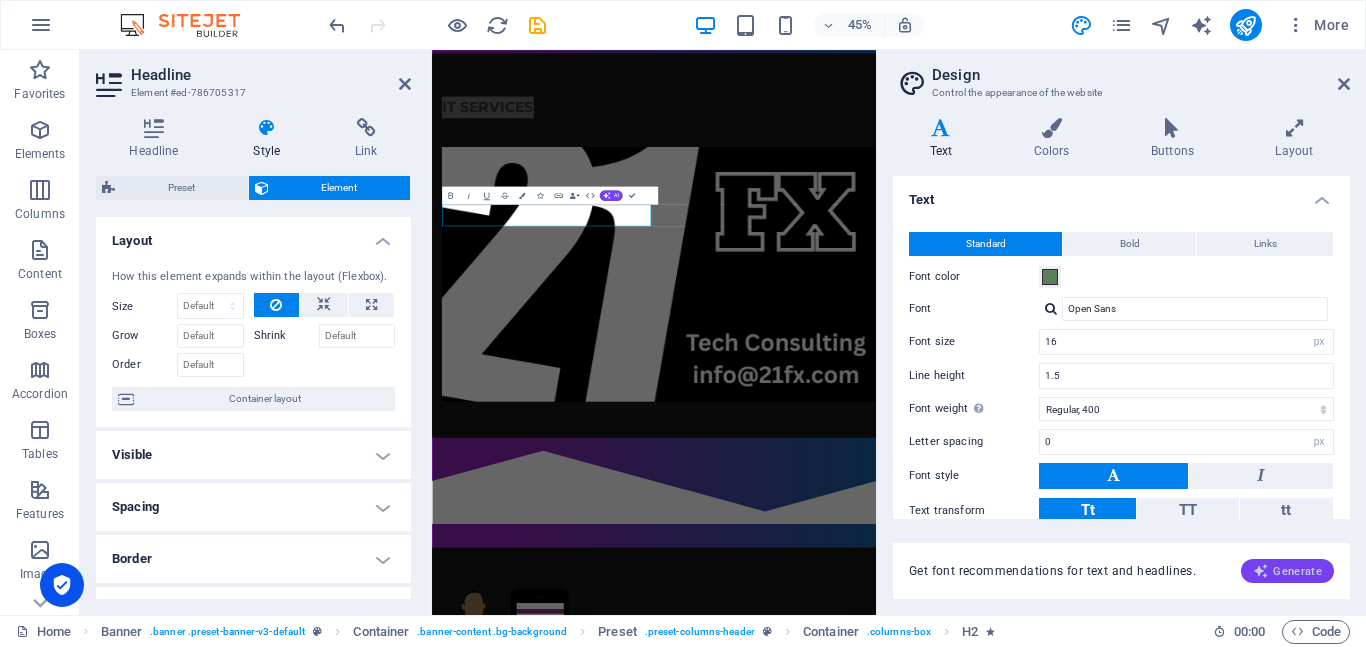 click on "Generate" at bounding box center [1287, 571] 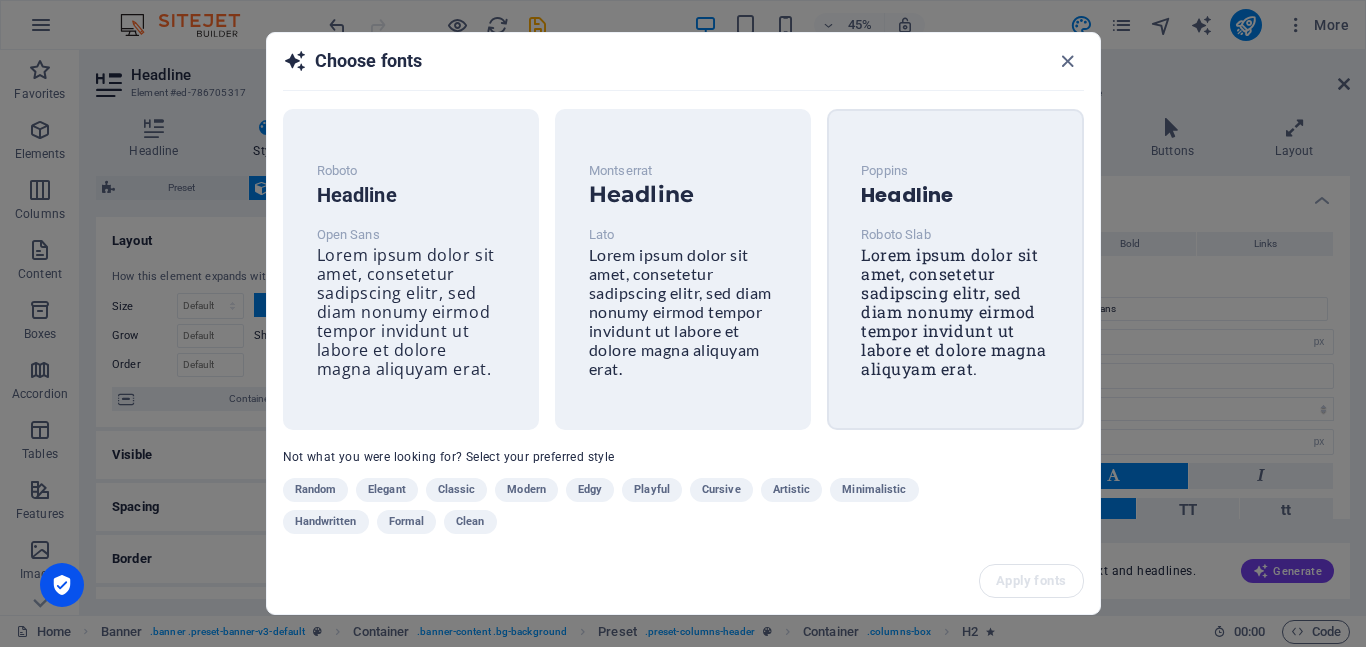 click on "Poppins Headline Roboto Slab Lorem ipsum dolor sit amet, consetetur sadipscing elitr, sed diam nonumy eirmod tempor invidunt ut labore et dolore magna aliquyam erat." at bounding box center (955, 269) 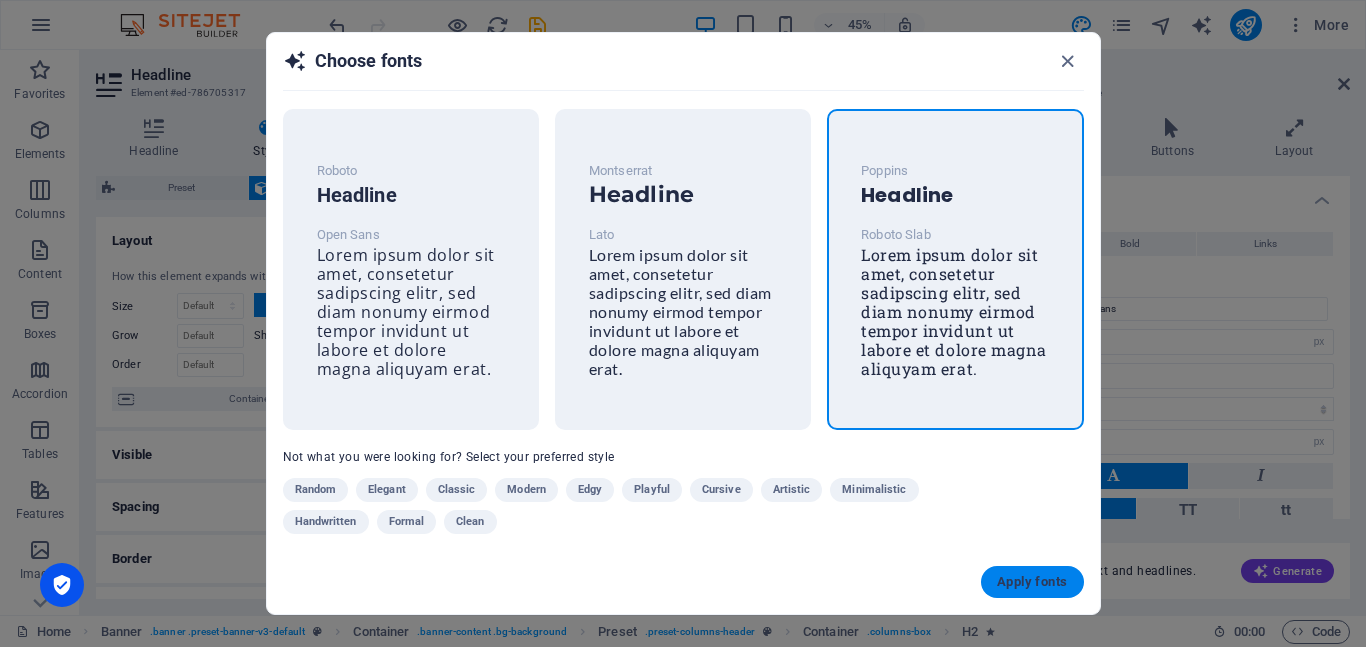 click on "Apply fonts" at bounding box center (1032, 582) 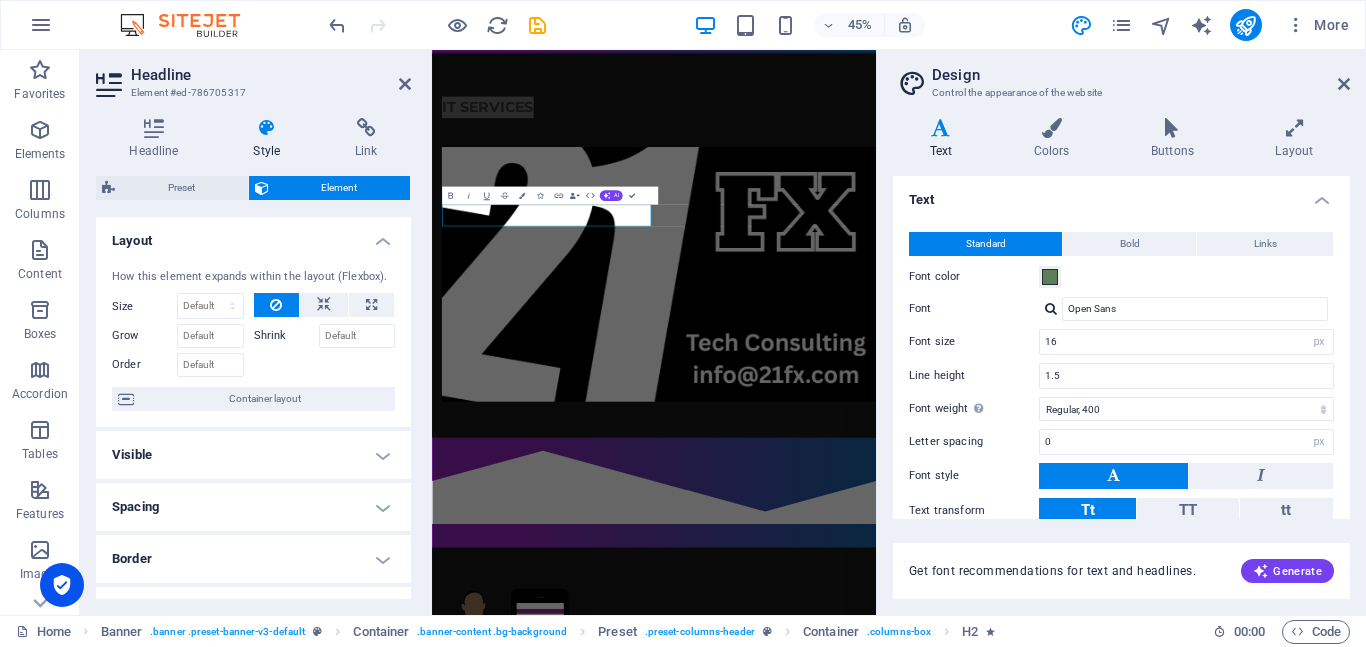 type on "Roboto Slab" 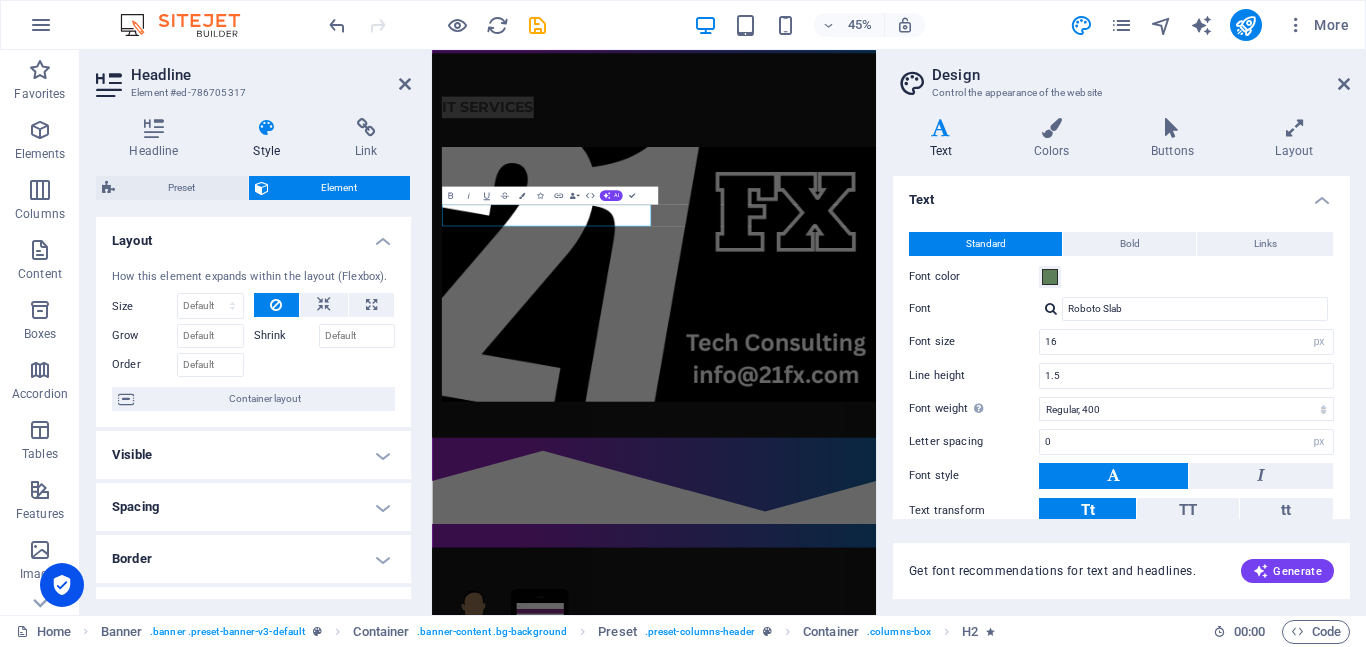 type on "1.6" 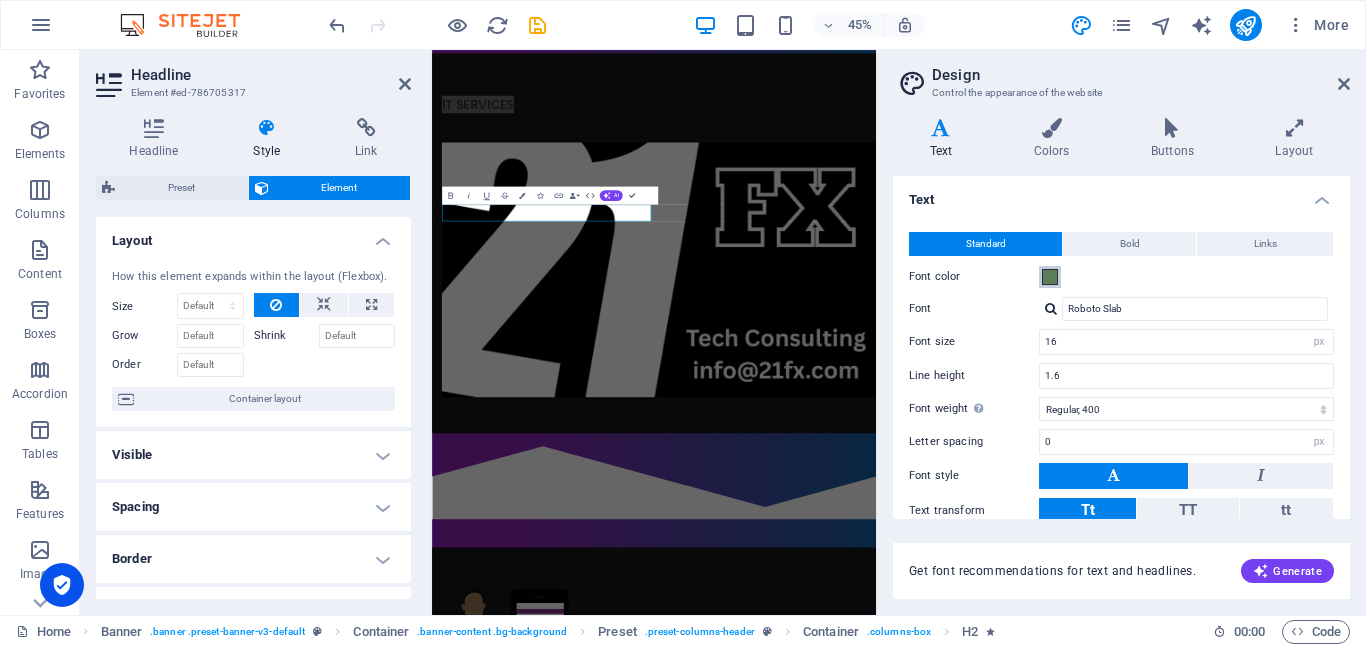 click at bounding box center (1050, 277) 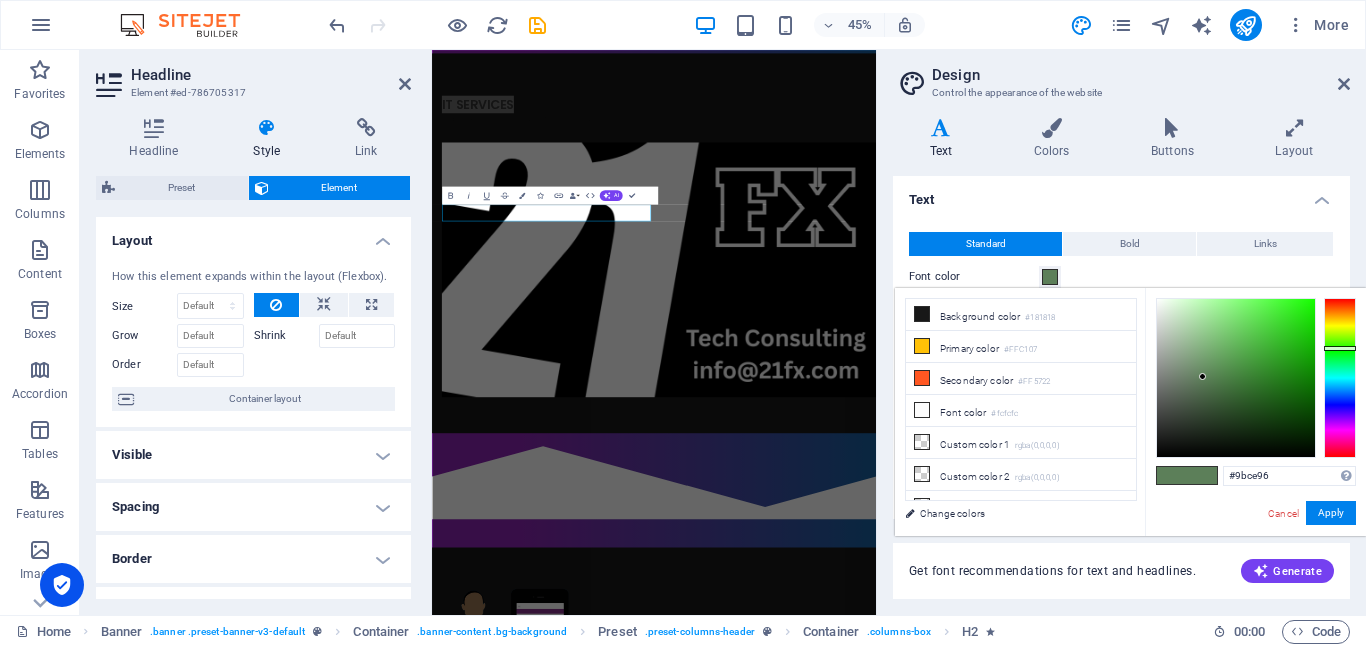 click at bounding box center [1236, 378] 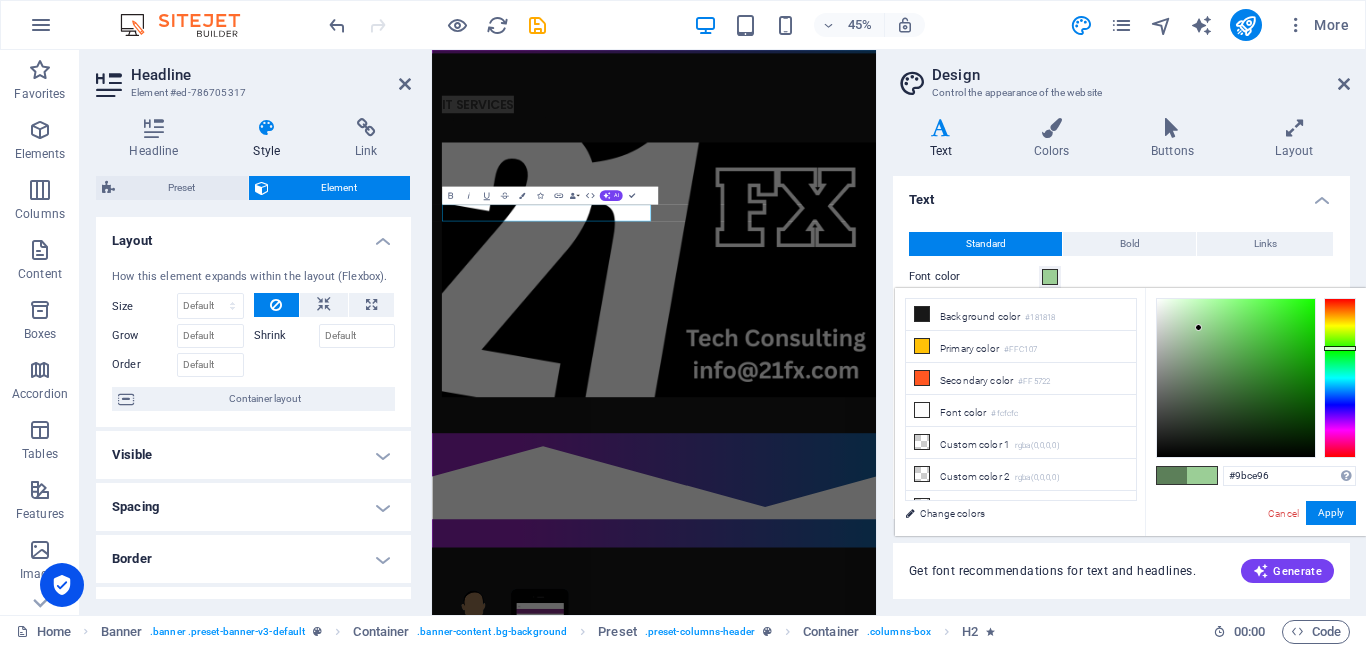 click at bounding box center (1198, 327) 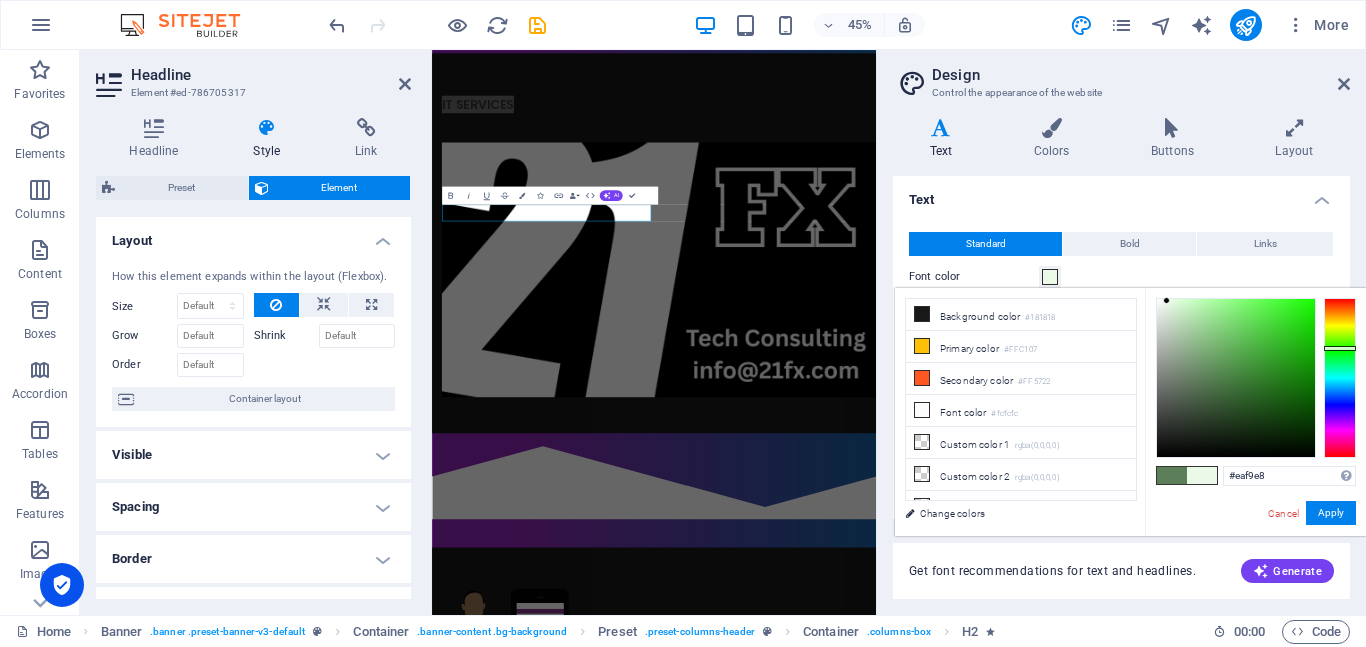 click at bounding box center (1166, 300) 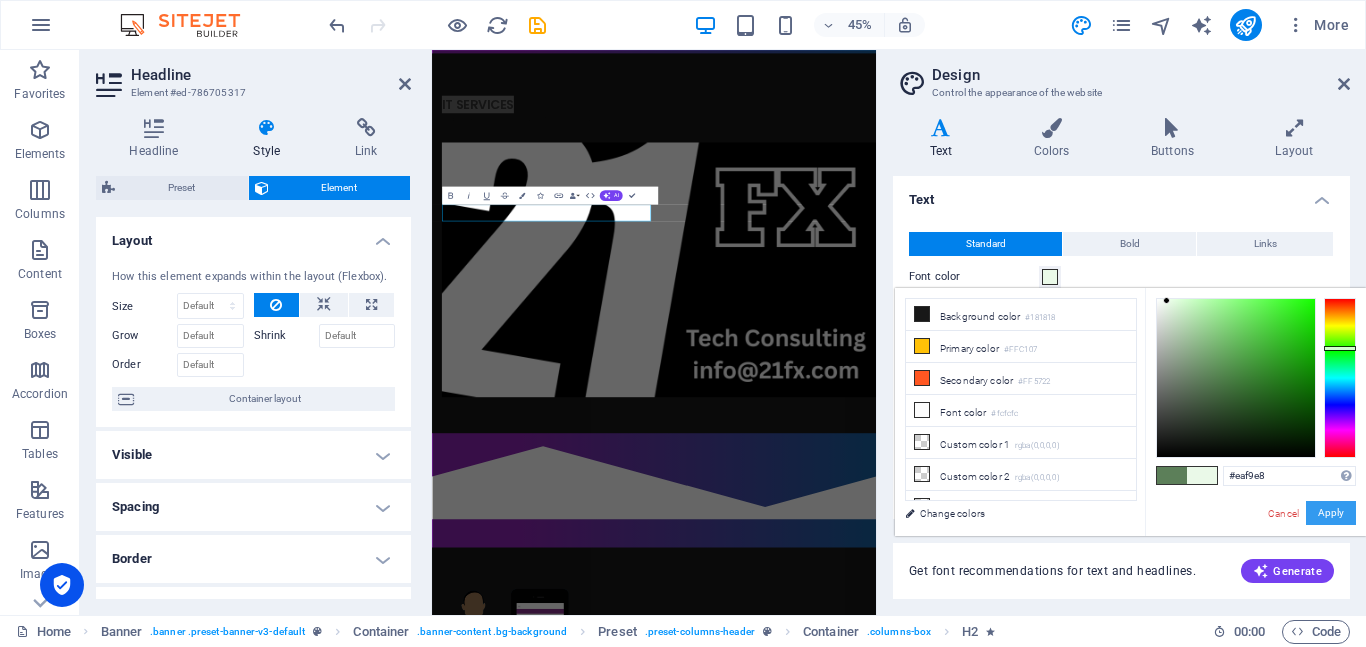 click on "Apply" at bounding box center (1331, 513) 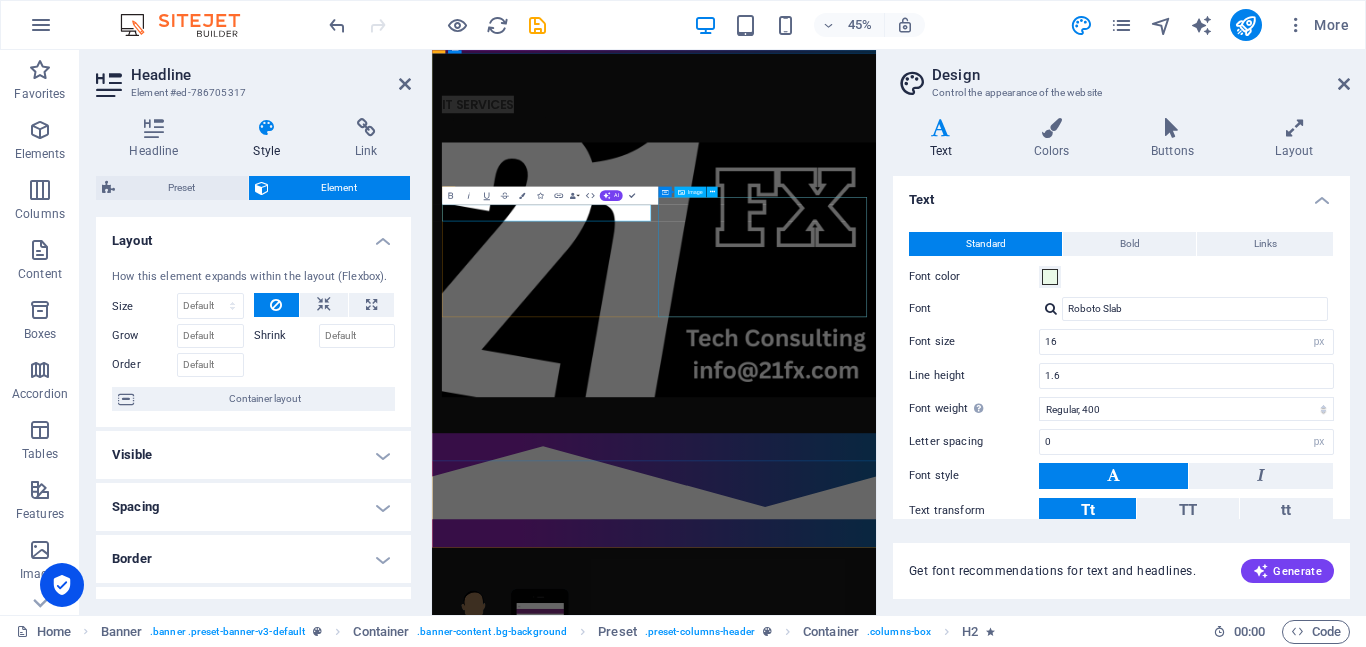 click at bounding box center (926, 538) 